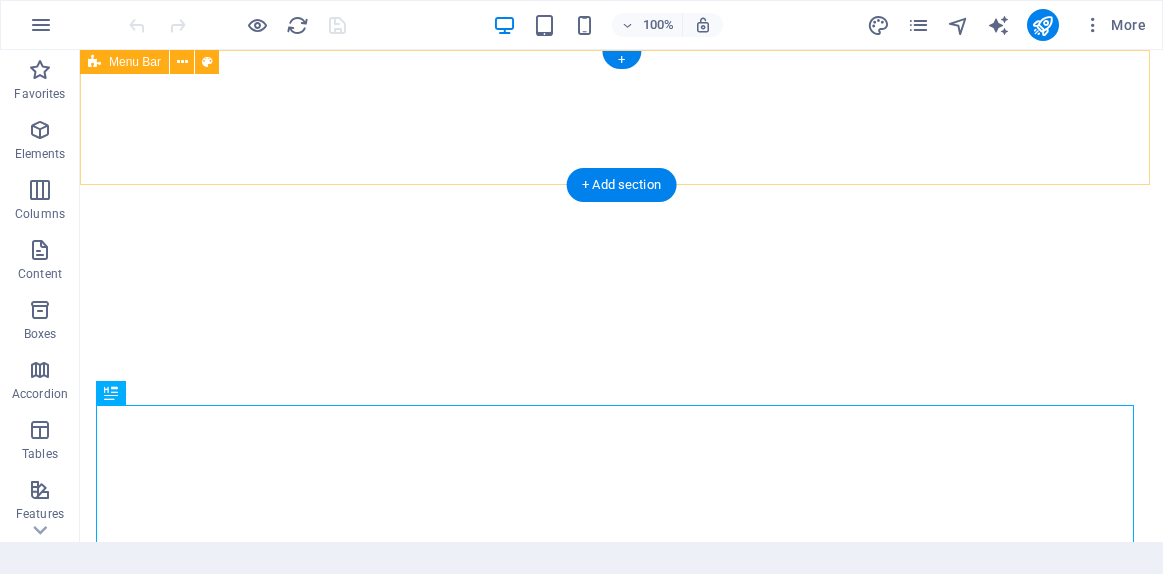 scroll, scrollTop: 0, scrollLeft: 0, axis: both 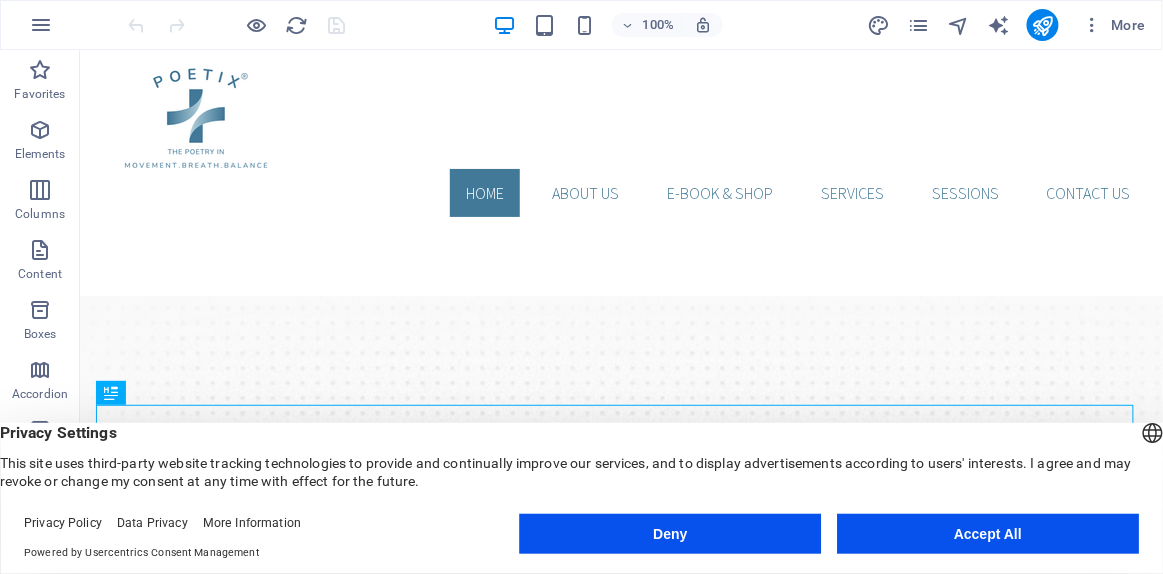 drag, startPoint x: 971, startPoint y: 531, endPoint x: 899, endPoint y: 473, distance: 92.45539 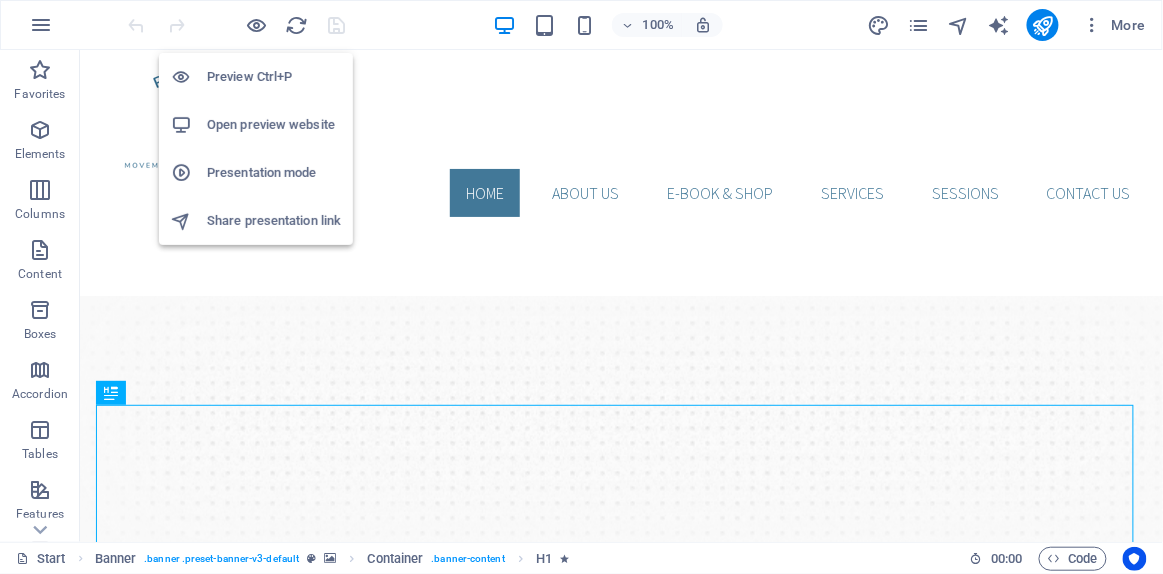 click on "Open preview website" at bounding box center (274, 125) 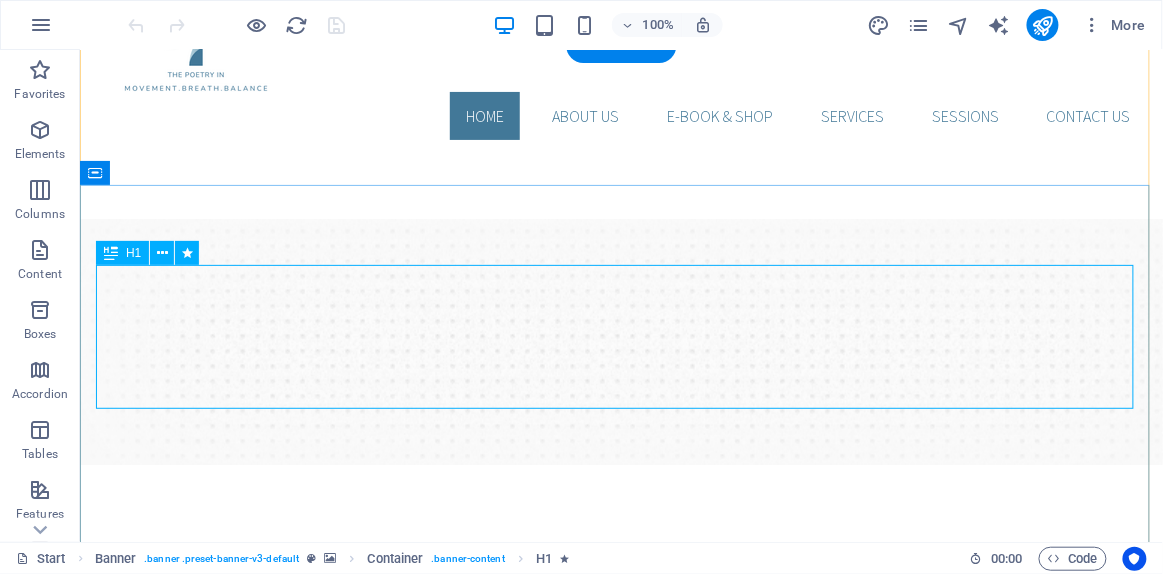 scroll, scrollTop: 0, scrollLeft: 0, axis: both 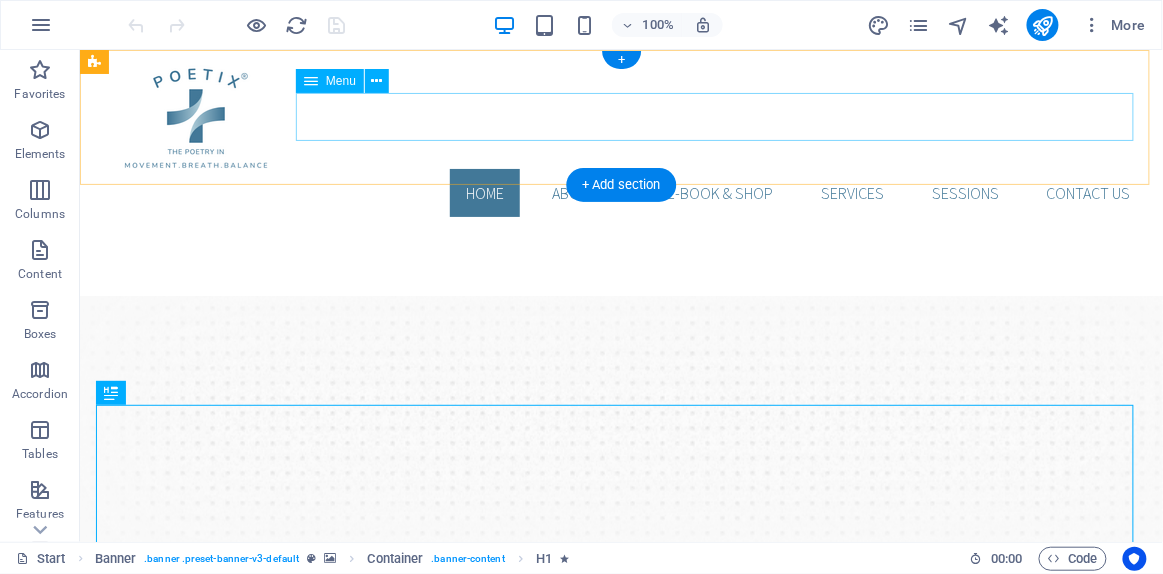 click on "HOME ABOUT US E-BOOK & SHOP Services SESSIONS Contact us" at bounding box center [620, 192] 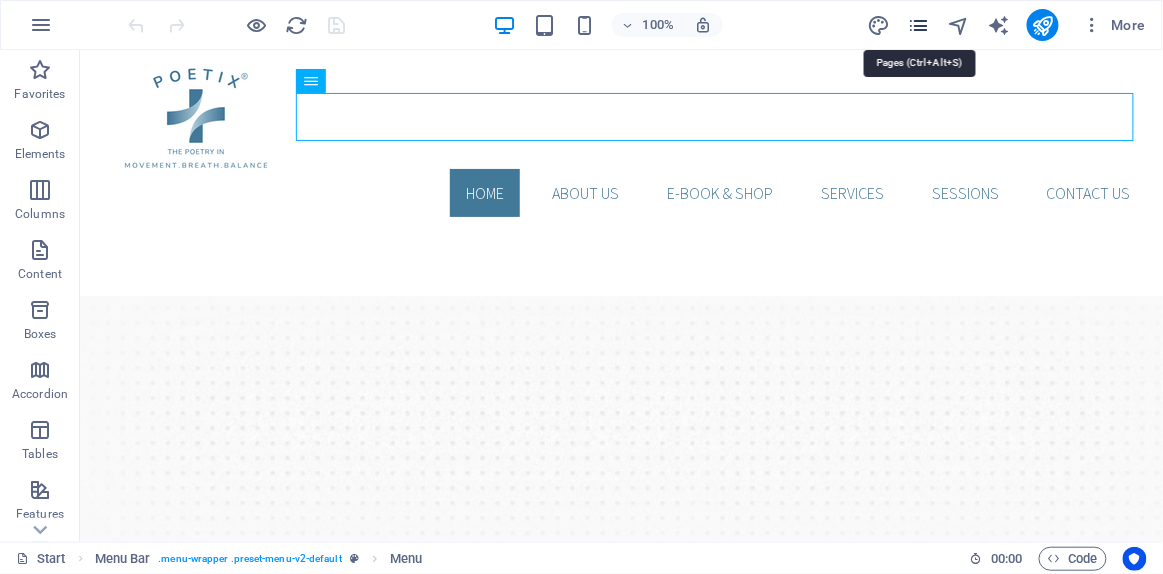 click at bounding box center (918, 25) 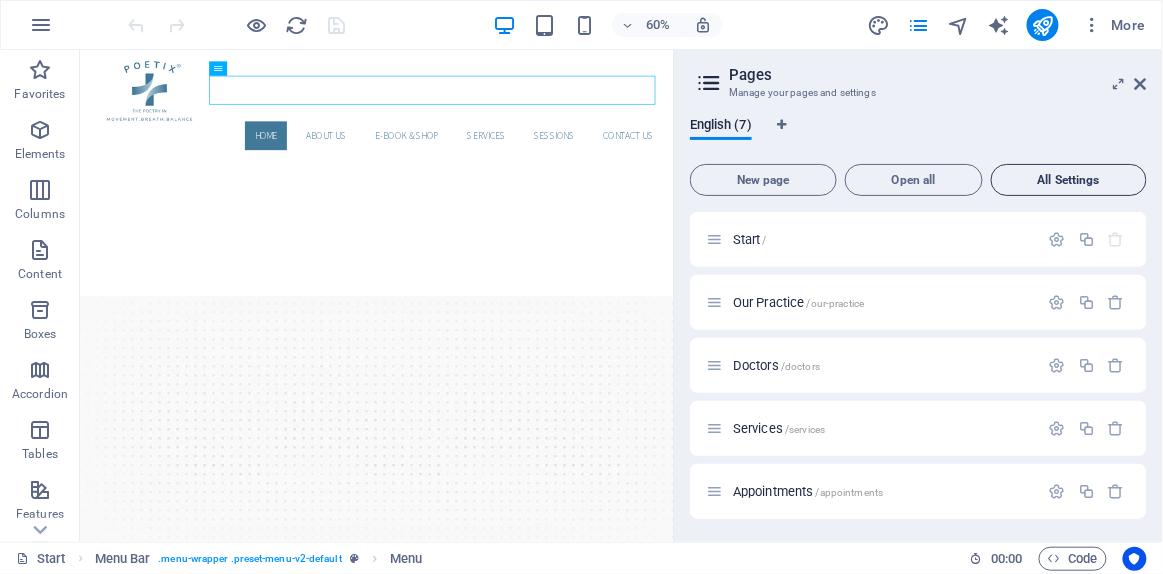 click on "All Settings" at bounding box center (1069, 180) 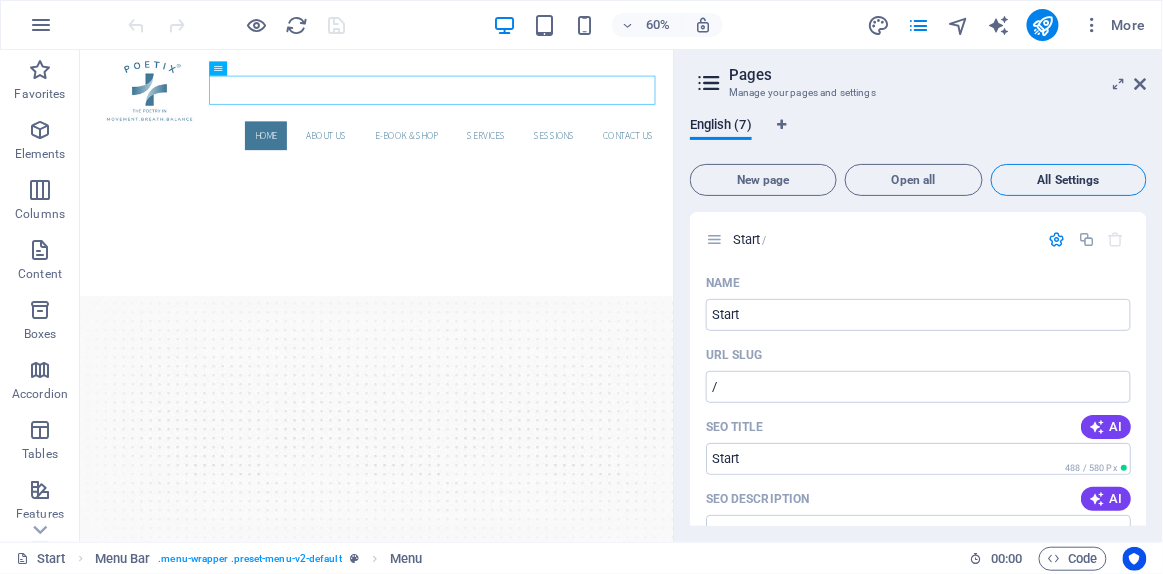 scroll, scrollTop: 5418, scrollLeft: 0, axis: vertical 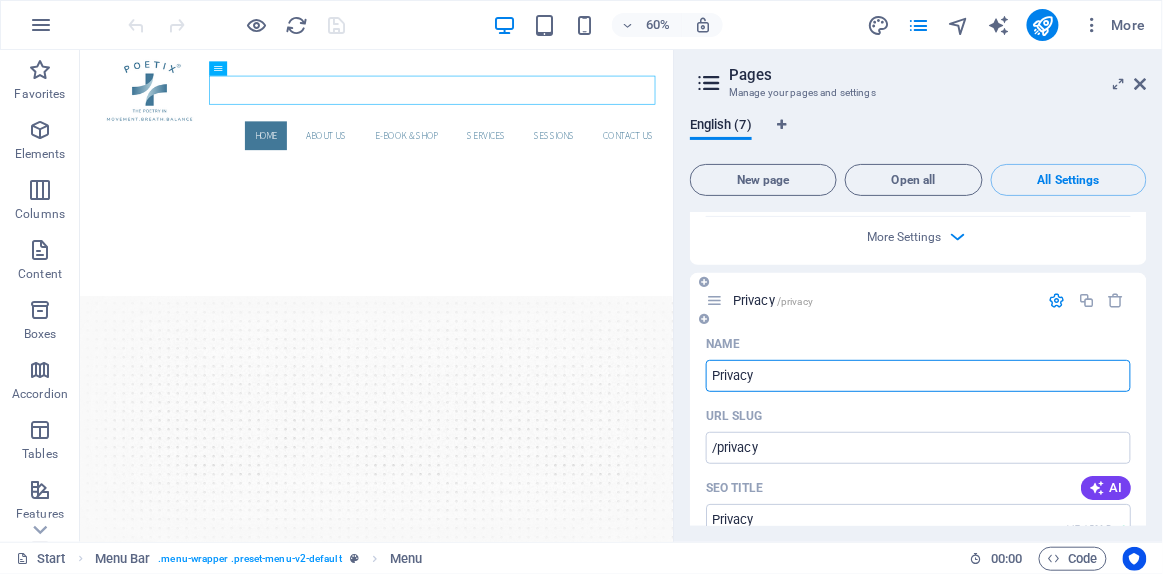 click at bounding box center (1057, 300) 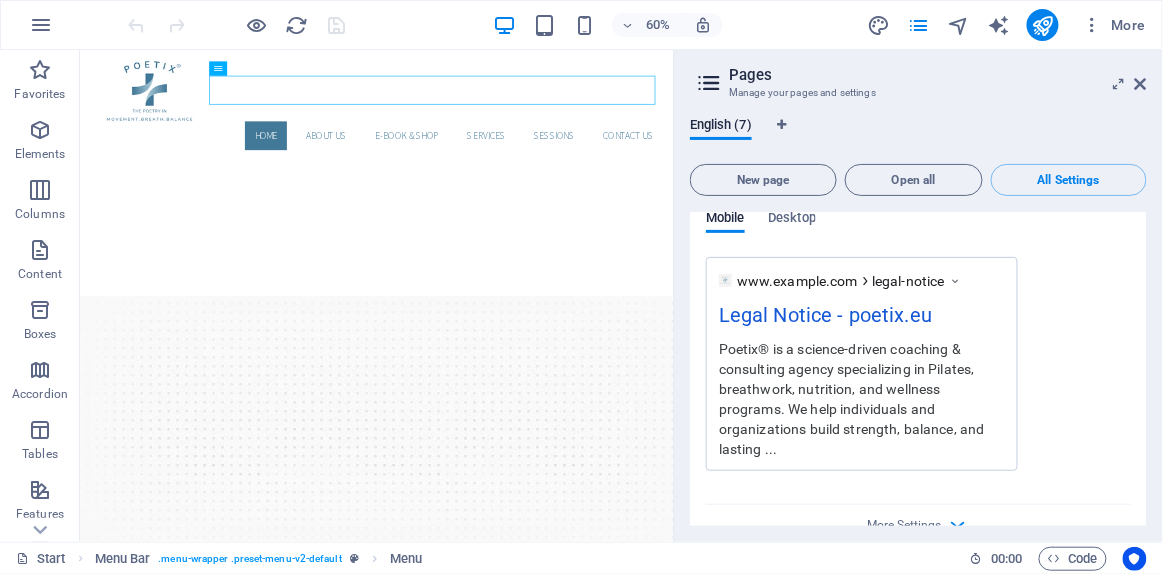 scroll, scrollTop: 5221, scrollLeft: 0, axis: vertical 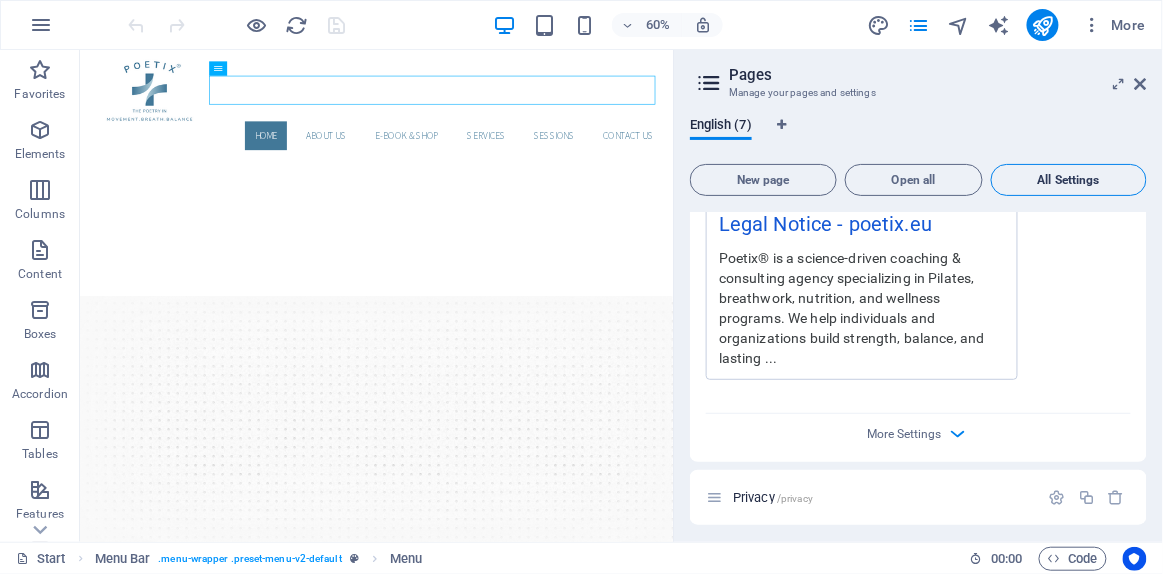 click on "All Settings" at bounding box center [1069, 180] 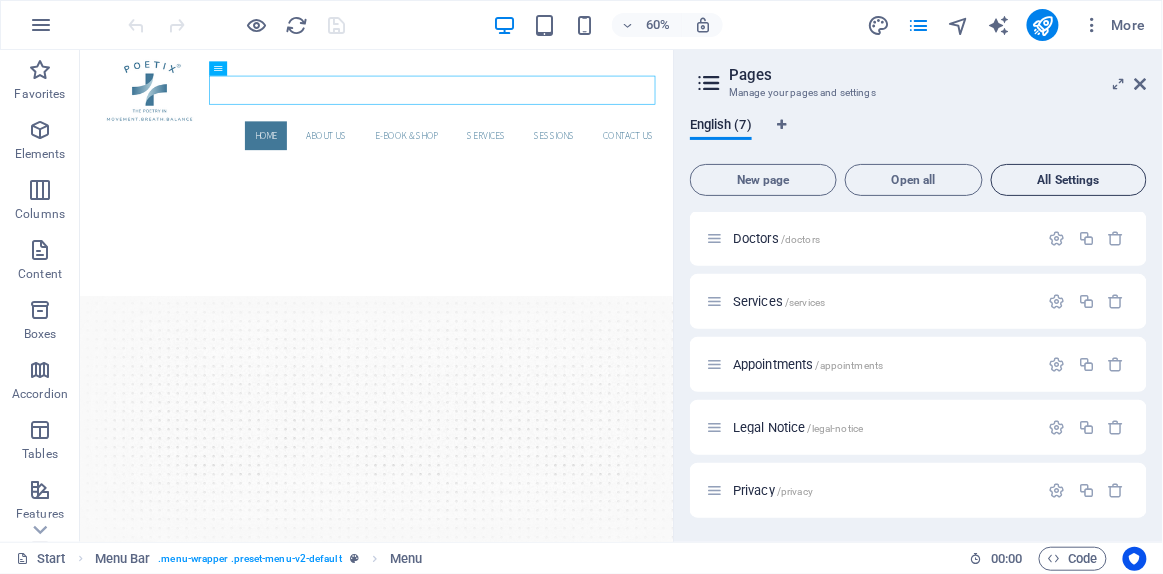 scroll, scrollTop: 126, scrollLeft: 0, axis: vertical 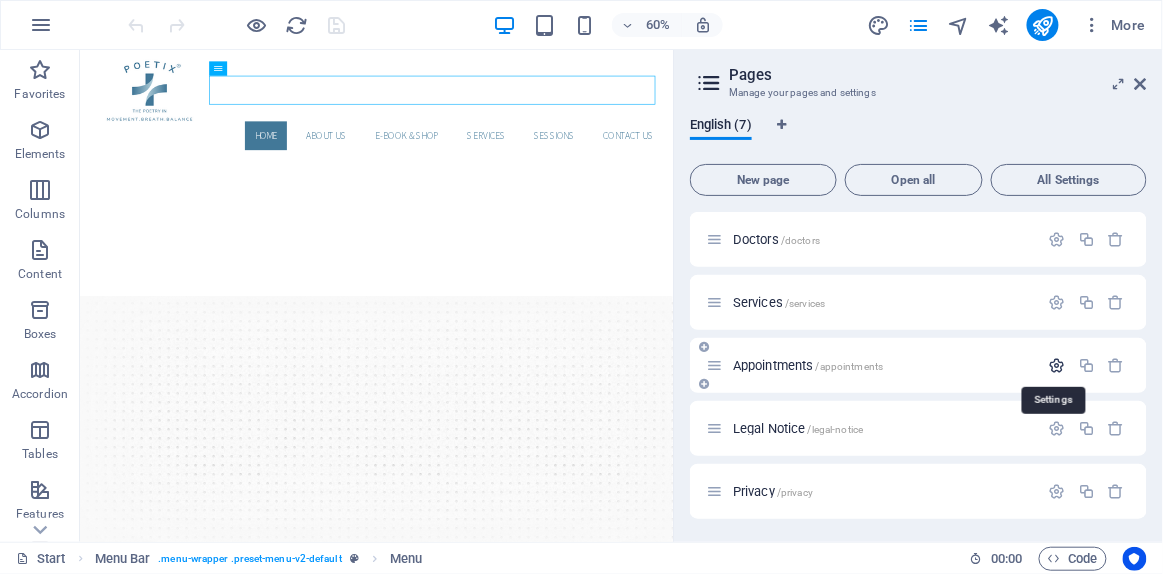 click at bounding box center [1057, 365] 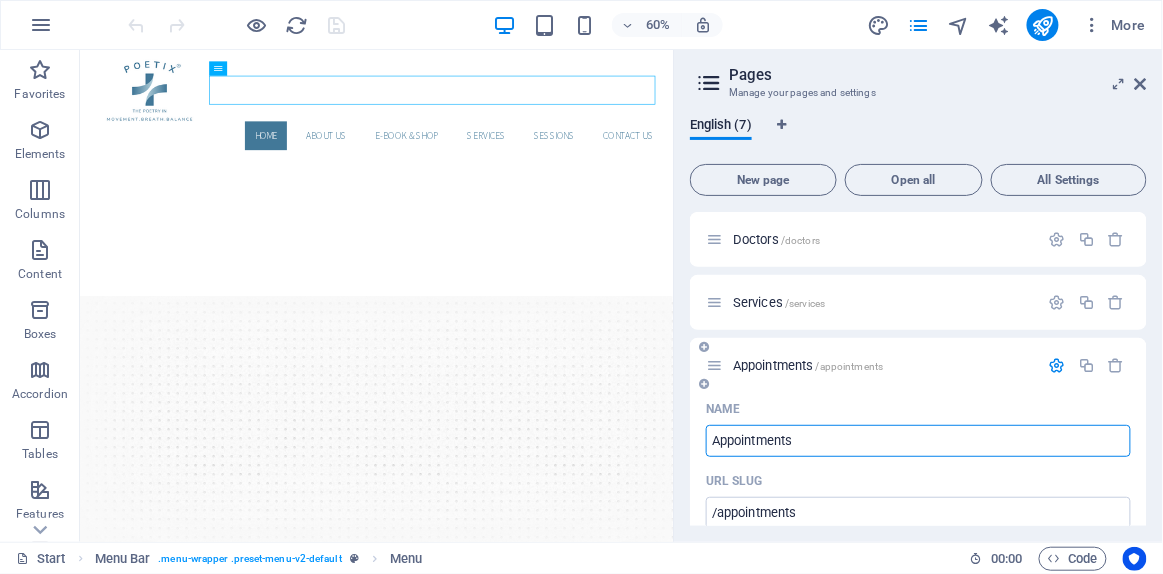 click on "Appointments" at bounding box center [918, 441] 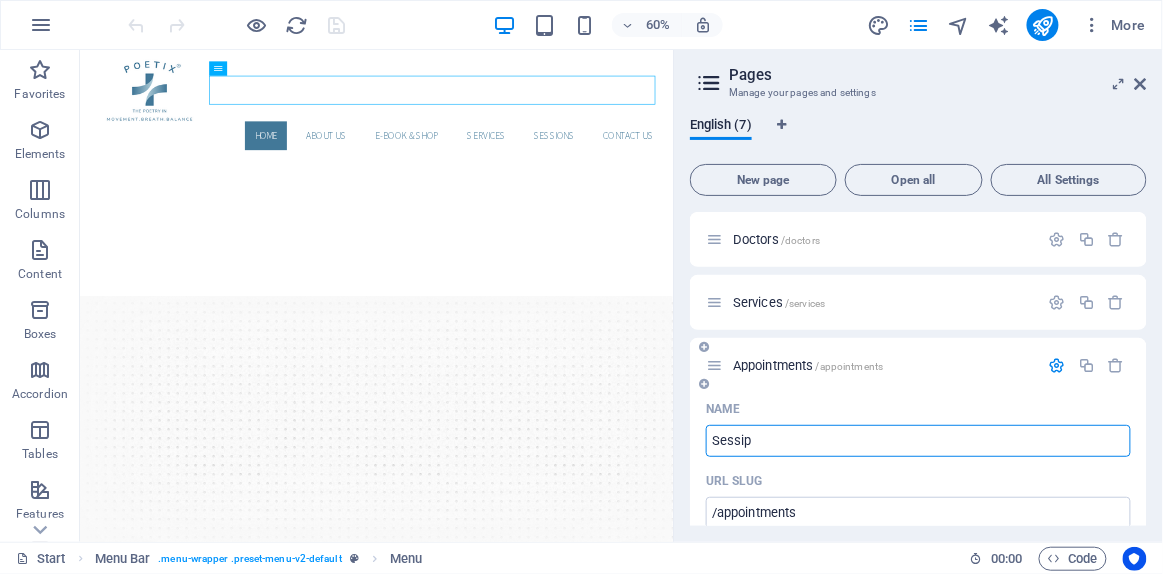 type on "Sessip" 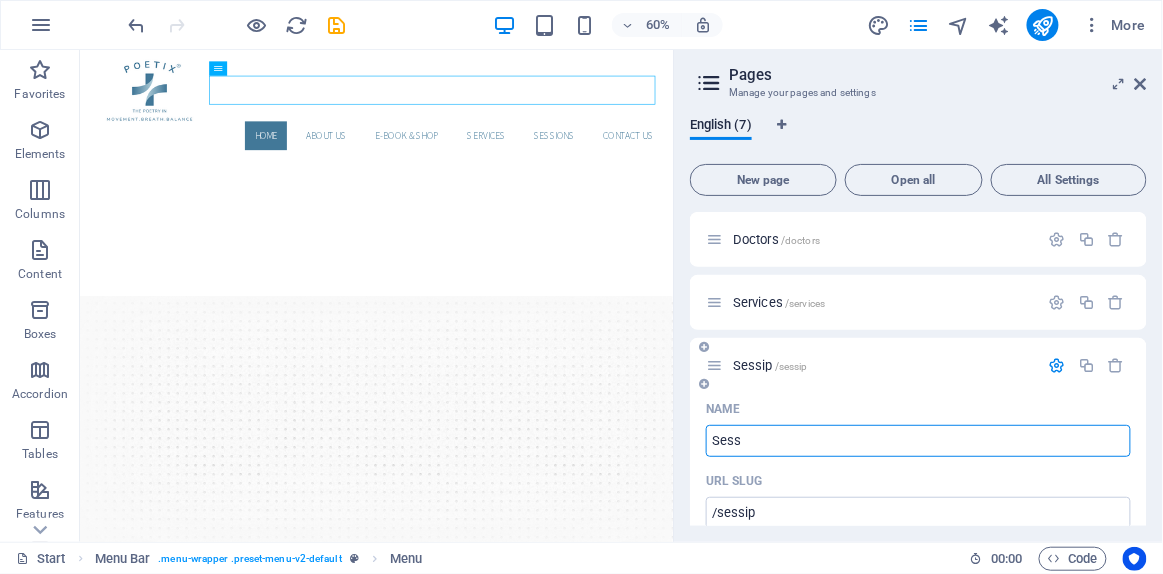 type on "Sess" 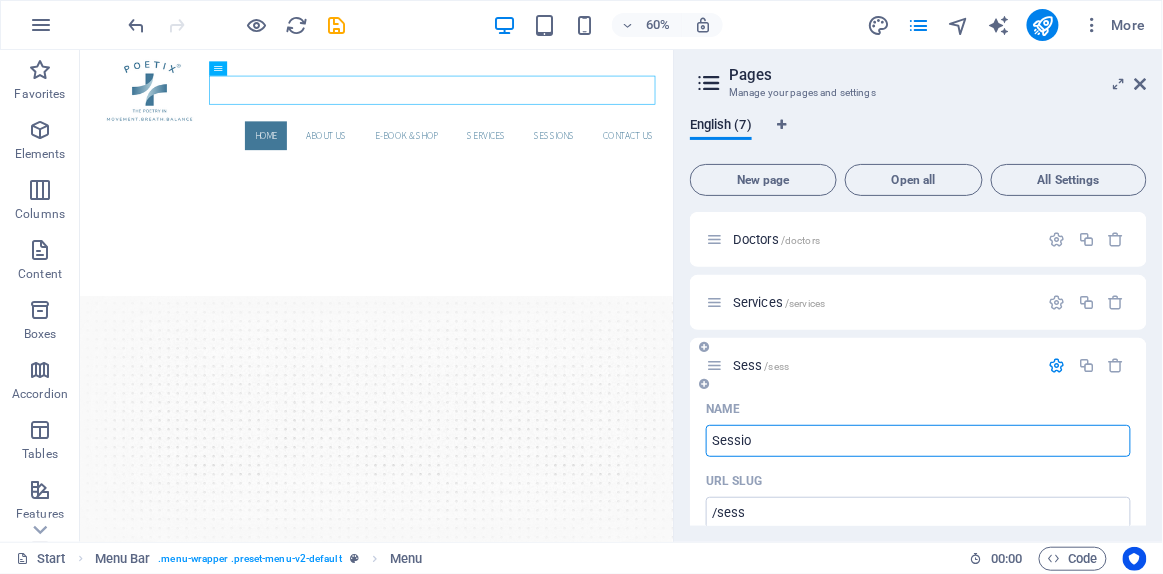 type on "Session" 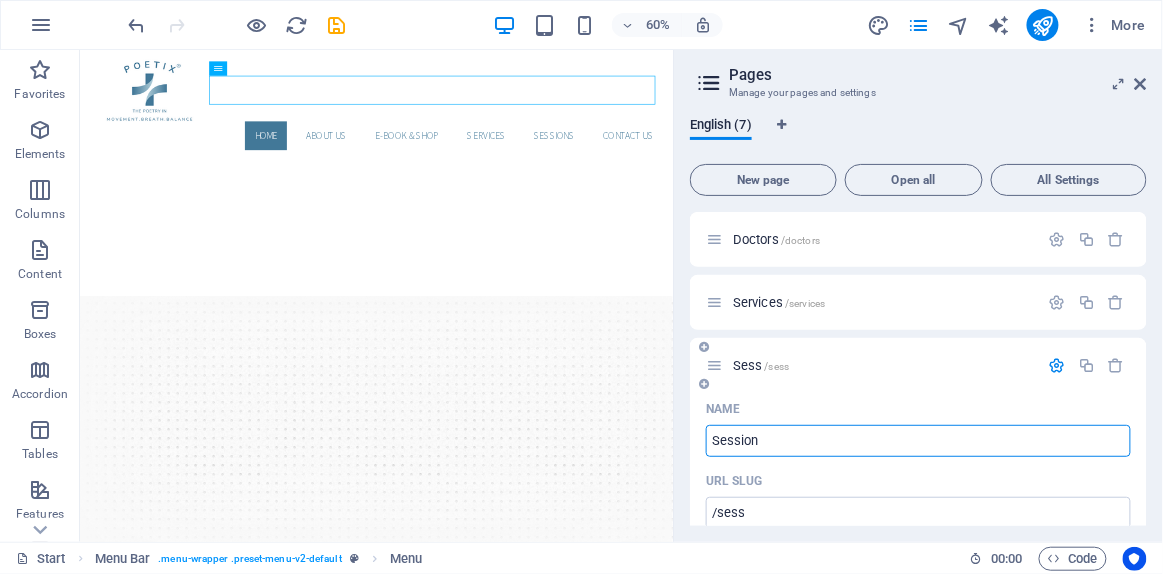 type on "/sessio" 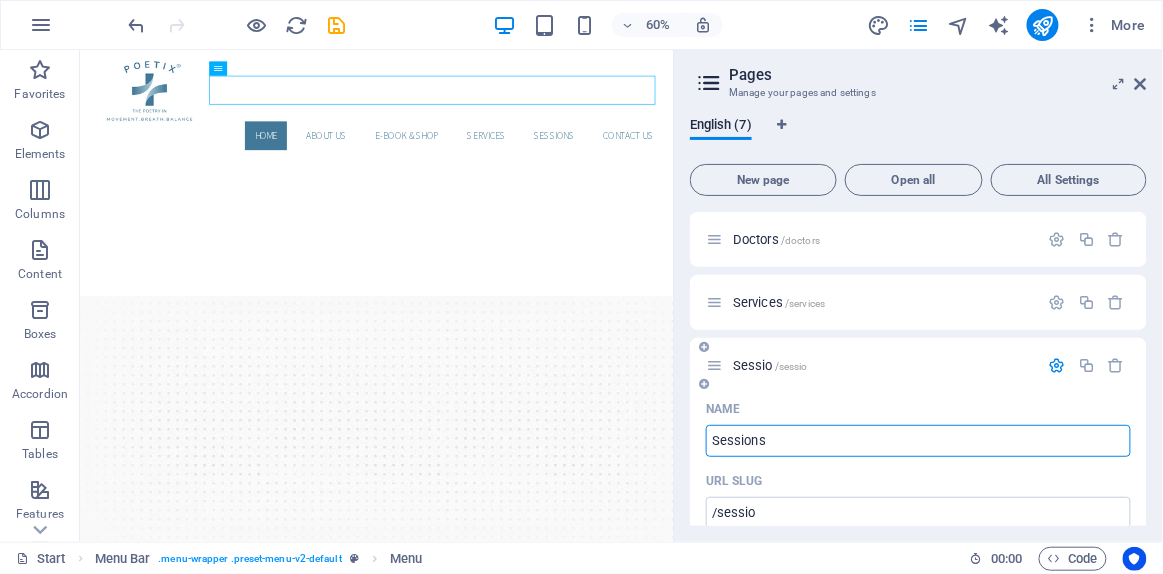 type on "Session" 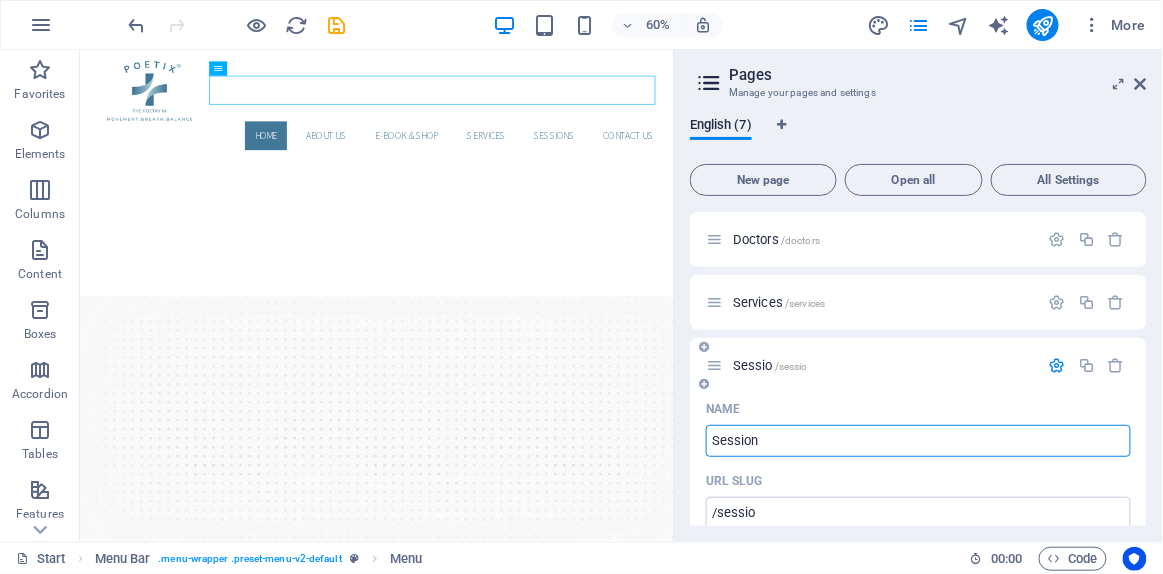 type on "/sessions" 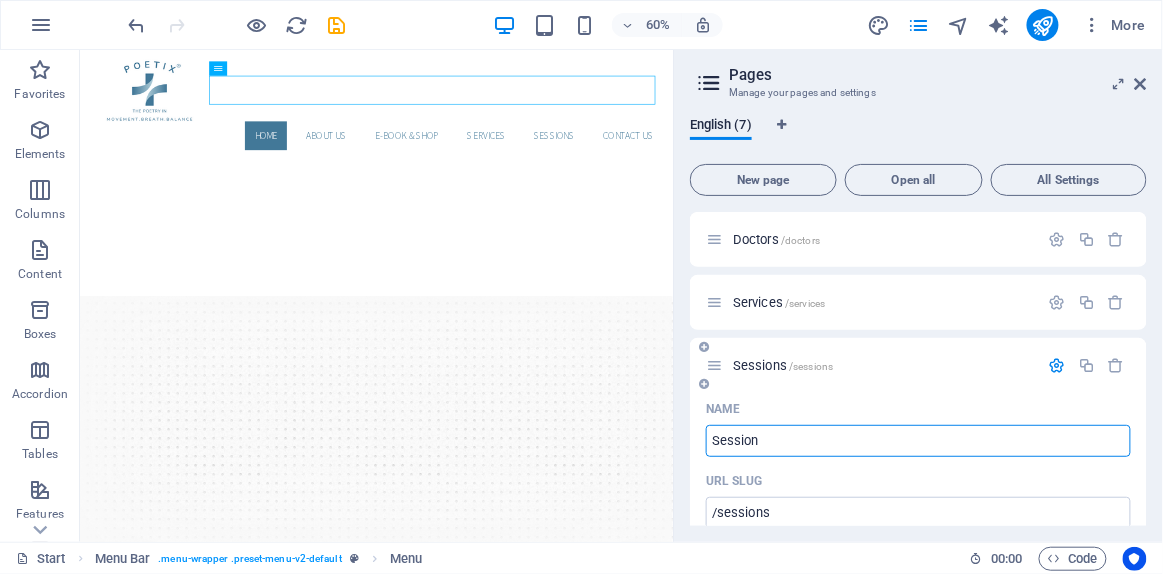type on "Session" 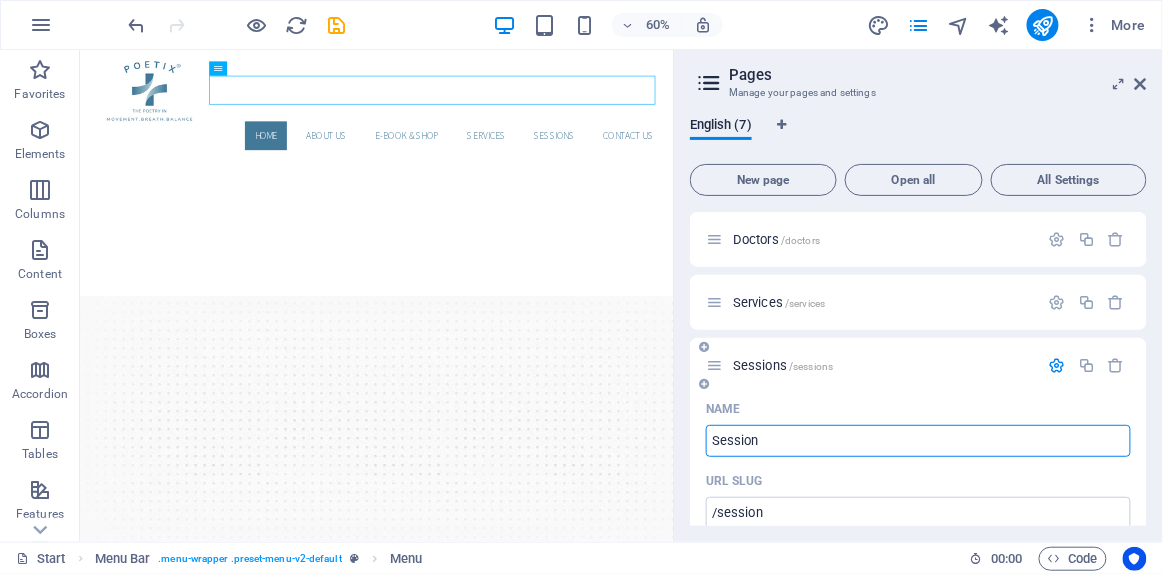type on "Session" 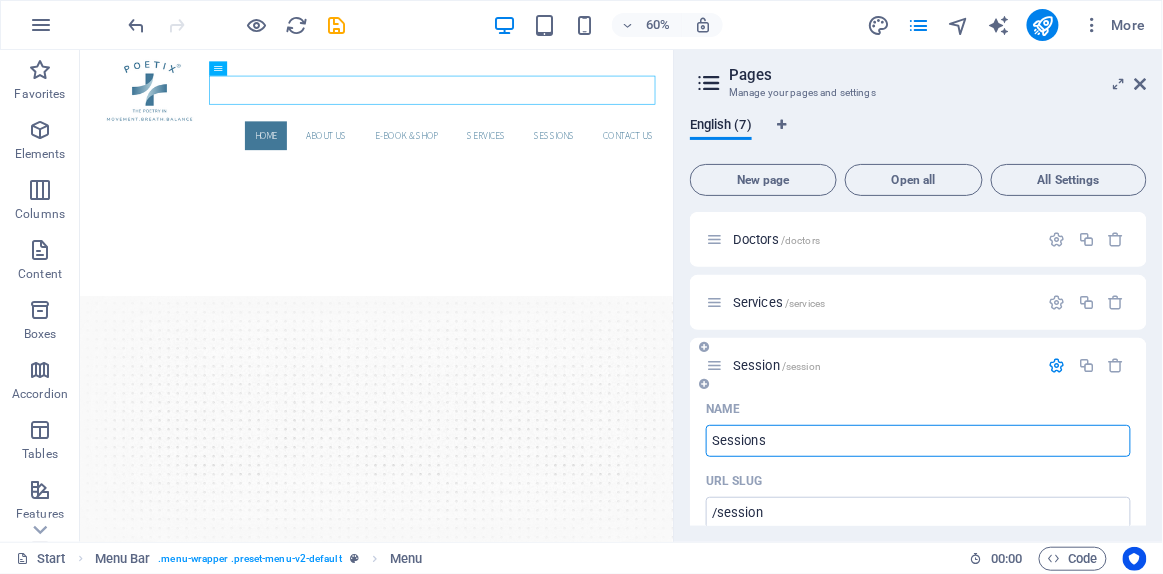type on "Sessions" 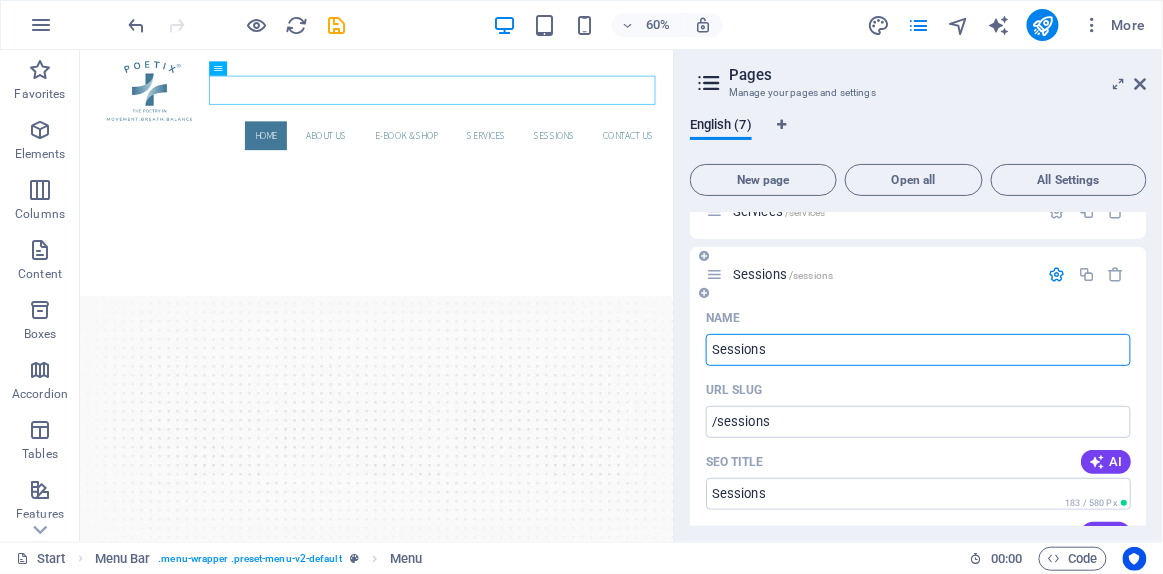scroll, scrollTop: 308, scrollLeft: 0, axis: vertical 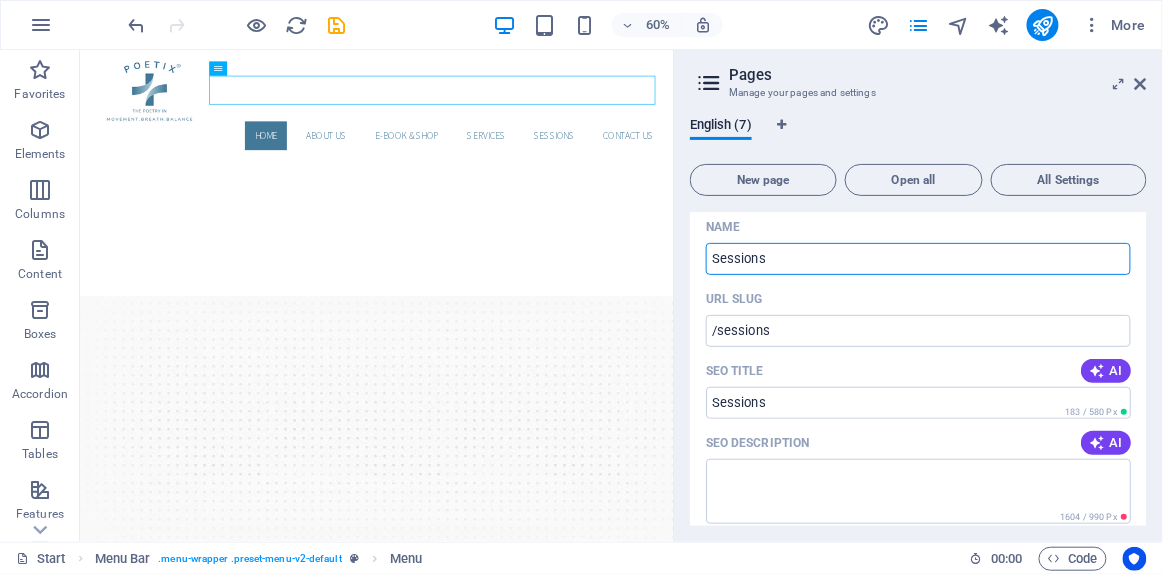 type on "Sessions" 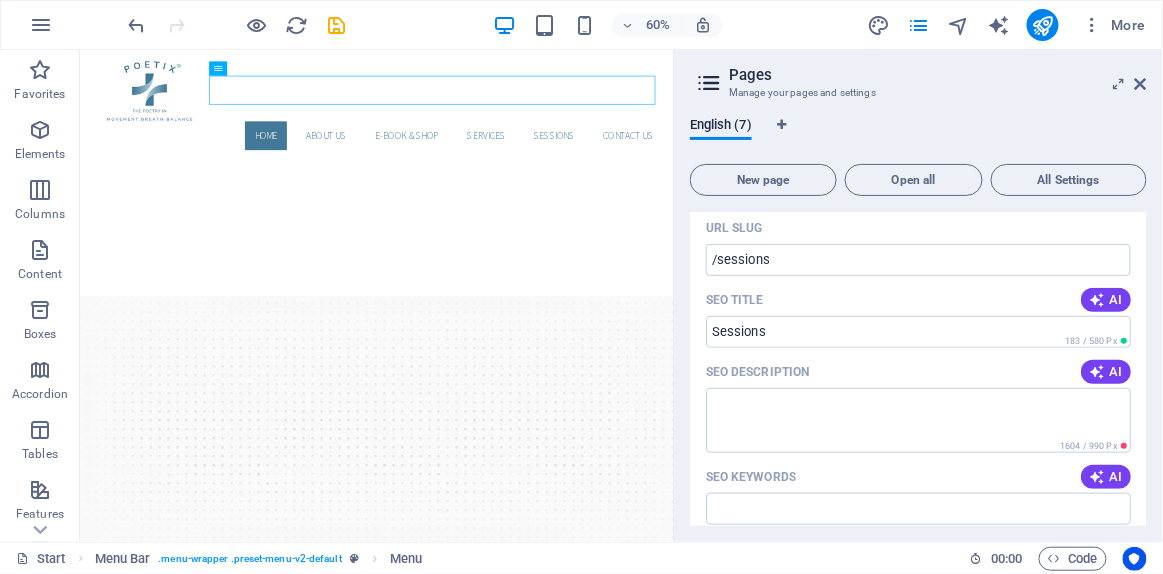 scroll, scrollTop: 399, scrollLeft: 0, axis: vertical 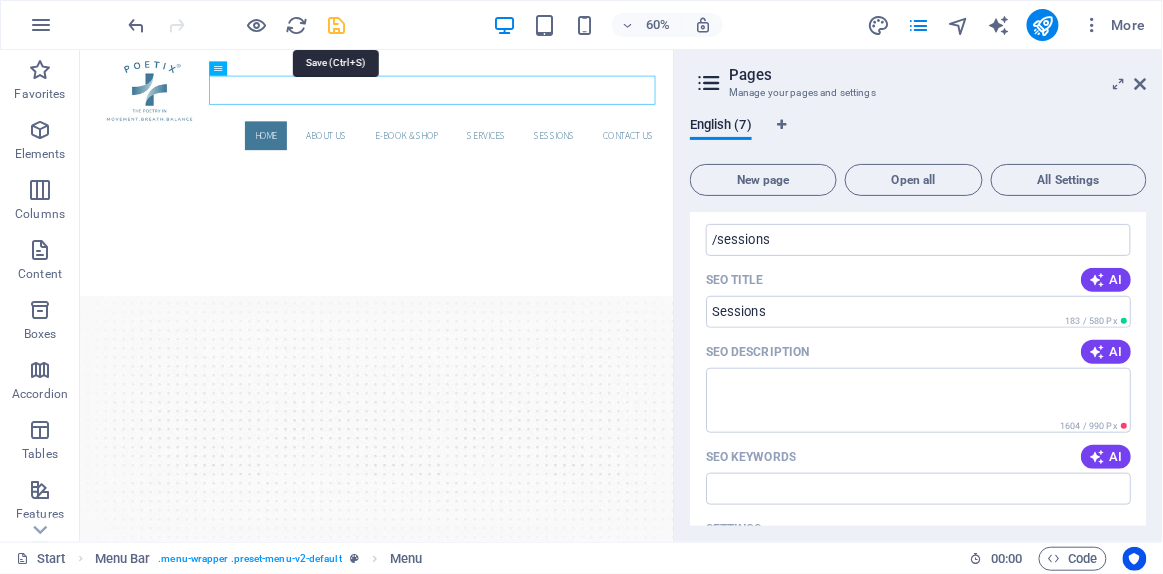 click at bounding box center (337, 25) 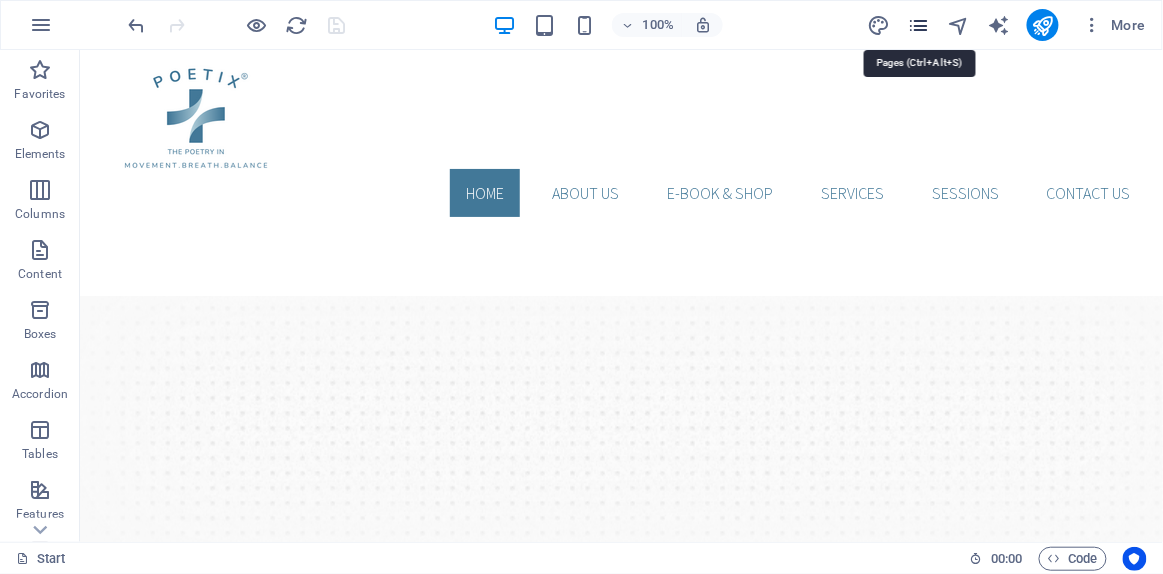 click at bounding box center (918, 25) 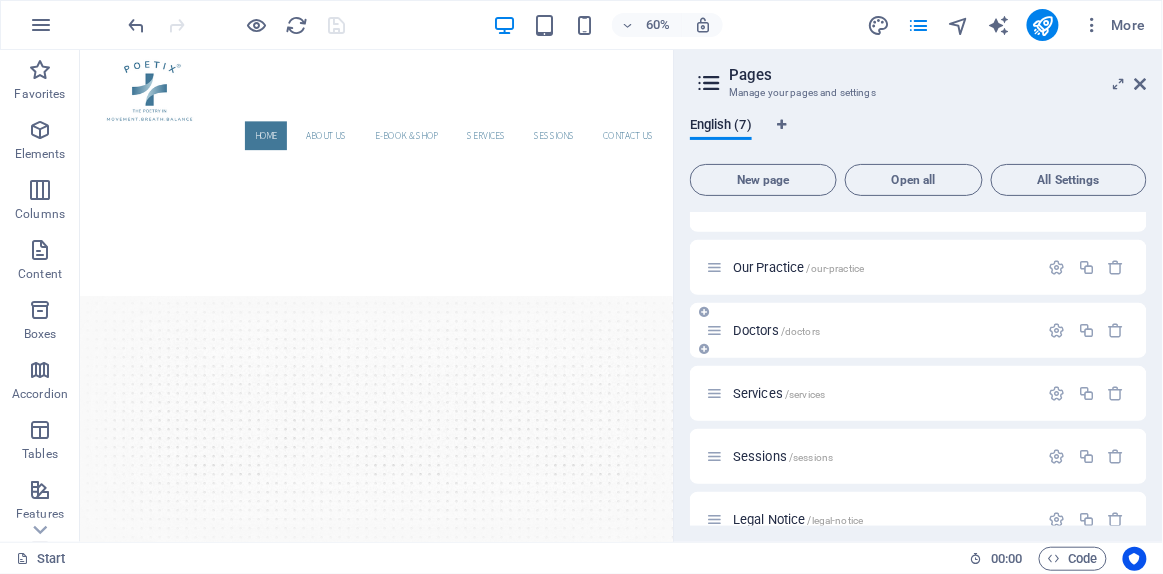 scroll, scrollTop: 0, scrollLeft: 0, axis: both 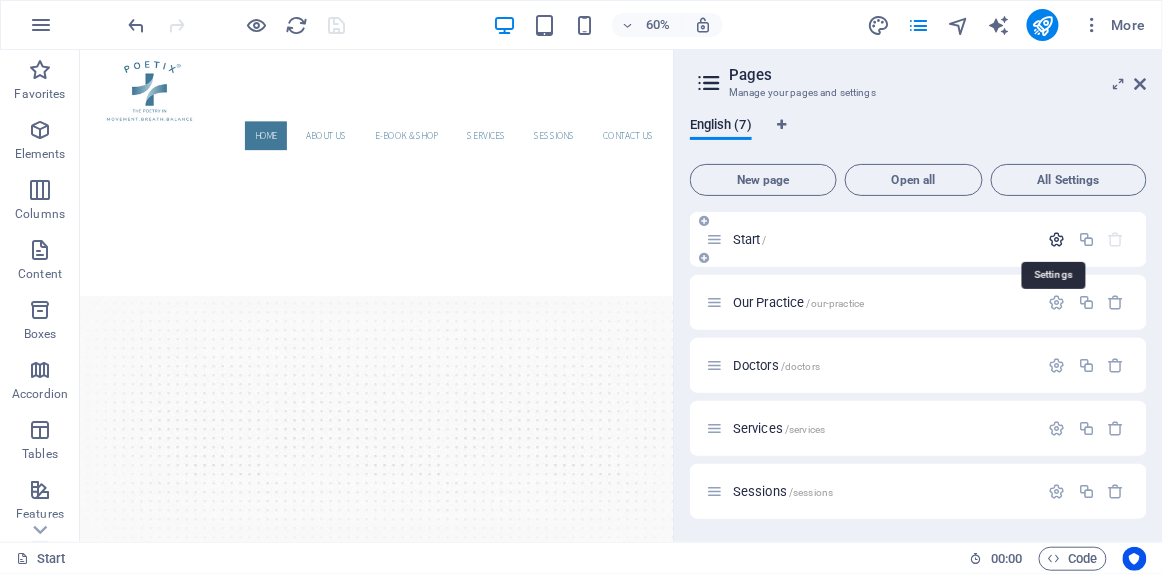 click at bounding box center [1057, 239] 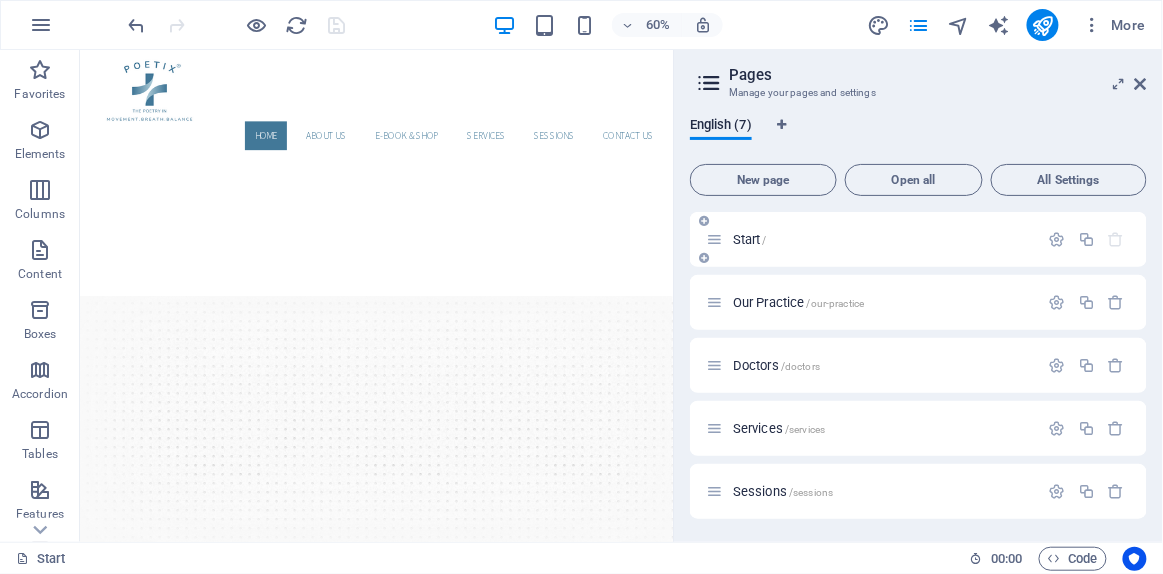 click on "Start /" at bounding box center [872, 239] 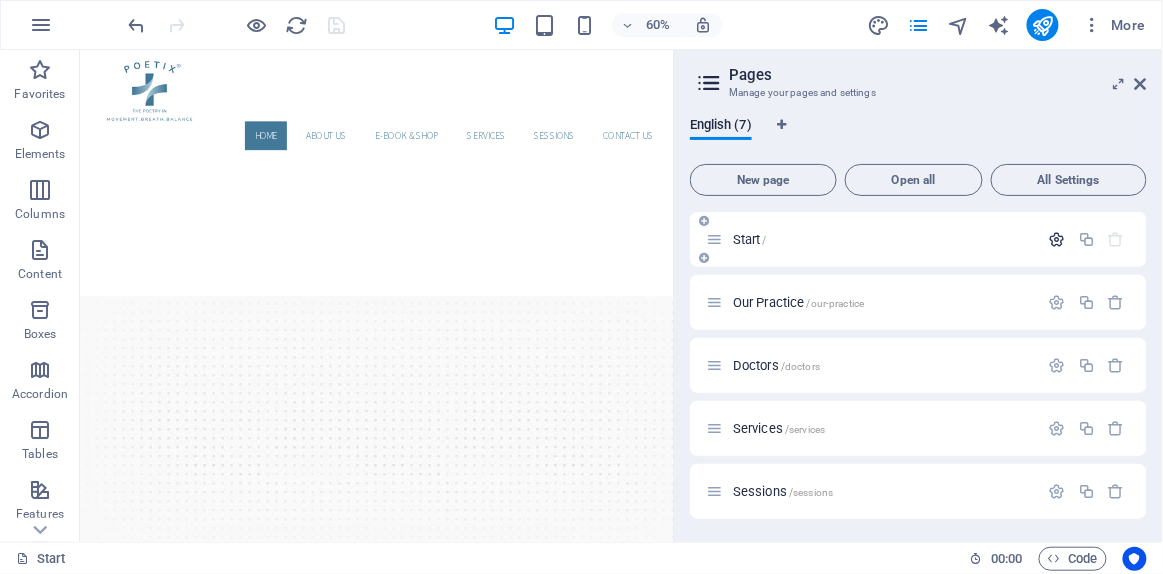 click at bounding box center [1057, 239] 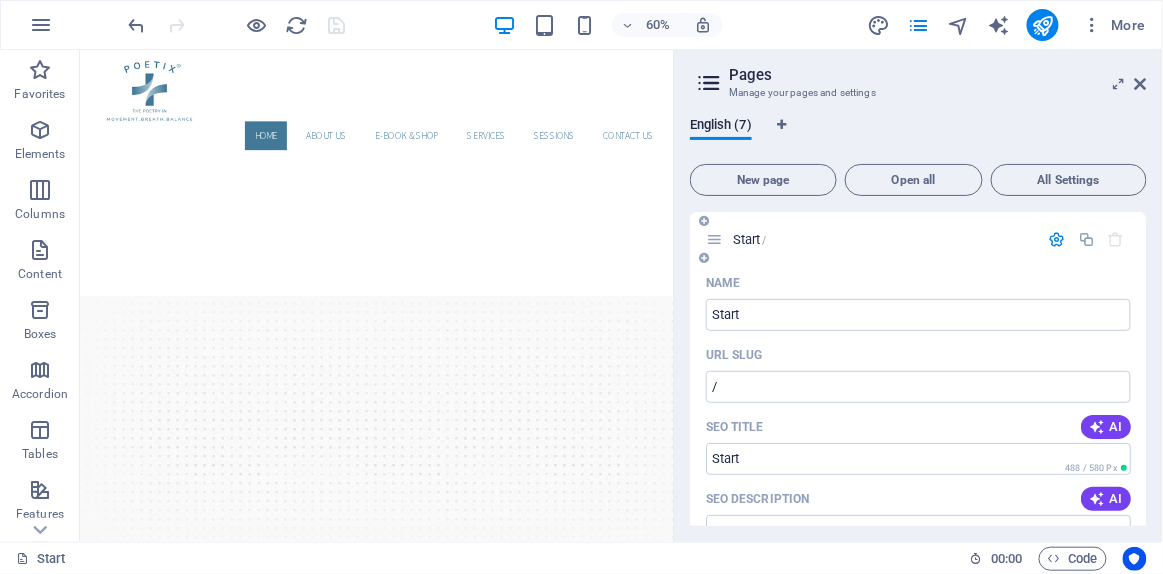 click at bounding box center (1057, 239) 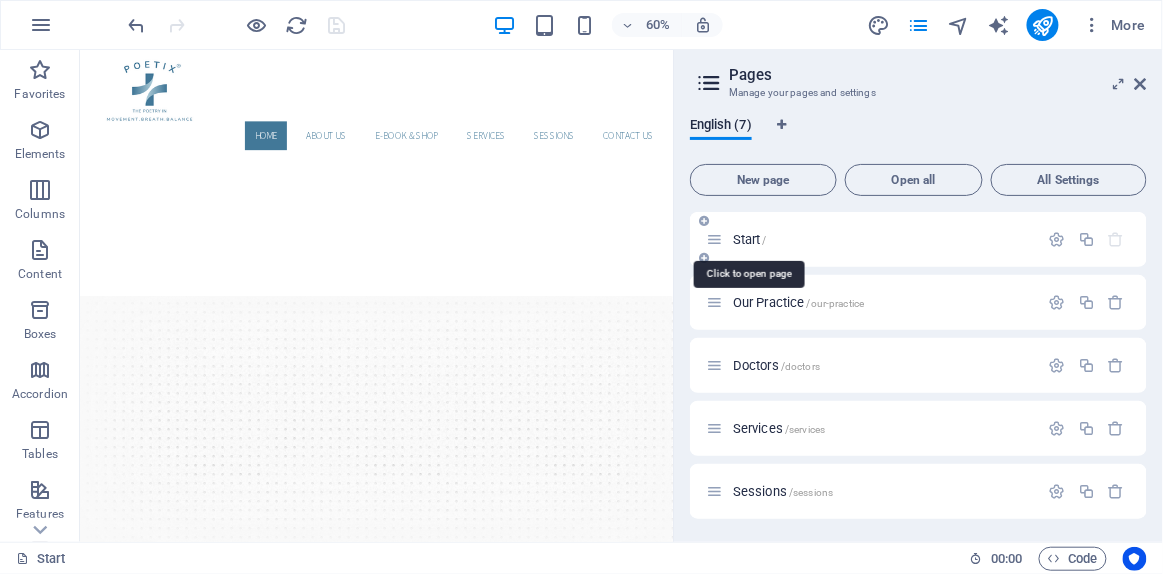 click on "Start /" at bounding box center (750, 239) 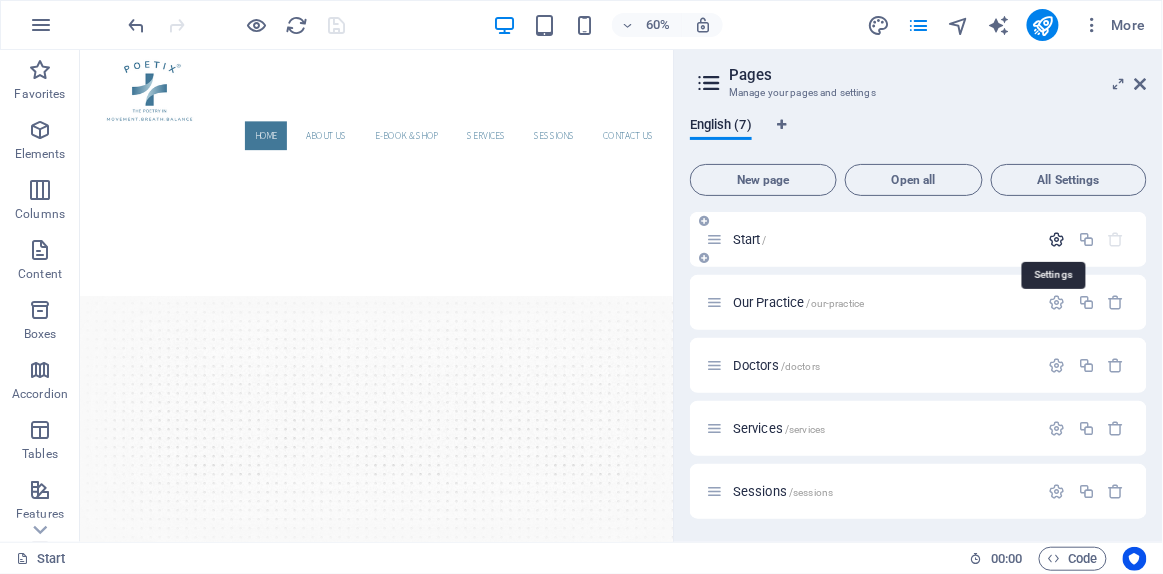 click at bounding box center (1057, 239) 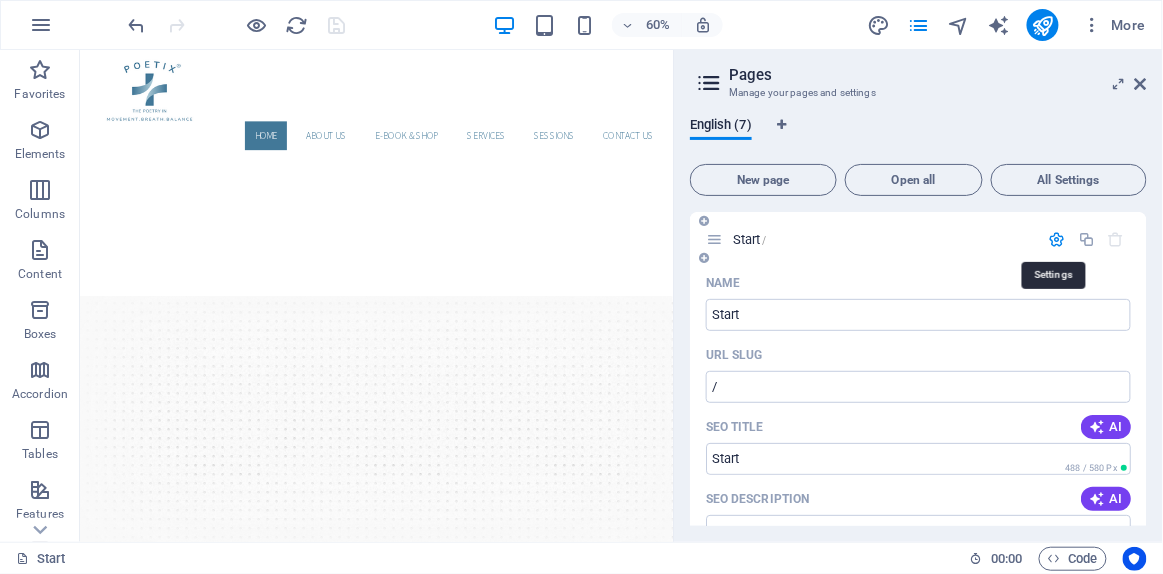 click at bounding box center (1057, 239) 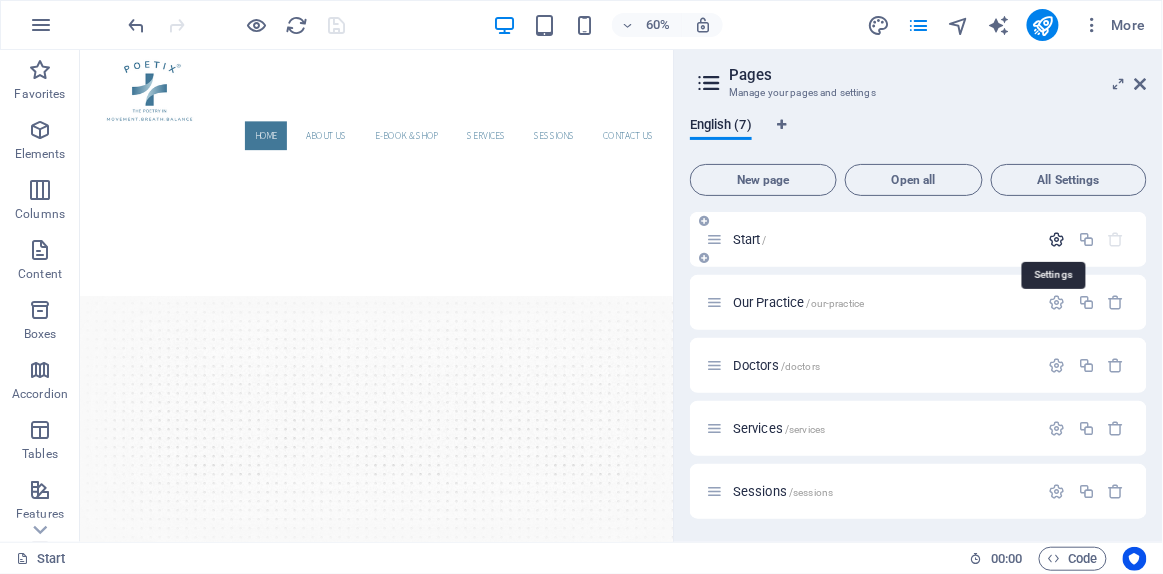click at bounding box center [1057, 239] 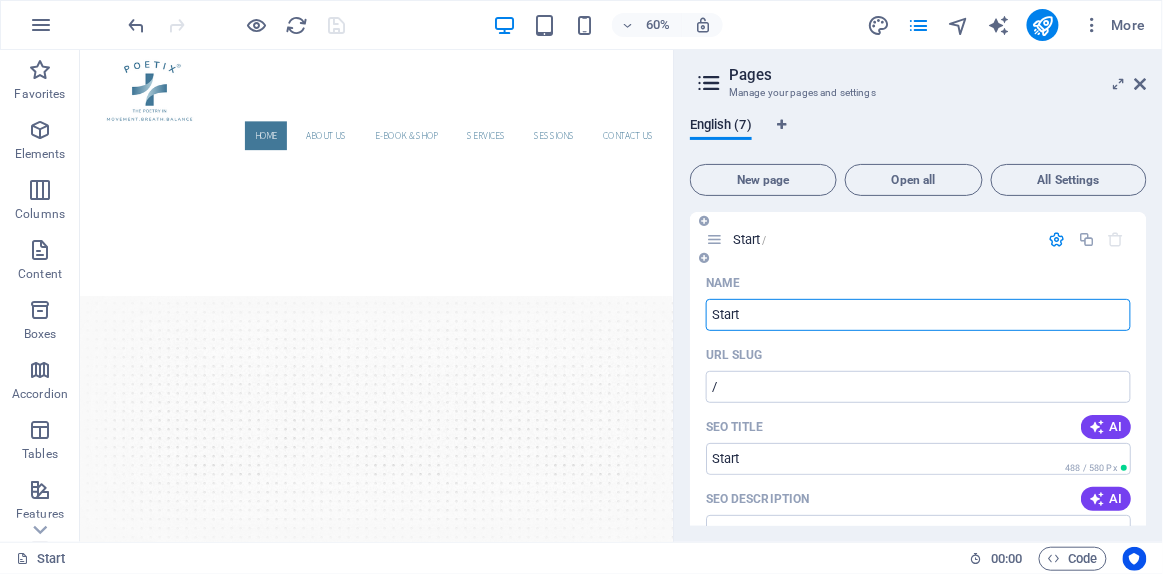 click on "Start" at bounding box center (918, 315) 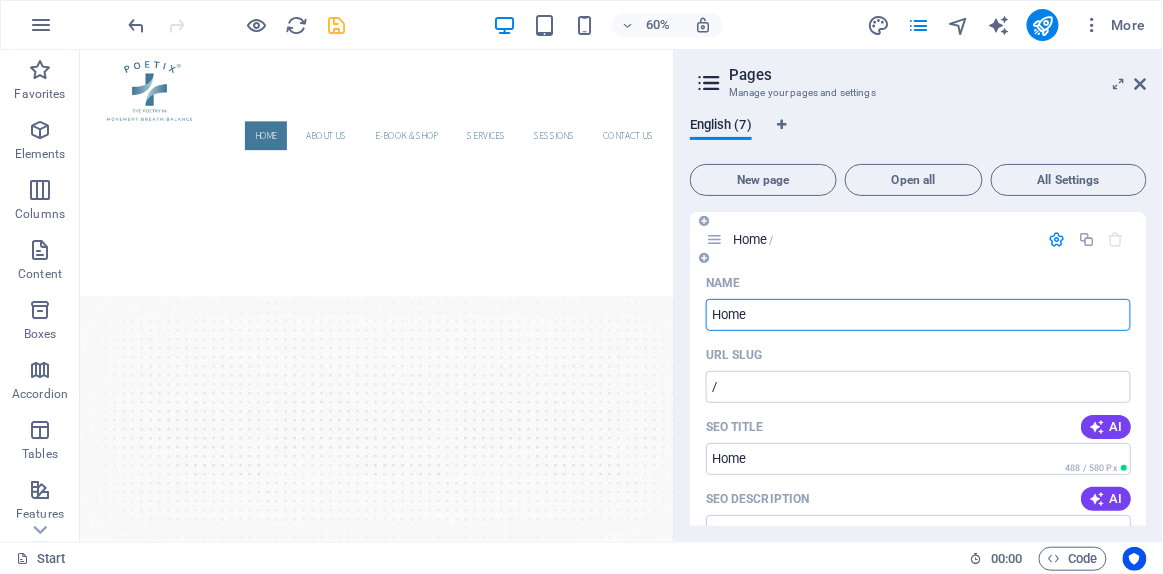 type on "Home" 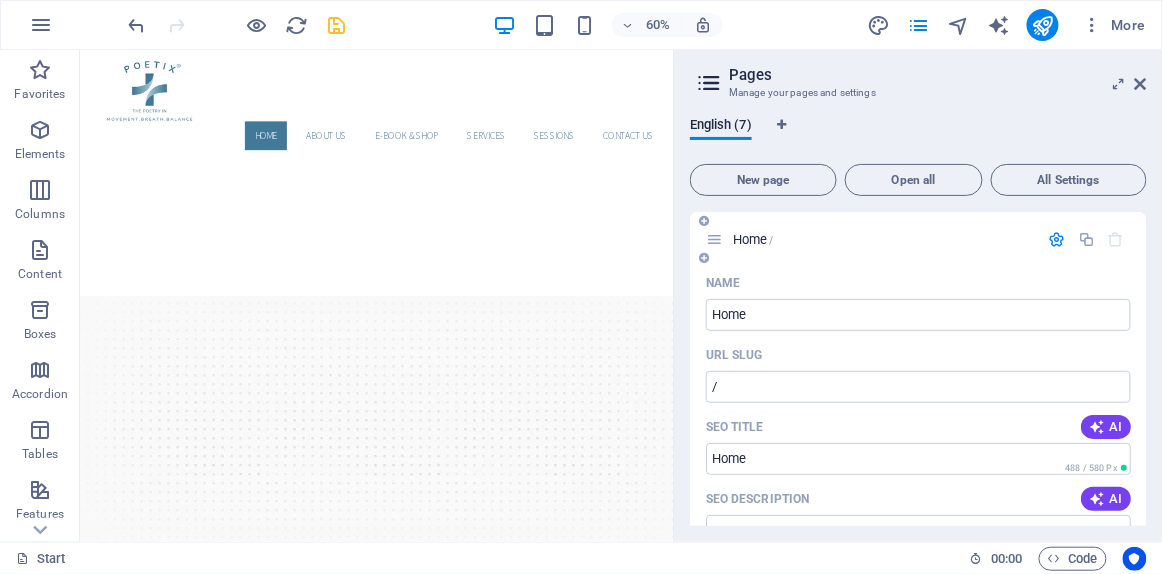 click on "Home /" at bounding box center (918, 239) 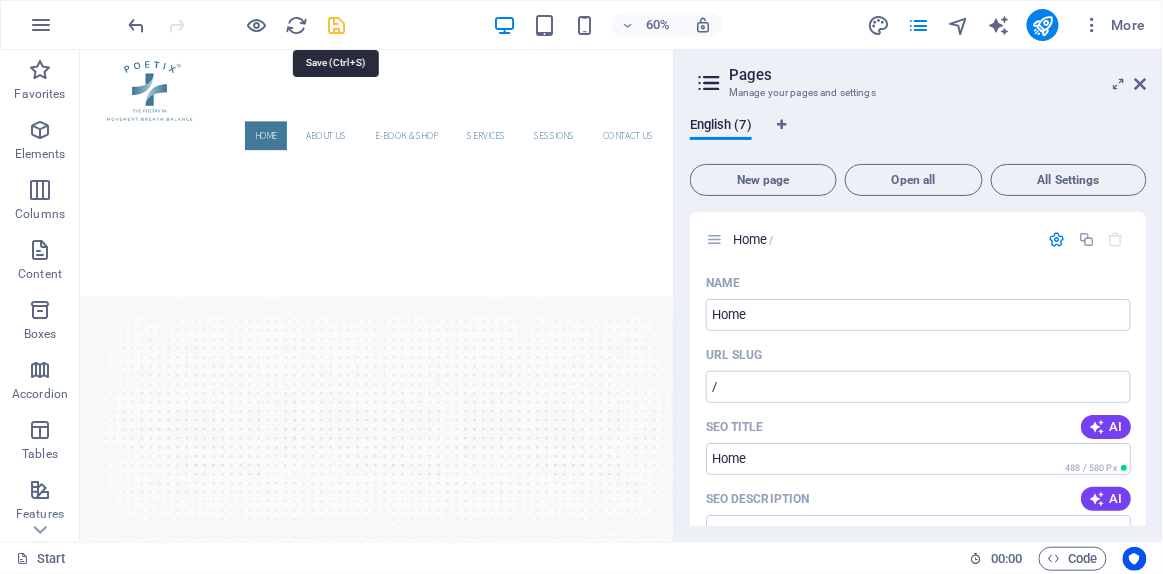 click at bounding box center (337, 25) 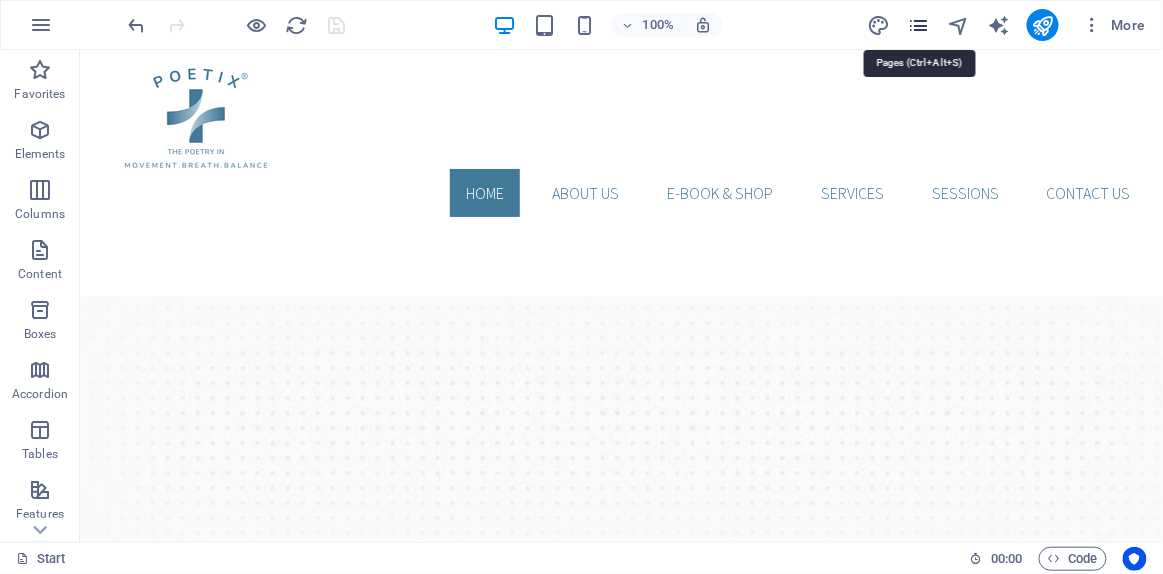 click at bounding box center (918, 25) 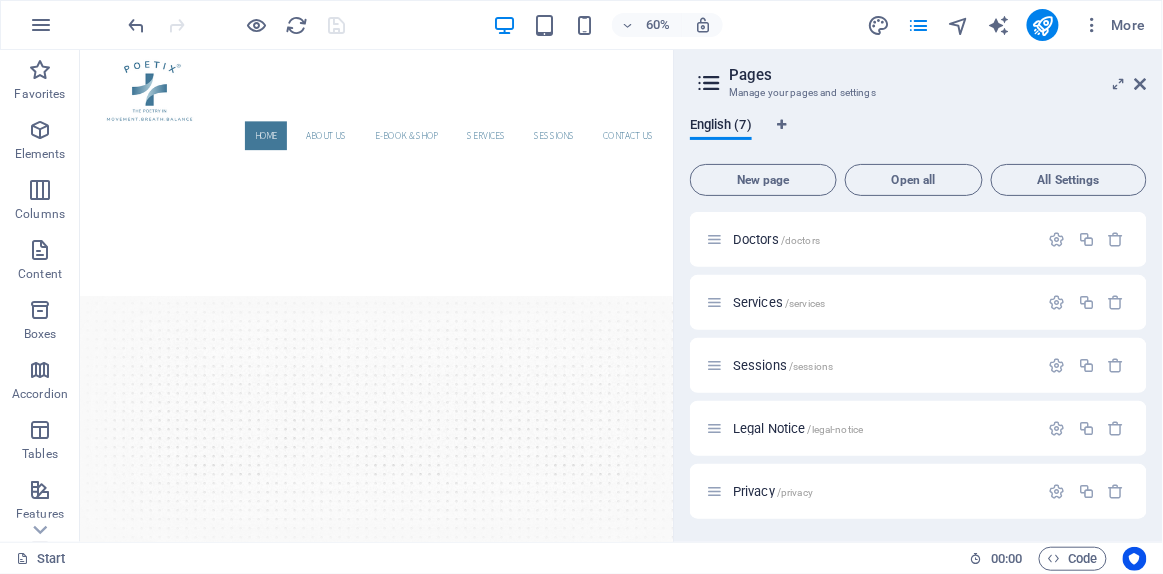 scroll, scrollTop: 0, scrollLeft: 0, axis: both 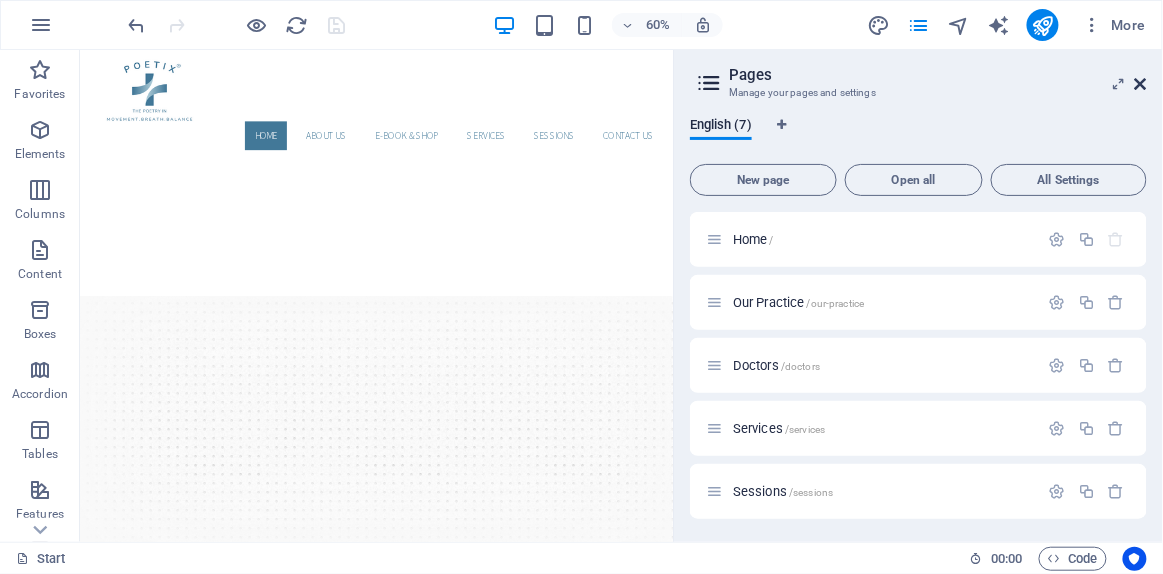 click at bounding box center [1141, 84] 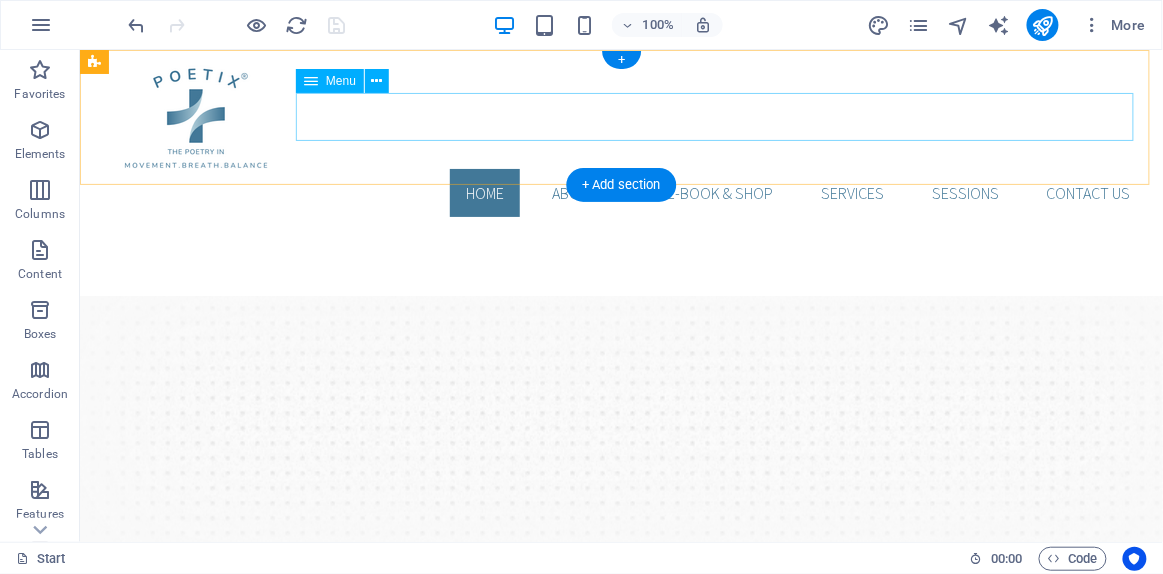 click on "HOME ABOUT US E-BOOK & SHOP Services SESSIONS Contact us" at bounding box center (620, 192) 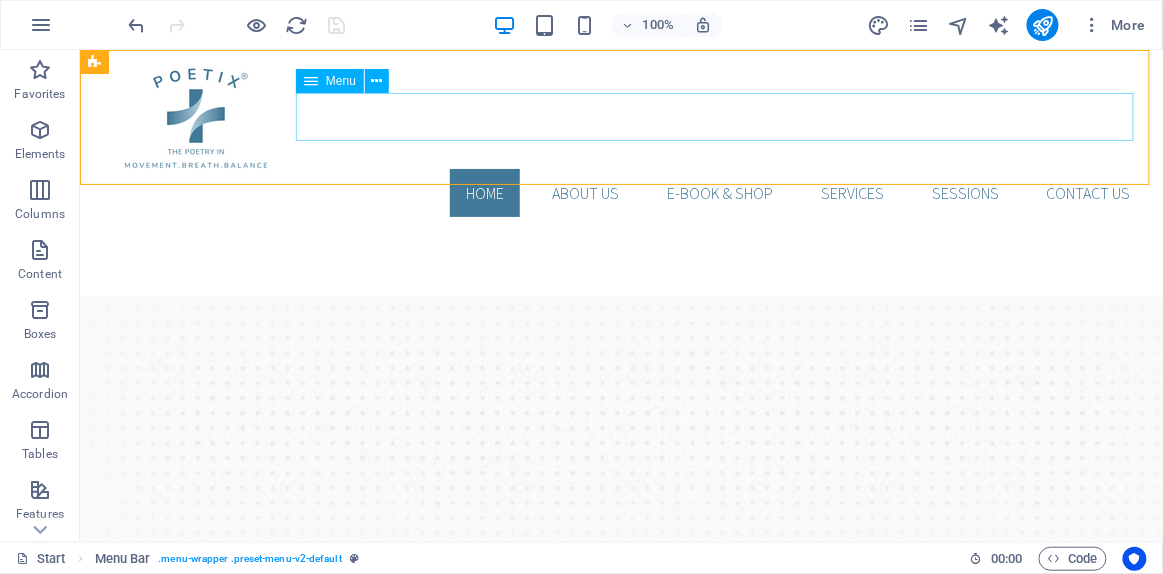 click on "HOME ABOUT US E-BOOK & SHOP Services SESSIONS Contact us" at bounding box center (620, 192) 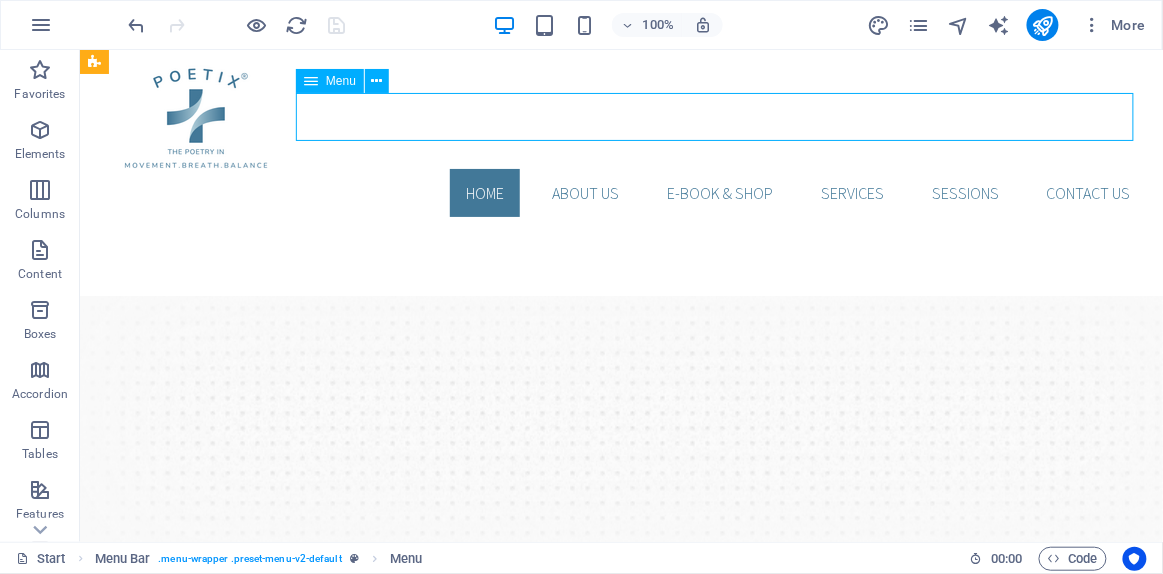 click on "HOME ABOUT US E-BOOK & SHOP Services SESSIONS Contact us" at bounding box center (620, 192) 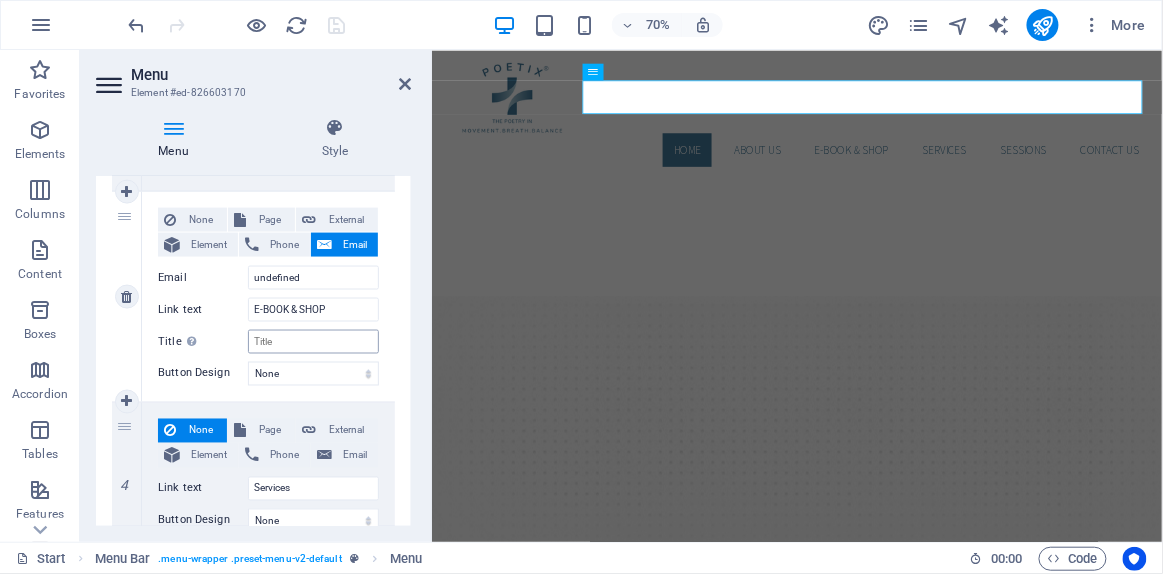 scroll, scrollTop: 727, scrollLeft: 0, axis: vertical 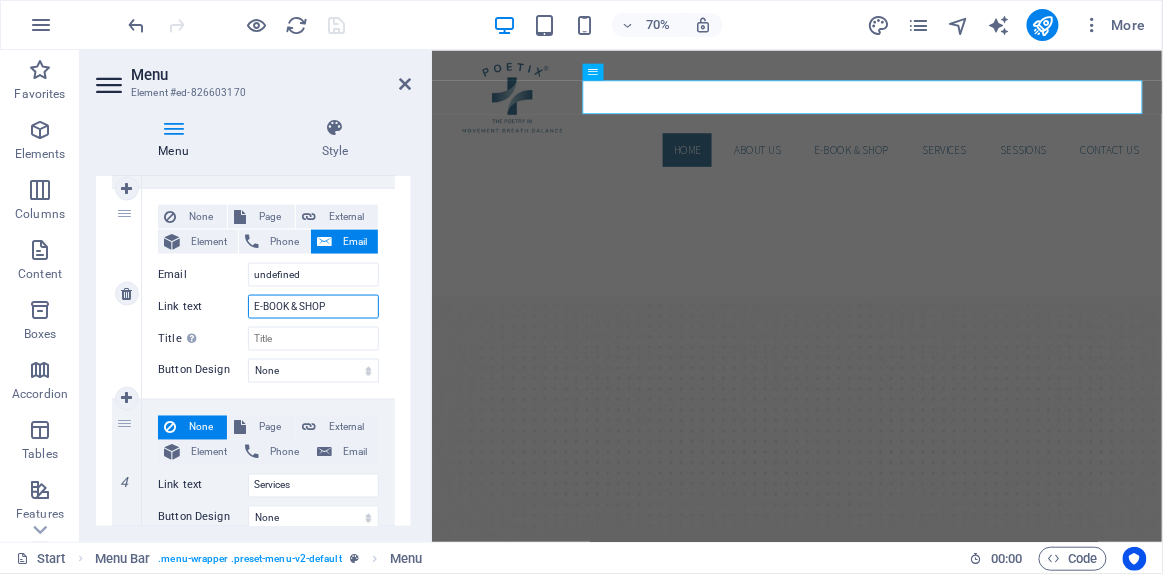 drag, startPoint x: 264, startPoint y: 304, endPoint x: 223, endPoint y: 298, distance: 41.4367 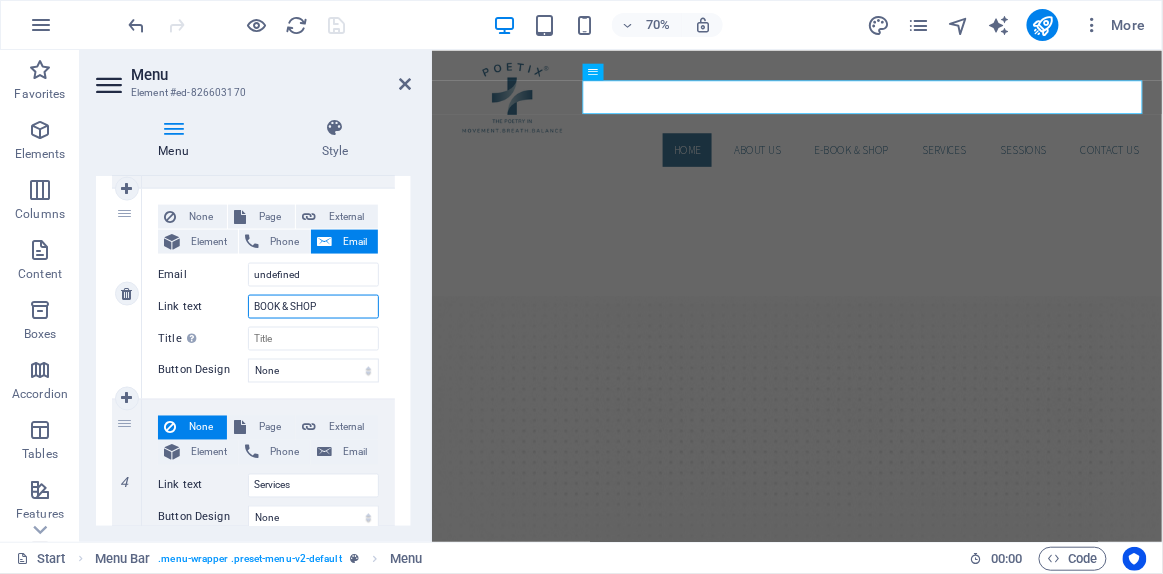 select 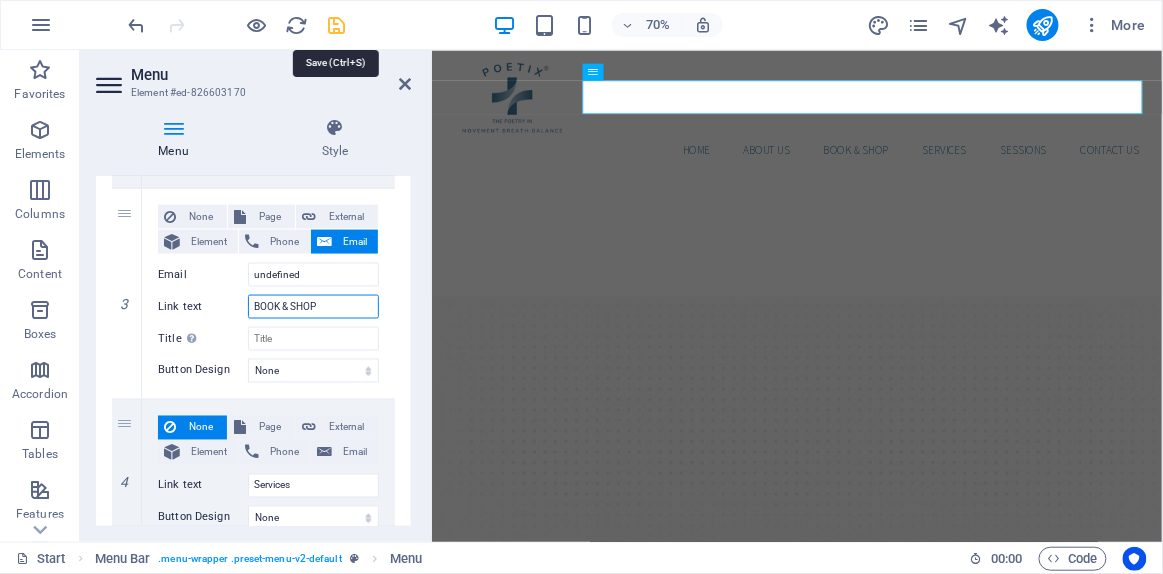 type on "BOOK & SHOP" 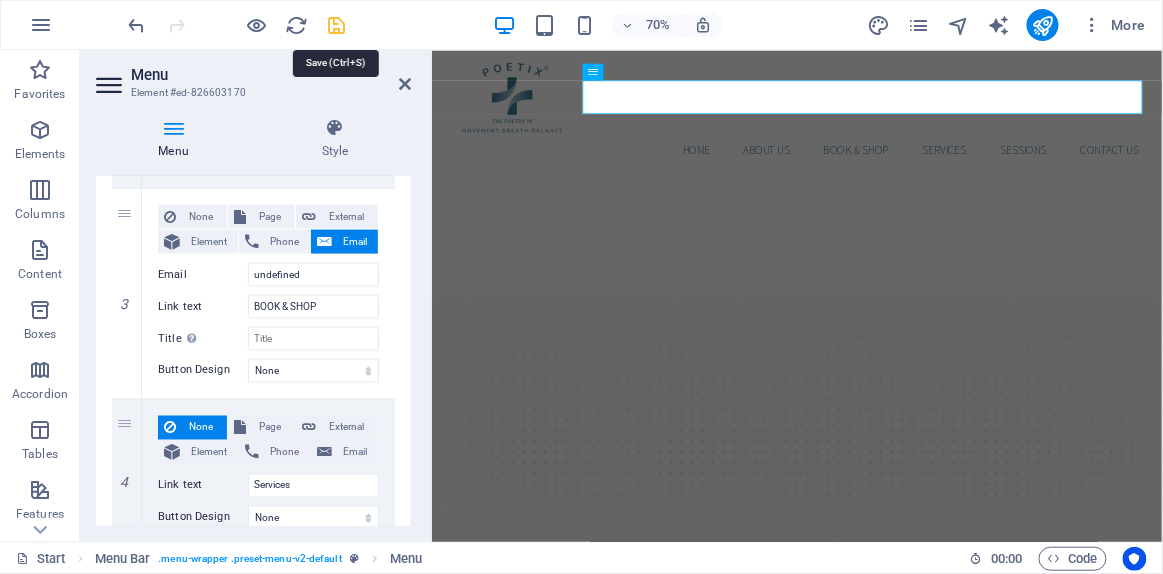 click at bounding box center [337, 25] 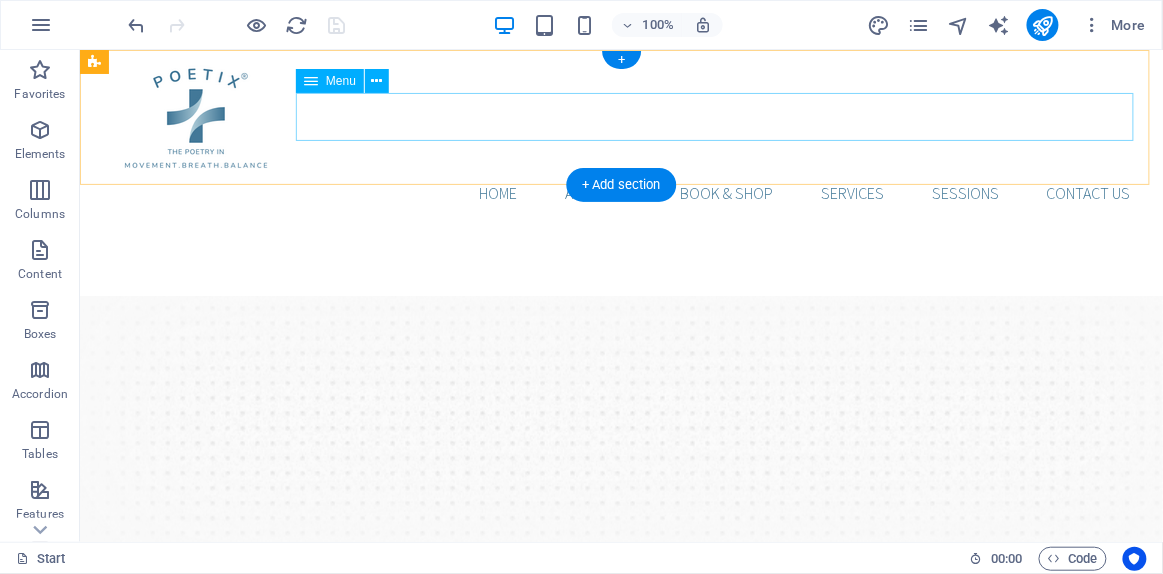 click on "HOME ABOUT US BOOK & SHOP Services SESSIONS Contact us" at bounding box center [620, 192] 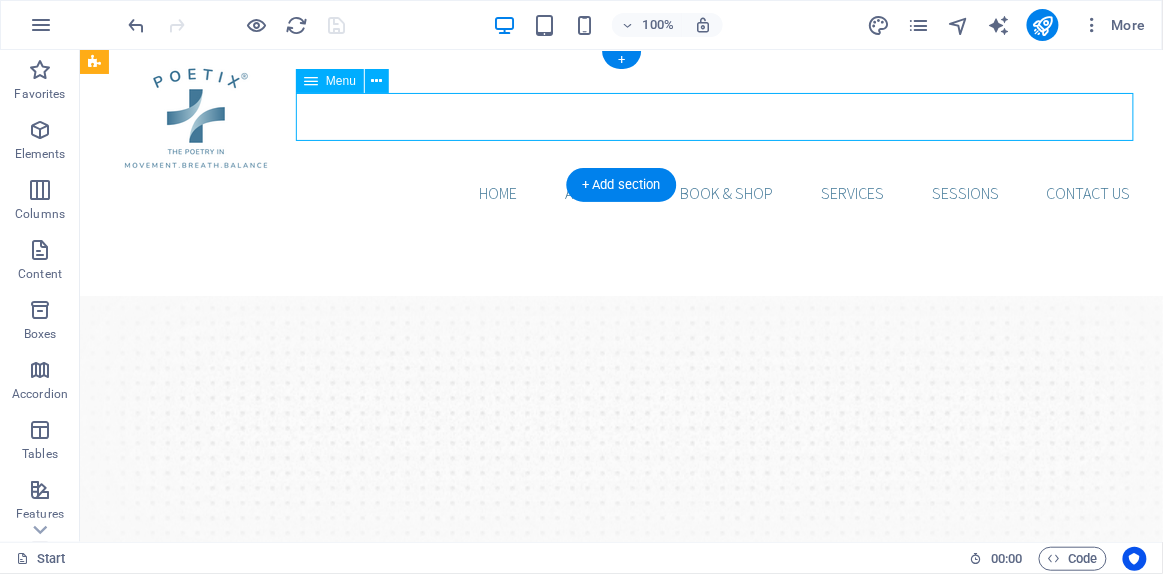 click on "HOME ABOUT US BOOK & SHOP Services SESSIONS Contact us" at bounding box center [620, 192] 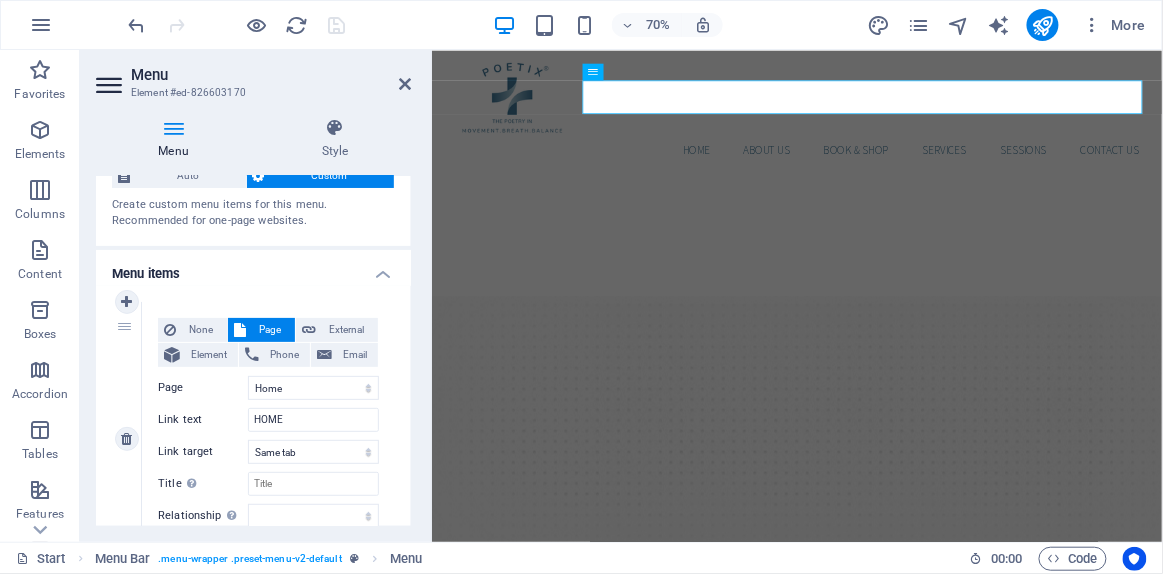 scroll, scrollTop: 90, scrollLeft: 0, axis: vertical 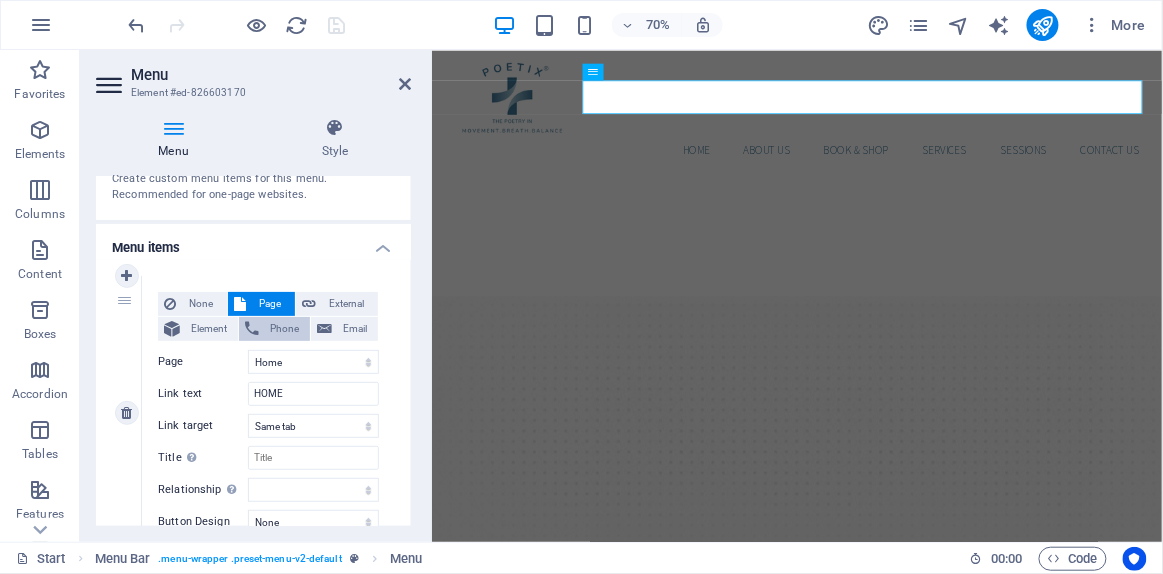 click at bounding box center [252, 329] 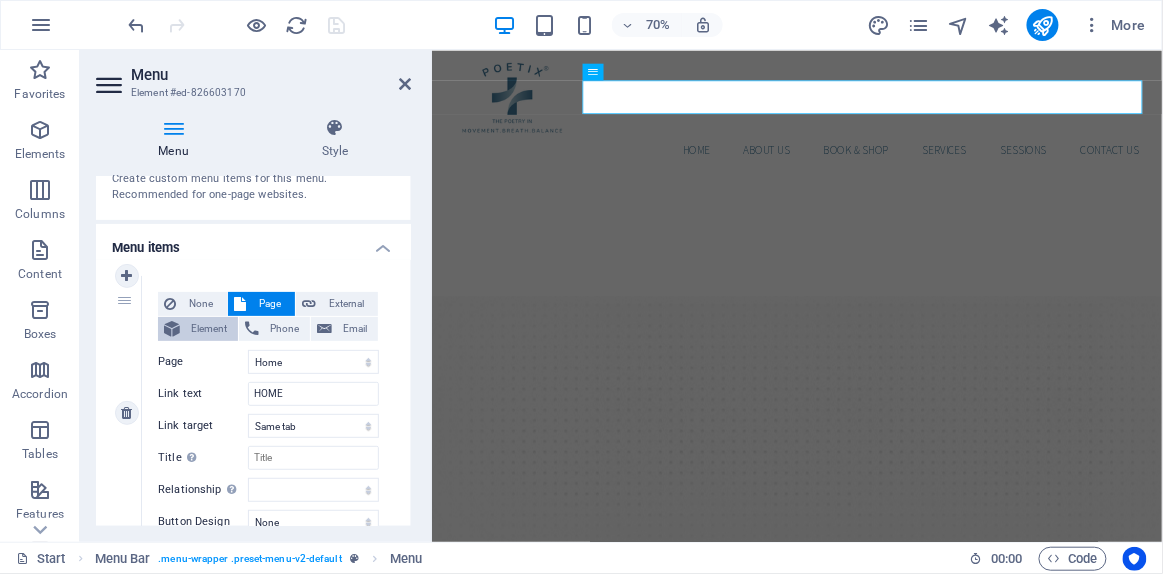 select 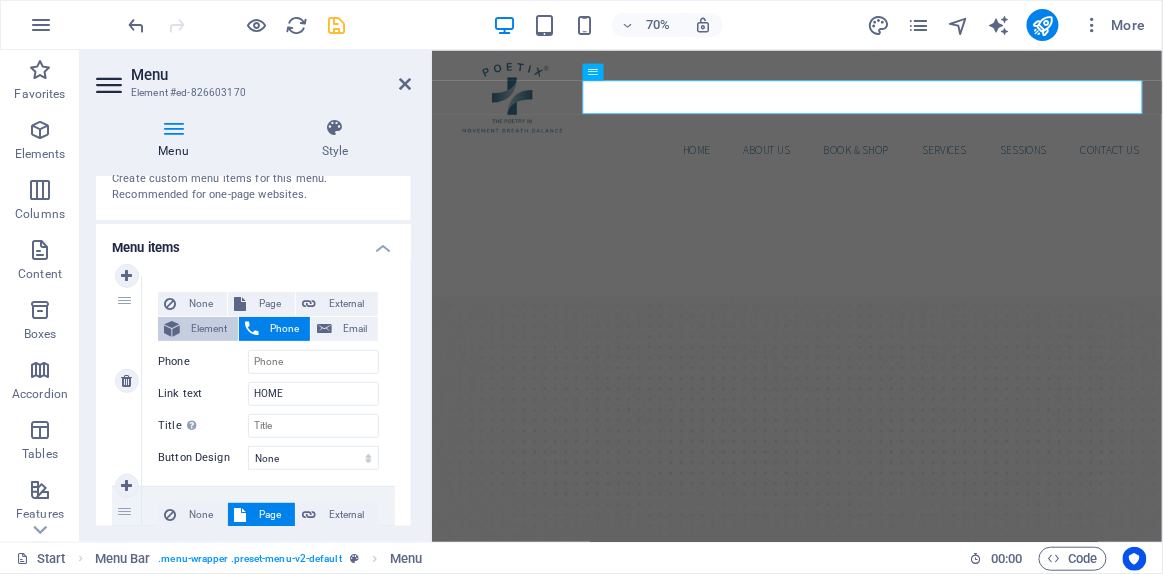 click on "Element" at bounding box center [209, 329] 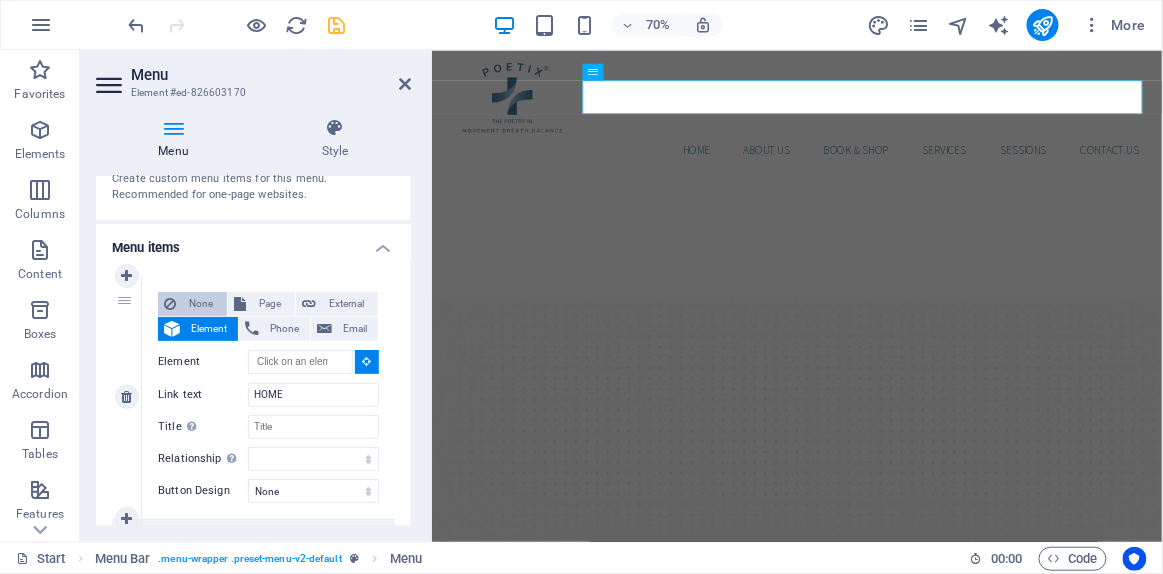 click on "None" at bounding box center (201, 304) 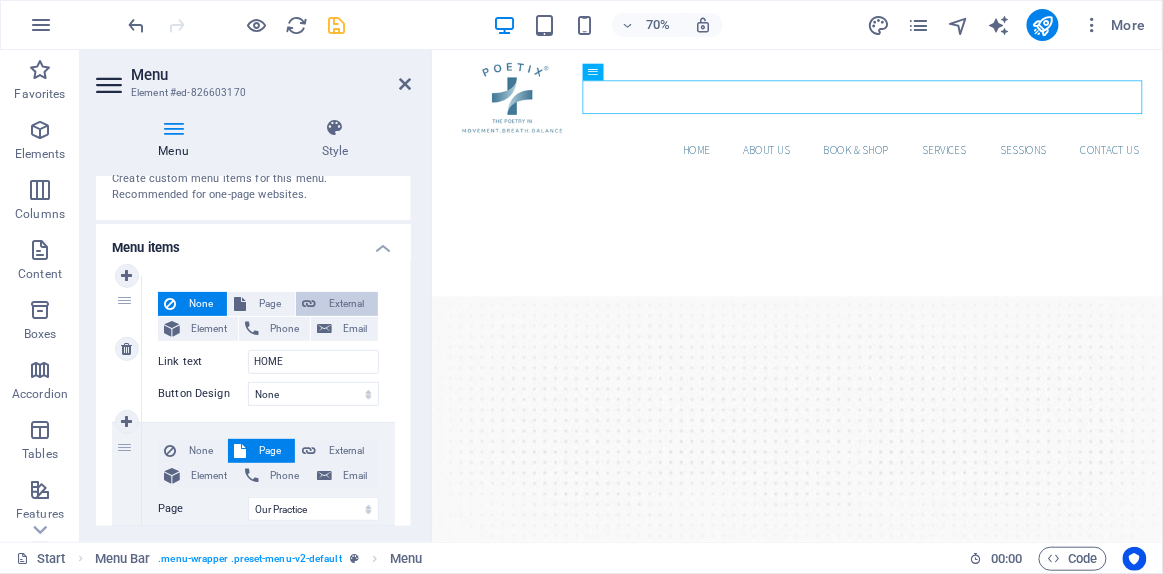 click on "External" at bounding box center [347, 304] 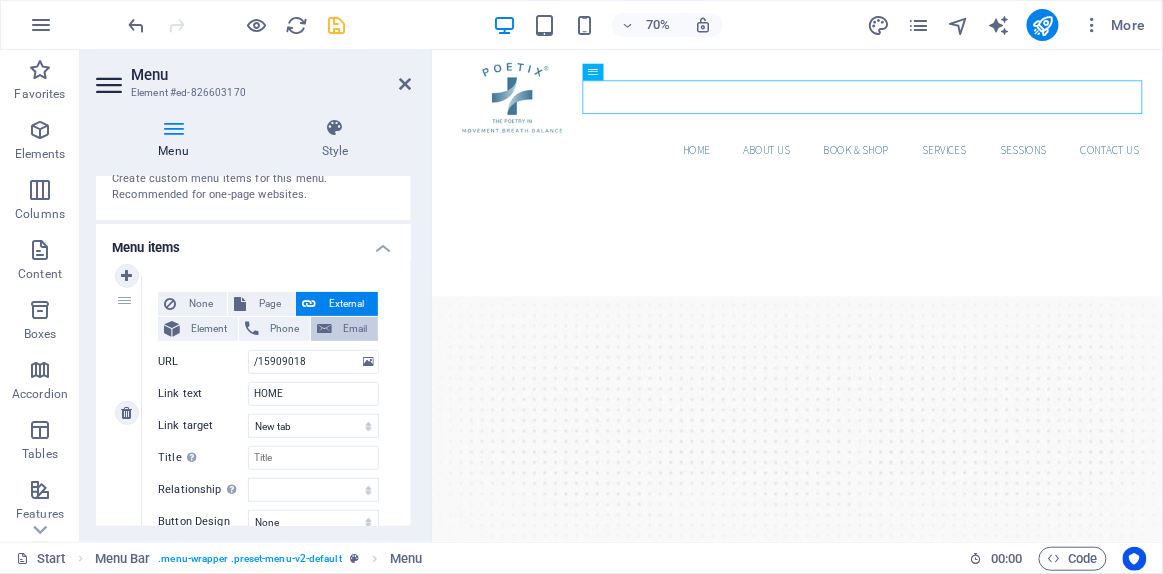 click on "Email" at bounding box center (355, 329) 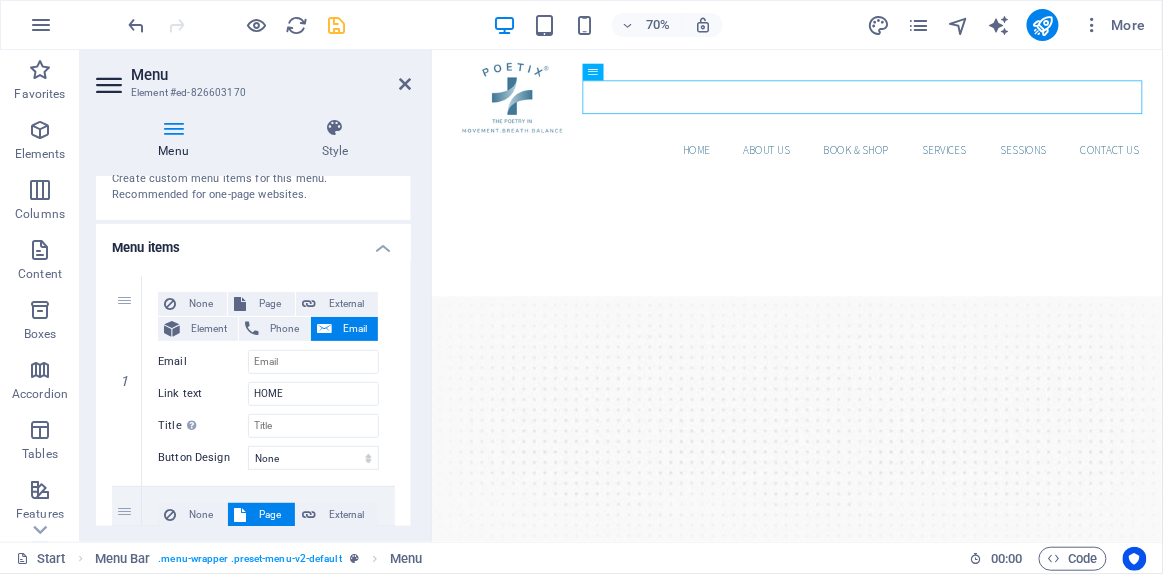 click on "Menu items" at bounding box center (253, 242) 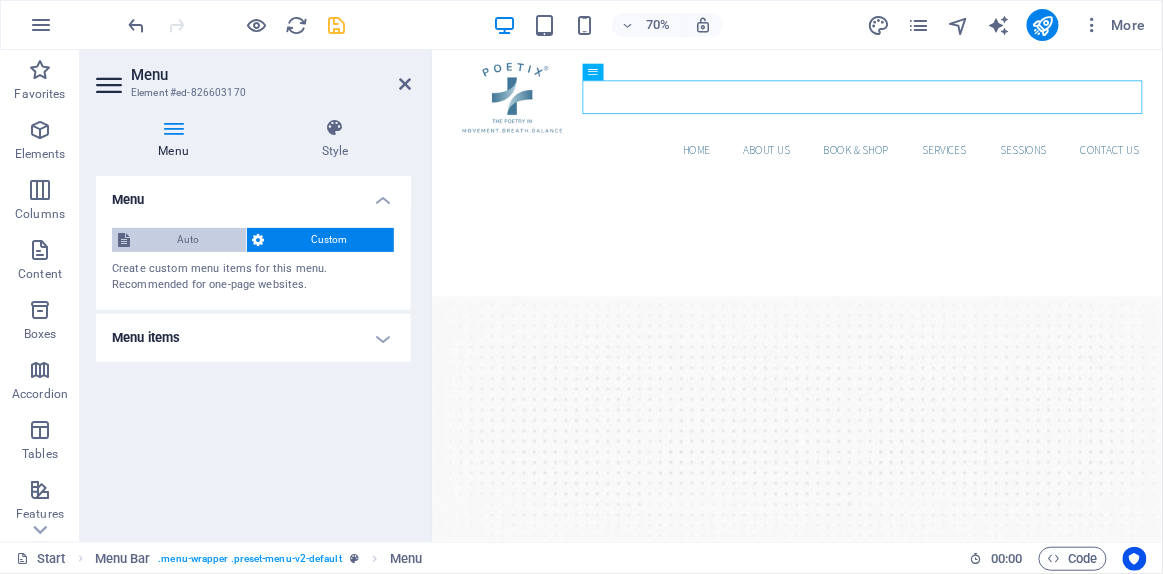 click on "Auto" at bounding box center [188, 240] 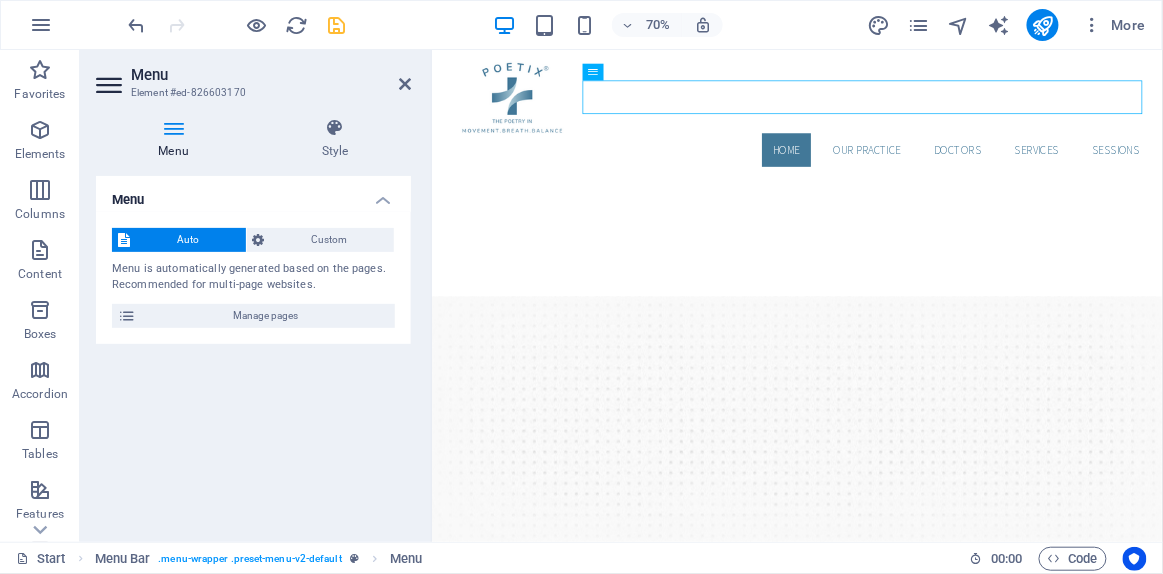 click on "Menu Element #ed-826603170 Menu Style Menu Auto Custom Menu is automatically generated based on the pages. Recommended for multi-page websites. Manage pages Menu items 1 None Page External Element Phone Email Page Home Our Practice Doctors Services Sessions Legal Notice Privacy Element
URL /15909018 Phone Email Link text HOME Link target New tab Same tab Overlay Title Additional link description, should not be the same as the link text. The title is most often shown as a tooltip text when the mouse moves over the element. Leave empty if uncertain. Relationship Sets the  relationship of this link to the link target . For example, the value "nofollow" instructs search engines not to follow the link. Can be left empty. alternate author bookmark external help license next nofollow noreferrer noopener prev search tag Button Design None Default Primary Secondary 2 None Page External Element Phone Email Page Home Our Practice Doctors Services Sessions Legal Notice Privacy Element
3" at bounding box center [256, 296] 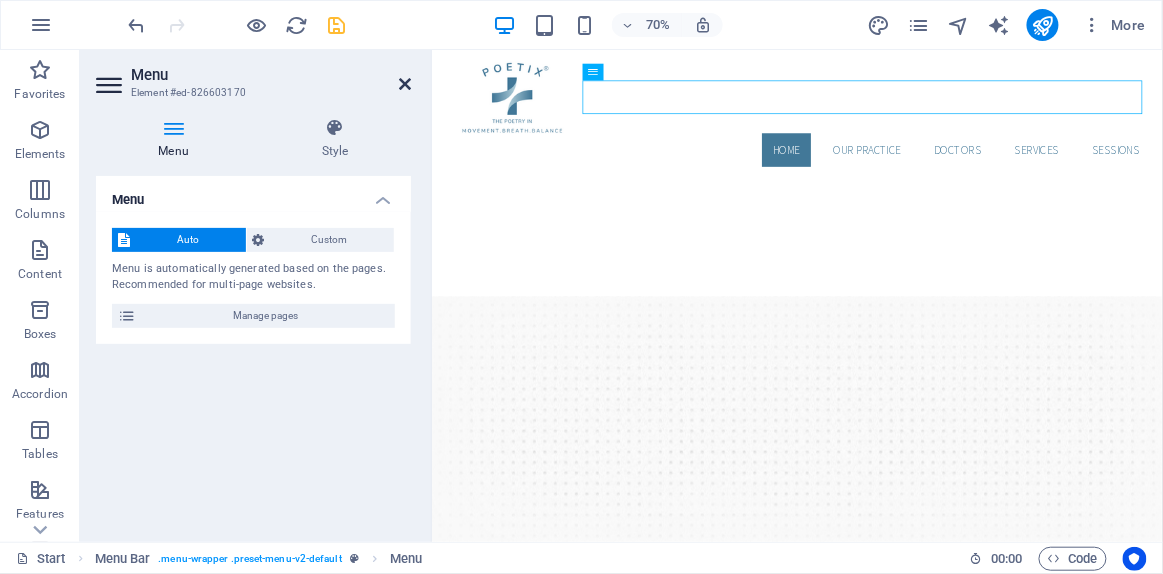 click at bounding box center (405, 84) 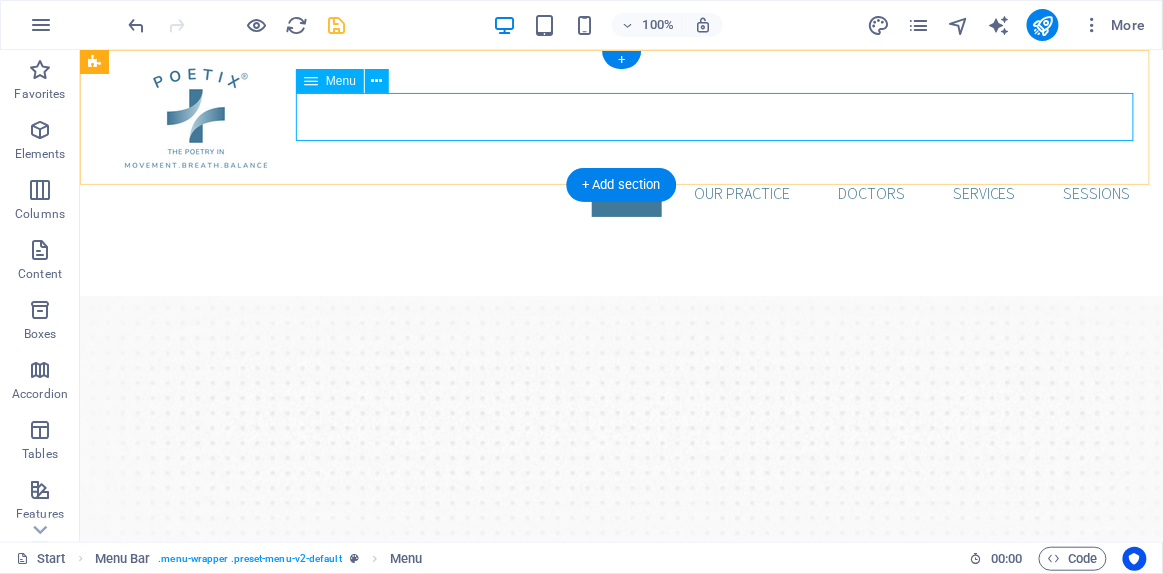 click on "Home Our Practice Doctors Services Sessions" at bounding box center (620, 192) 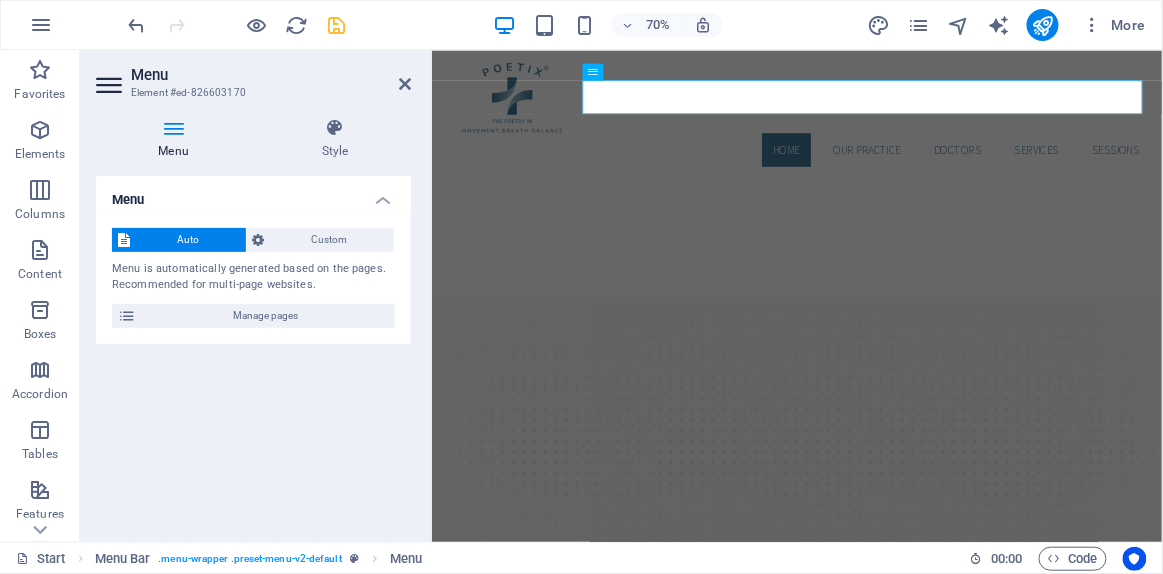 click on "70% More" at bounding box center [581, 25] 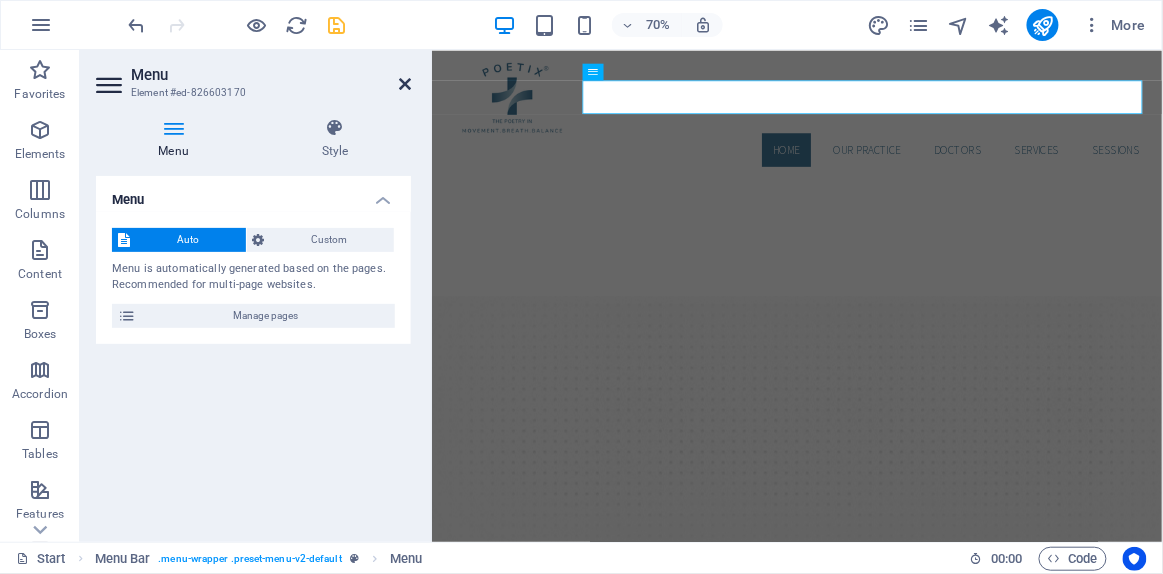 click at bounding box center [405, 84] 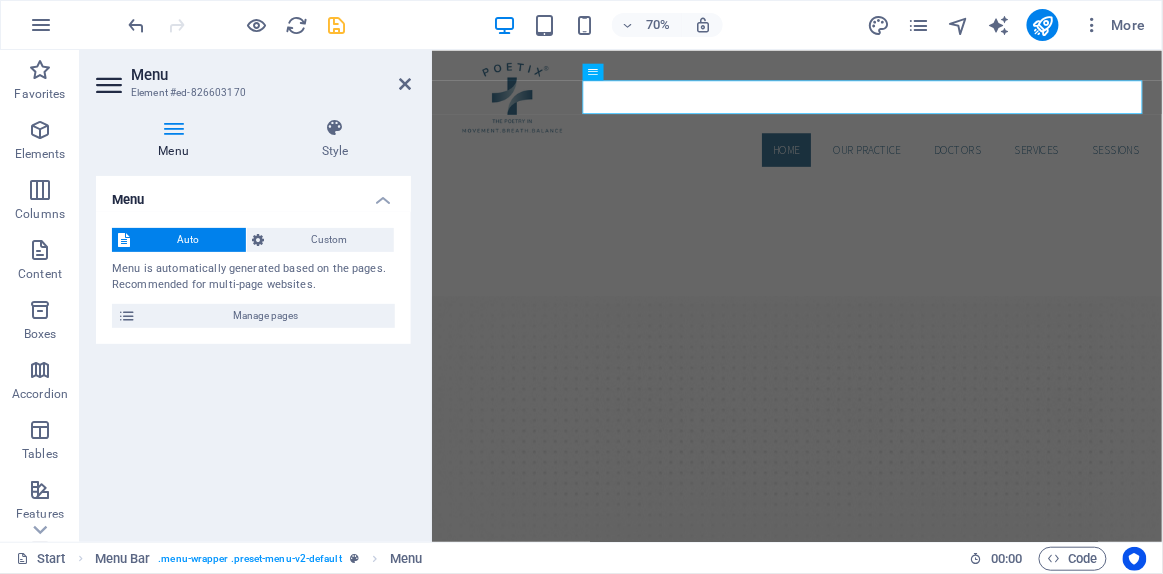click on "Home Our Practice Doctors Services Sessions" at bounding box center [953, 140] 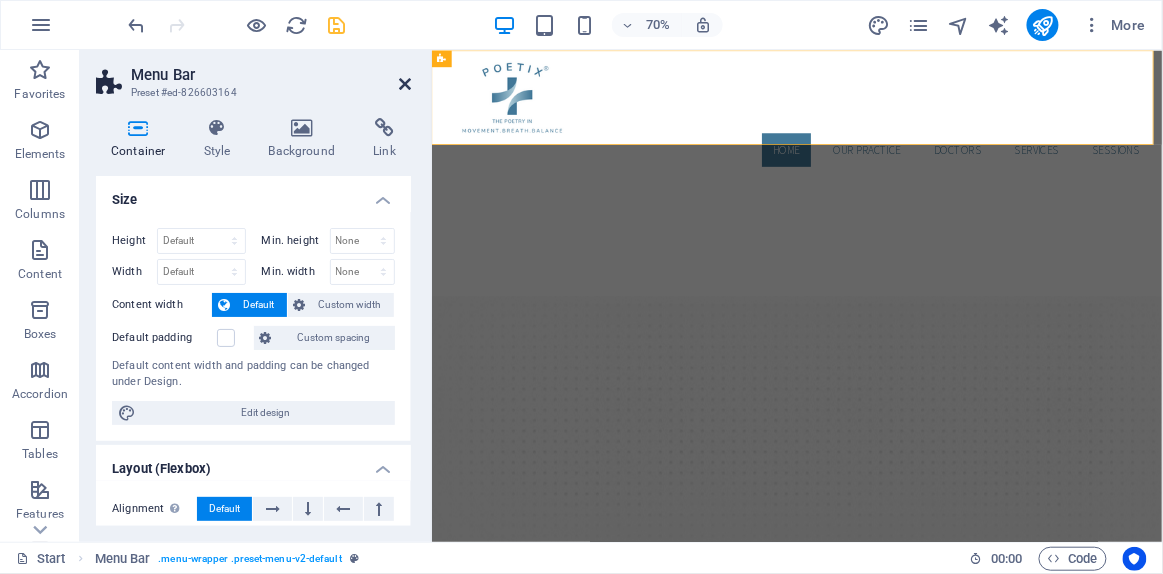 click at bounding box center [405, 84] 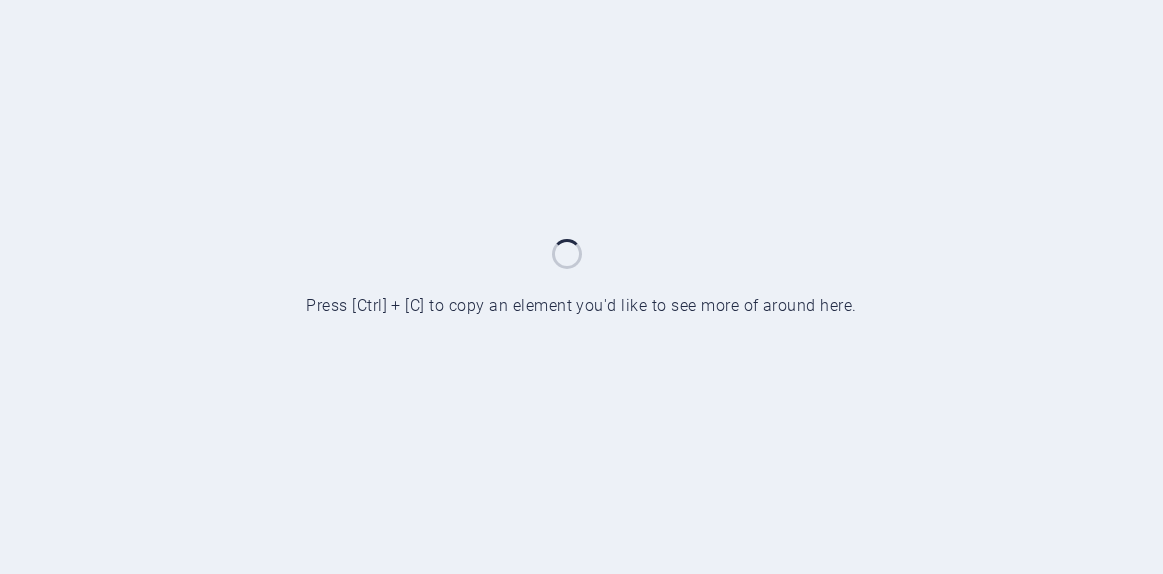 scroll, scrollTop: 0, scrollLeft: 0, axis: both 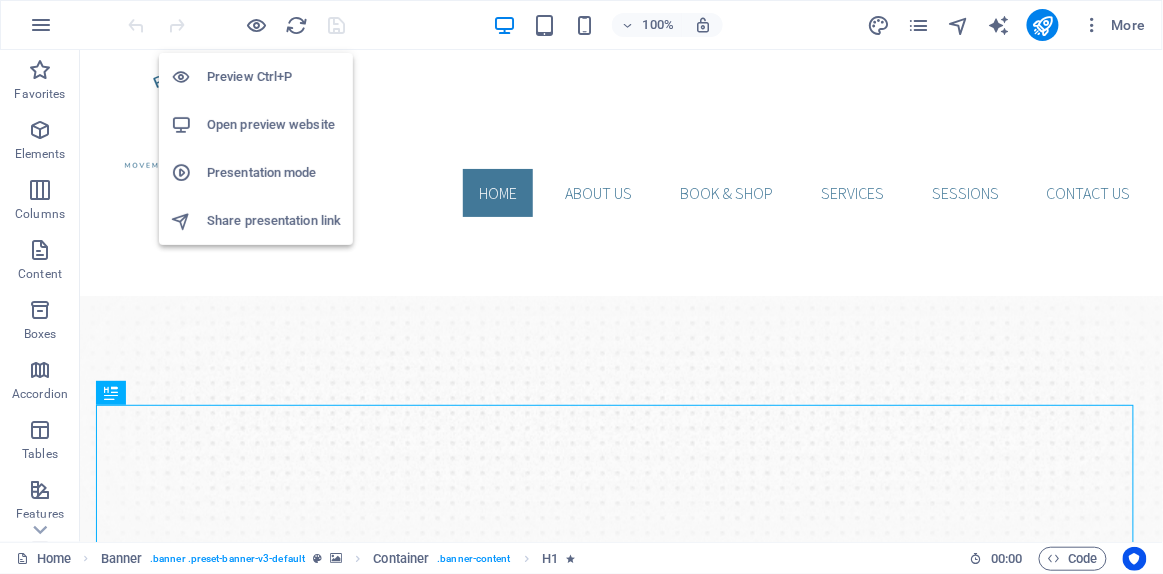 click on "Open preview website" at bounding box center [274, 125] 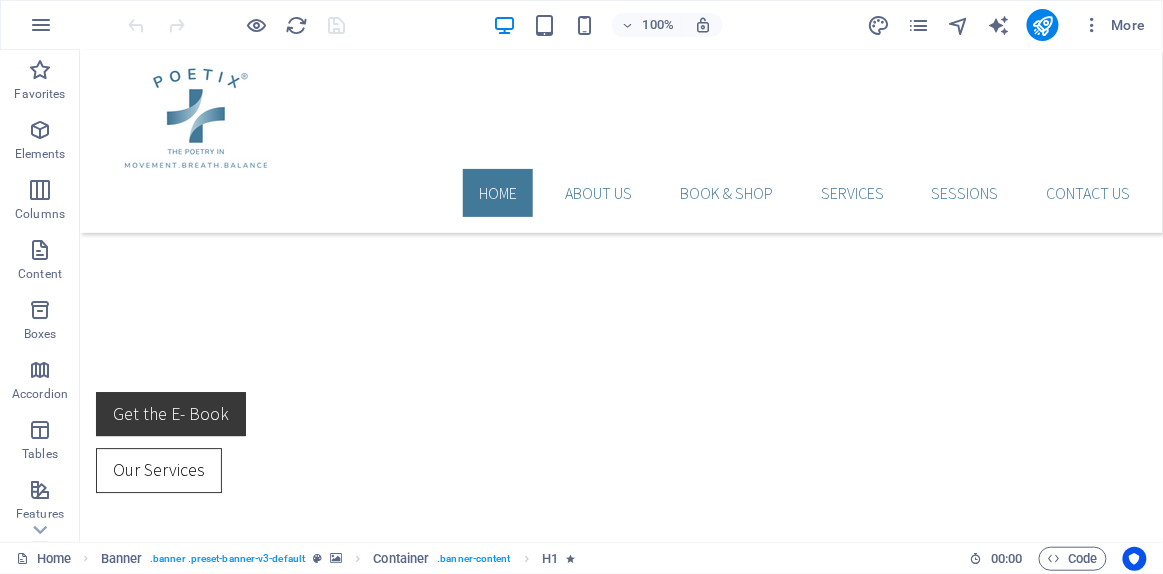 scroll, scrollTop: 1454, scrollLeft: 0, axis: vertical 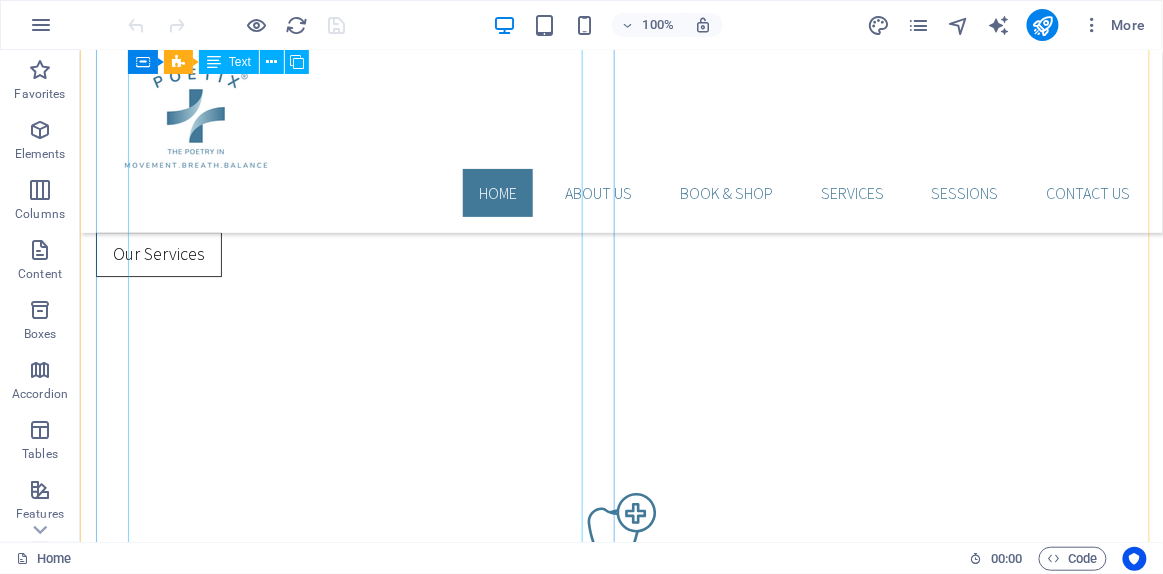 click on "Poetix® is a science-driven coaching and consulting agency dedicated to the art and science of enhancing physical vitality, cultivating mindful breath, and fostering holistic well-being. Our Story At Poetix®, movement is not just exercise — it’s a lifestyle. Rooted in backgrounds spanning athletics, professional sports, rehabilitation, and corporate leadership, we deeply understand how intentional movement and mindful breathing transform strength, resilience, and overall well-being. Our journey began as a personal quest for balance and vitality, evolving through years of rigorous study in evidence-based nutrition, functional movement, and breath science. Combining professional expertise with real-world experience, we transitioned from corporate leadership roles to coaching and consulting, delivering a unique perspective on stress management, performance enhancement, and sustainable health. Our Philosophy True wellness arises from the harmony of body, mind, and breath. Our approach is grounded in: ✔" at bounding box center (620, 1980) 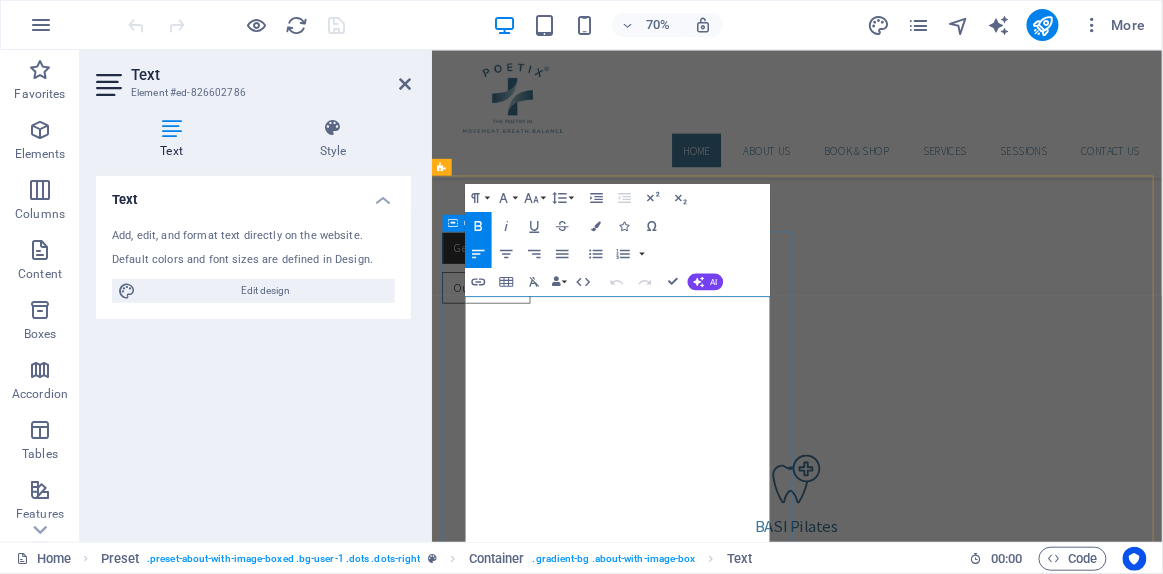 scroll, scrollTop: 1064, scrollLeft: 0, axis: vertical 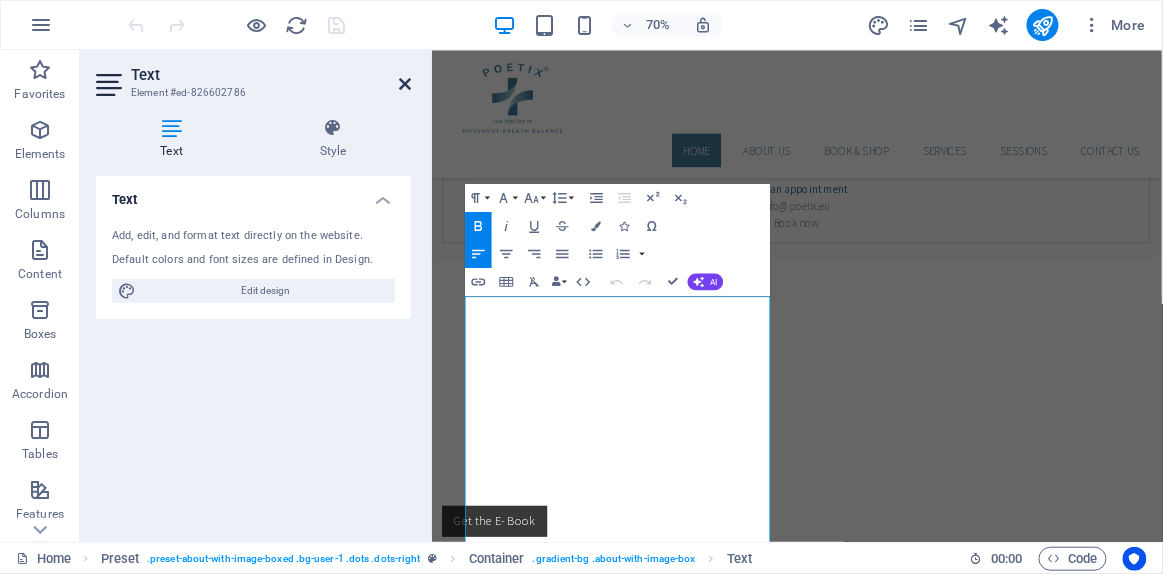 click at bounding box center (405, 84) 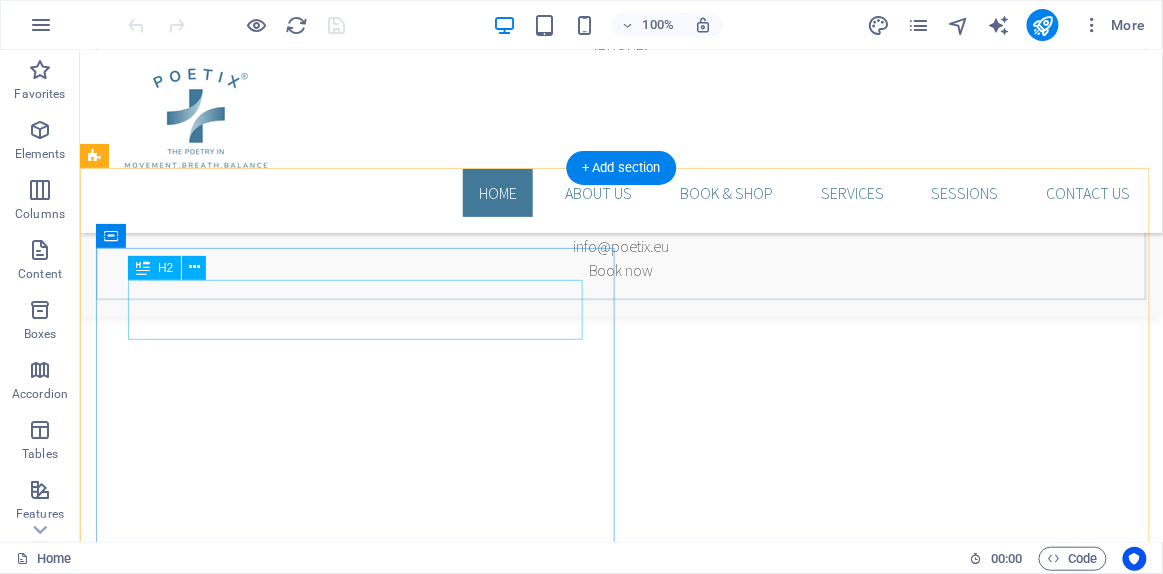 scroll, scrollTop: 1363, scrollLeft: 0, axis: vertical 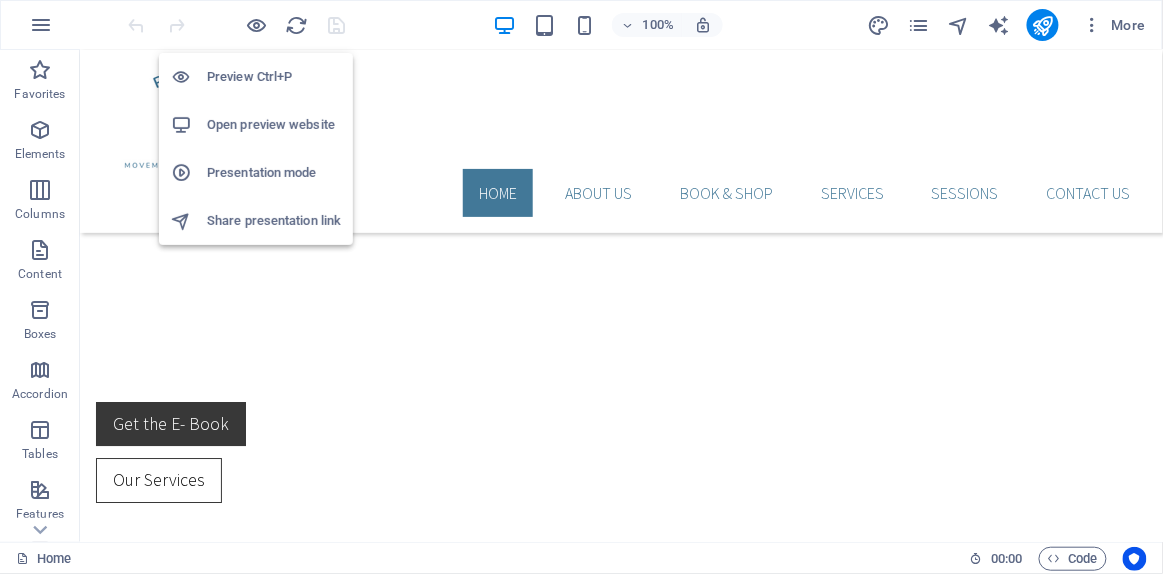 click on "Preview Ctrl+P" at bounding box center (256, 77) 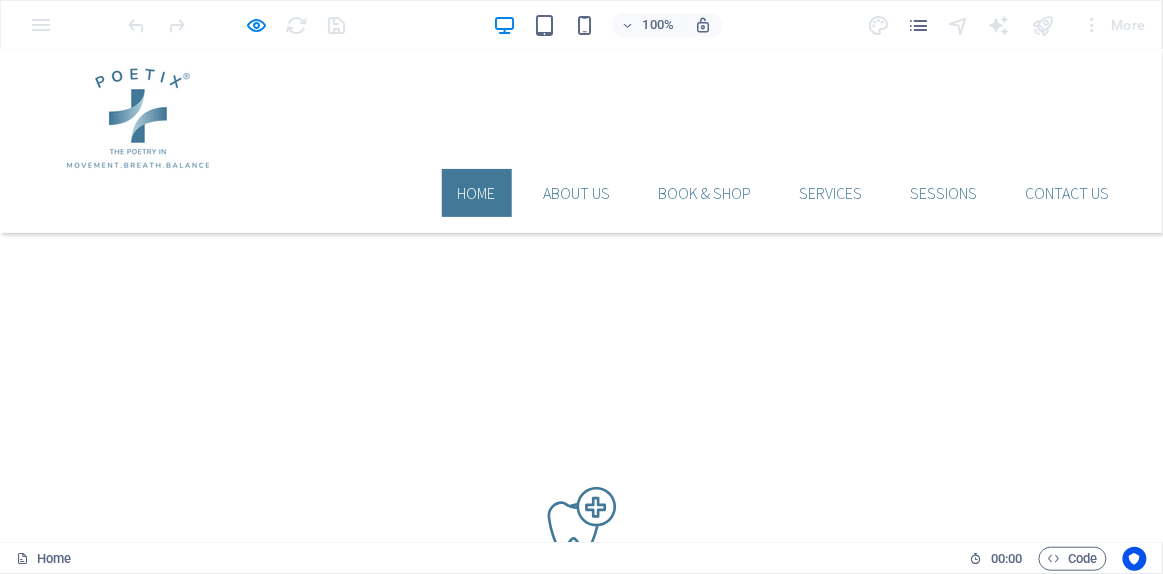 scroll, scrollTop: 1636, scrollLeft: 0, axis: vertical 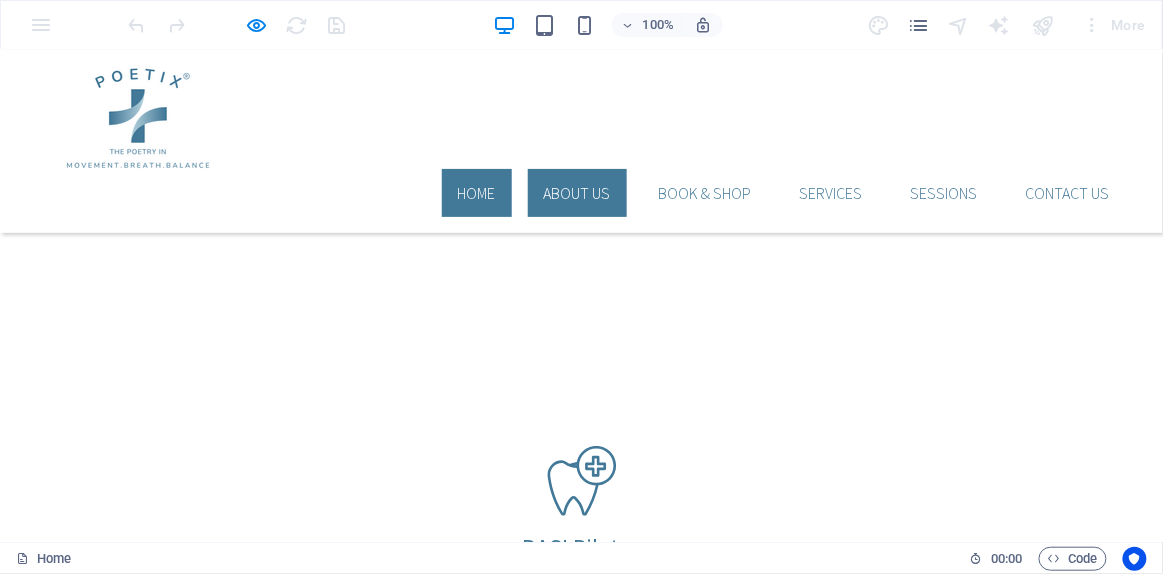click on "ABOUT US" at bounding box center (577, 192) 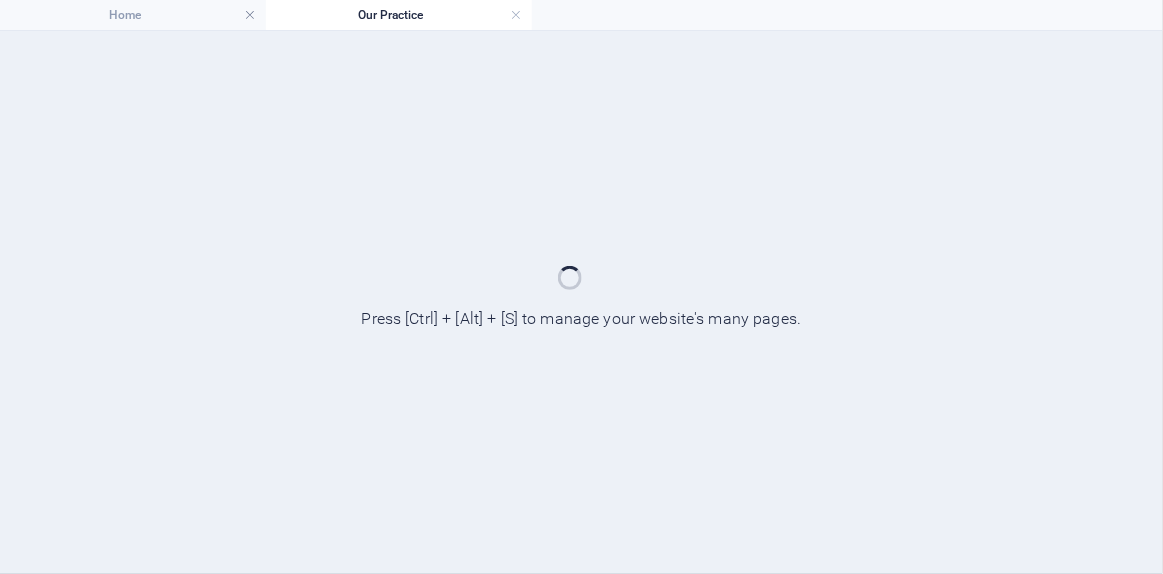 scroll, scrollTop: 0, scrollLeft: 0, axis: both 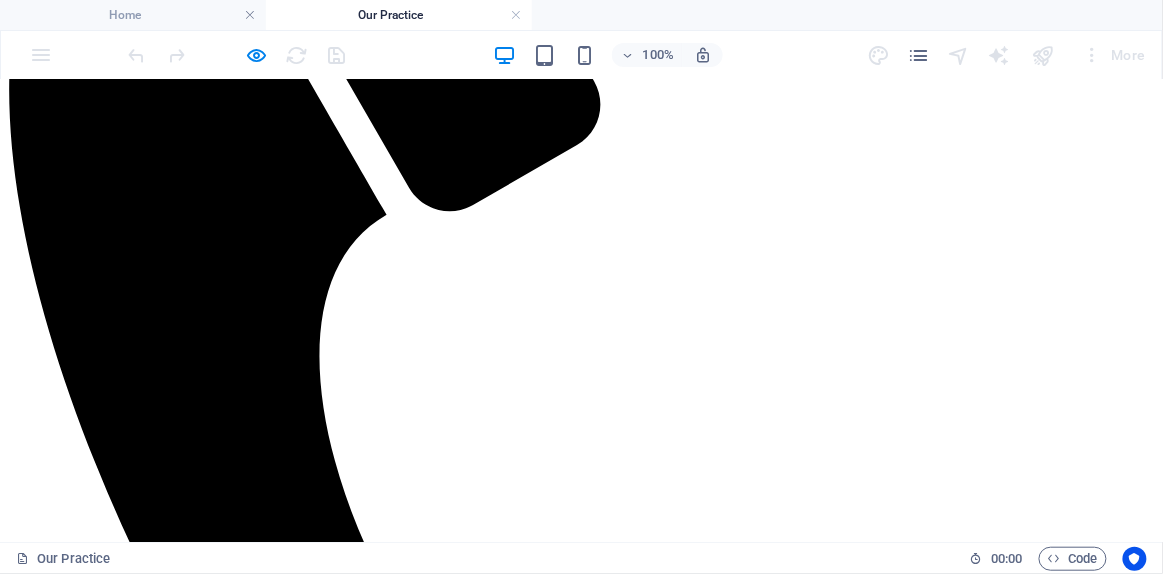 click on "HOME ABOUT US BOOK & SHOP Services SESSIONS Contact us" at bounding box center [581, -354] 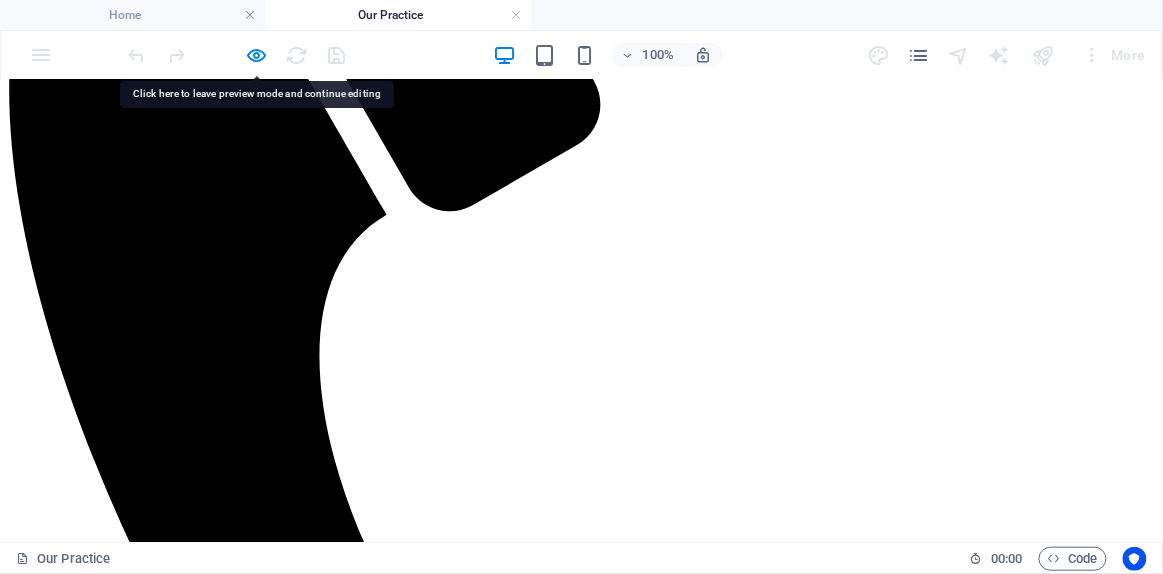 click on "HOME ABOUT US BOOK & SHOP Services SESSIONS Contact us" at bounding box center (581, -354) 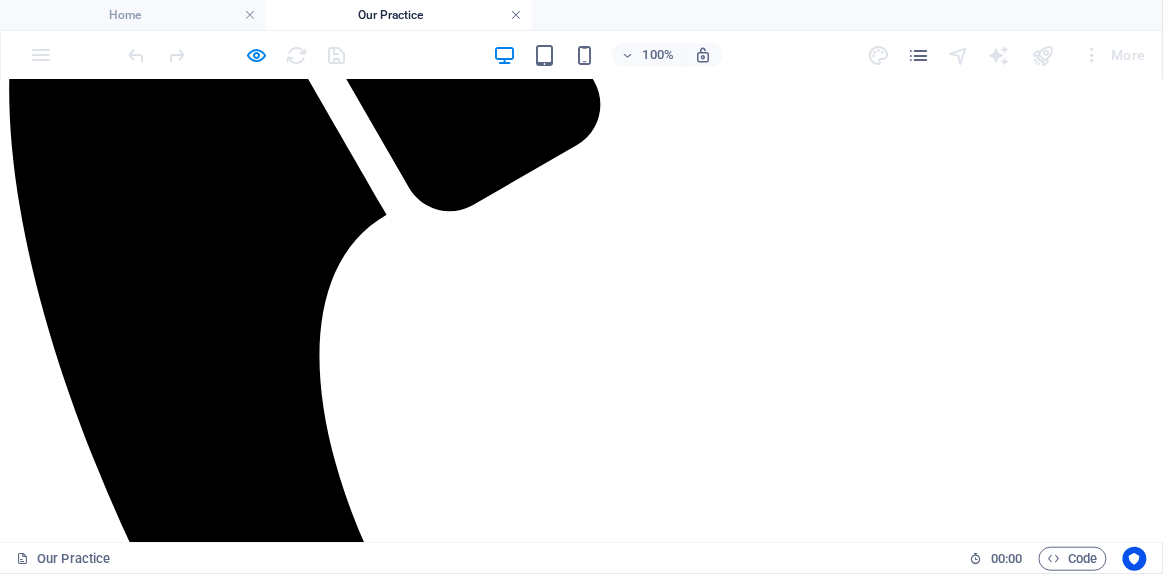 click at bounding box center [516, 15] 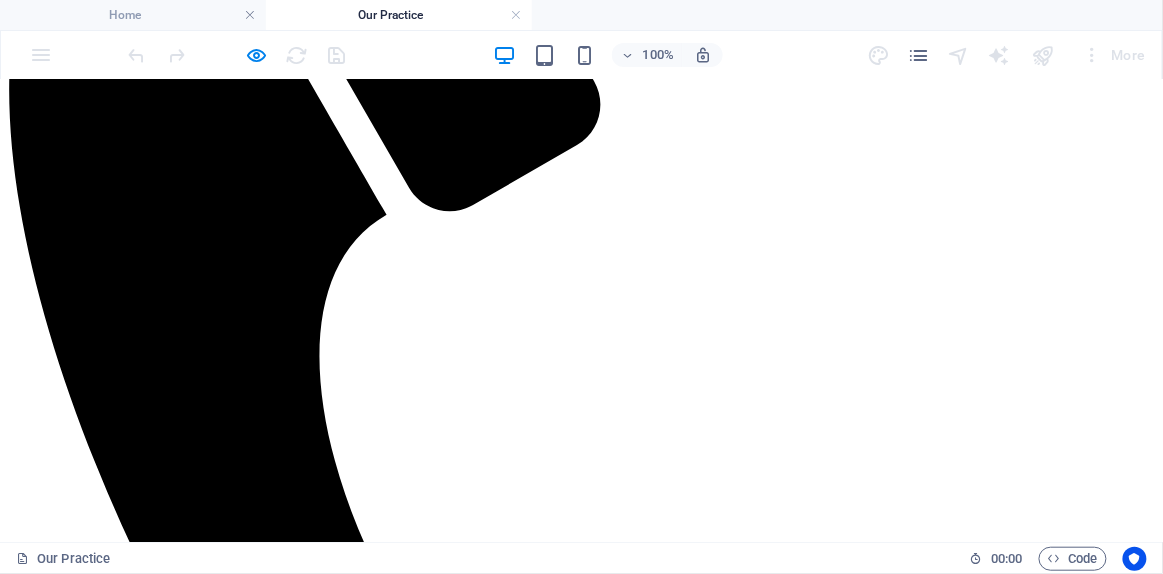 click at bounding box center [0, 0] 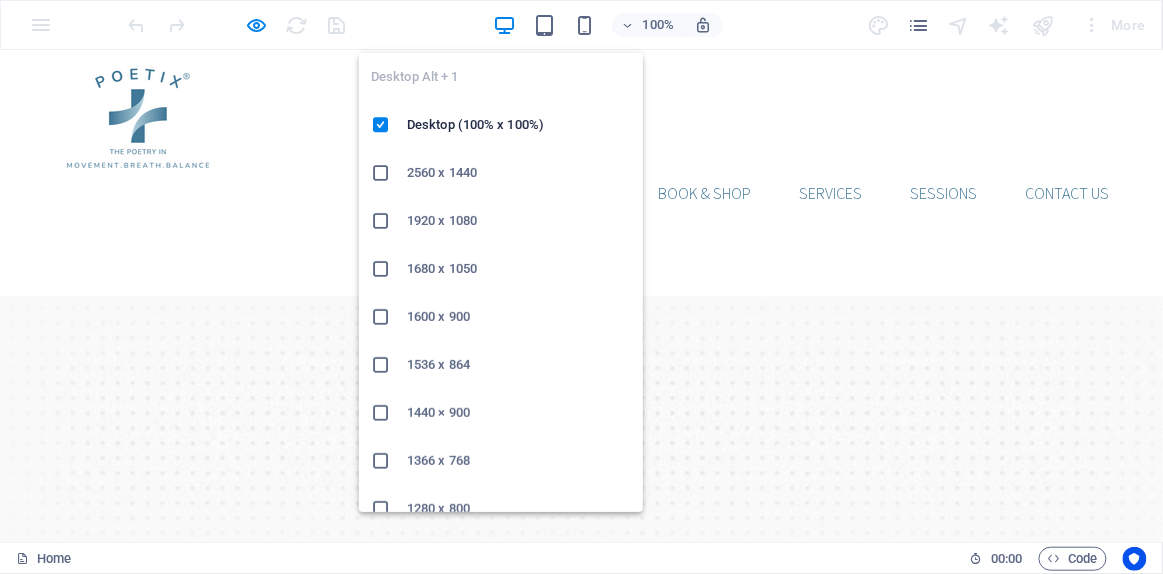scroll, scrollTop: 1636, scrollLeft: 0, axis: vertical 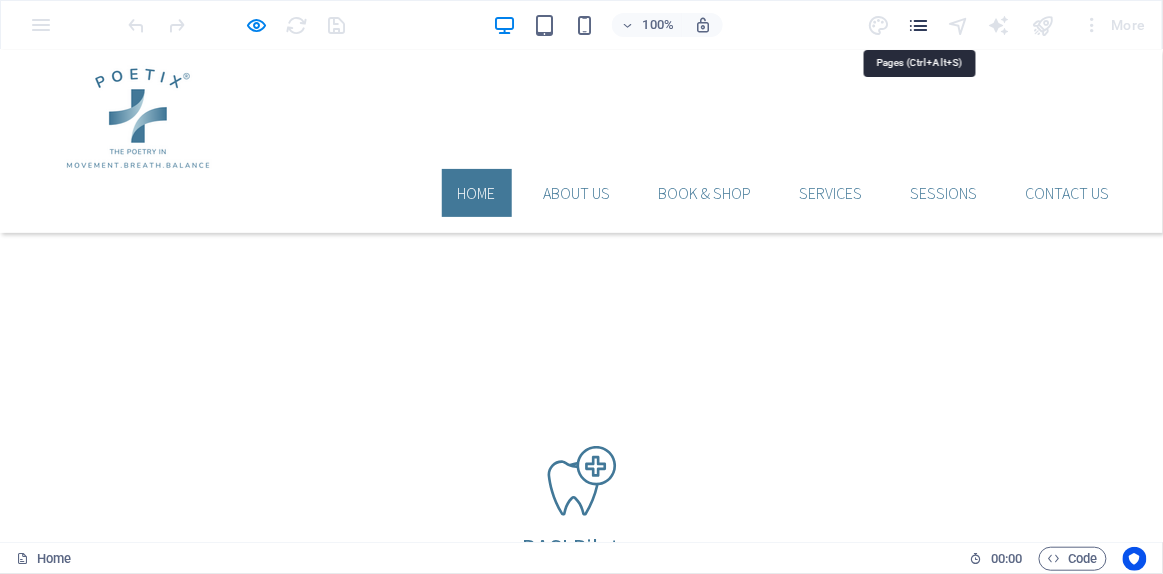 click at bounding box center [918, 25] 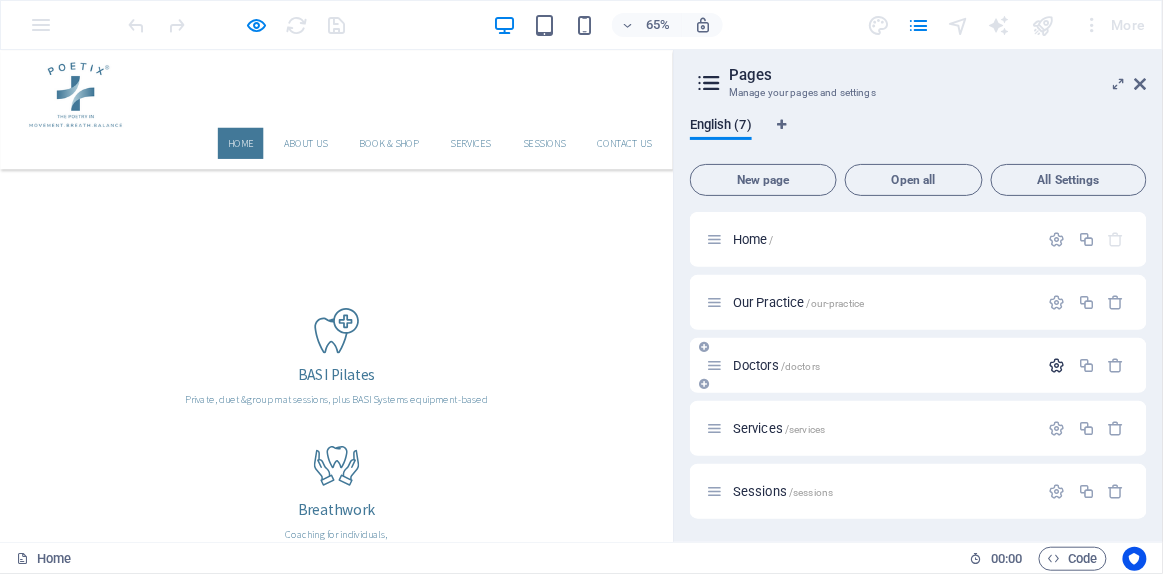 click at bounding box center [1057, 365] 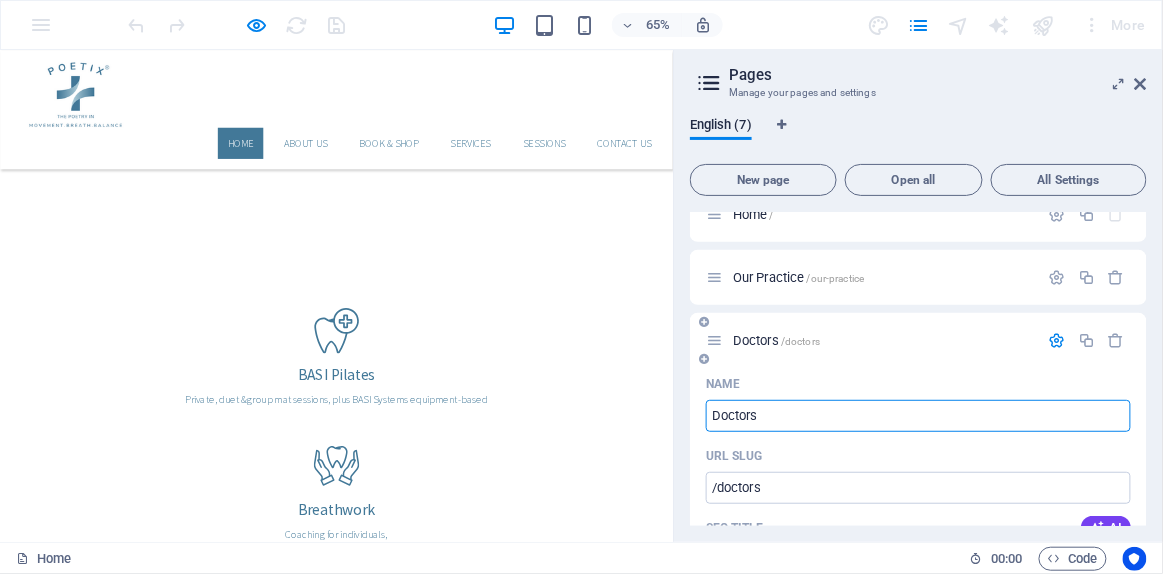 scroll, scrollTop: 0, scrollLeft: 0, axis: both 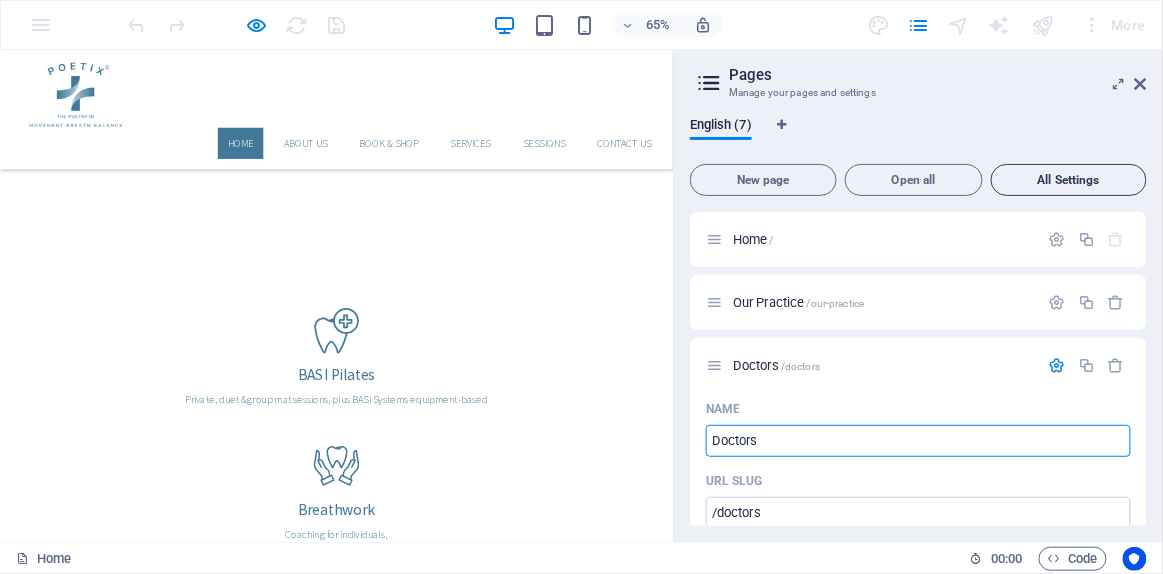 click on "All Settings" at bounding box center [1069, 180] 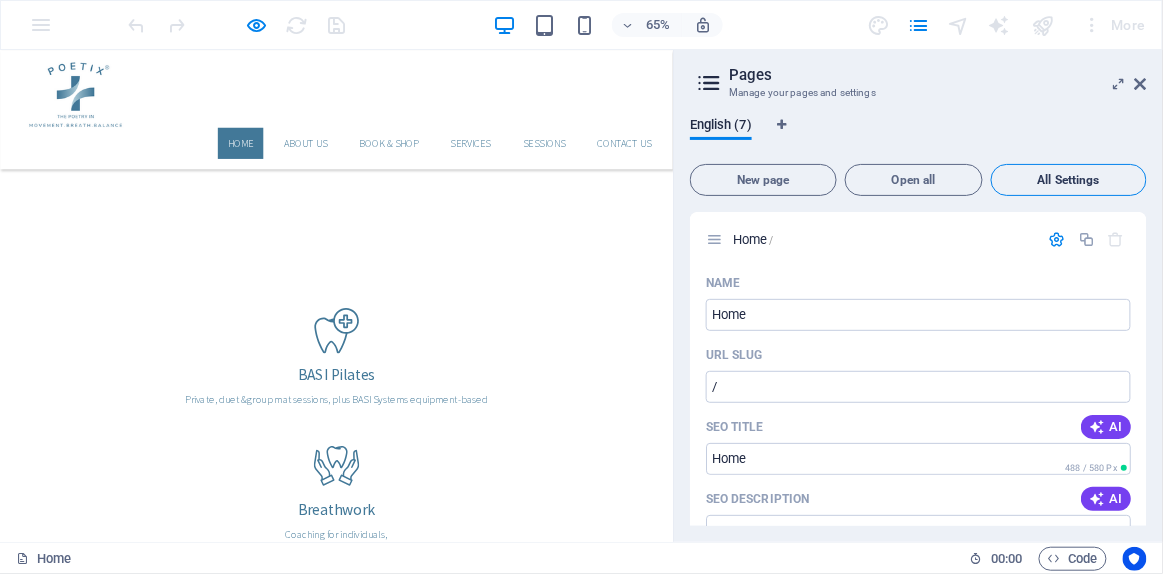 scroll, scrollTop: 5418, scrollLeft: 0, axis: vertical 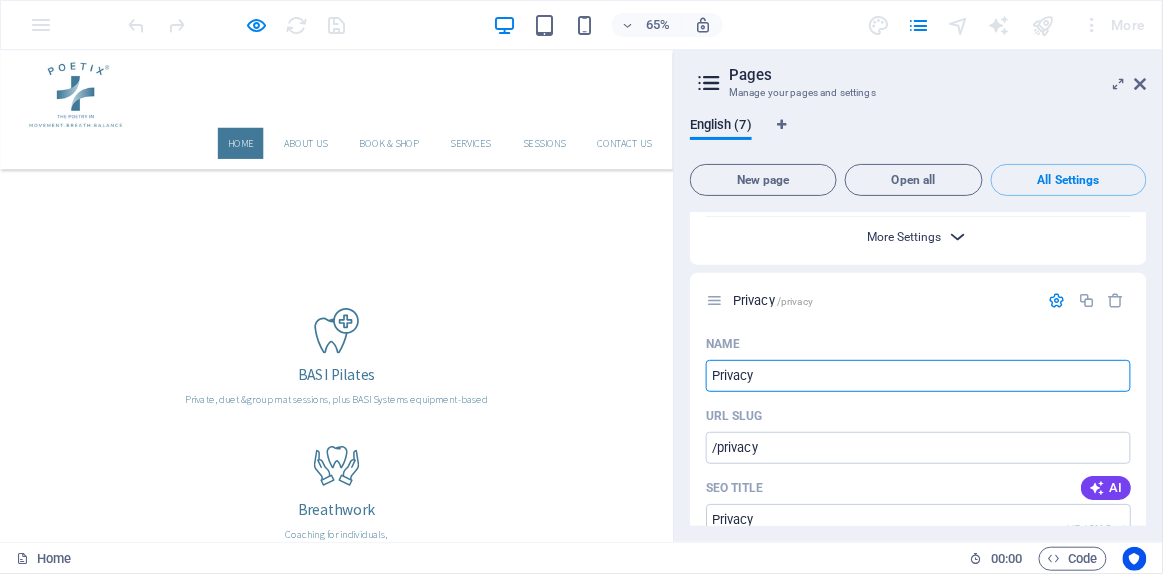 click on "More Settings" at bounding box center [905, 237] 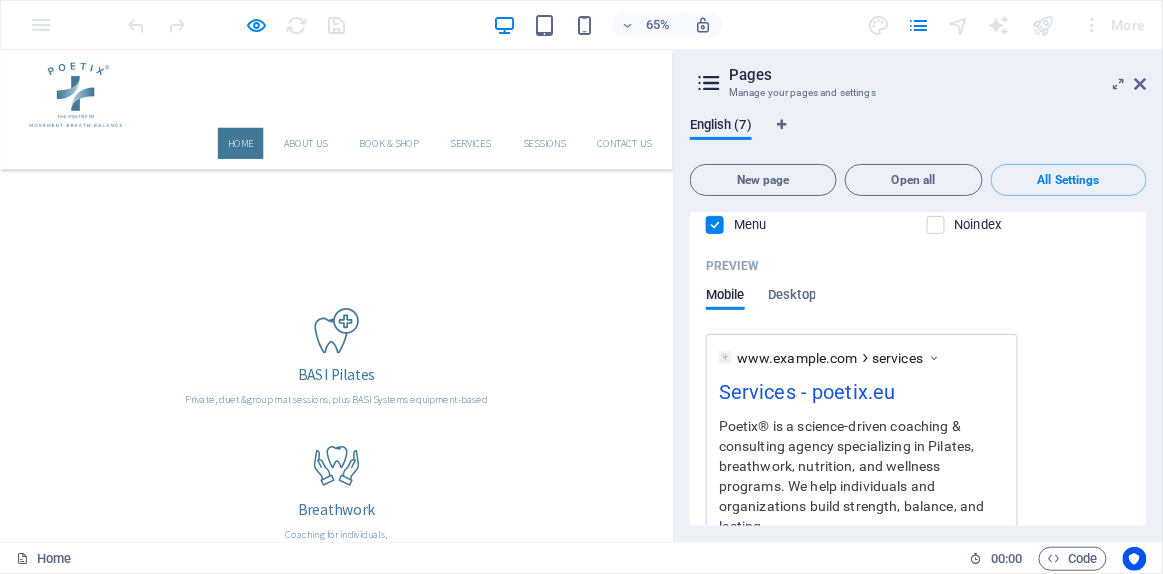 scroll, scrollTop: 3055, scrollLeft: 0, axis: vertical 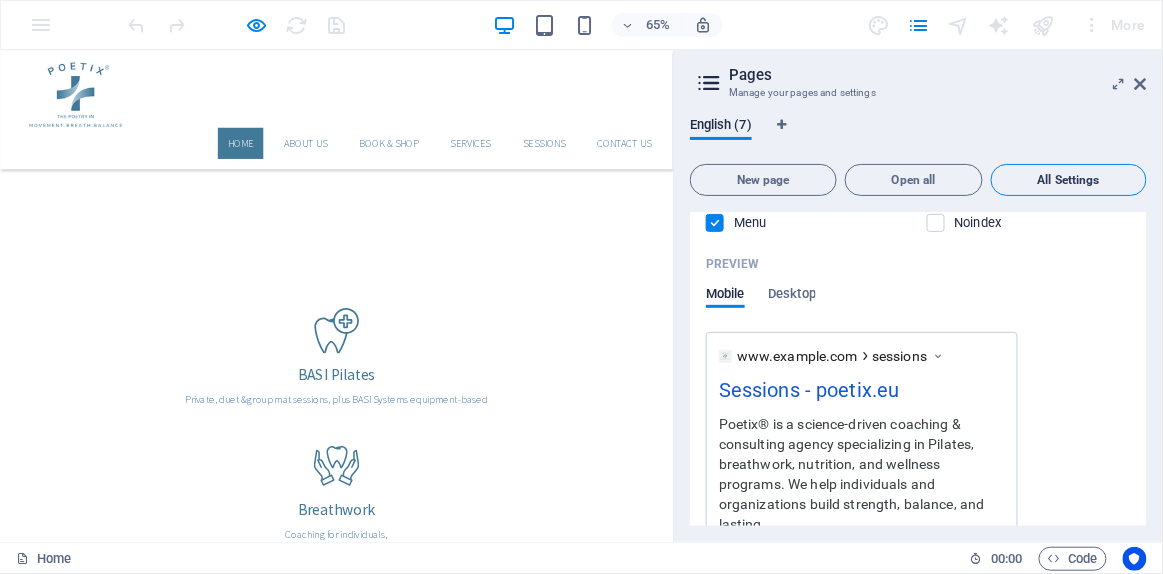 click on "All Settings" at bounding box center [1069, 180] 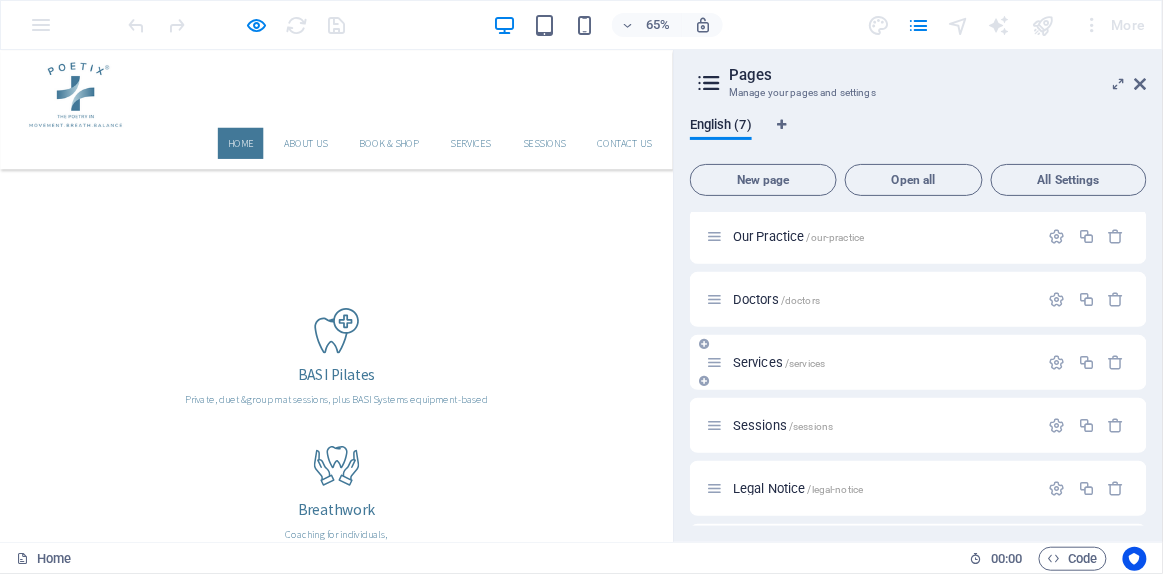 scroll, scrollTop: 90, scrollLeft: 0, axis: vertical 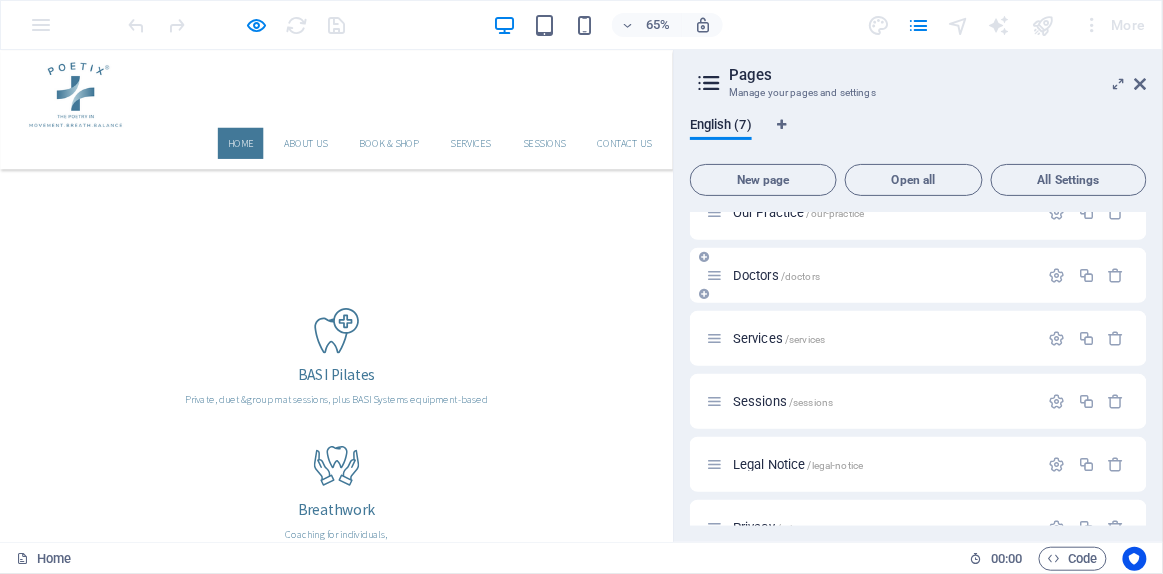 click on "/doctors" at bounding box center [800, 276] 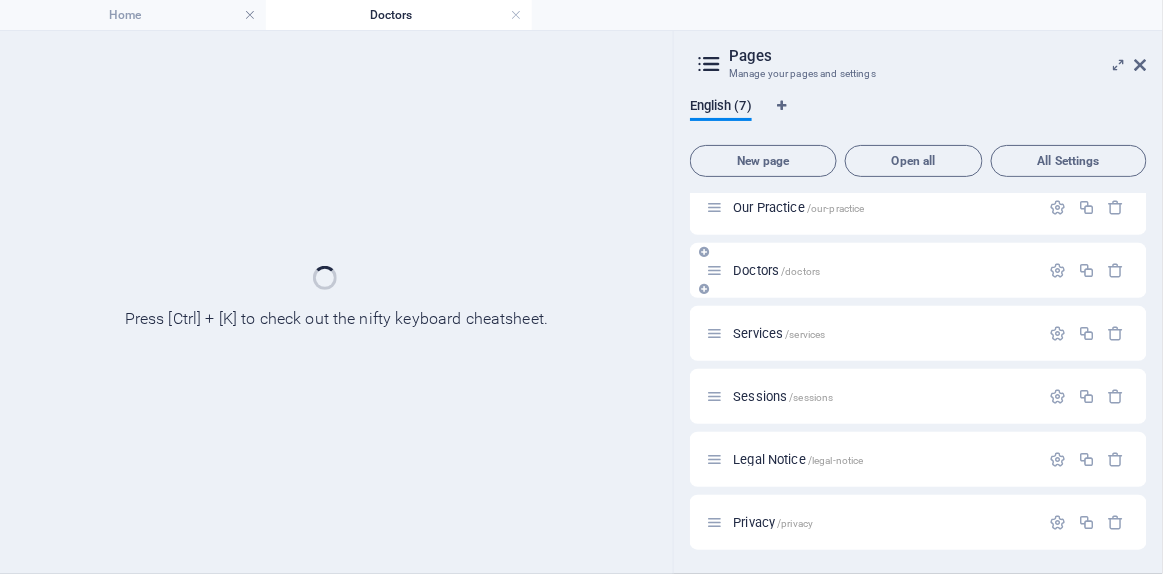 scroll, scrollTop: 0, scrollLeft: 0, axis: both 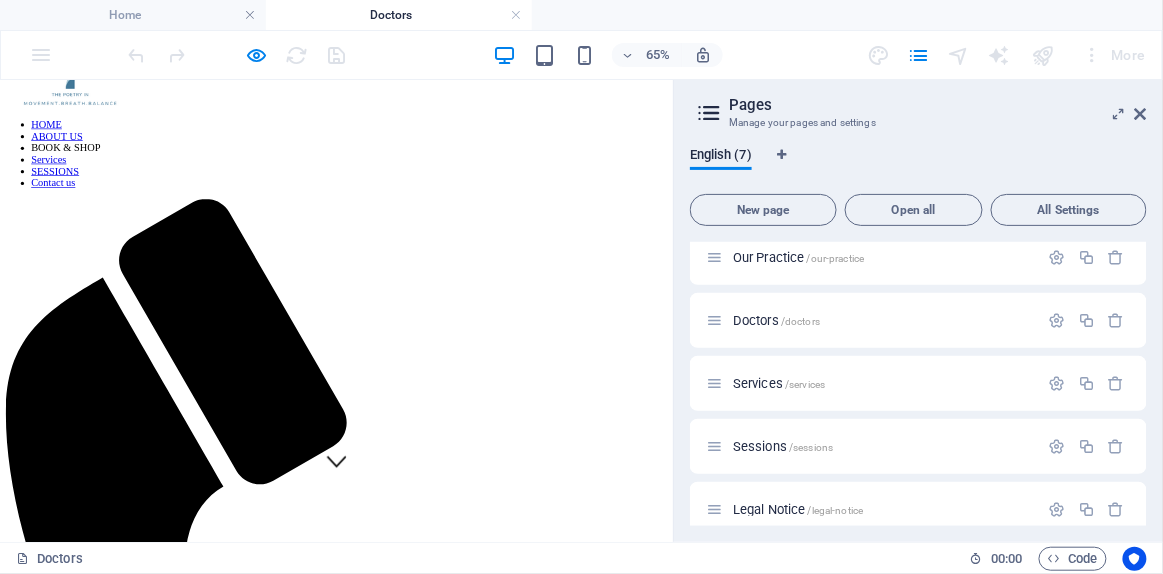 click on "e- book & shop" at bounding box center [517, 2155] 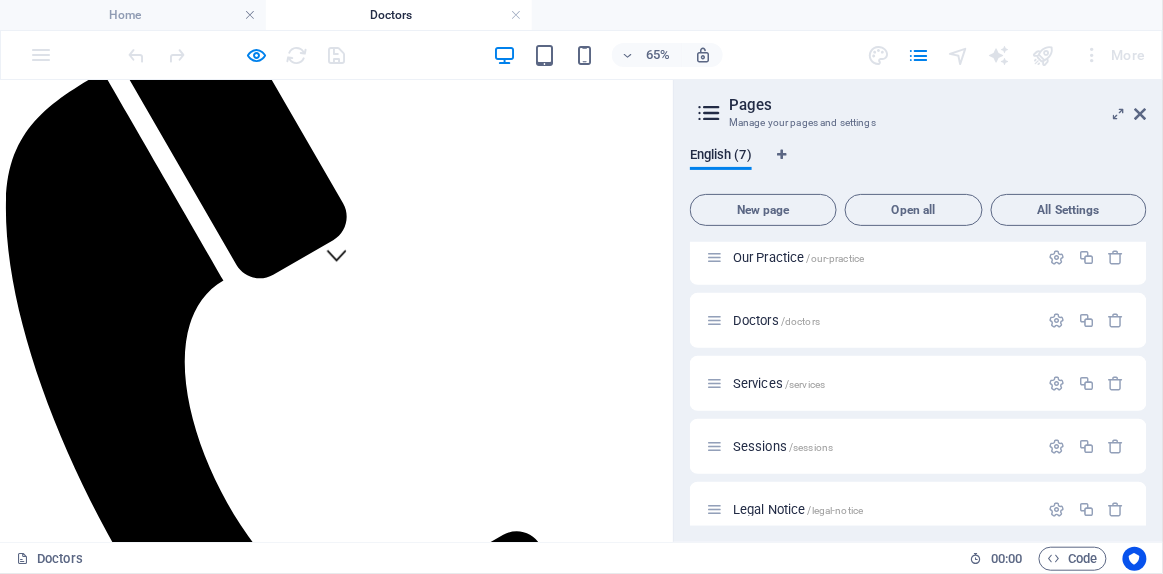 scroll, scrollTop: 454, scrollLeft: 0, axis: vertical 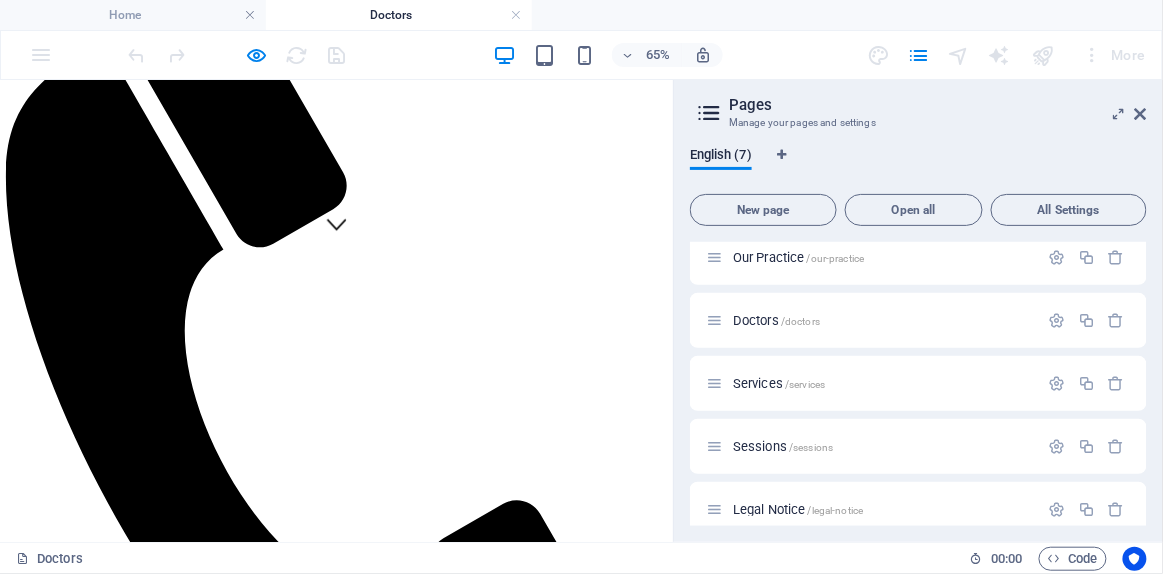 click at bounding box center [517, 2463] 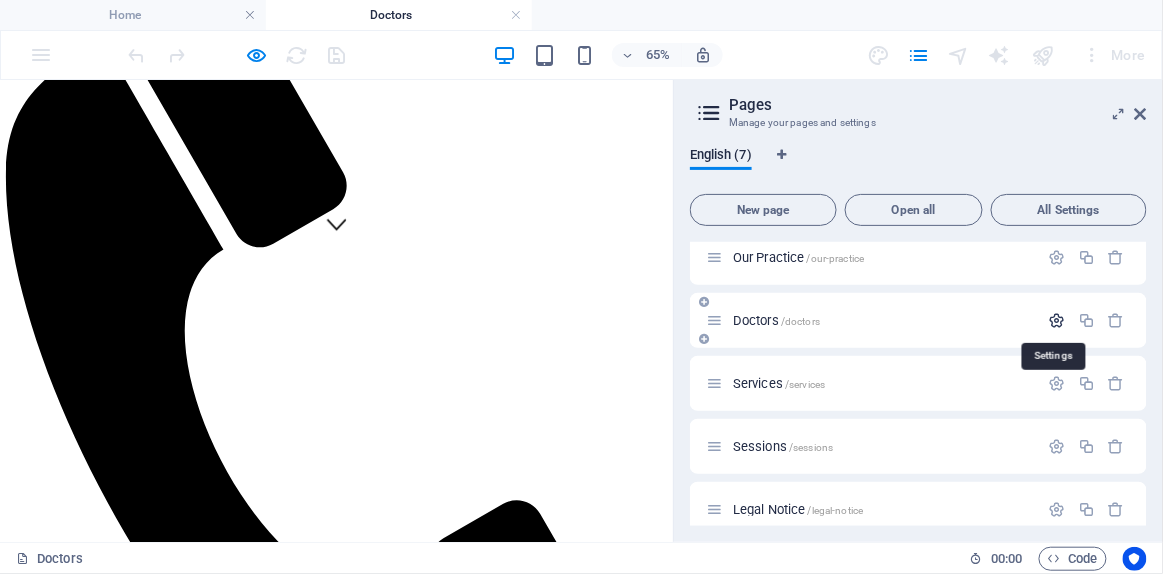 click at bounding box center (1057, 320) 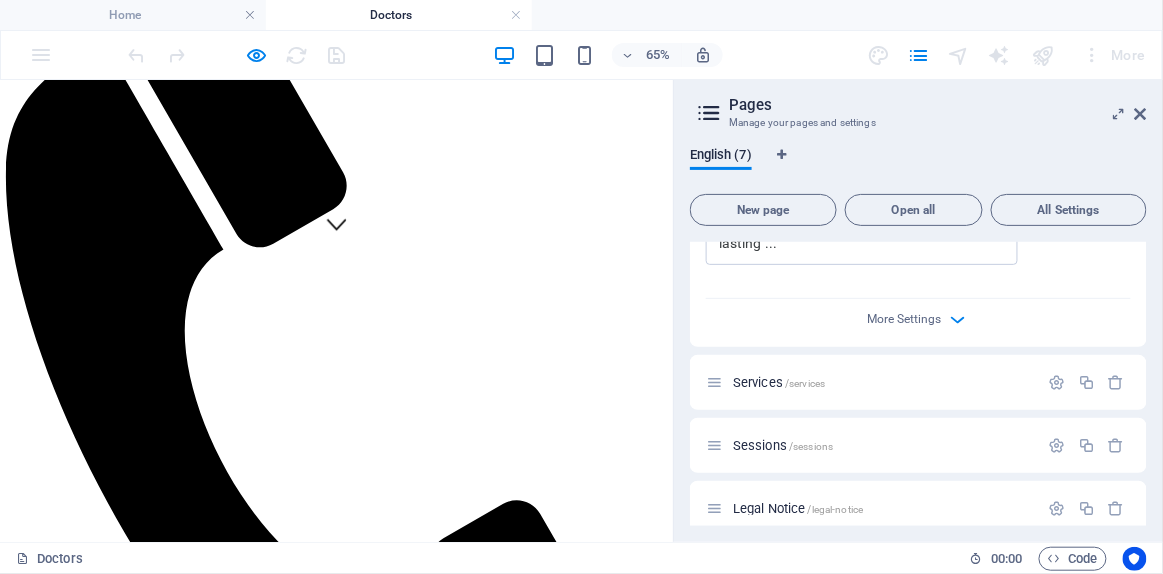 scroll, scrollTop: 984, scrollLeft: 0, axis: vertical 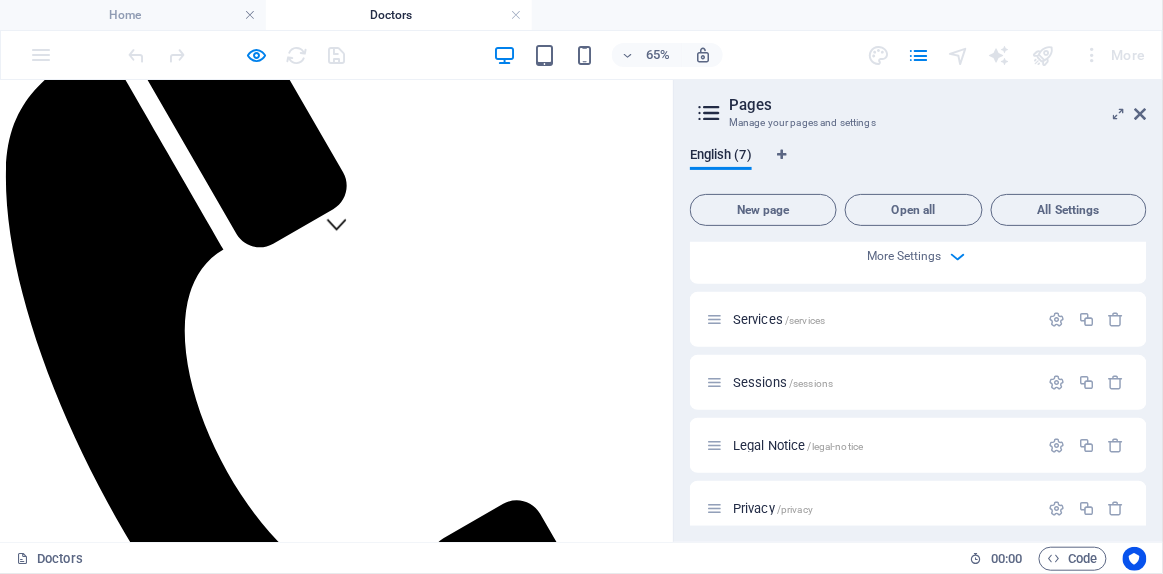 click at bounding box center (709, 113) 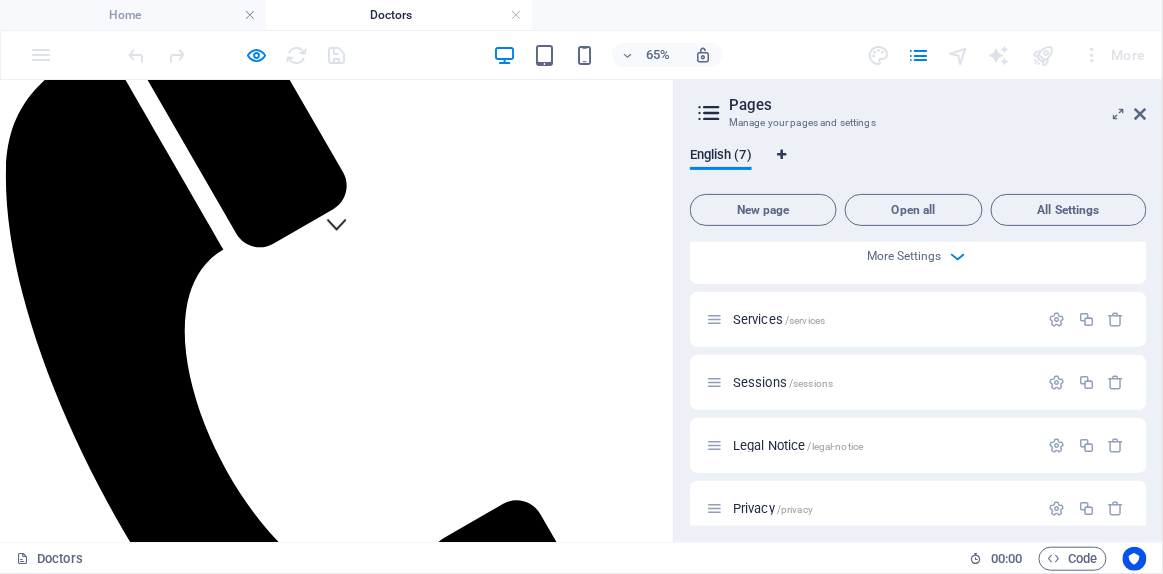 click at bounding box center (781, 155) 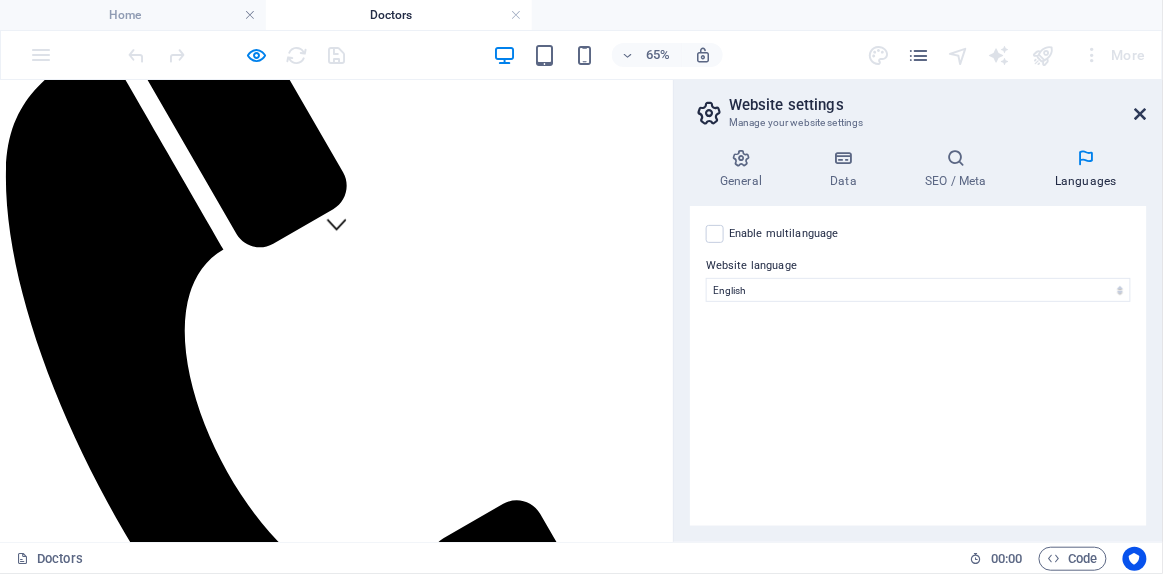 click at bounding box center [1141, 114] 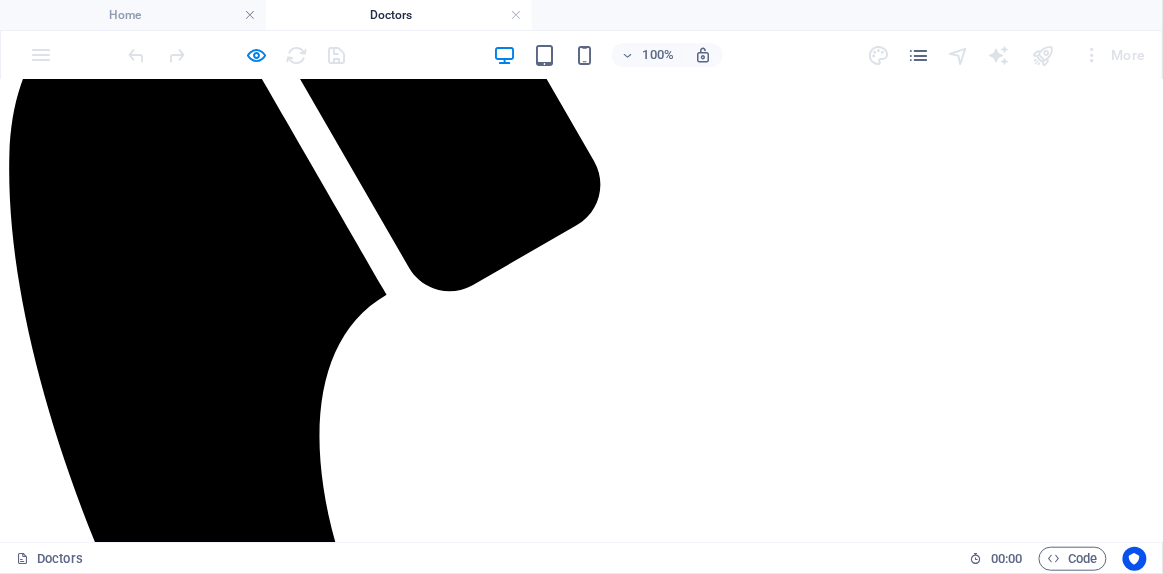 scroll, scrollTop: 636, scrollLeft: 0, axis: vertical 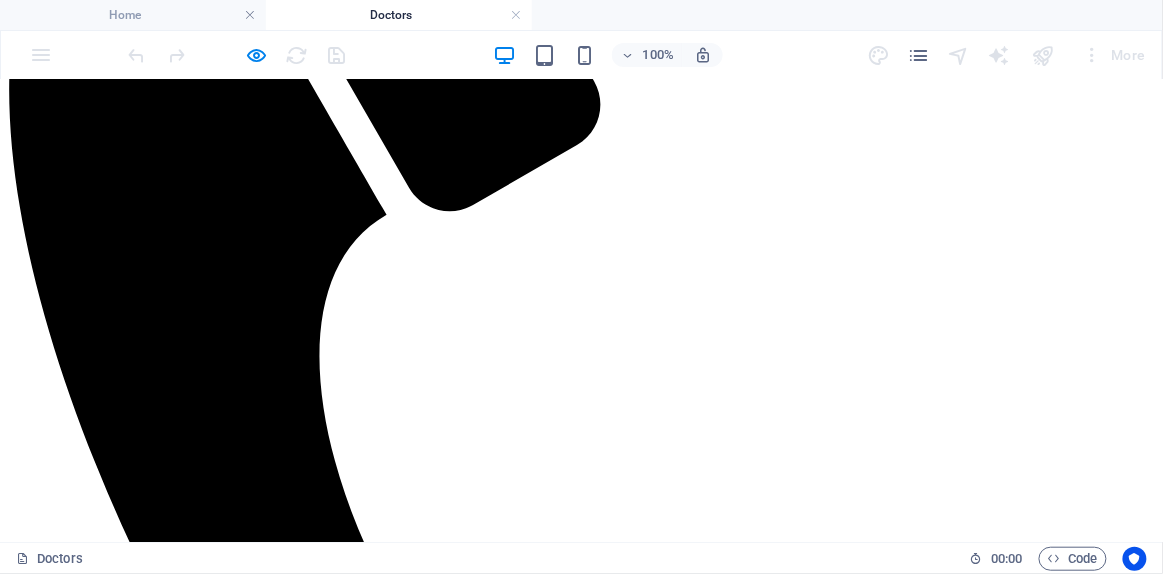 click at bounding box center (581, 3729) 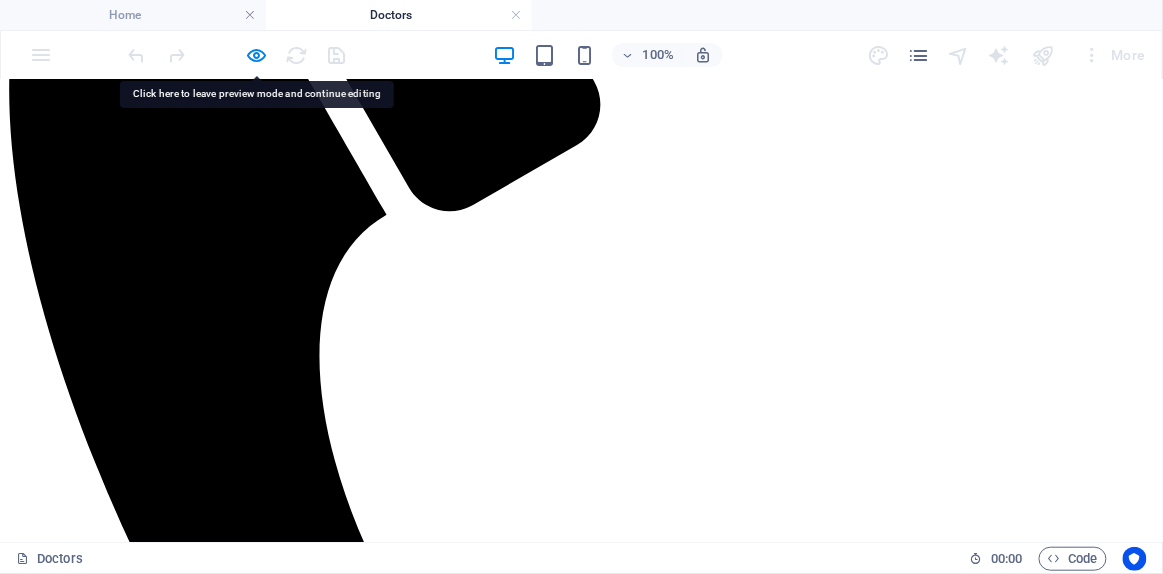 click at bounding box center [581, 3729] 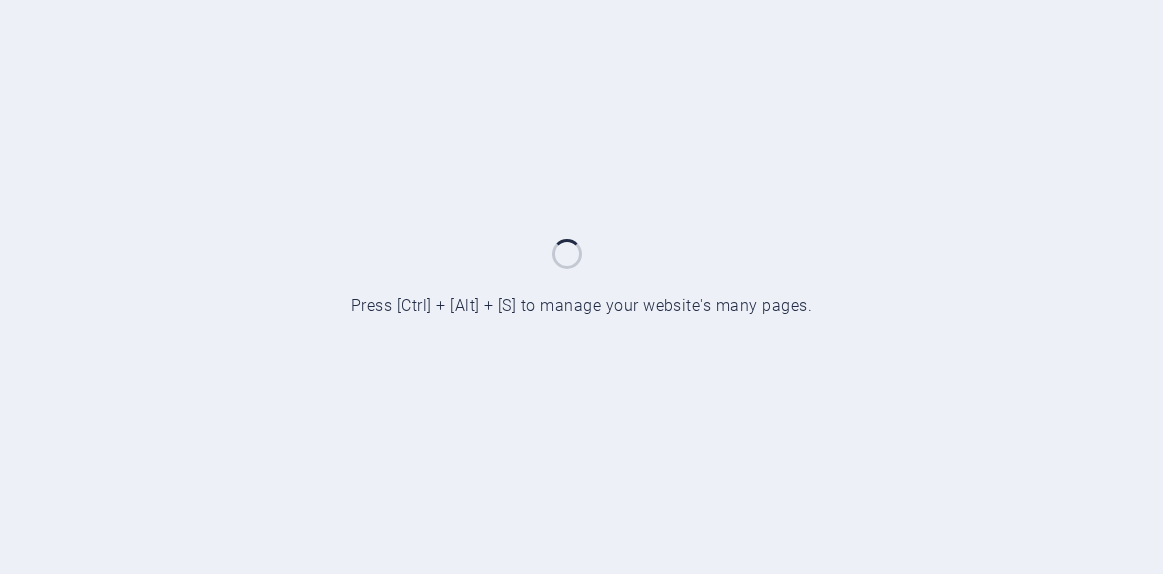 scroll, scrollTop: 0, scrollLeft: 0, axis: both 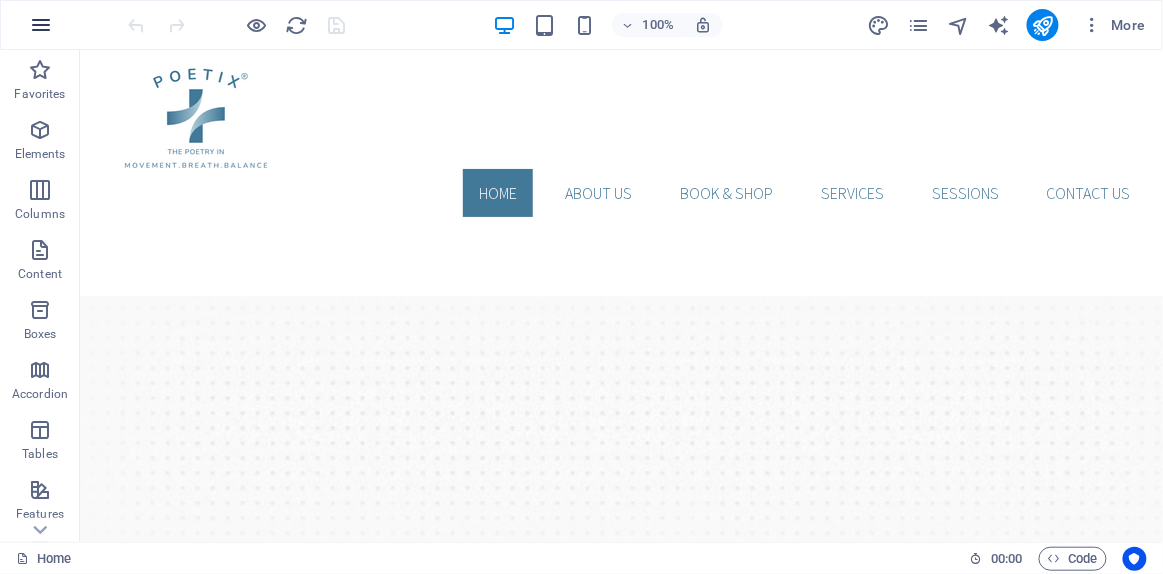 click at bounding box center (41, 25) 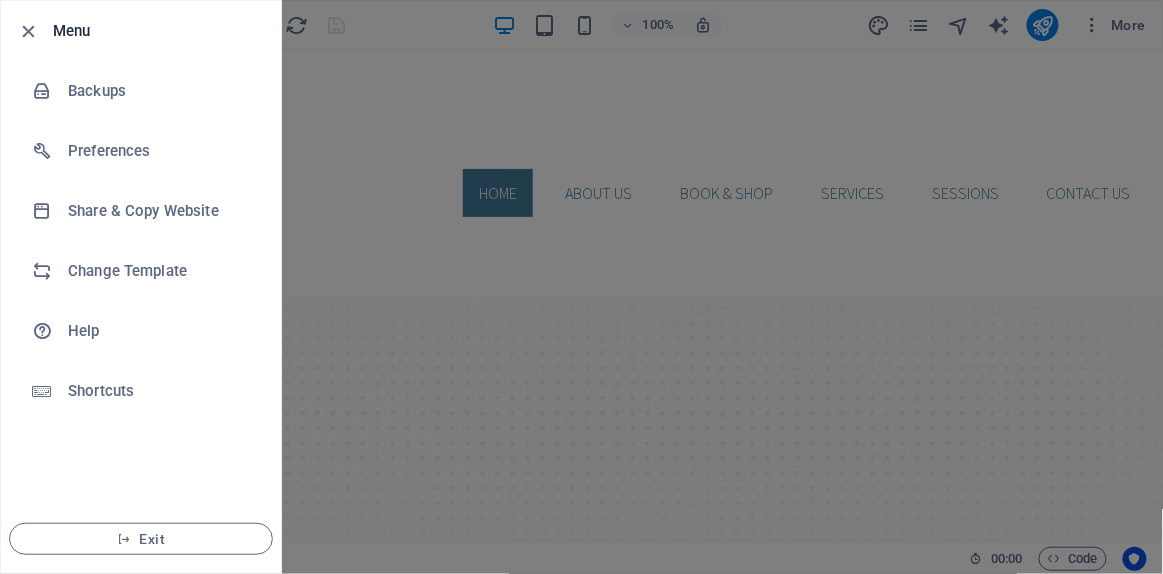 click at bounding box center (581, 287) 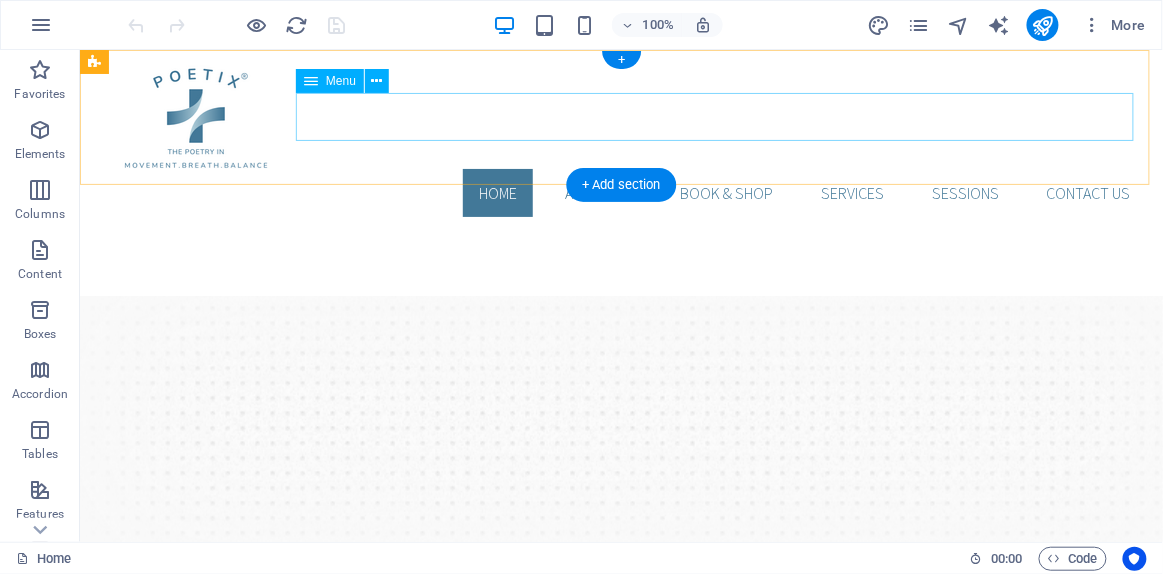 click on "HOME ABOUT US BOOK & SHOP Services SESSIONS Contact us" at bounding box center (620, 192) 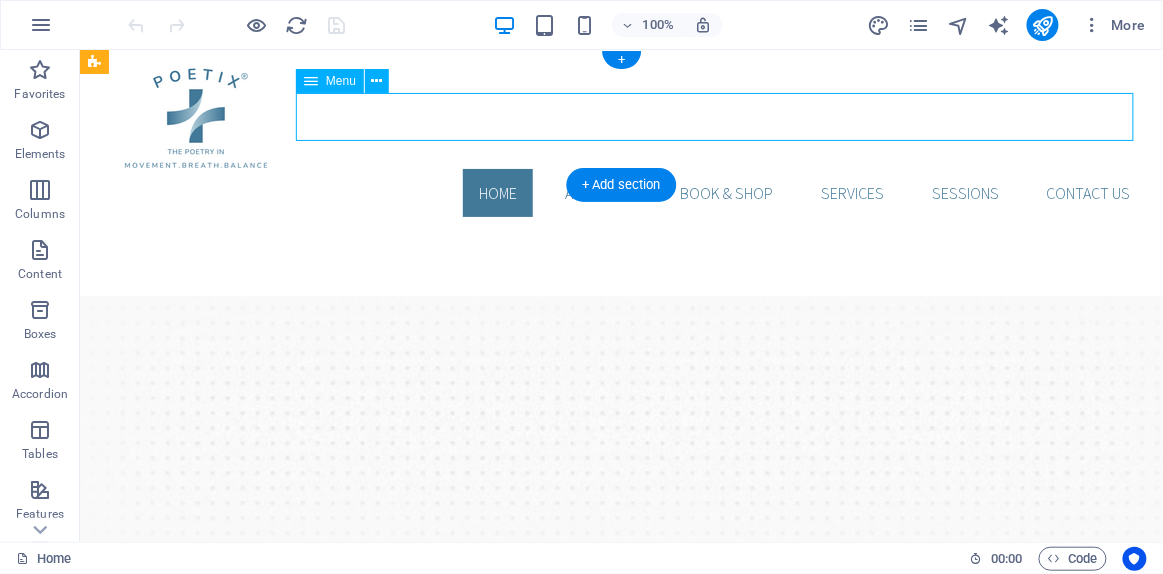 click on "HOME ABOUT US BOOK & SHOP Services SESSIONS Contact us" at bounding box center [620, 192] 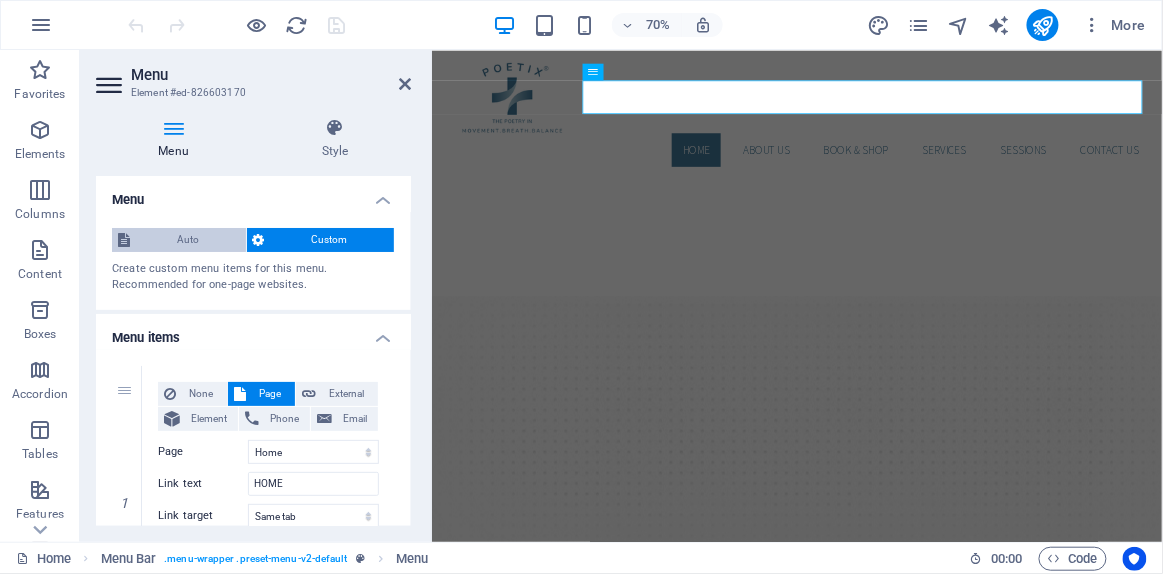 click on "Auto" at bounding box center (188, 240) 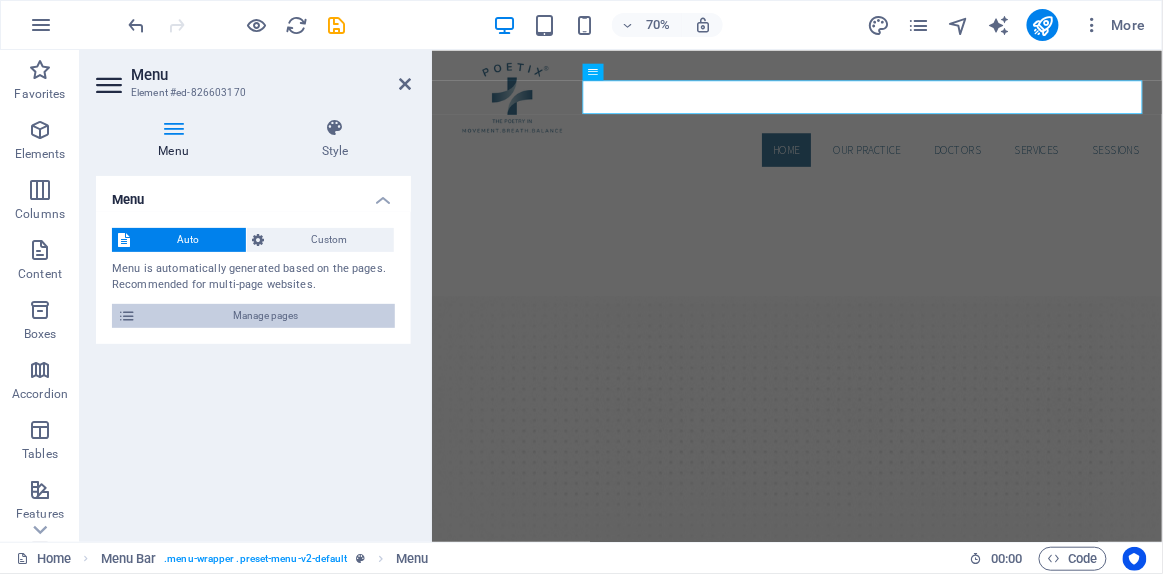 click on "Manage pages" at bounding box center (265, 316) 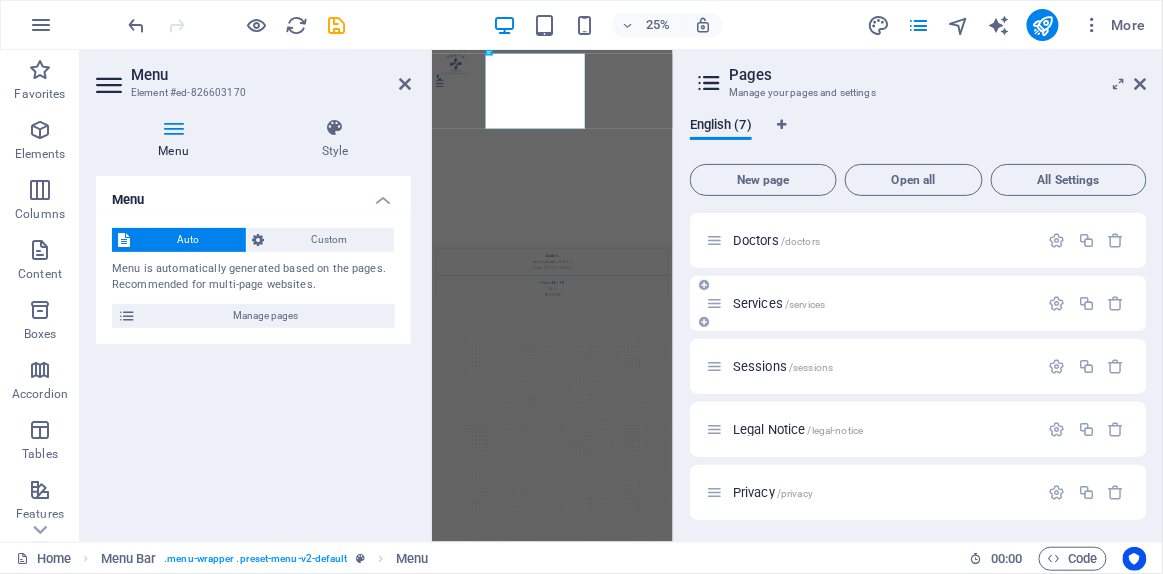 scroll, scrollTop: 126, scrollLeft: 0, axis: vertical 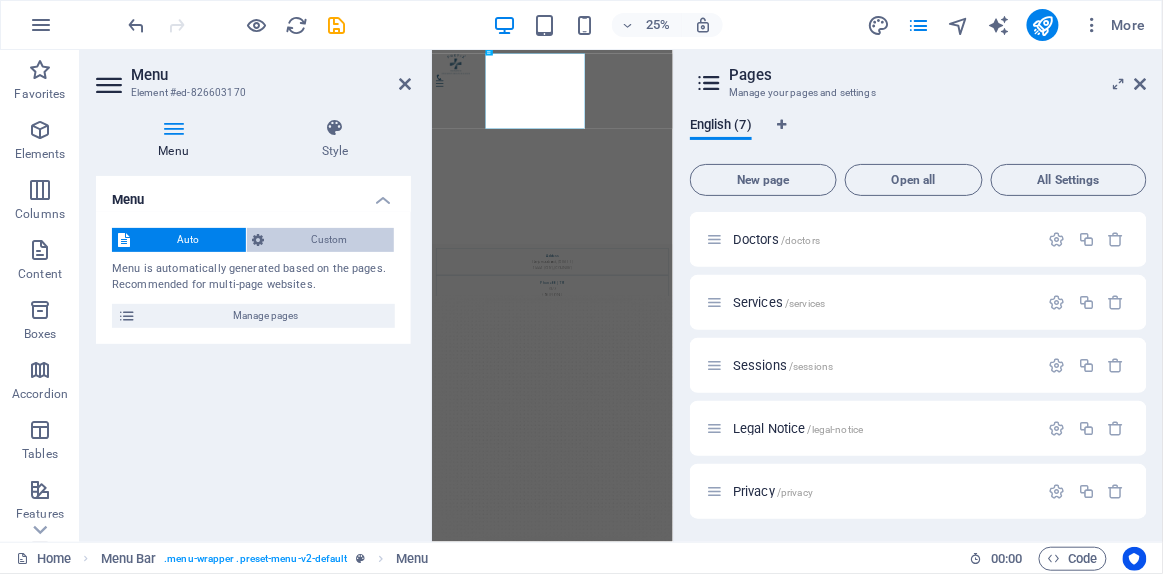 click on "Custom" at bounding box center [330, 240] 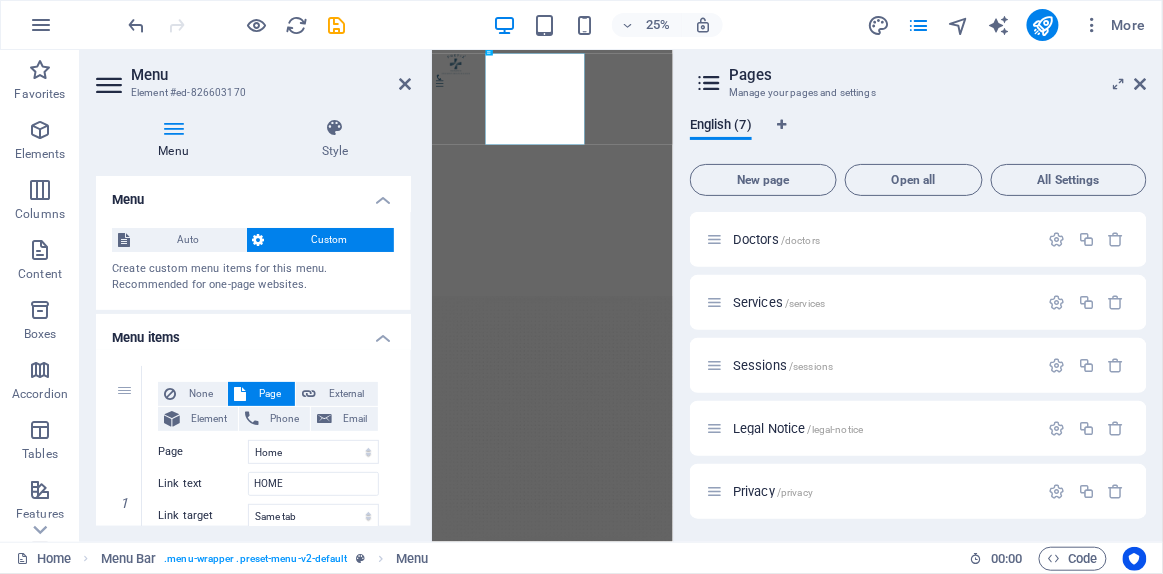 click on "Pages Manage your pages and settings English (7) New page Open all All Settings Home / Our Practice /our-practice Doctors /doctors Services /services Sessions /sessions Legal Notice /legal-notice Privacy /privacy" at bounding box center (918, 296) 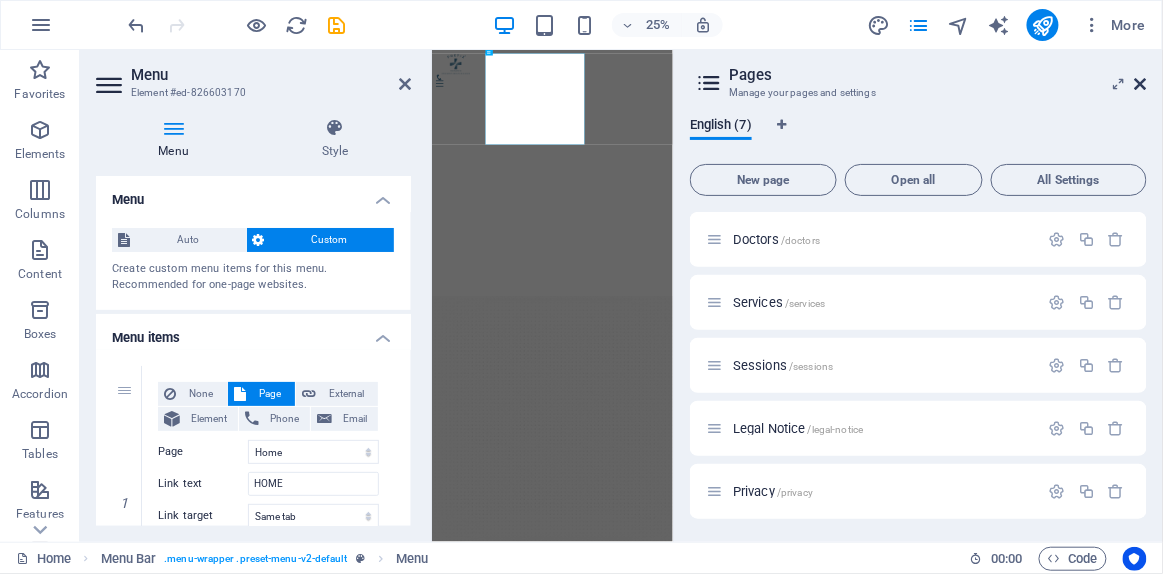 click at bounding box center [1141, 84] 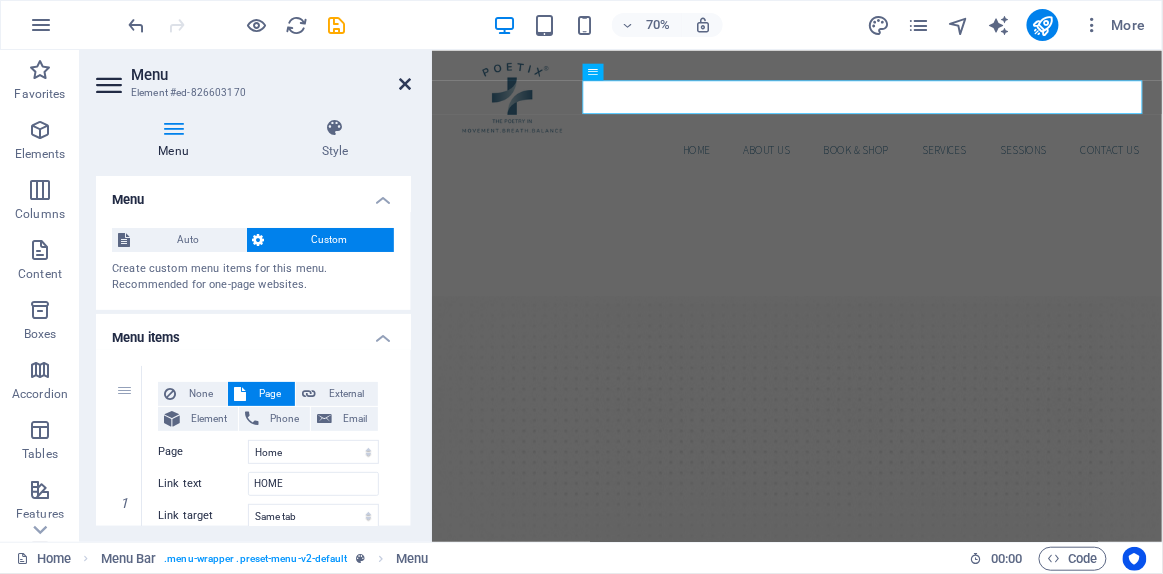 click at bounding box center (405, 84) 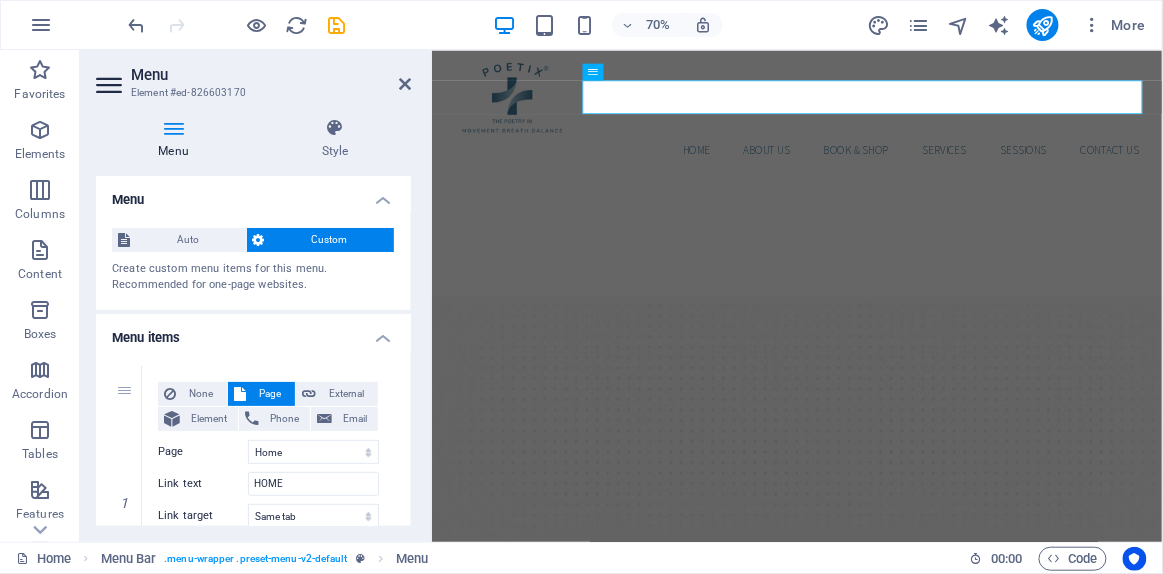 drag, startPoint x: 837, startPoint y: 131, endPoint x: 757, endPoint y: 81, distance: 94.33981 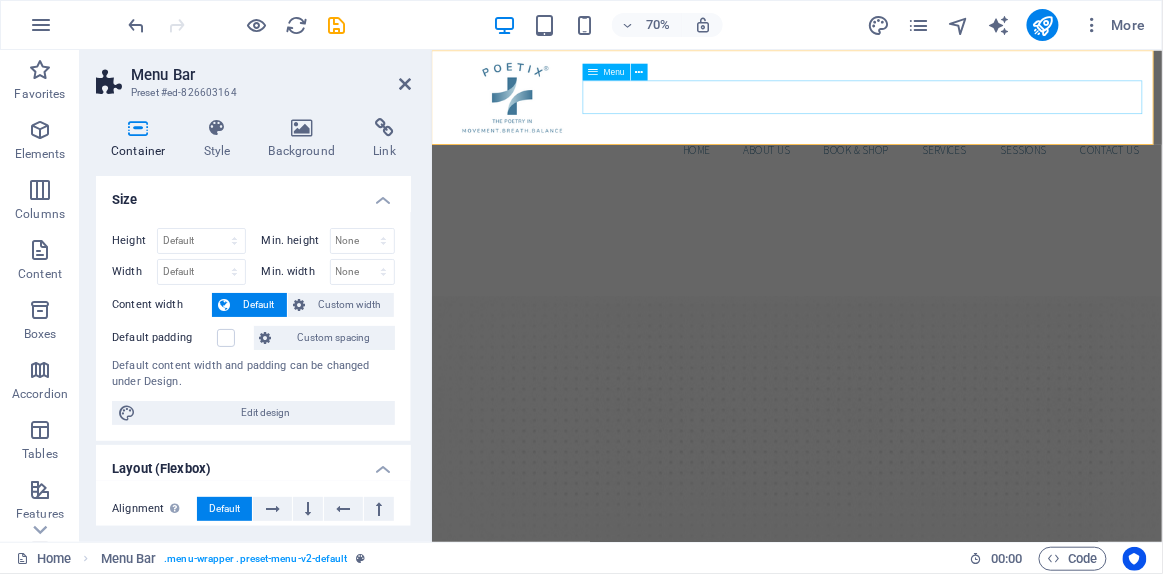 click on "HOME ABOUT US BOOK & SHOP Services SESSIONS Contact us" at bounding box center [953, 192] 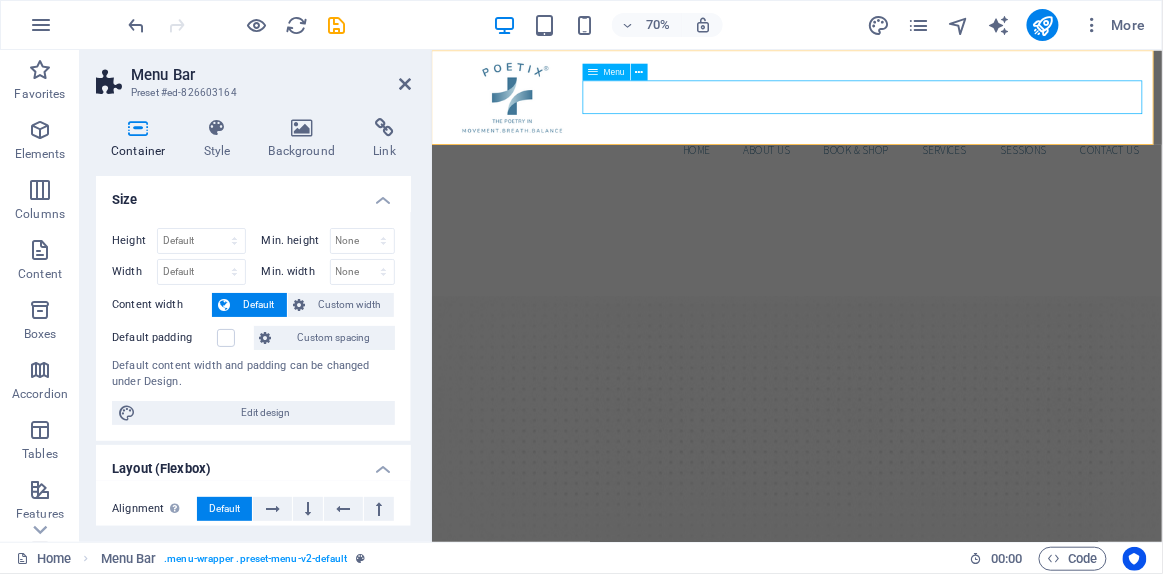 click on "HOME ABOUT US BOOK & SHOP Services SESSIONS Contact us" at bounding box center [953, 192] 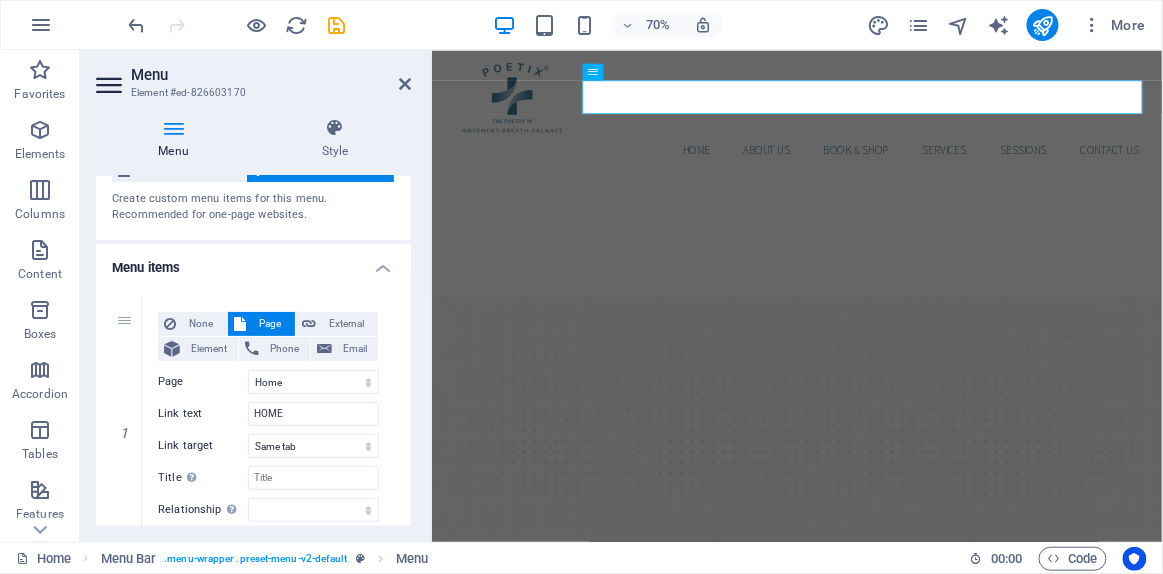 scroll, scrollTop: 90, scrollLeft: 0, axis: vertical 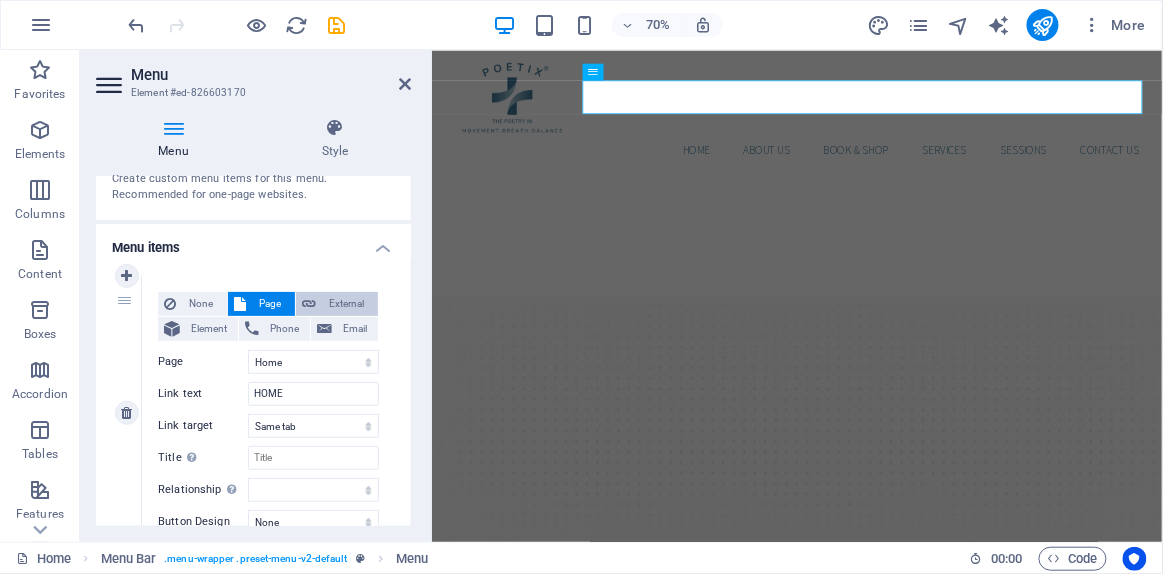 click at bounding box center (309, 304) 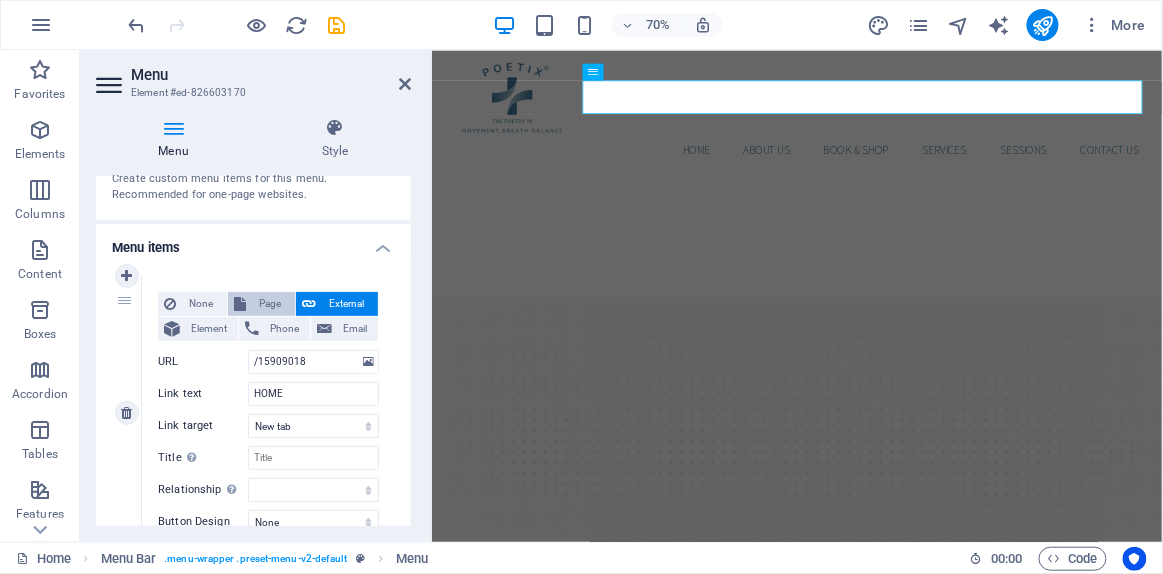 click at bounding box center [240, 304] 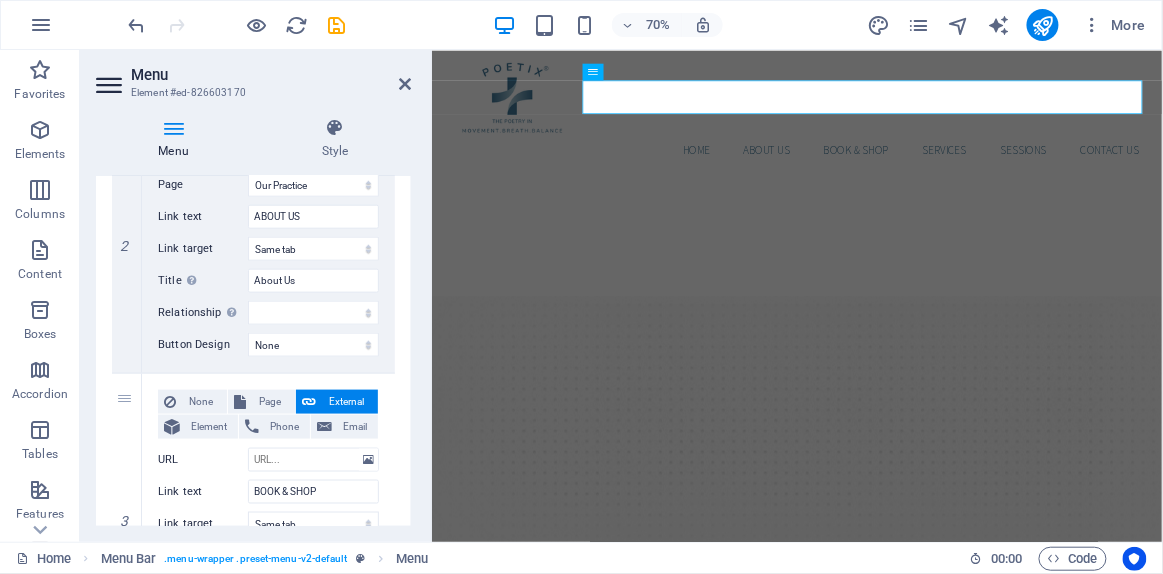 scroll, scrollTop: 636, scrollLeft: 0, axis: vertical 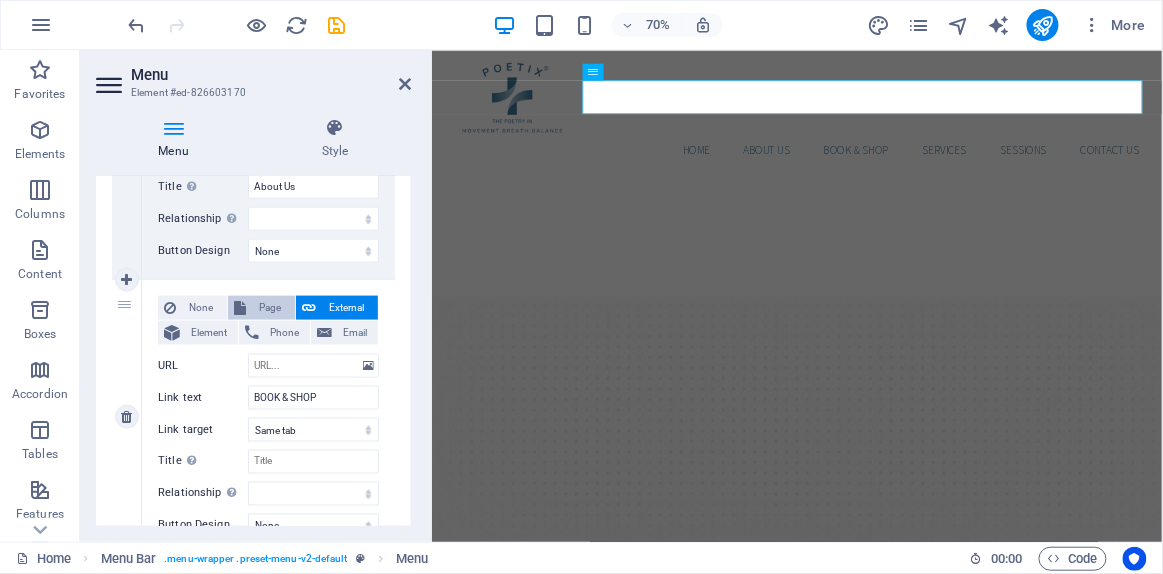 click on "Page" at bounding box center [270, 308] 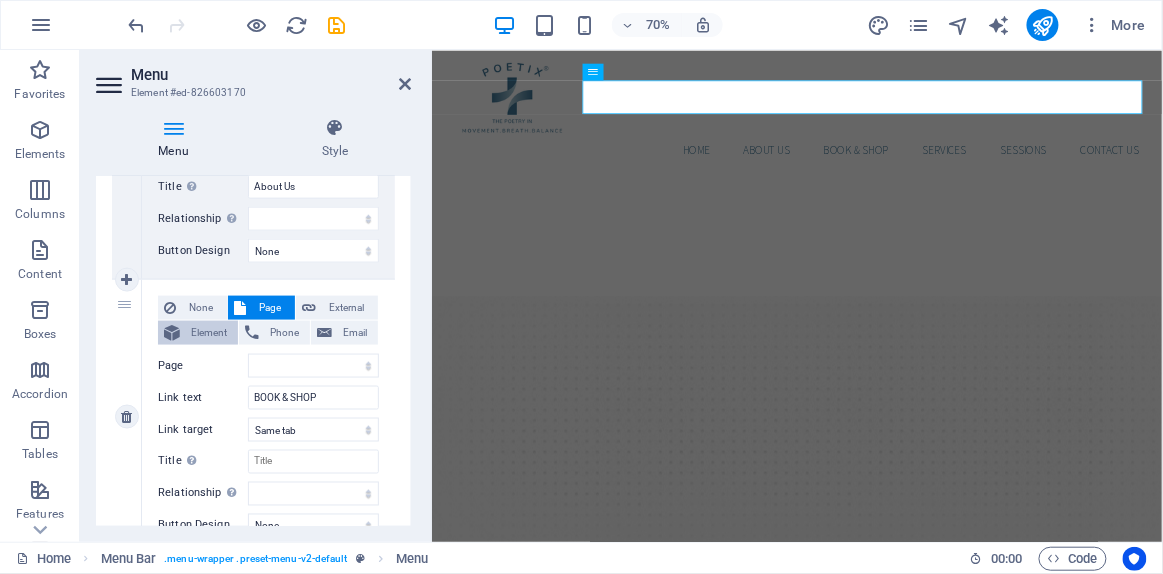 click on "Element" at bounding box center [209, 333] 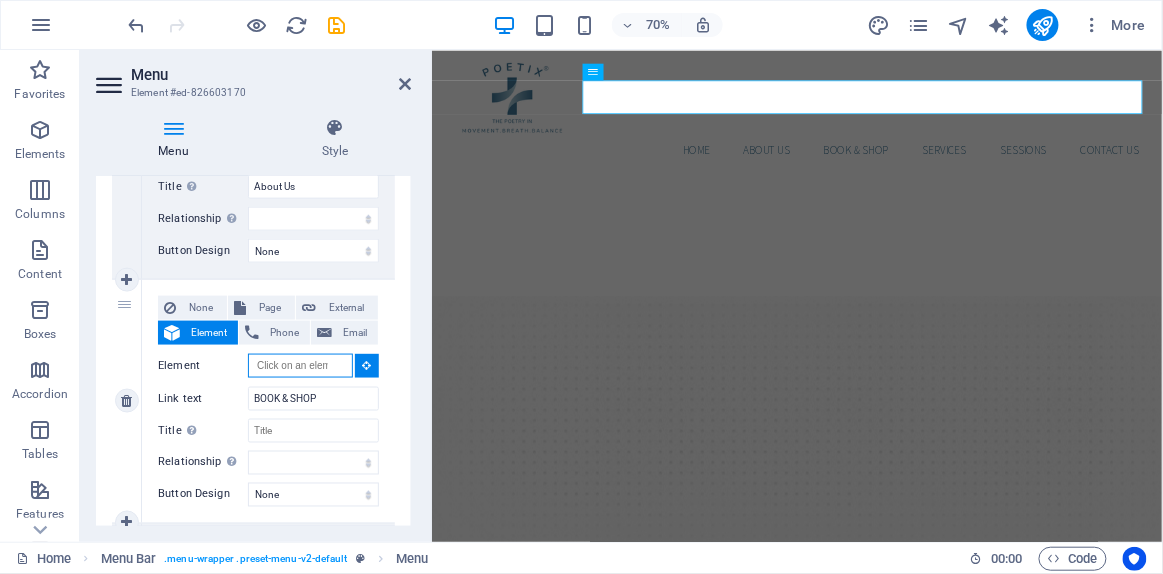 select 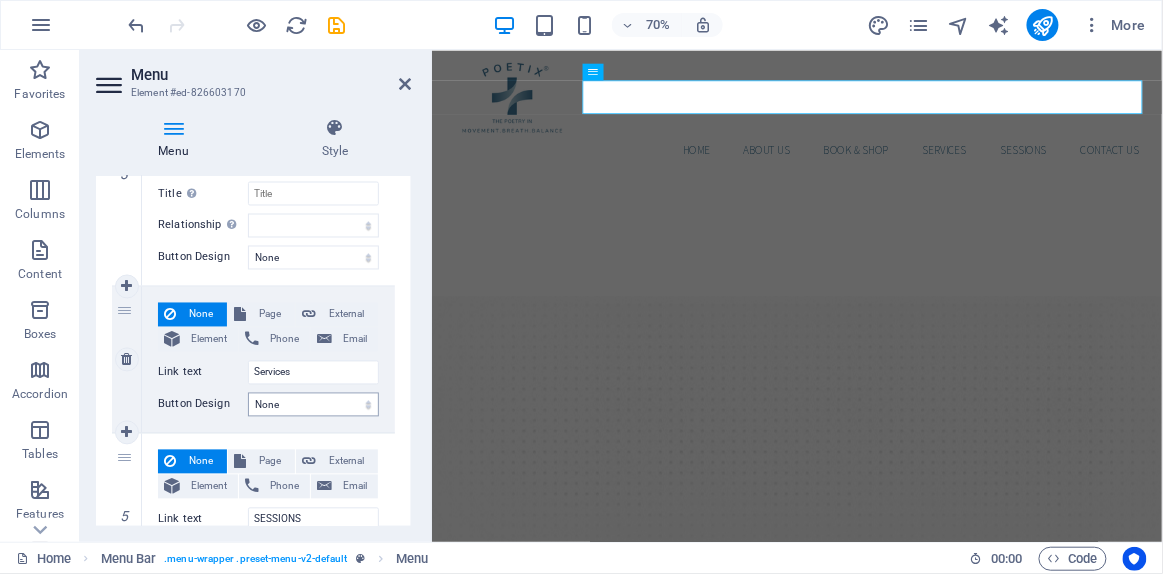scroll, scrollTop: 909, scrollLeft: 0, axis: vertical 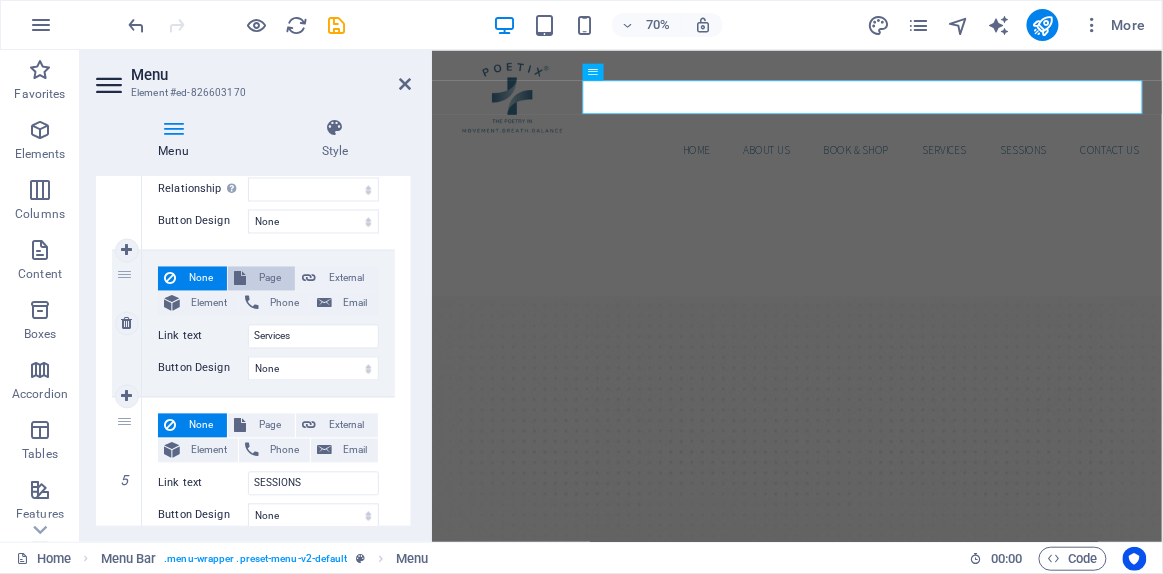 click on "Page" at bounding box center [270, 279] 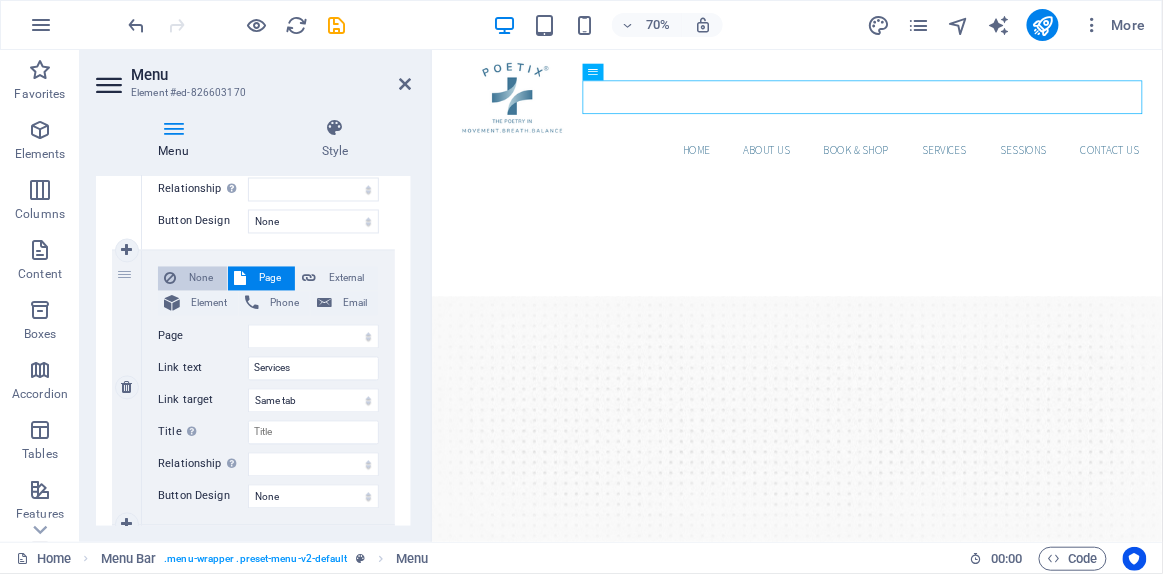 click on "None" at bounding box center [192, 279] 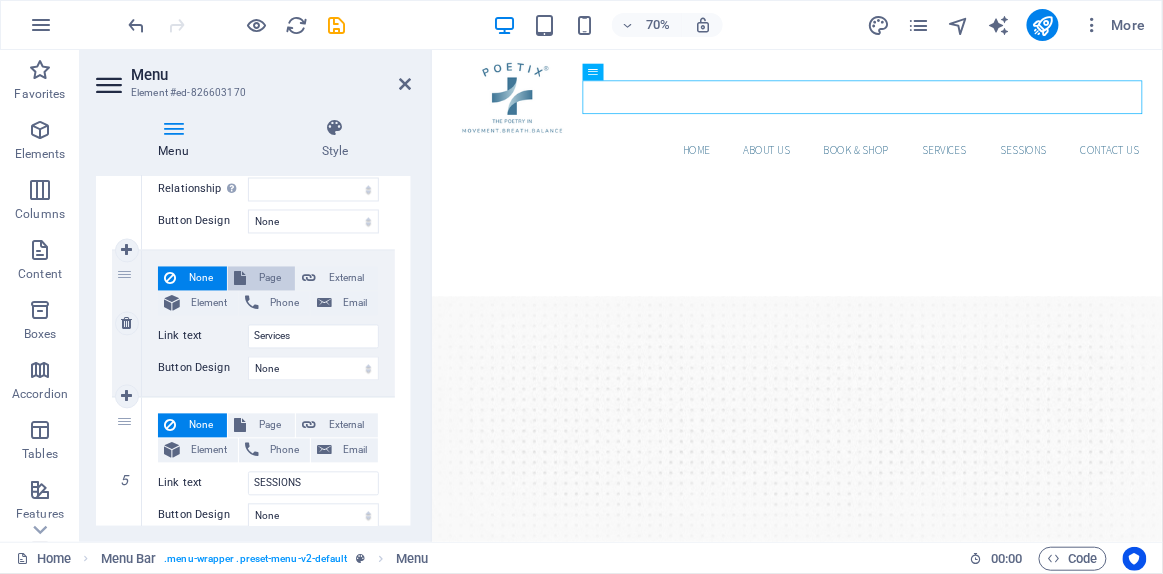 click on "Page" at bounding box center [270, 279] 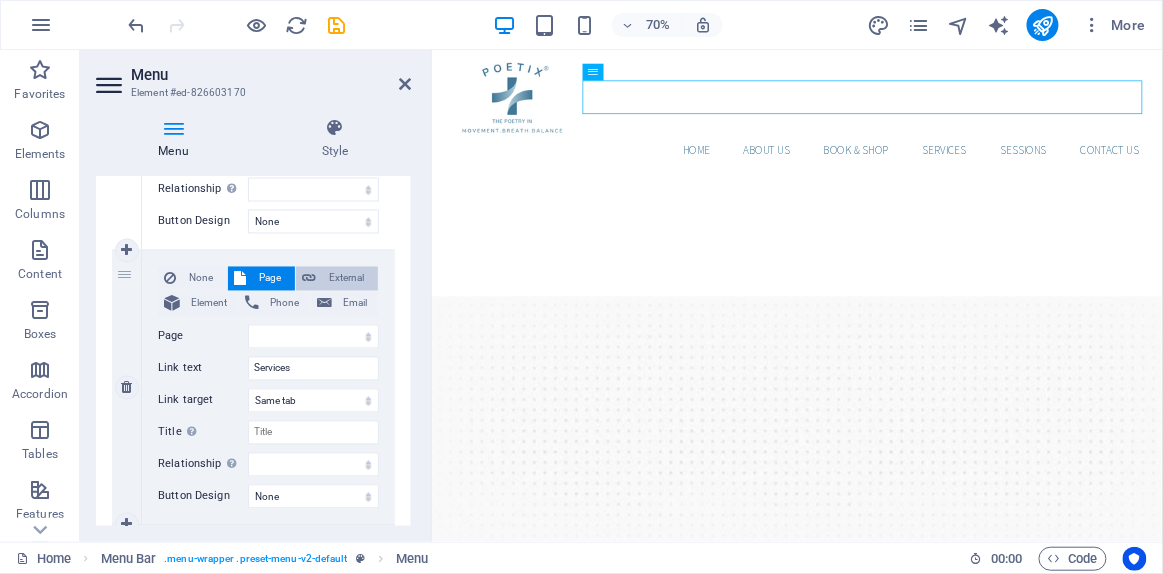 click on "External" at bounding box center (347, 279) 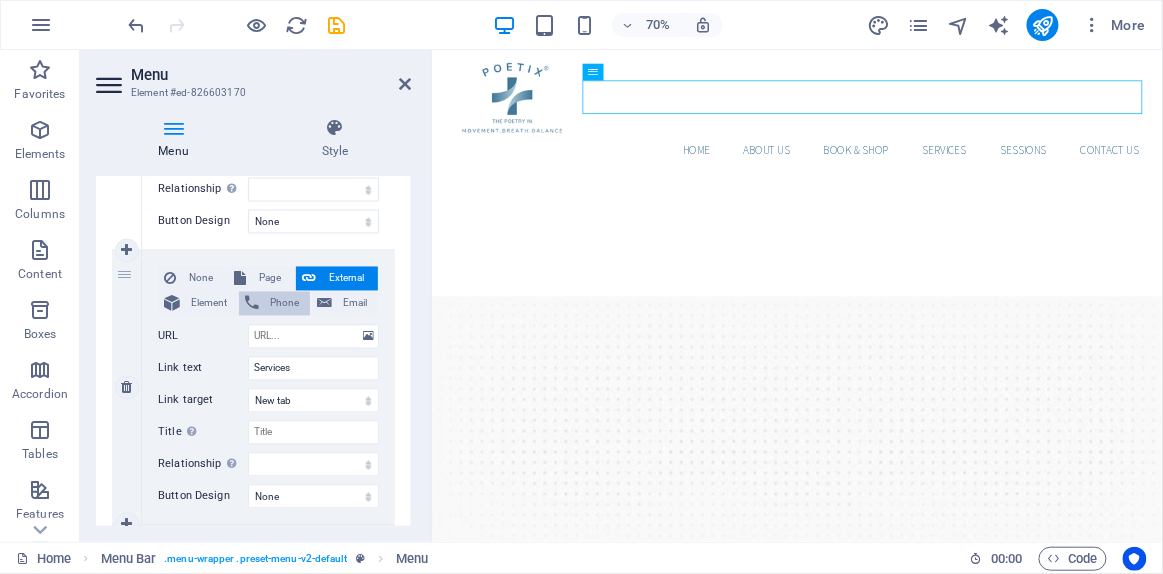 click on "Phone" at bounding box center [284, 304] 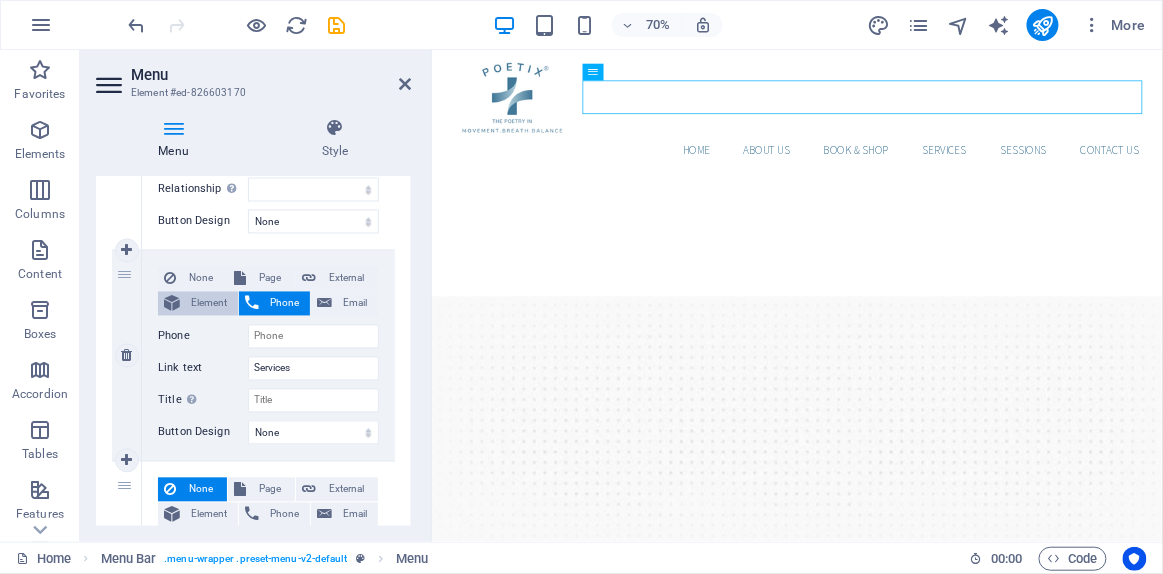 click on "Element" at bounding box center [209, 304] 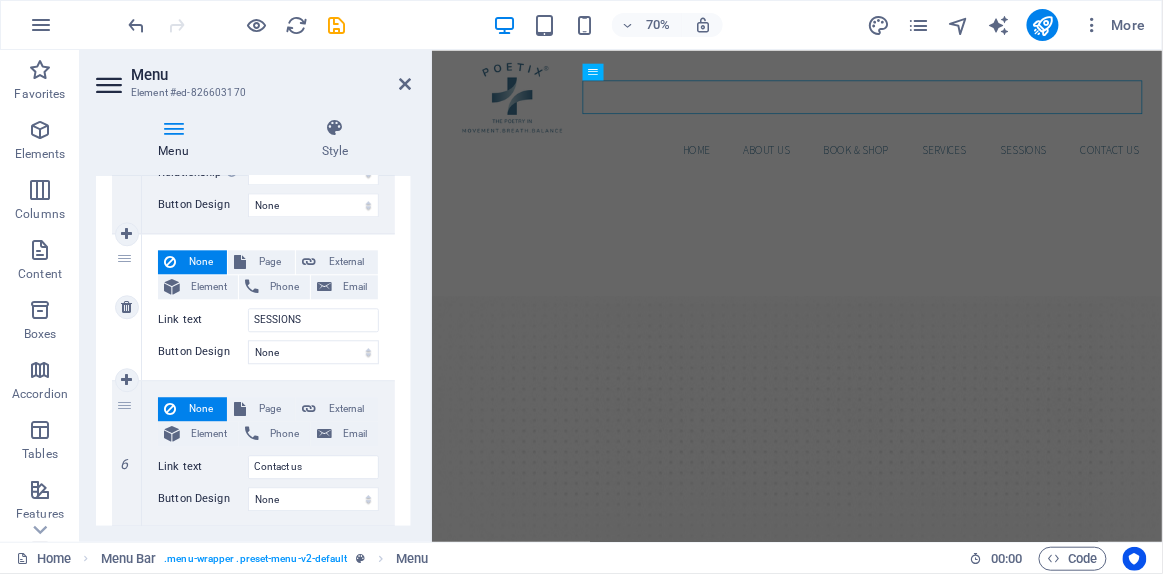 scroll, scrollTop: 1184, scrollLeft: 0, axis: vertical 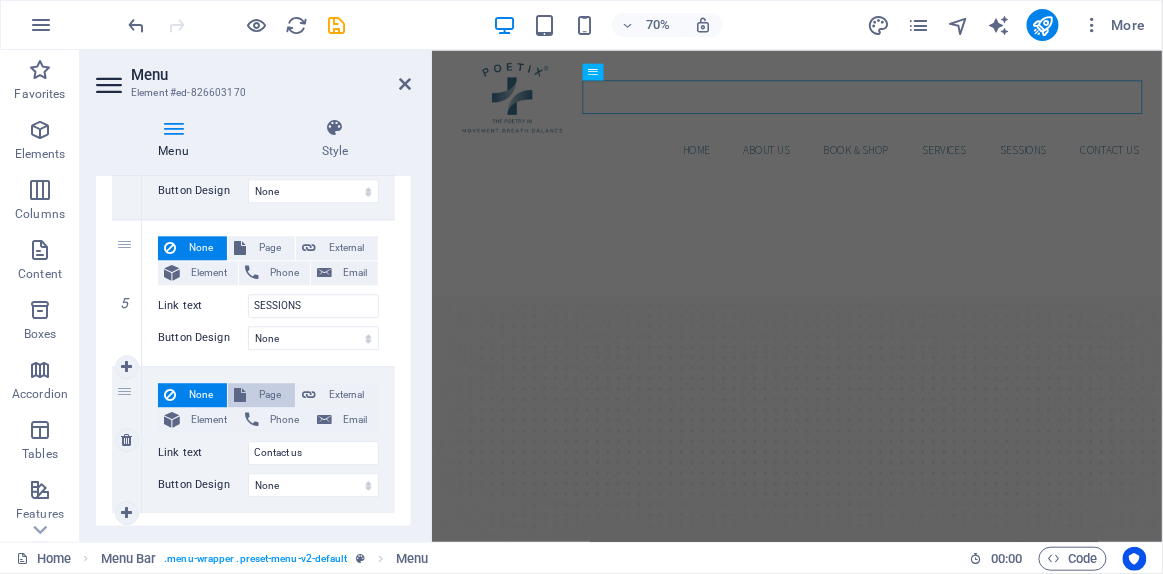 click on "Page" at bounding box center (270, 395) 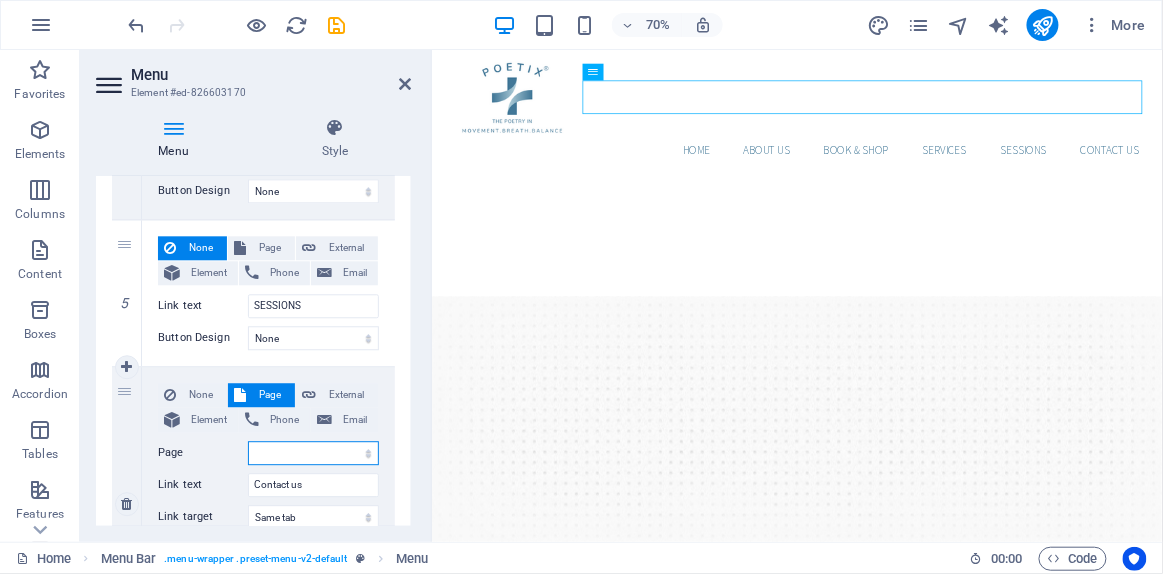 scroll, scrollTop: 1275, scrollLeft: 0, axis: vertical 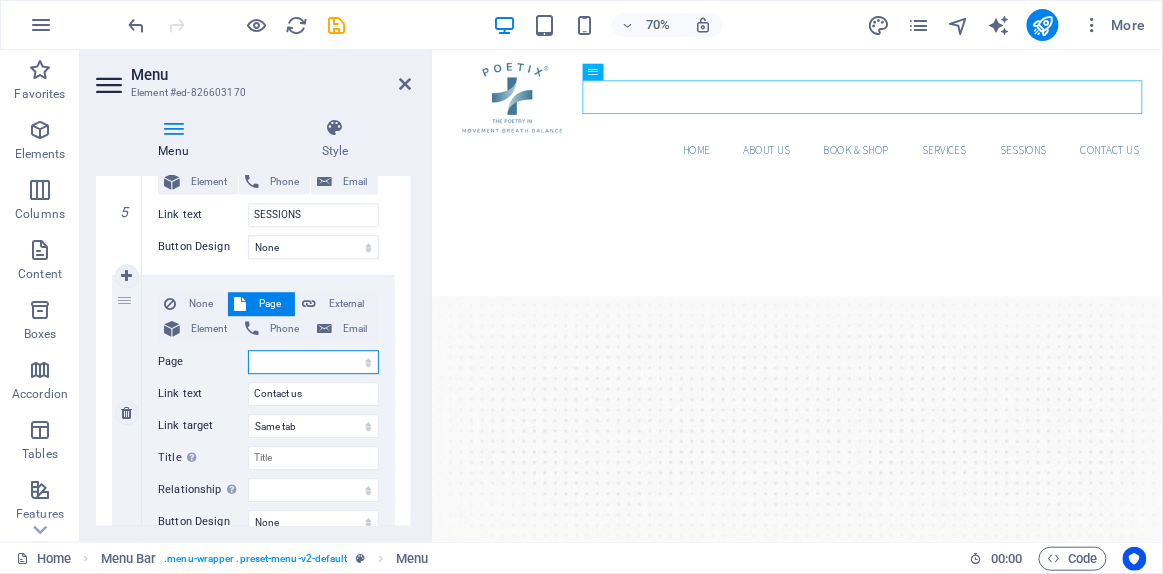 click on "Home Our Practice Doctors Services Sessions Legal Notice Privacy" at bounding box center [313, 362] 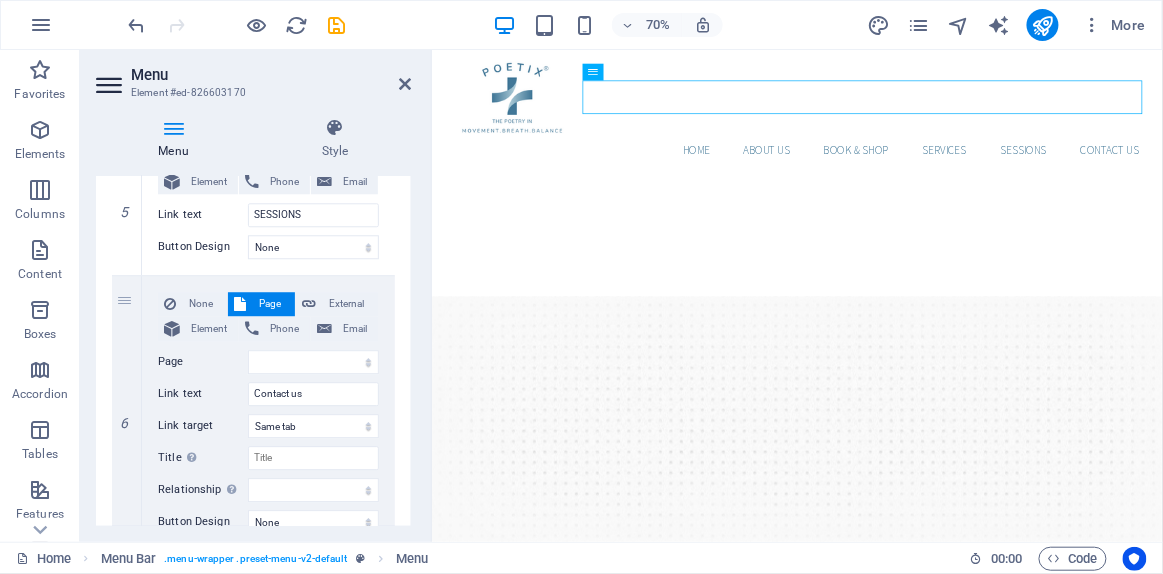 click on "Menu Style Menu Auto Custom Create custom menu items for this menu. Recommended for one-page websites. Manage pages Menu items 1 None Page External Element Phone Email Page Home Our Practice Doctors Services Sessions Legal Notice Privacy Element
URL /15909018 Phone Email Link text HOME Link target New tab Same tab Overlay Title Additional link description, should not be the same as the link text. The title is most often shown as a tooltip text when the mouse moves over the element. Leave empty if uncertain. Relationship Sets the  relationship of this link to the link target . For example, the value "nofollow" instructs search engines not to follow the link. Can be left empty. alternate author bookmark external help license next nofollow noreferrer noopener prev search tag Button Design None Default Primary Secondary 2 None Page External Element Phone Email Page Home Our Practice Doctors Services Sessions Legal Notice Privacy Element
URL /15909021 Phone Email tag" at bounding box center [253, 322] 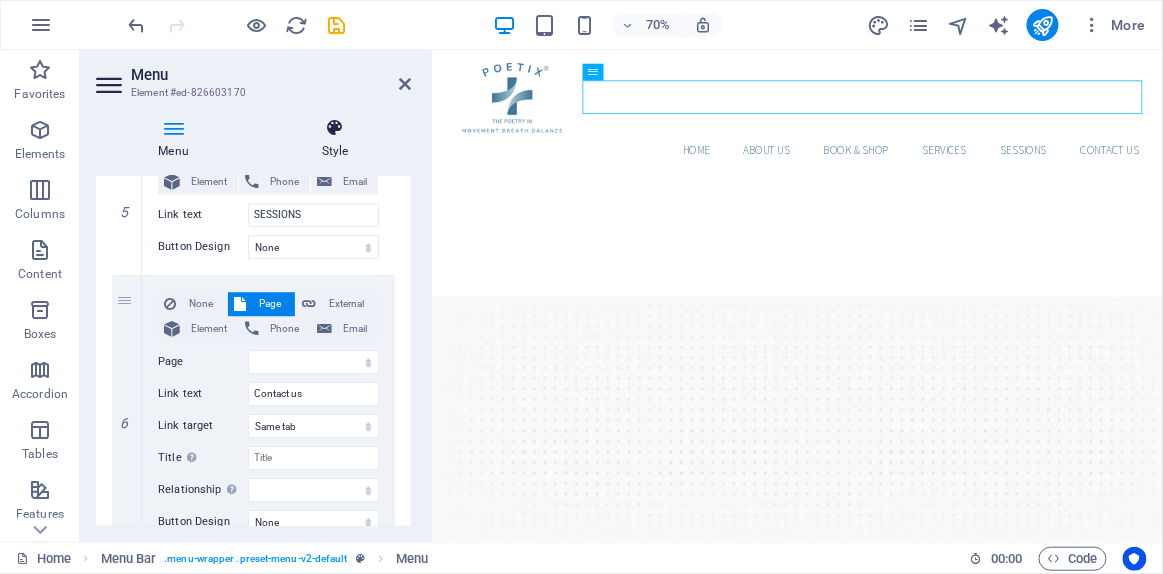 click at bounding box center [335, 128] 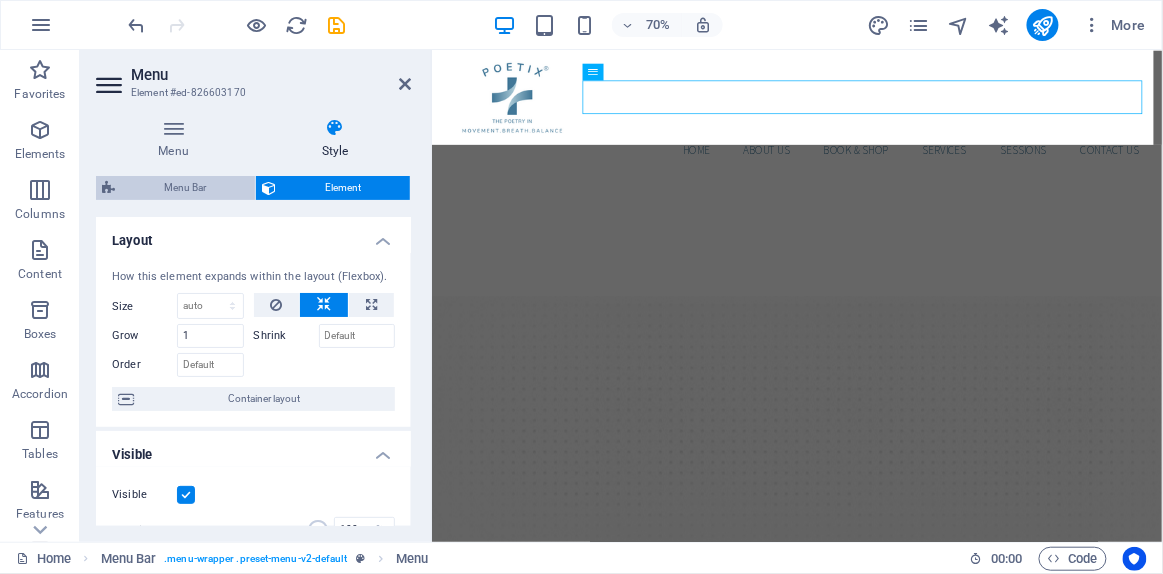 click on "Menu Bar" at bounding box center [185, 188] 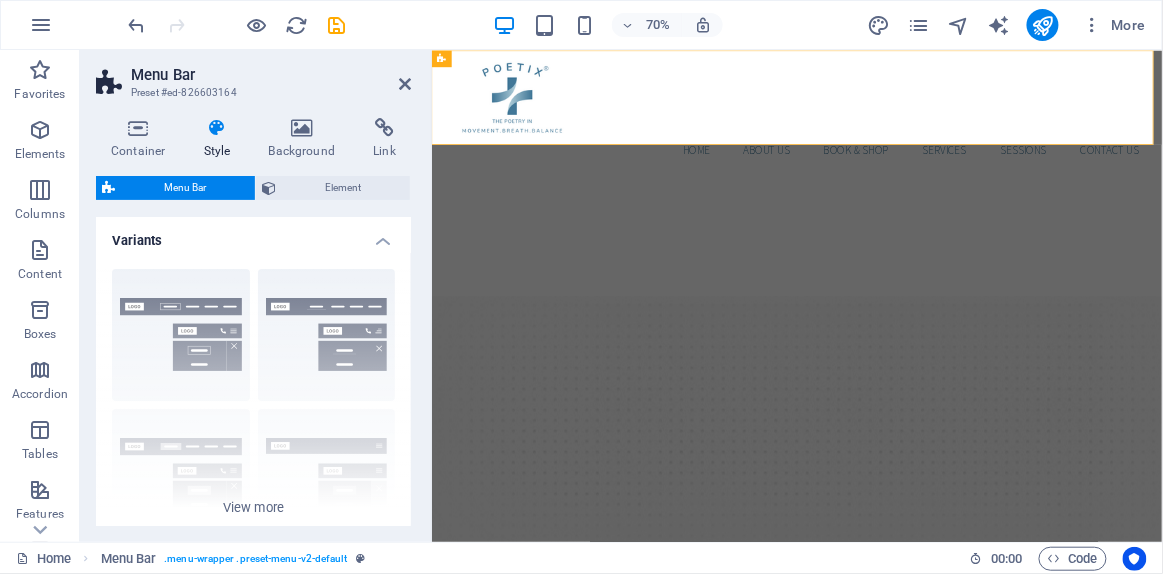 click on "Menu Bar" at bounding box center (271, 75) 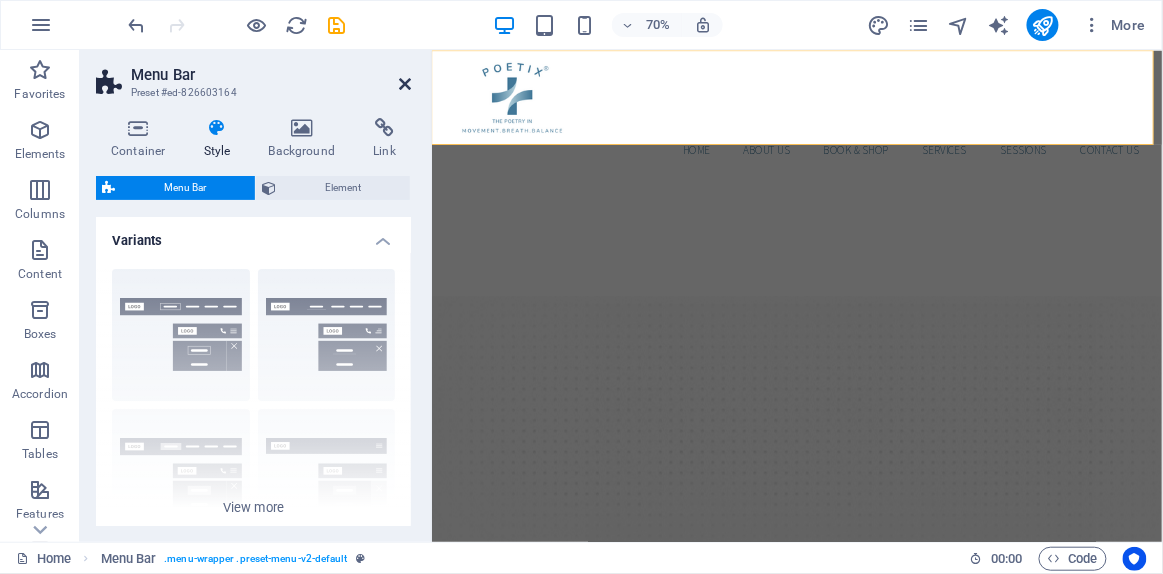 click at bounding box center (405, 84) 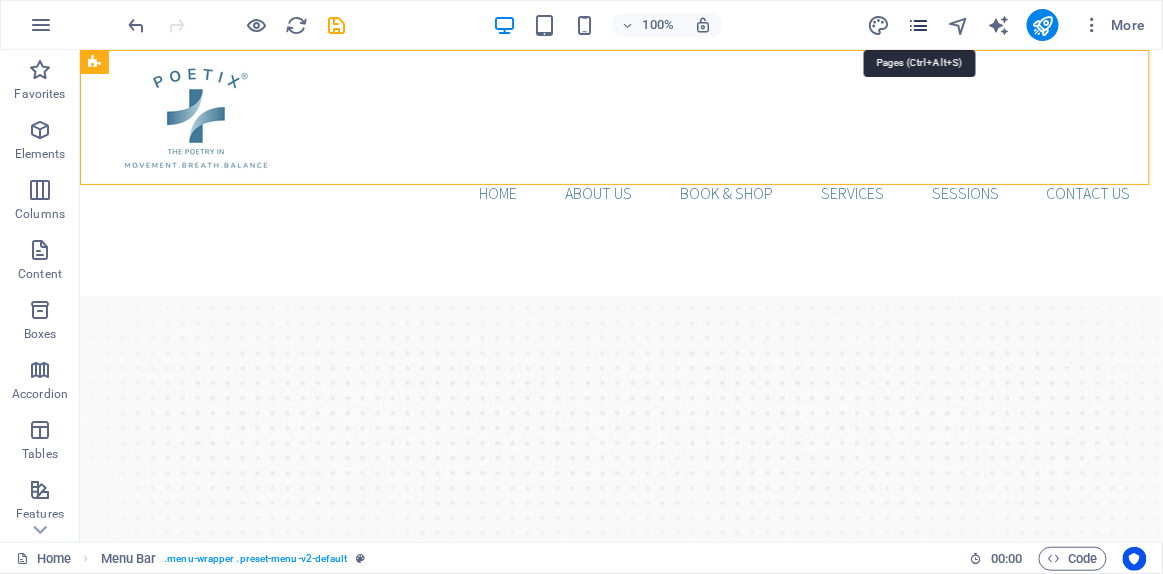 click at bounding box center [918, 25] 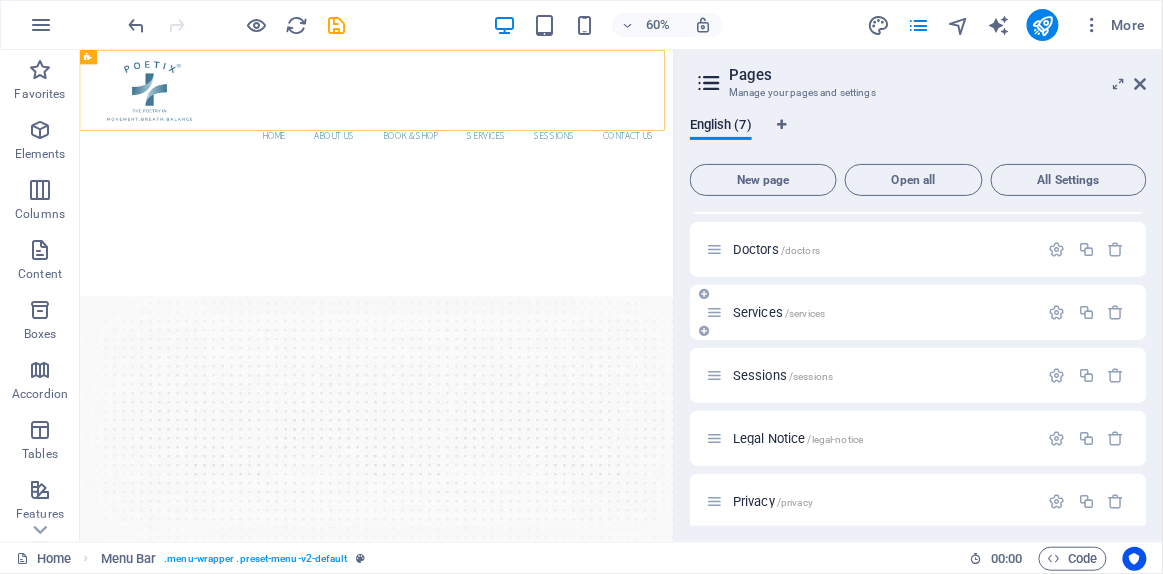 scroll, scrollTop: 126, scrollLeft: 0, axis: vertical 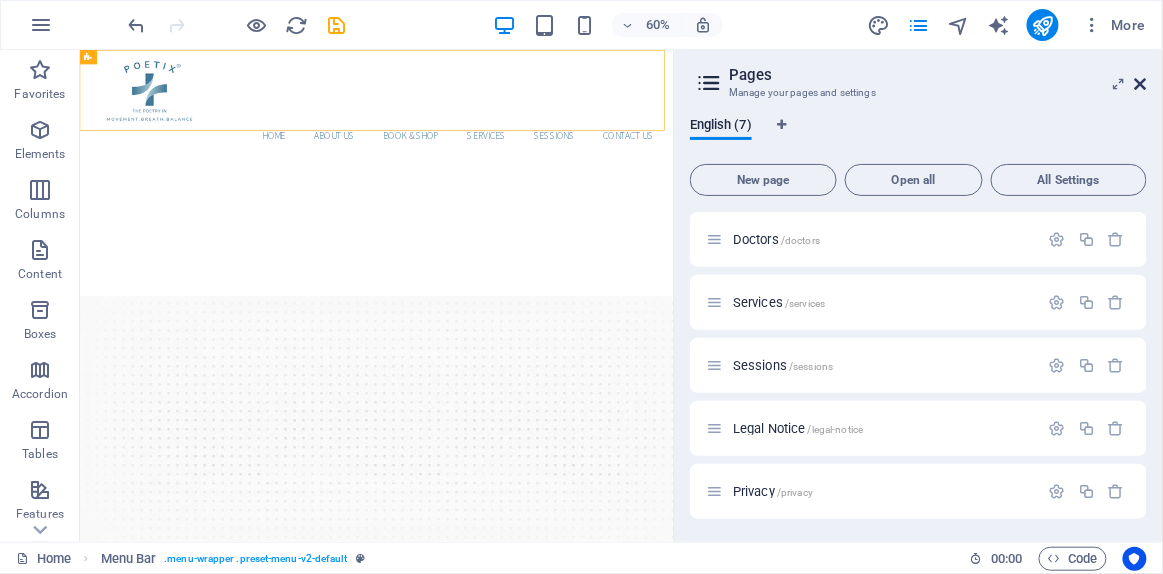 click at bounding box center [1141, 84] 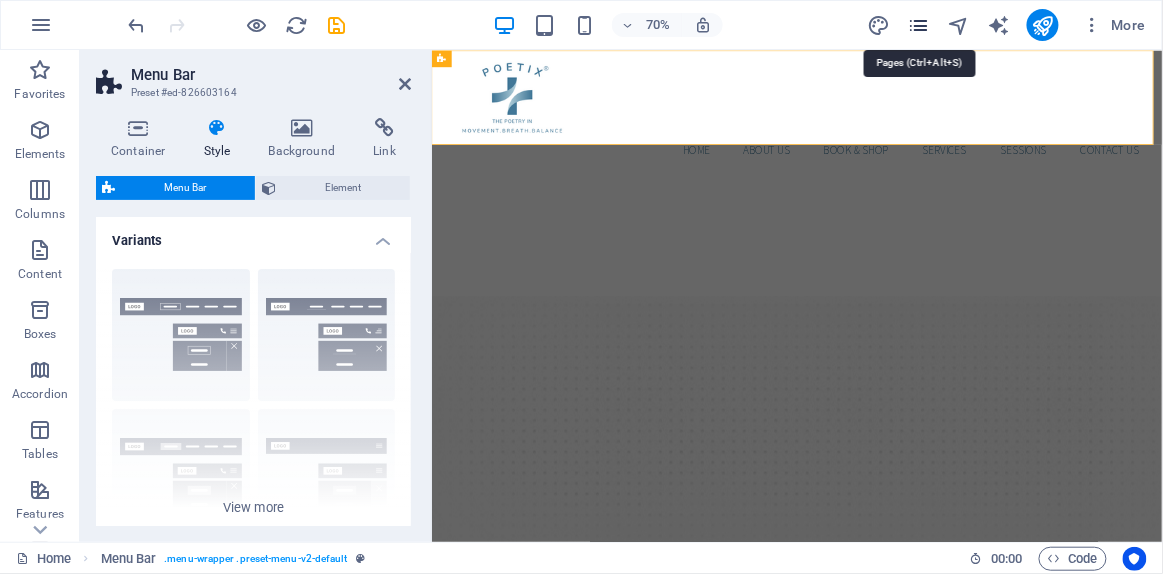 click at bounding box center (918, 25) 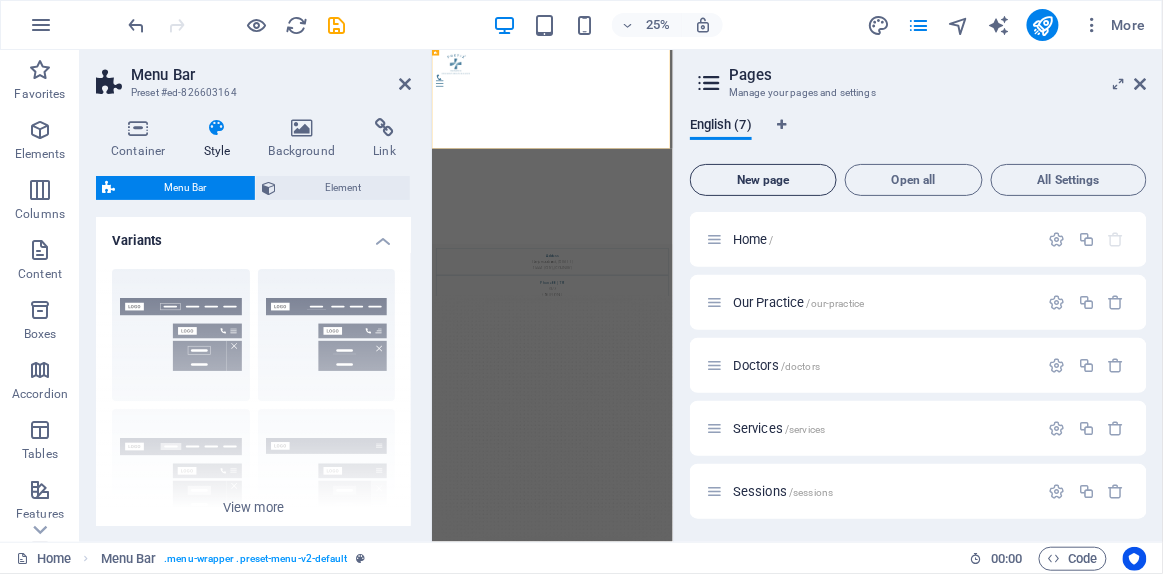 click on "New page" at bounding box center (763, 180) 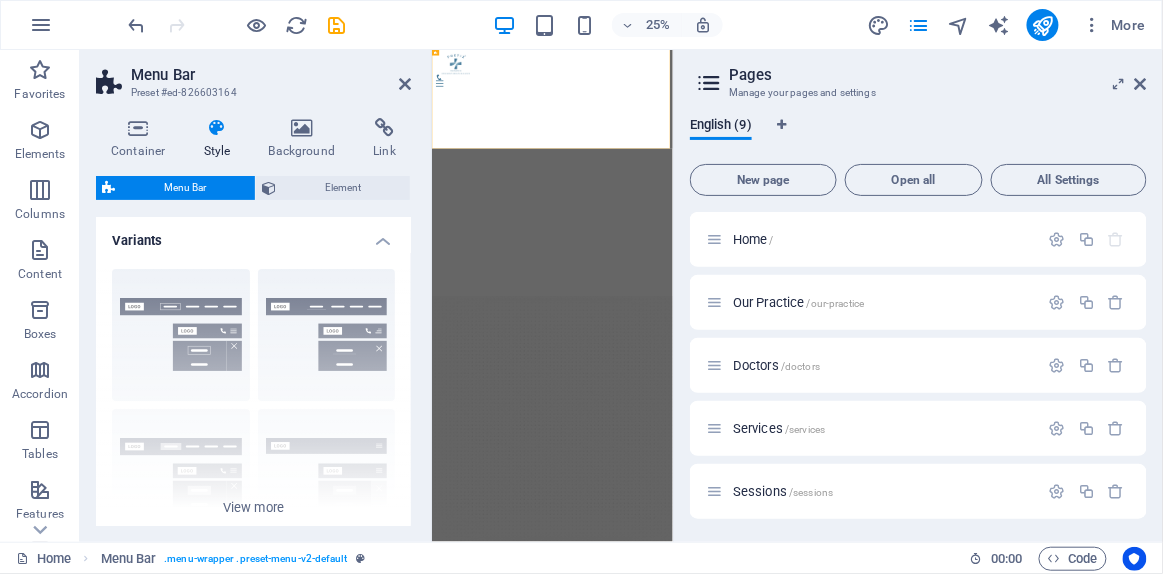 scroll, scrollTop: 1146, scrollLeft: 0, axis: vertical 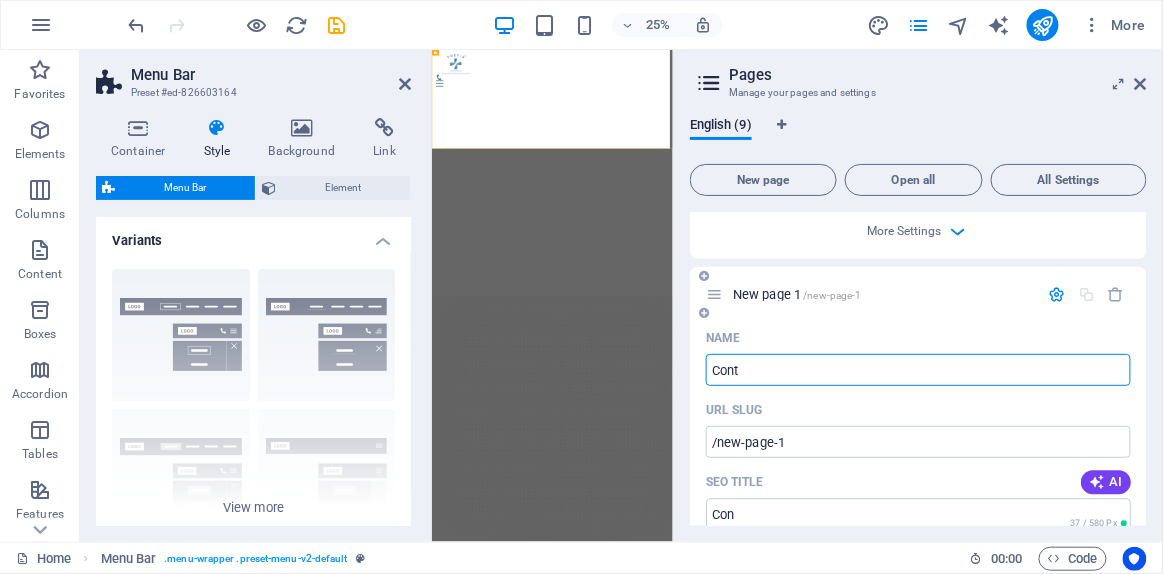 type on "Conto" 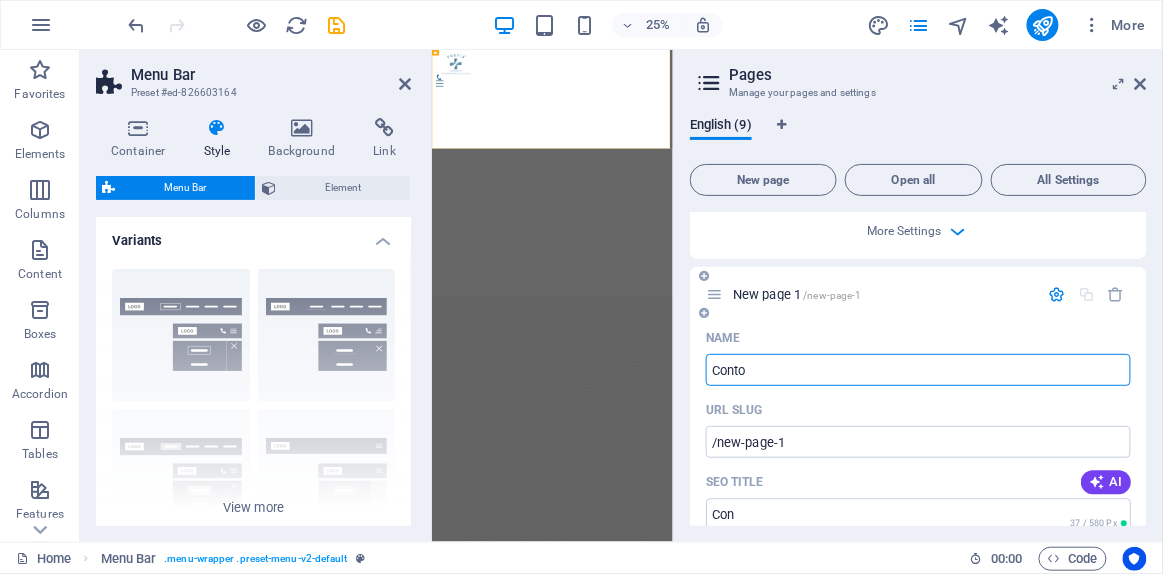 type on "/con" 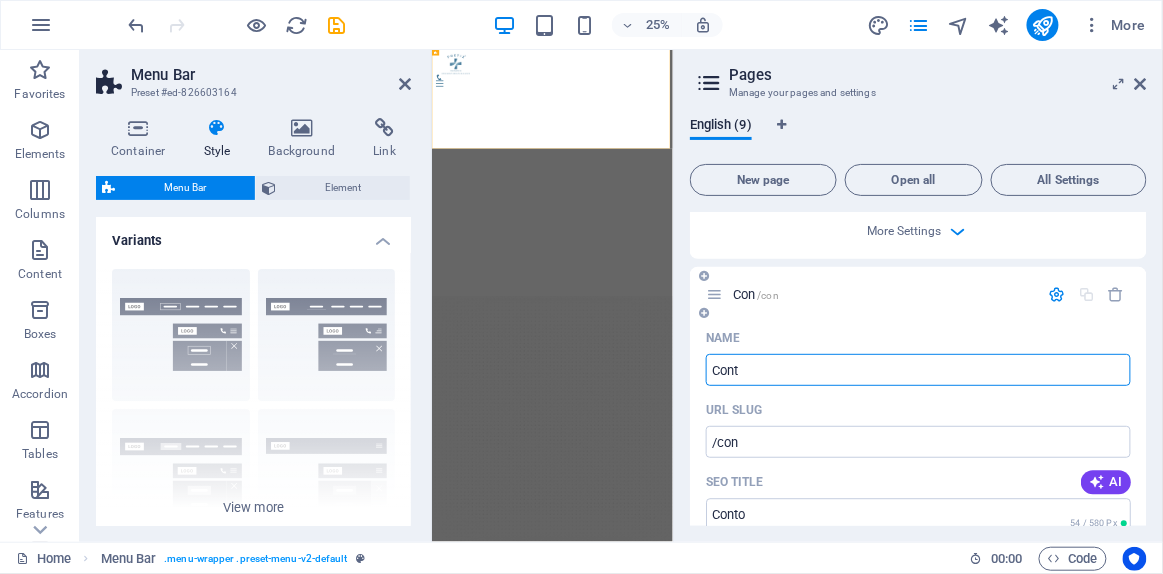 type on "Conta" 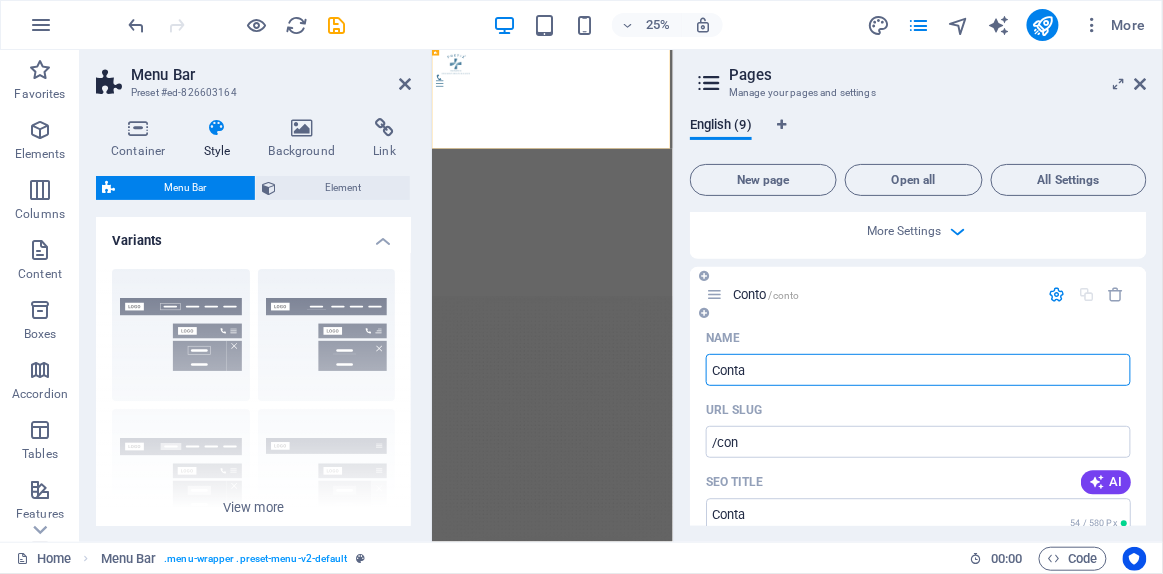 type on "/conto" 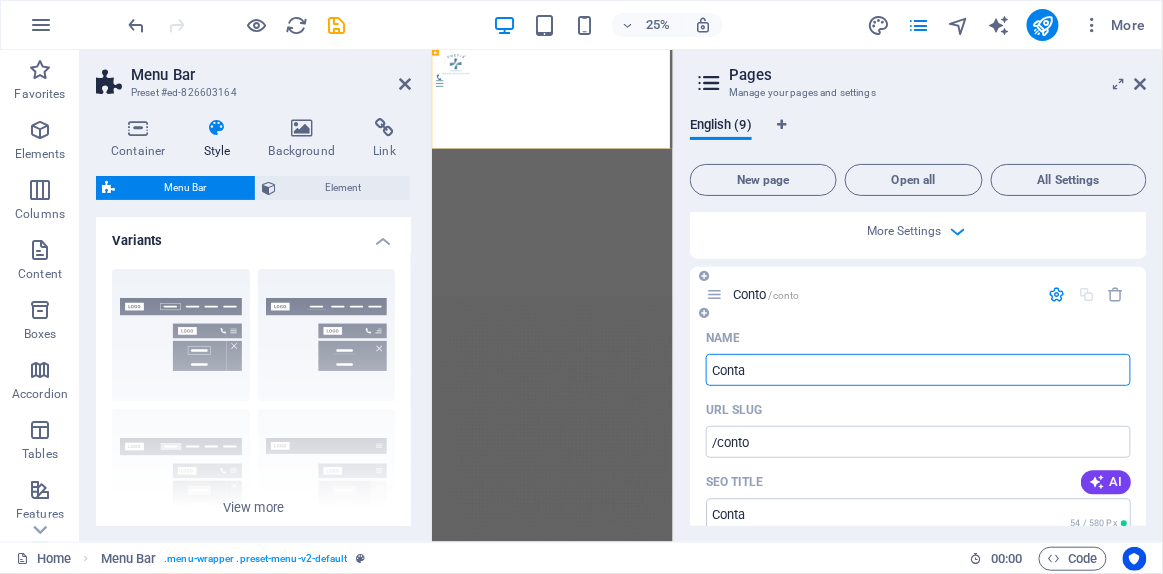 type on "Contac" 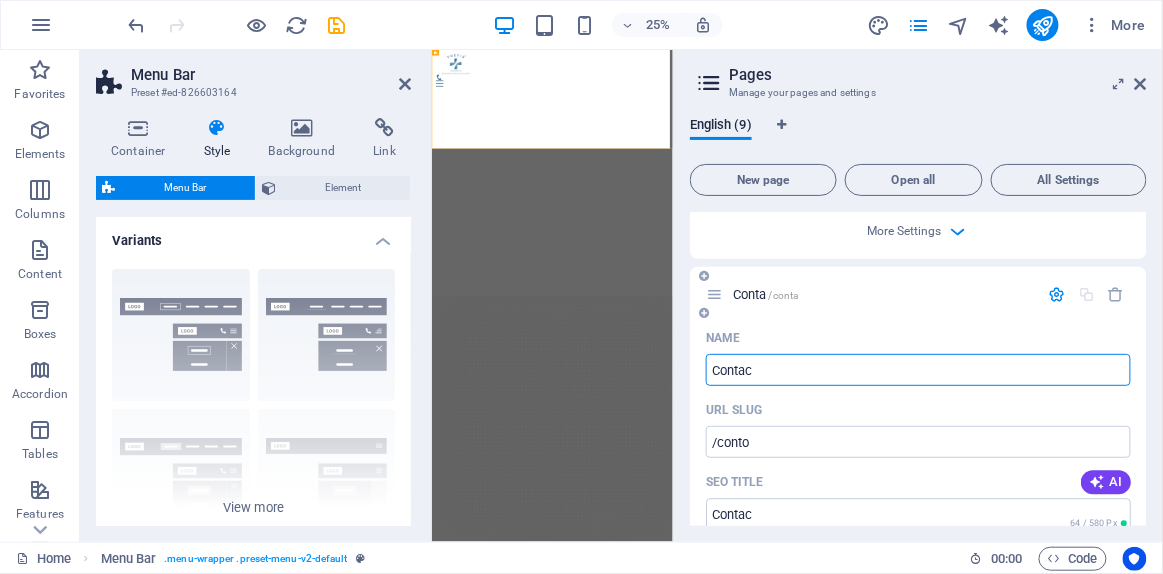 type on "/conta" 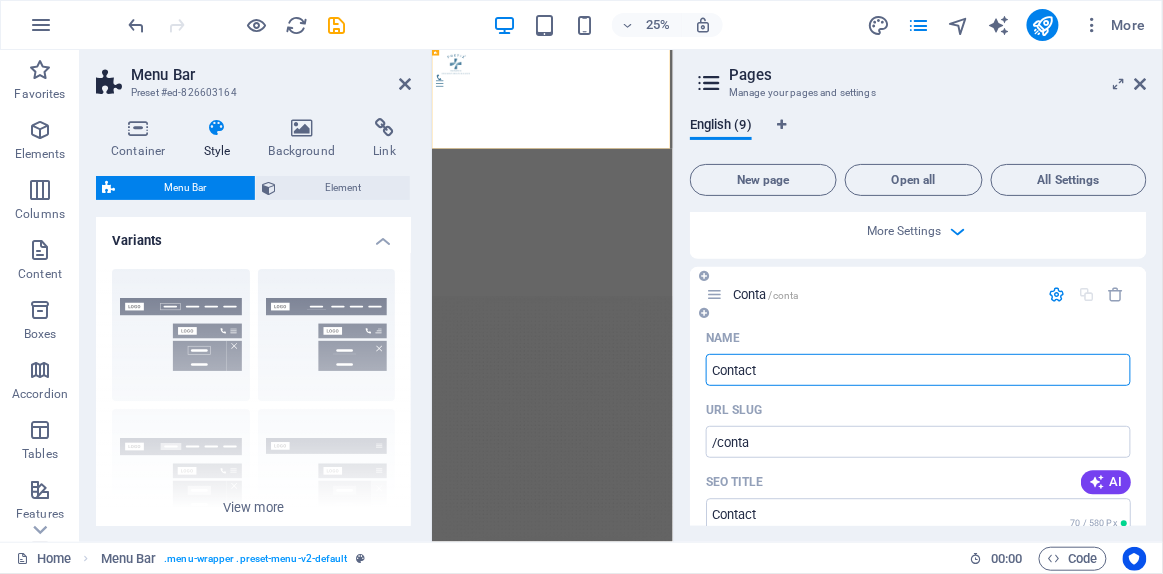 type on "Contact" 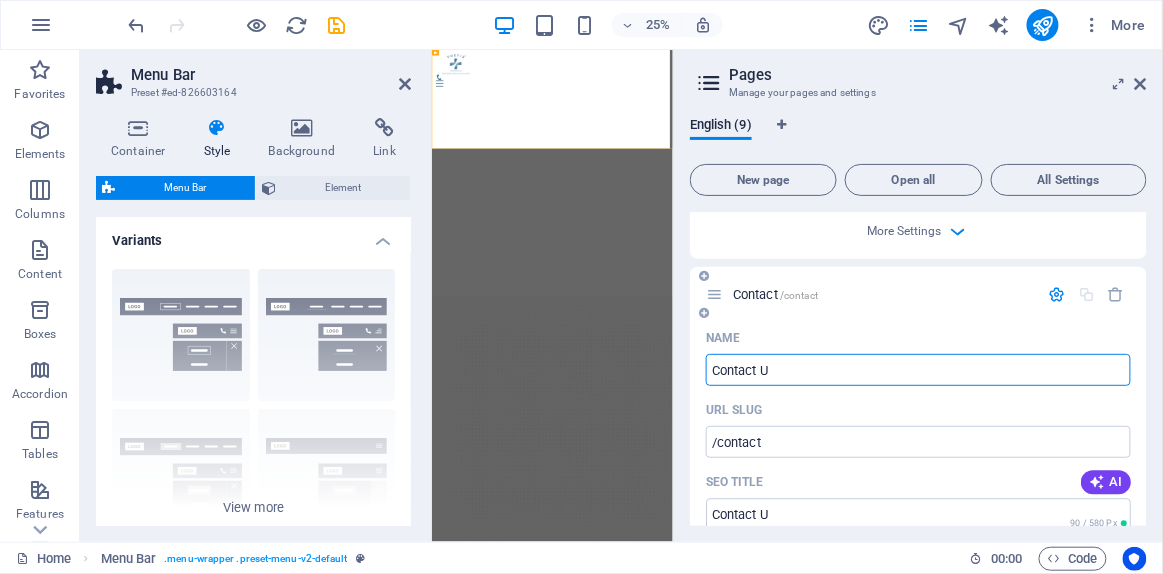 type on "Contact Us" 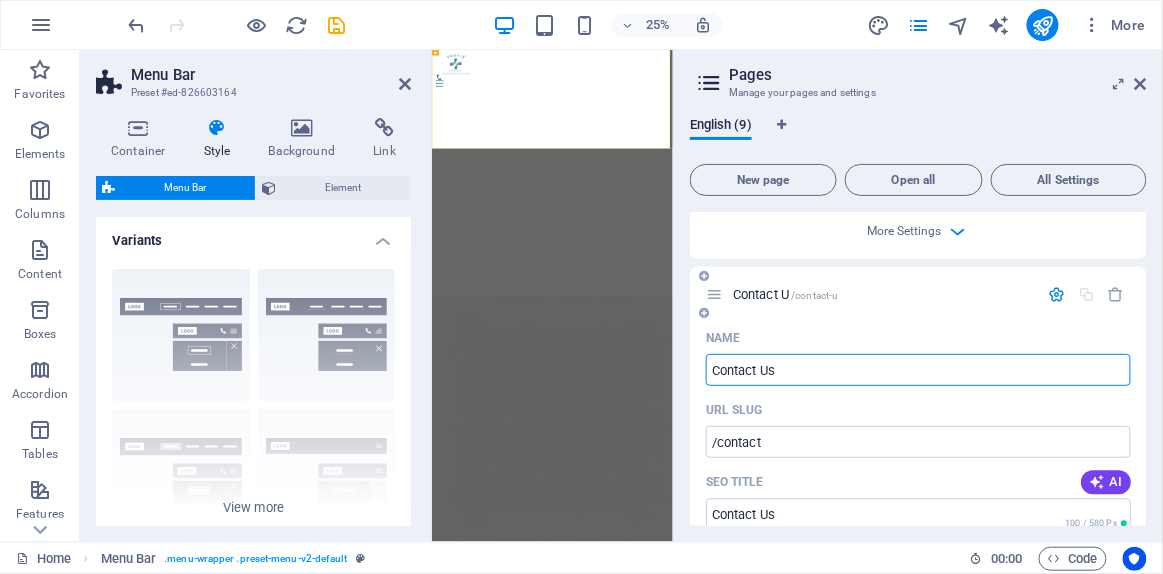 type on "/contact-u" 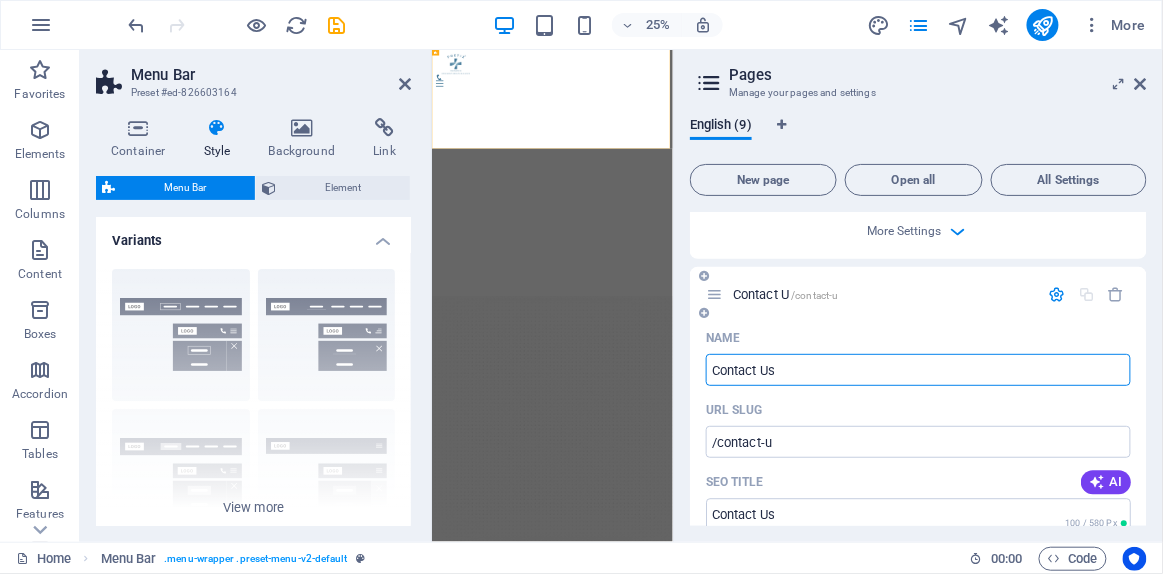 type on "Contact Us" 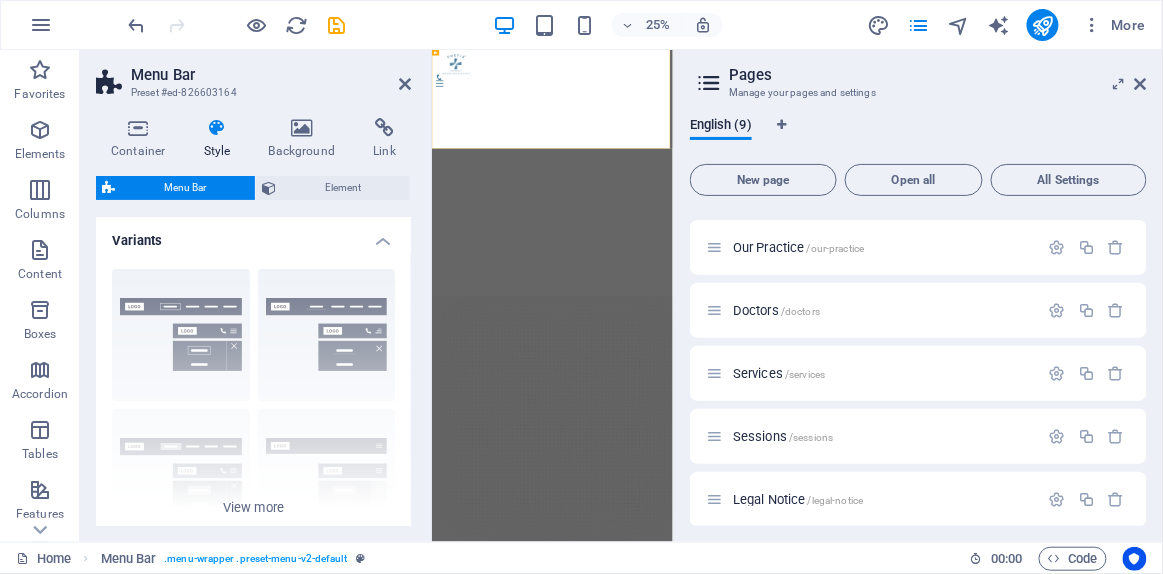 scroll, scrollTop: 0, scrollLeft: 0, axis: both 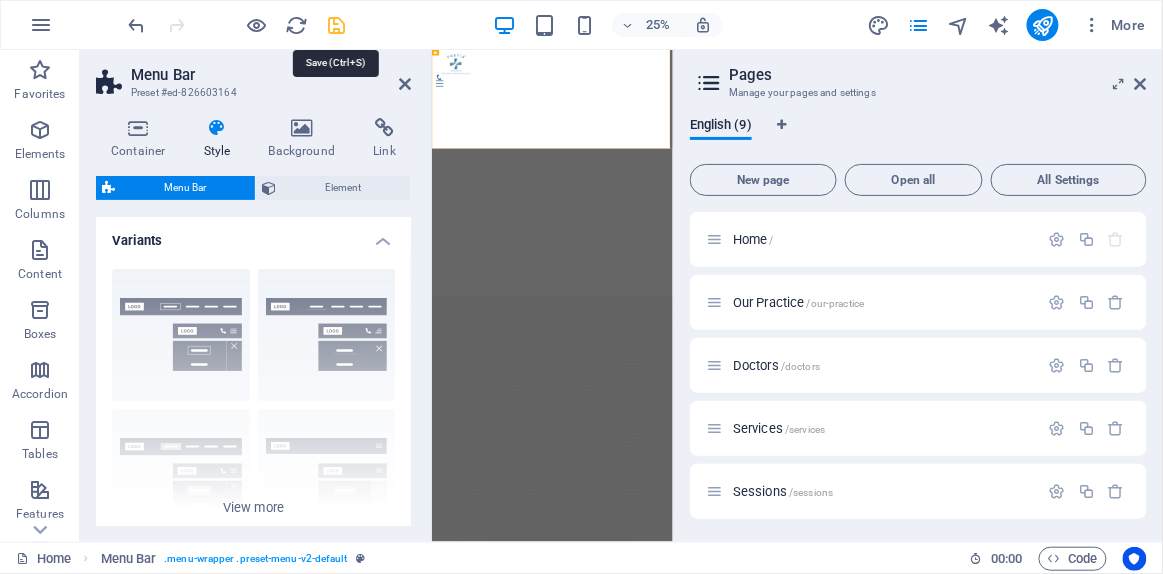 type on "Contact Us" 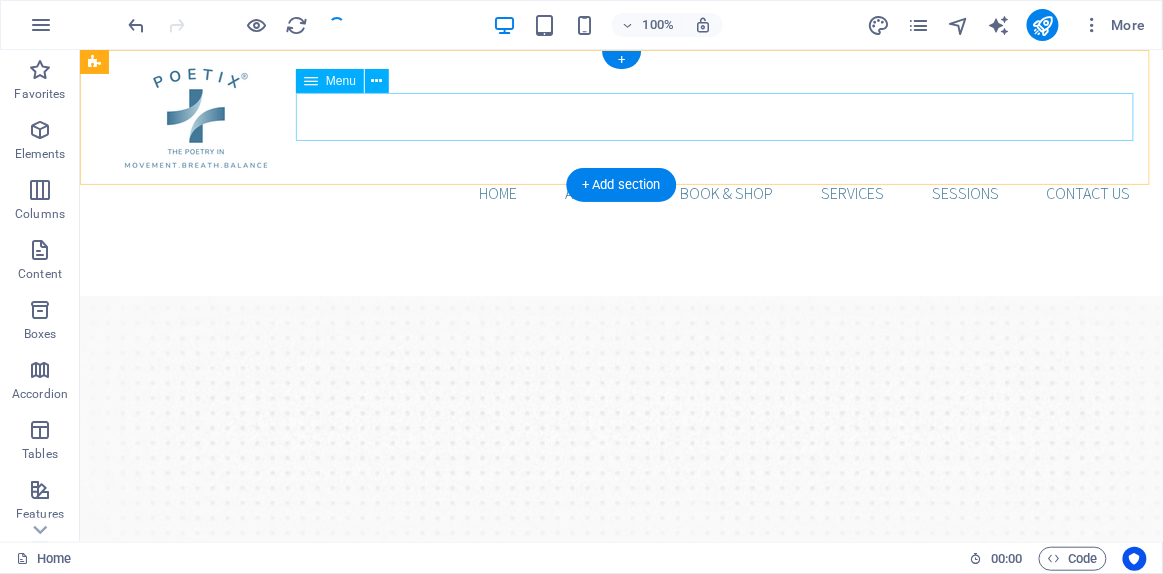 click on "HOME ABOUT US BOOK & SHOP Services SESSIONS Contact us" at bounding box center (620, 192) 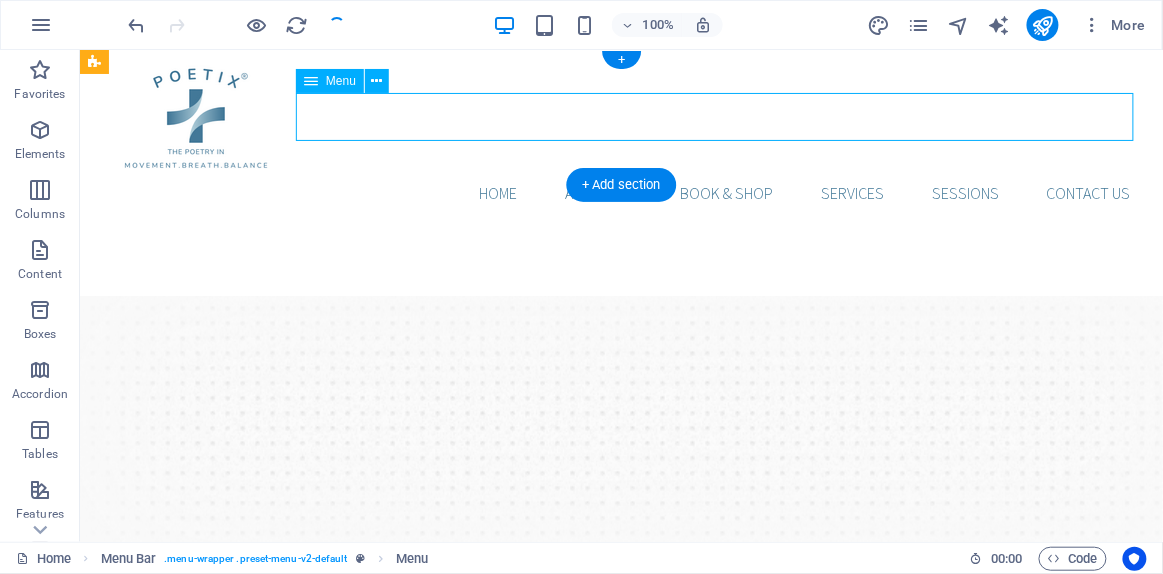 click on "HOME ABOUT US BOOK & SHOP Services SESSIONS Contact us" at bounding box center (620, 192) 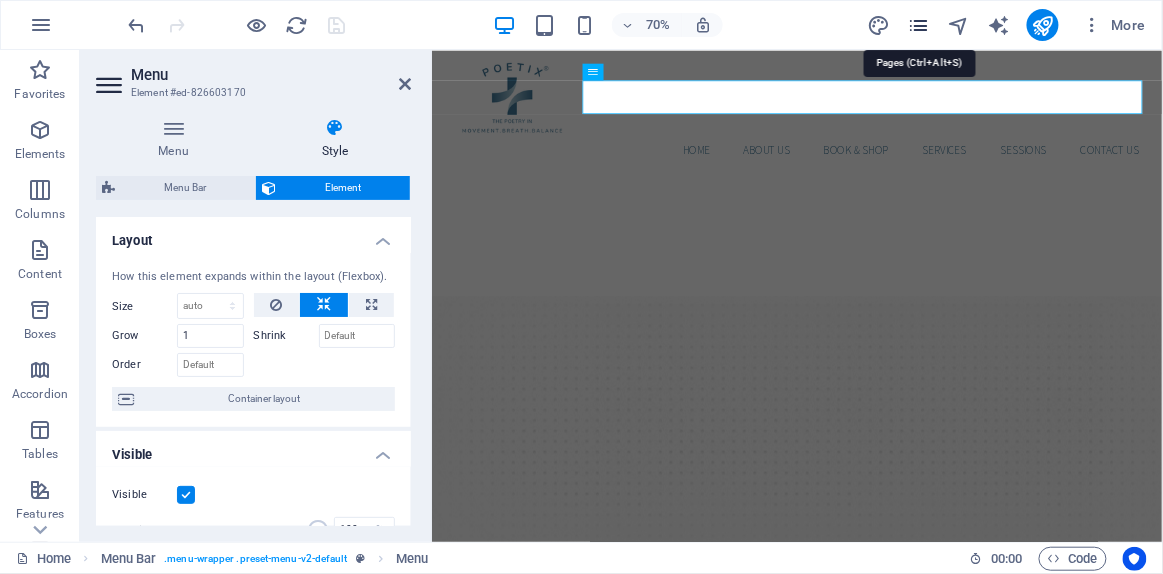 click at bounding box center (918, 25) 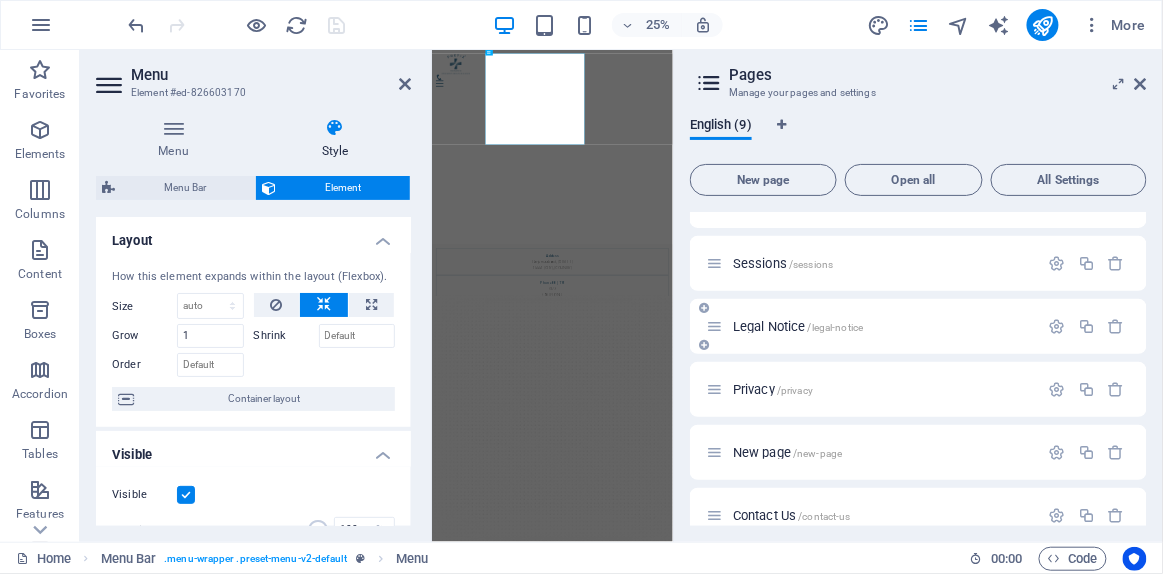 scroll, scrollTop: 252, scrollLeft: 0, axis: vertical 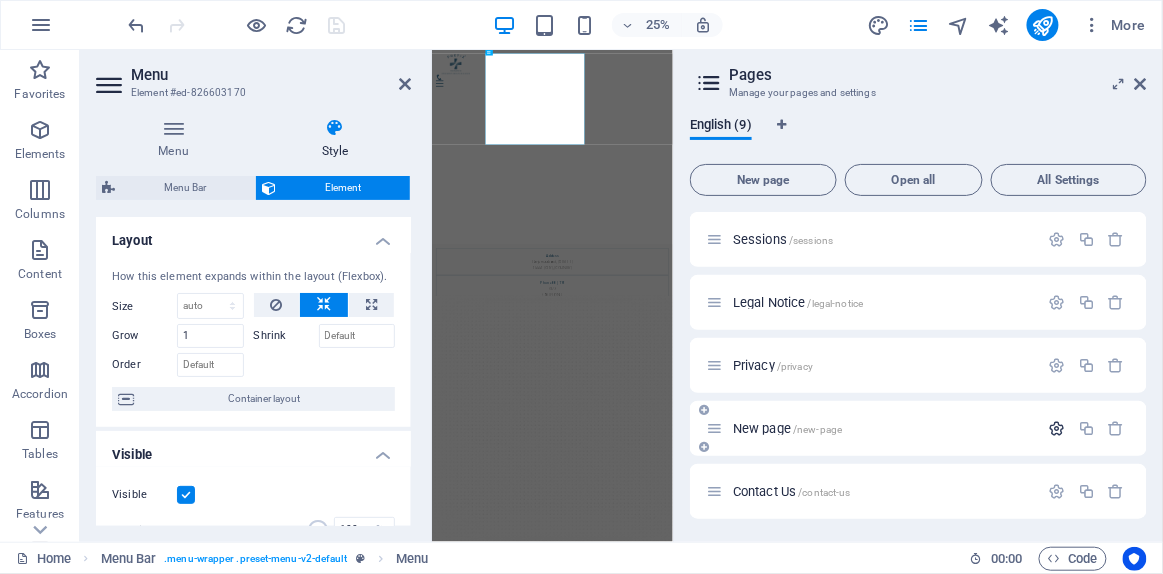 click at bounding box center (1057, 428) 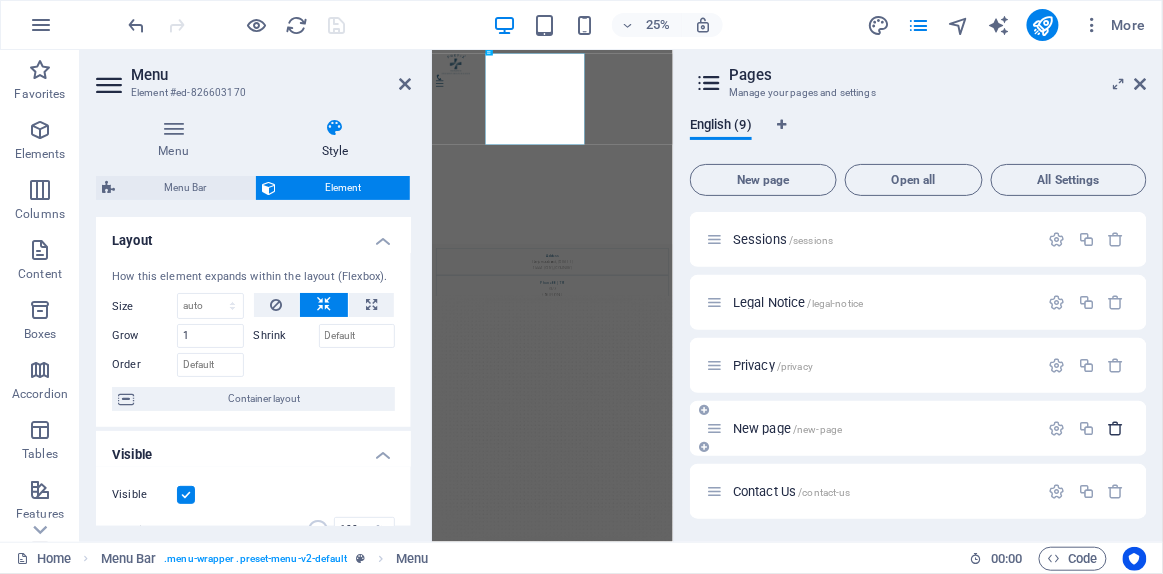 click at bounding box center (1116, 428) 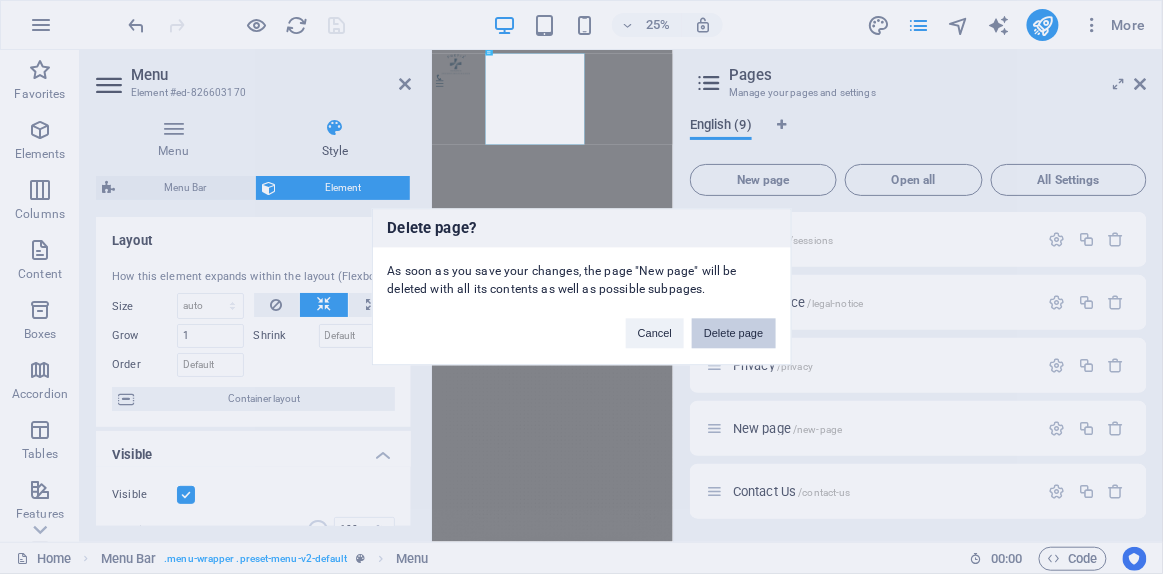 click on "Delete page" at bounding box center [733, 334] 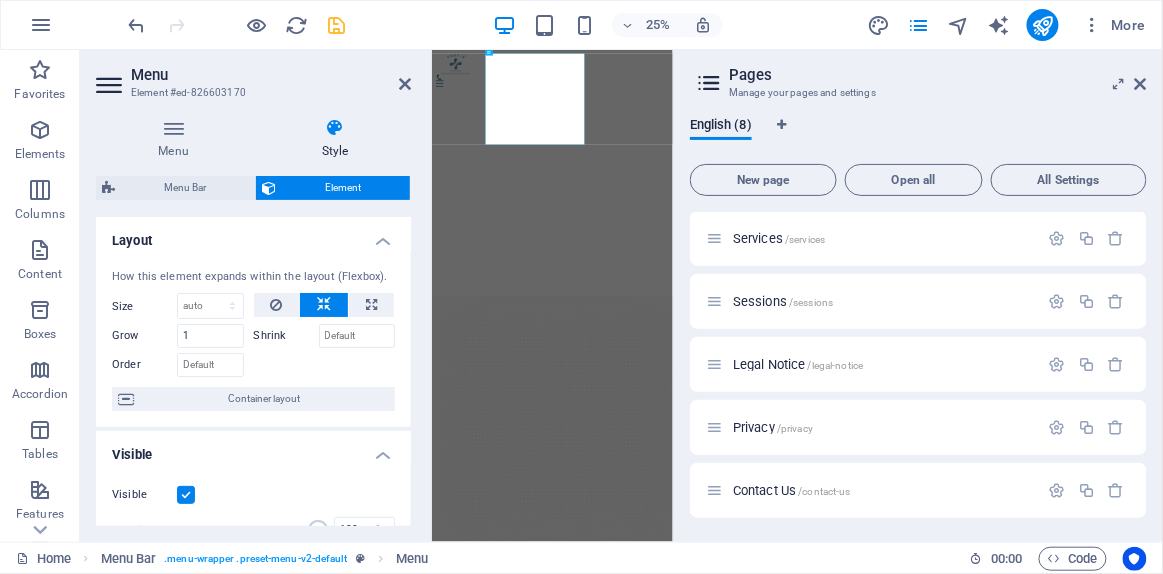 scroll, scrollTop: 189, scrollLeft: 0, axis: vertical 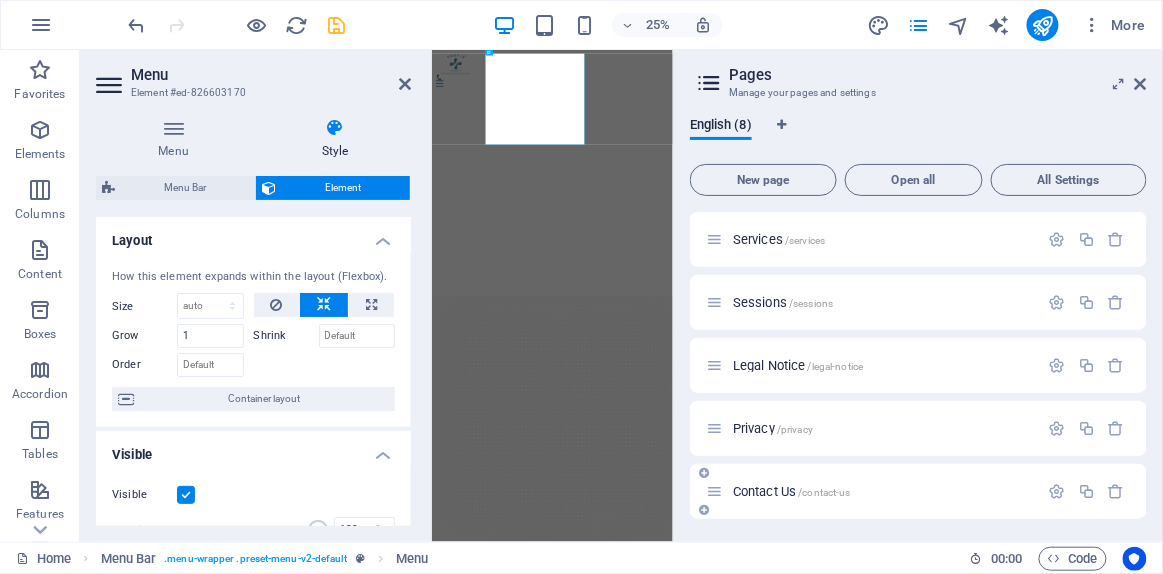 drag, startPoint x: 738, startPoint y: 489, endPoint x: 714, endPoint y: 469, distance: 31.241 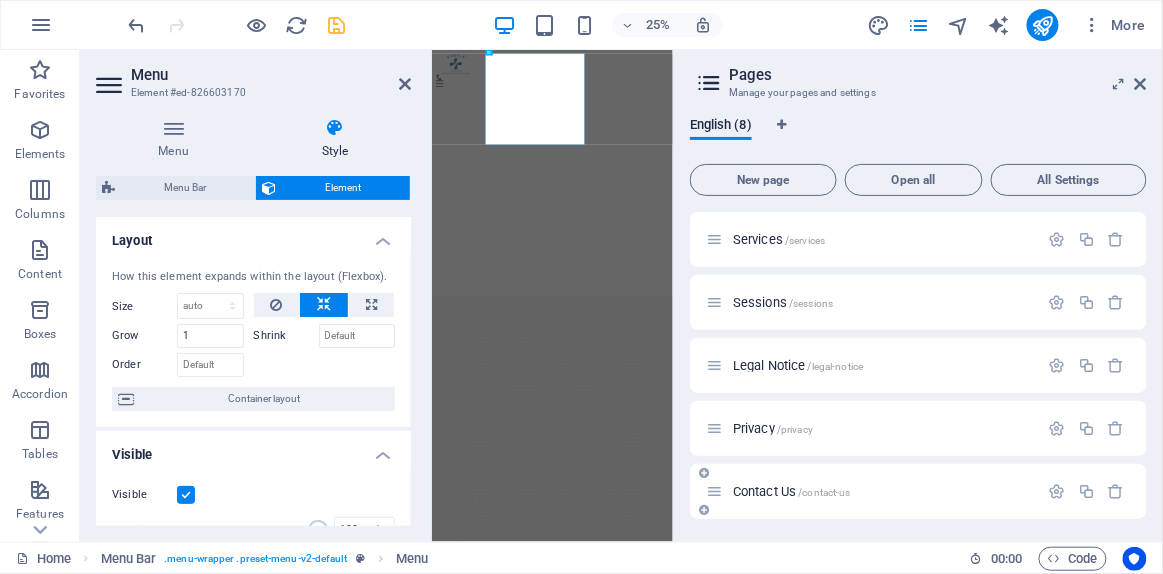 click on "Home / Our Practice /our-practice Doctors /doctors Services /services Sessions /sessions Legal Notice /legal-notice Privacy /privacy Contact Us /contact-us" at bounding box center [918, 271] 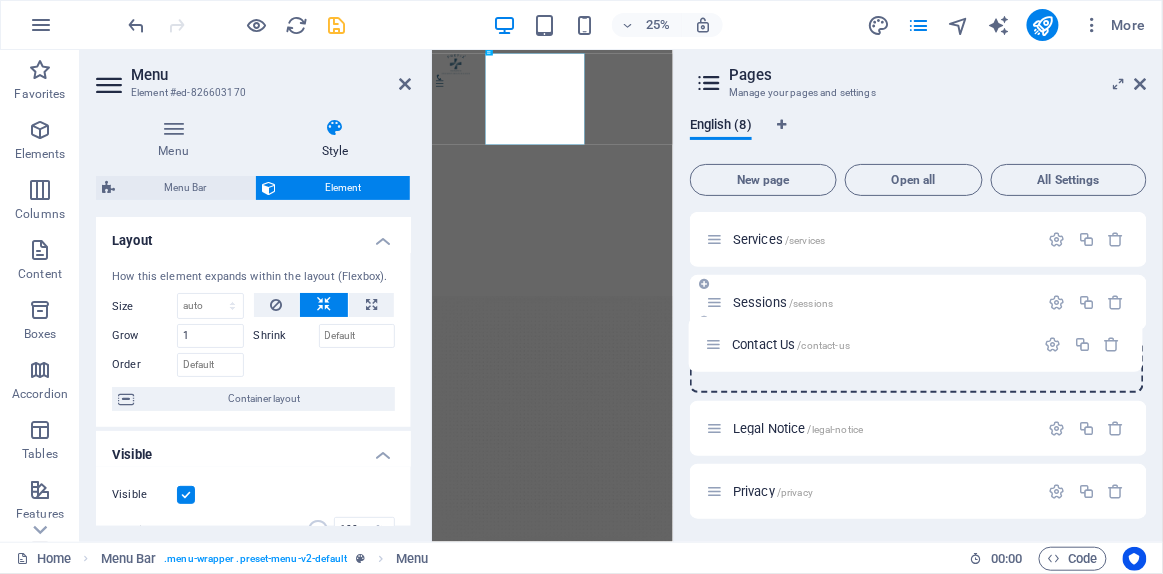 drag, startPoint x: 712, startPoint y: 488, endPoint x: 711, endPoint y: 328, distance: 160.00313 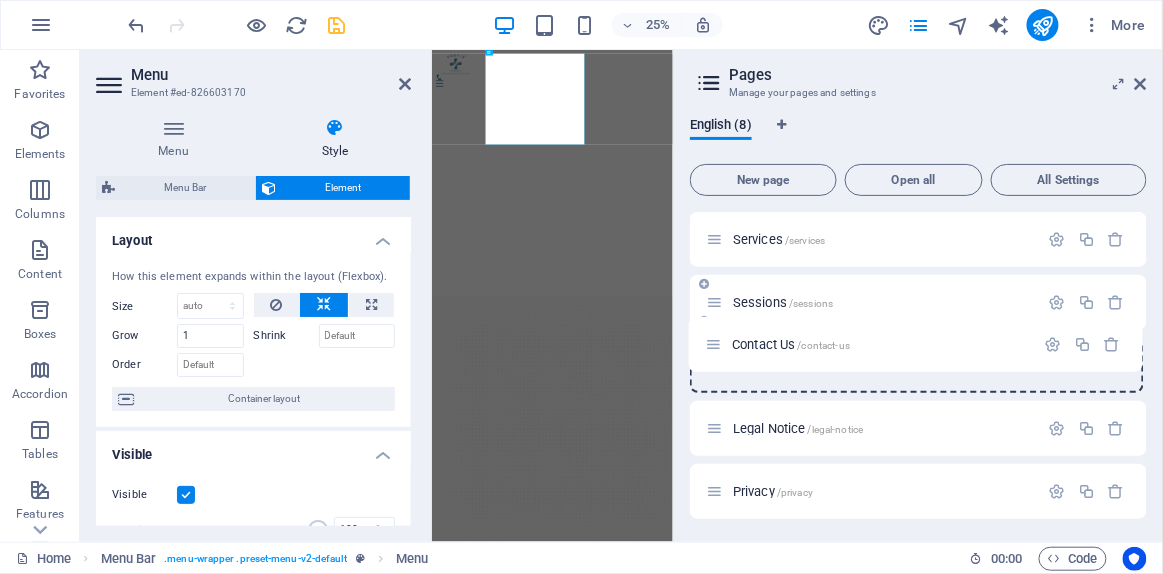 click on "Home / Our Practice /our-practice Doctors /doctors Services /services Sessions /sessions Legal Notice /legal-notice Privacy /privacy Contact Us /contact-us" at bounding box center (918, 239) 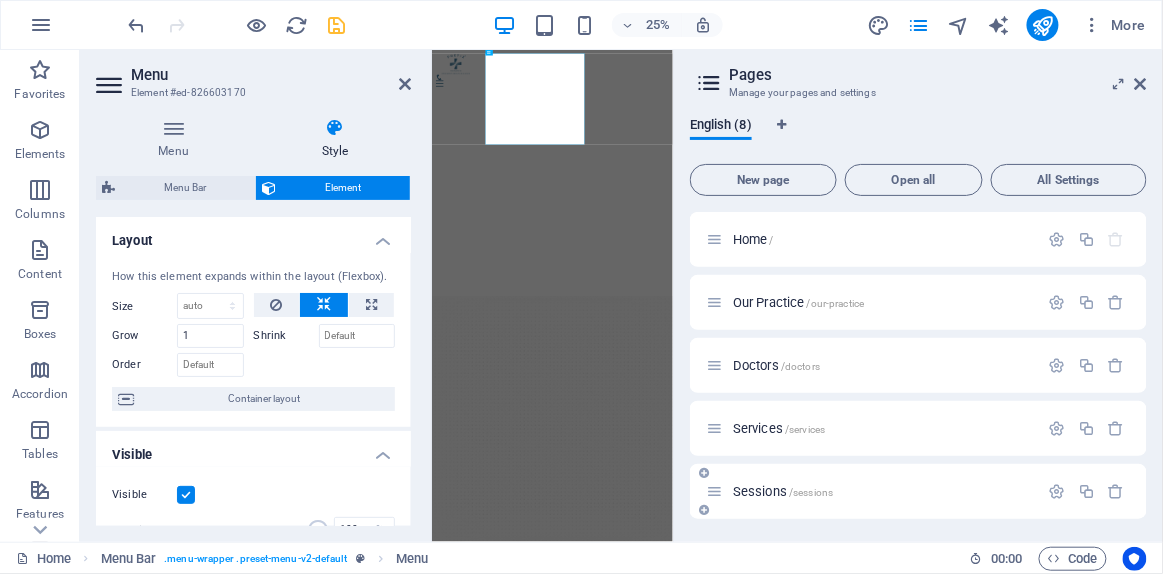 scroll, scrollTop: 0, scrollLeft: 0, axis: both 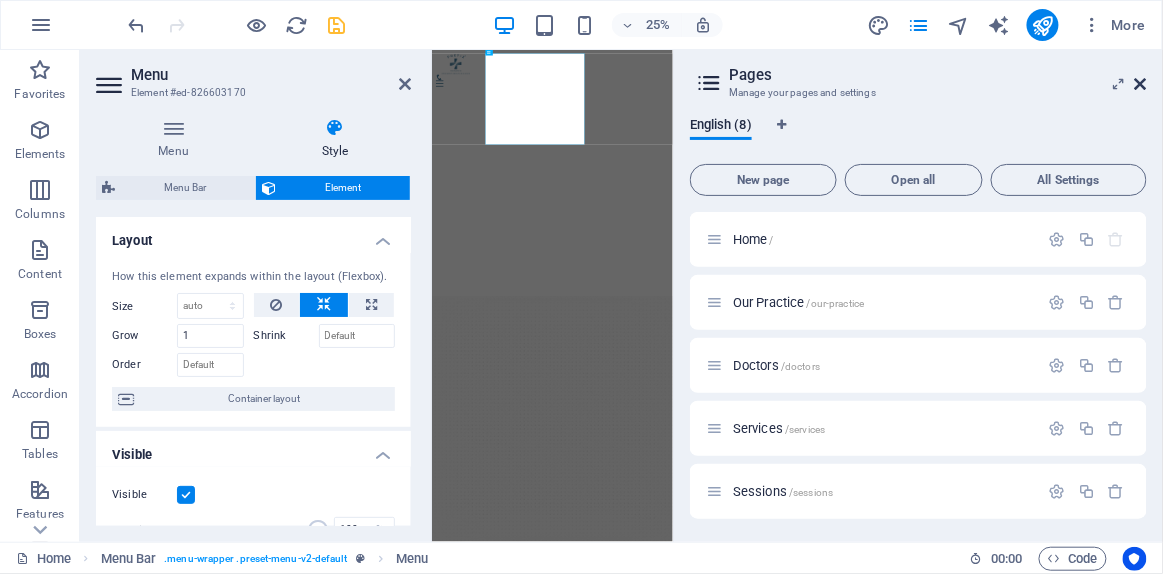 drag, startPoint x: 1139, startPoint y: 85, endPoint x: 959, endPoint y: 89, distance: 180.04443 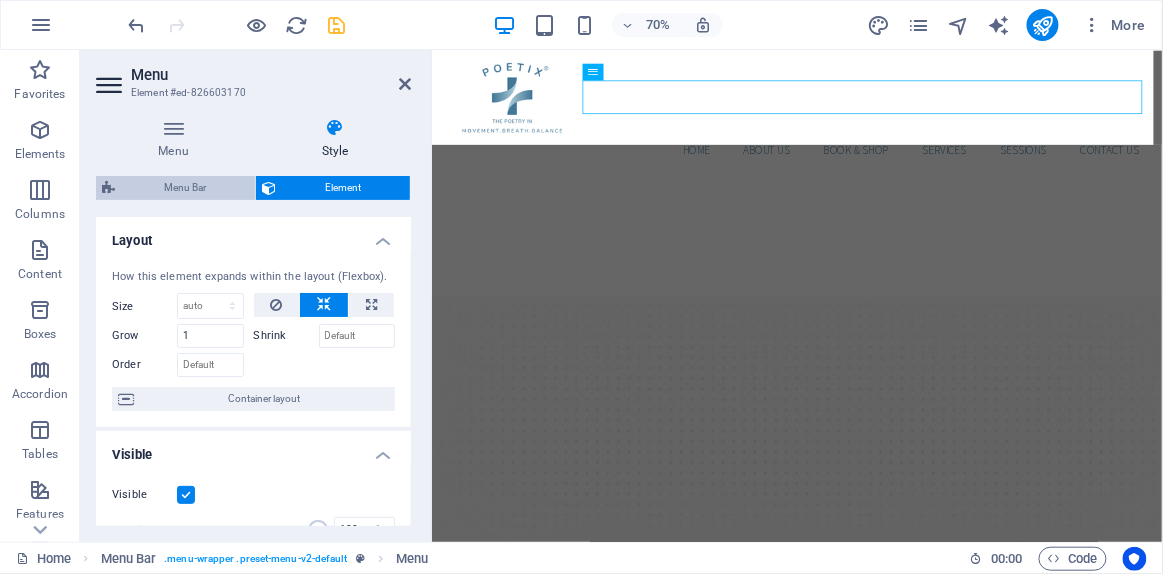 click on "Menu Bar" at bounding box center [185, 188] 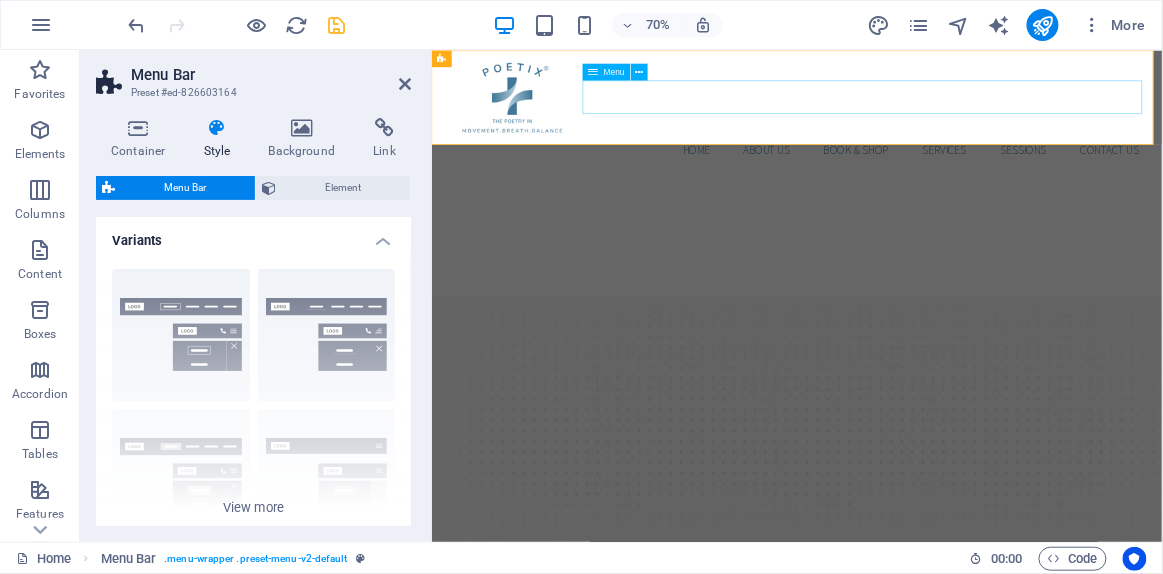 click on "HOME ABOUT US BOOK & SHOP Services SESSIONS Contact us" at bounding box center (953, 192) 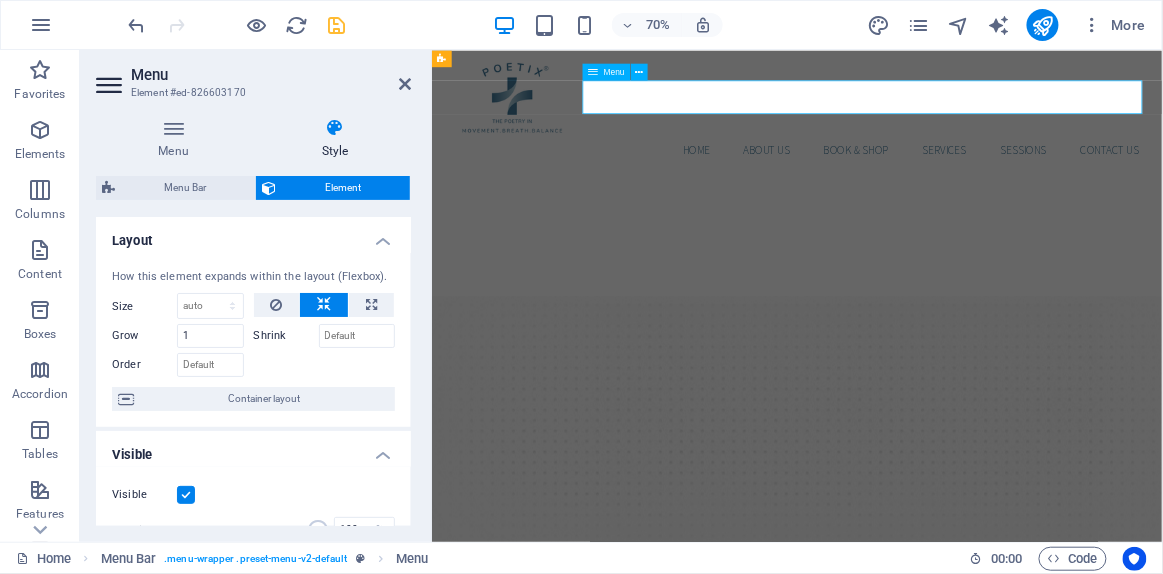 click on "HOME ABOUT US BOOK & SHOP Services SESSIONS Contact us" at bounding box center [953, 192] 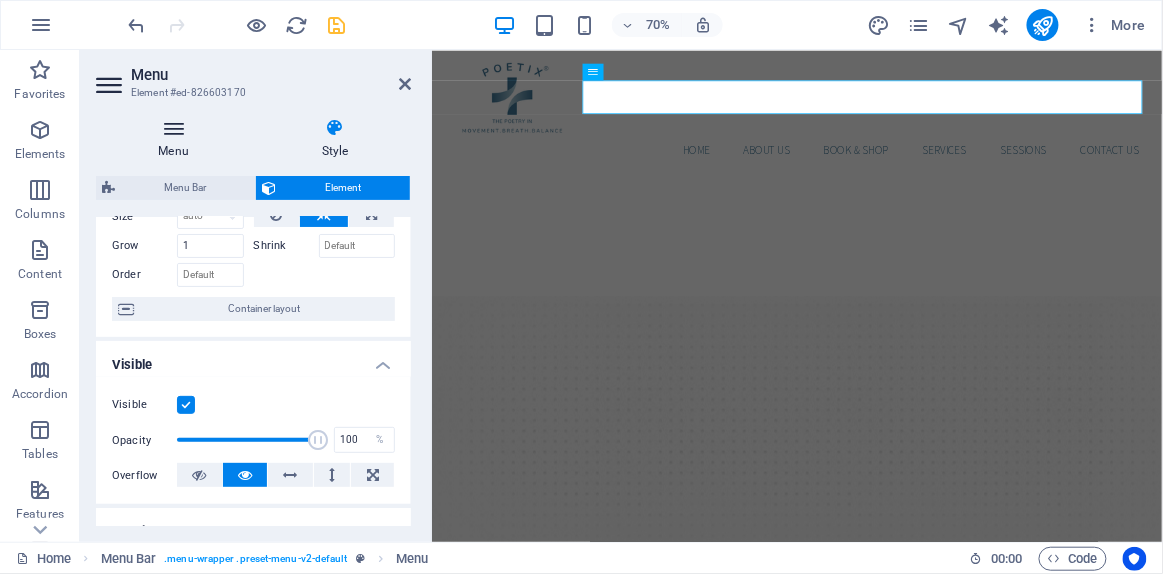 scroll, scrollTop: 0, scrollLeft: 0, axis: both 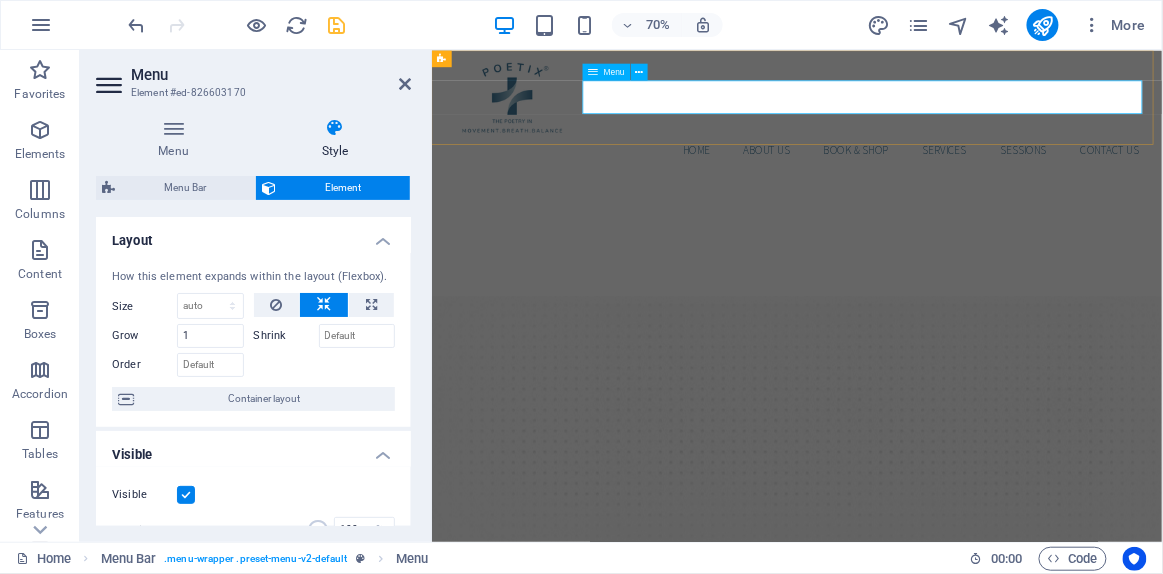 click on "HOME ABOUT US BOOK & SHOP Services SESSIONS Contact us" at bounding box center [953, 192] 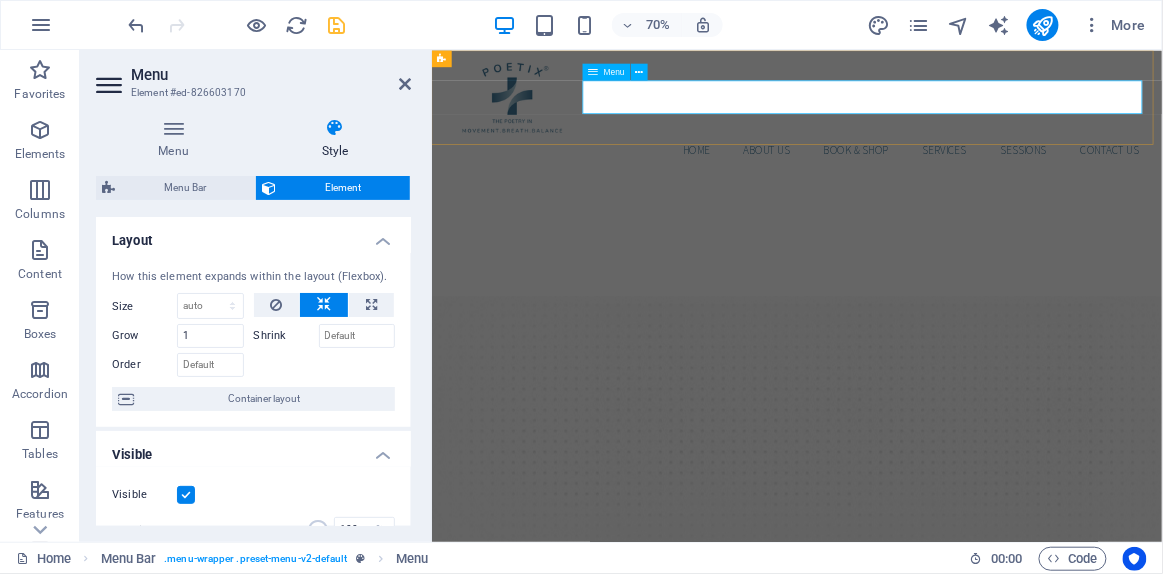 click on "HOME ABOUT US BOOK & SHOP Services SESSIONS Contact us" at bounding box center [953, 192] 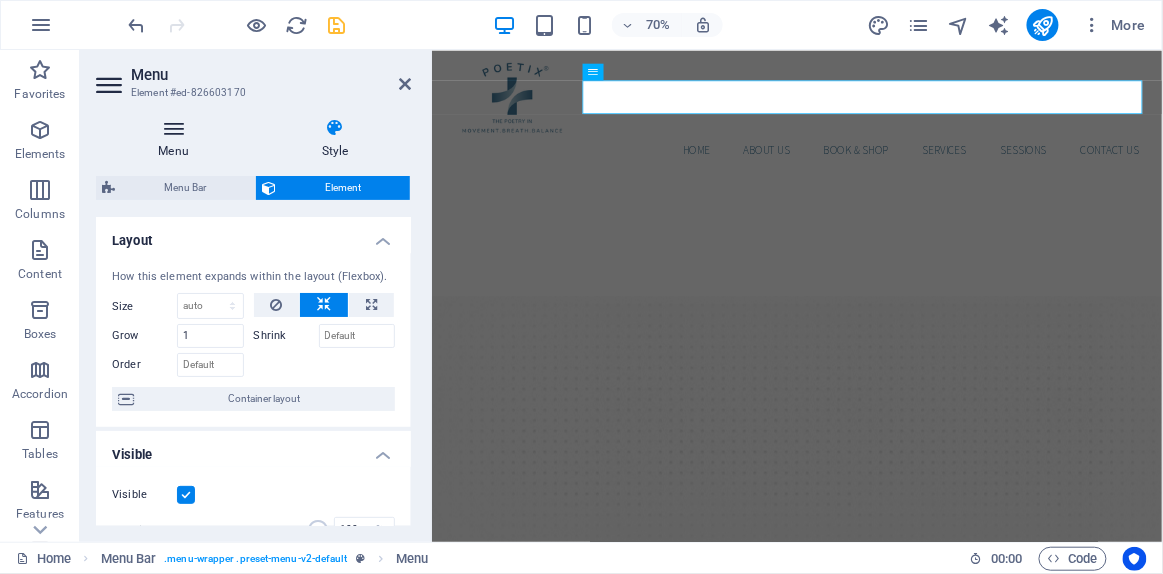click at bounding box center [173, 128] 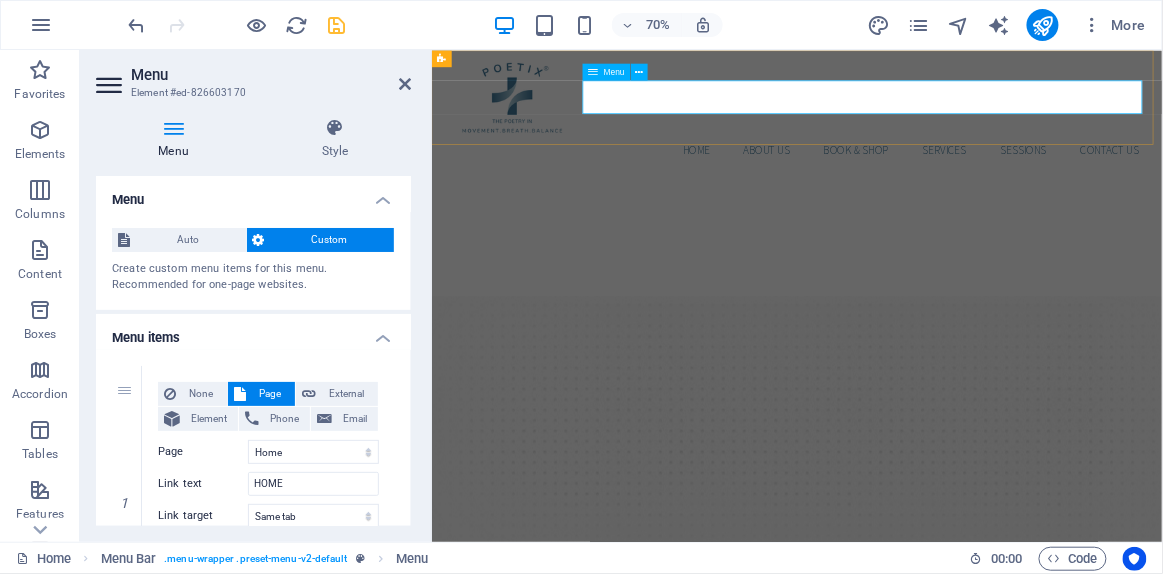 click on "HOME ABOUT US BOOK & SHOP Services SESSIONS Contact us" at bounding box center (953, 192) 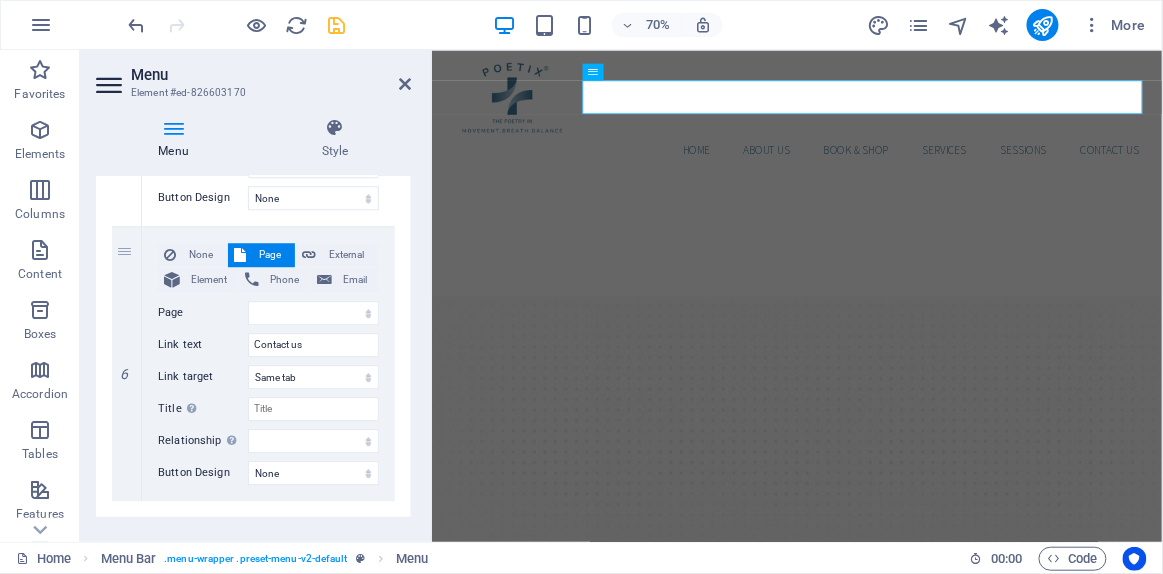 scroll, scrollTop: 1351, scrollLeft: 0, axis: vertical 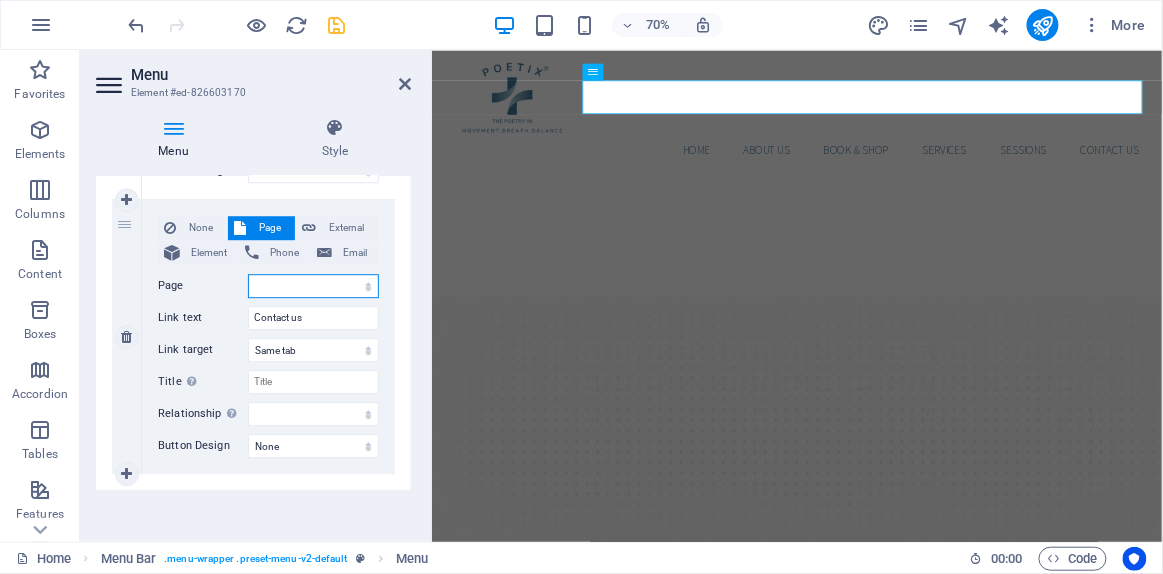 click on "Home Our Practice Doctors Services Sessions Contact Us Legal Notice Privacy" at bounding box center [313, 286] 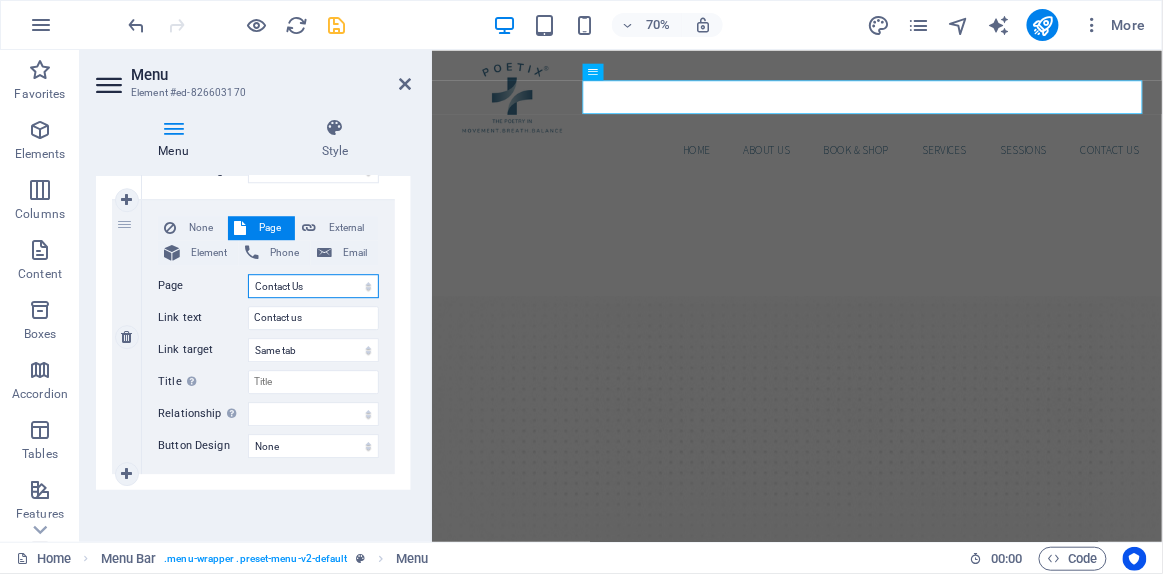 click on "Home Our Practice Doctors Services Sessions Contact Us Legal Notice Privacy" at bounding box center [313, 286] 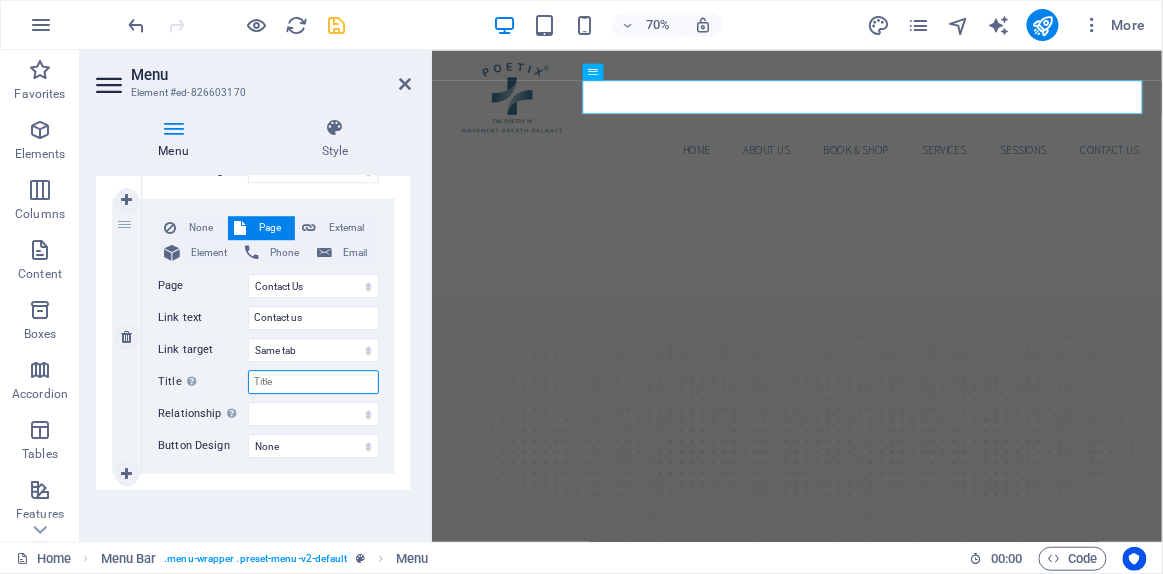 click on "Title Additional link description, should not be the same as the link text. The title is most often shown as a tooltip text when the mouse moves over the element. Leave empty if uncertain." at bounding box center (313, 382) 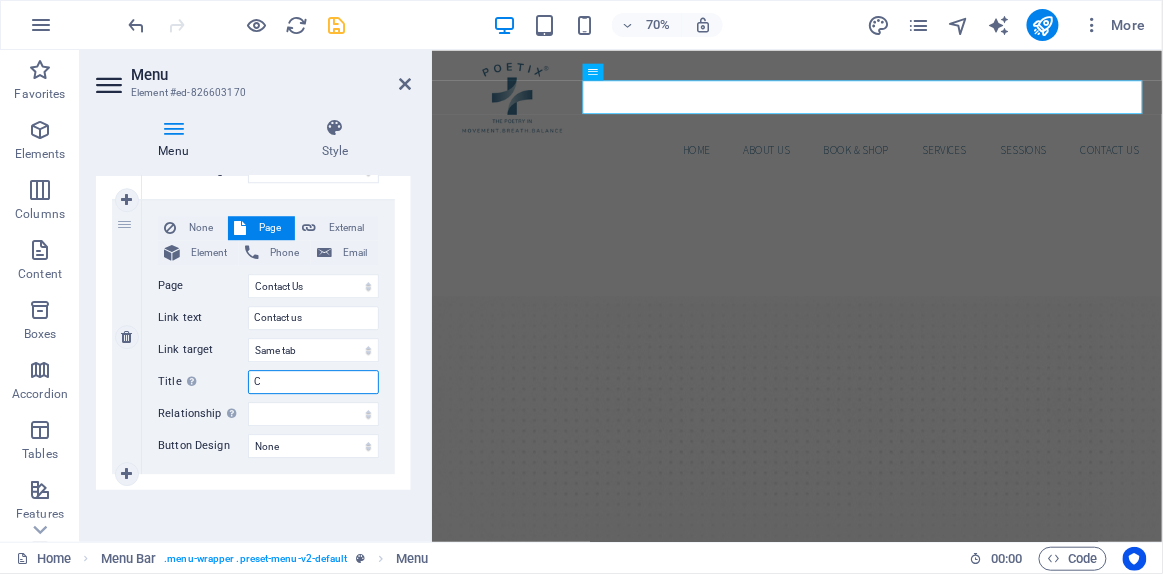 type on "Cp" 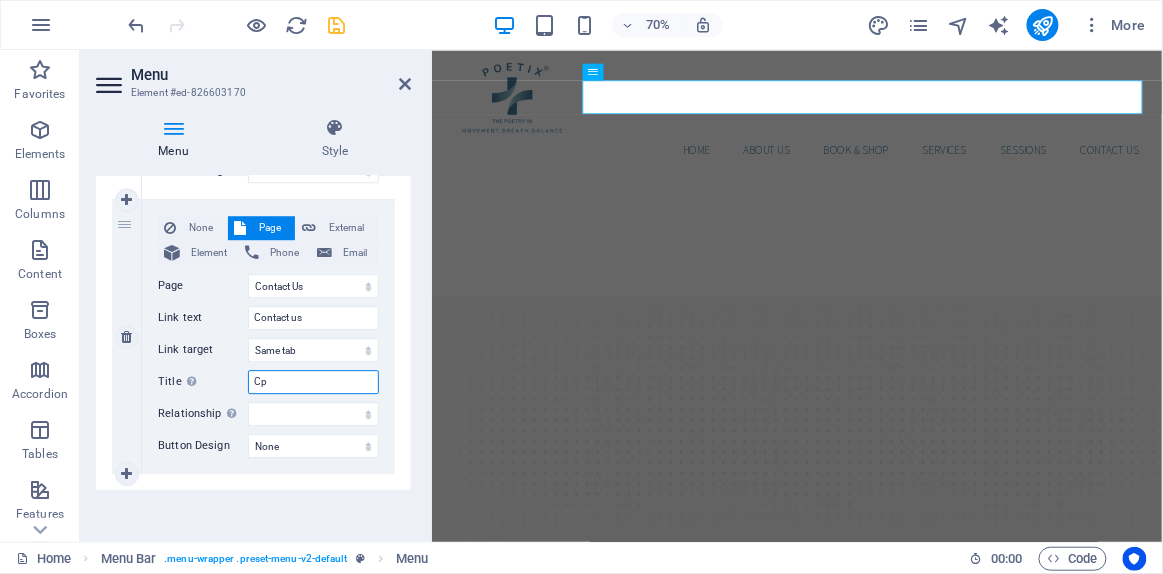 select 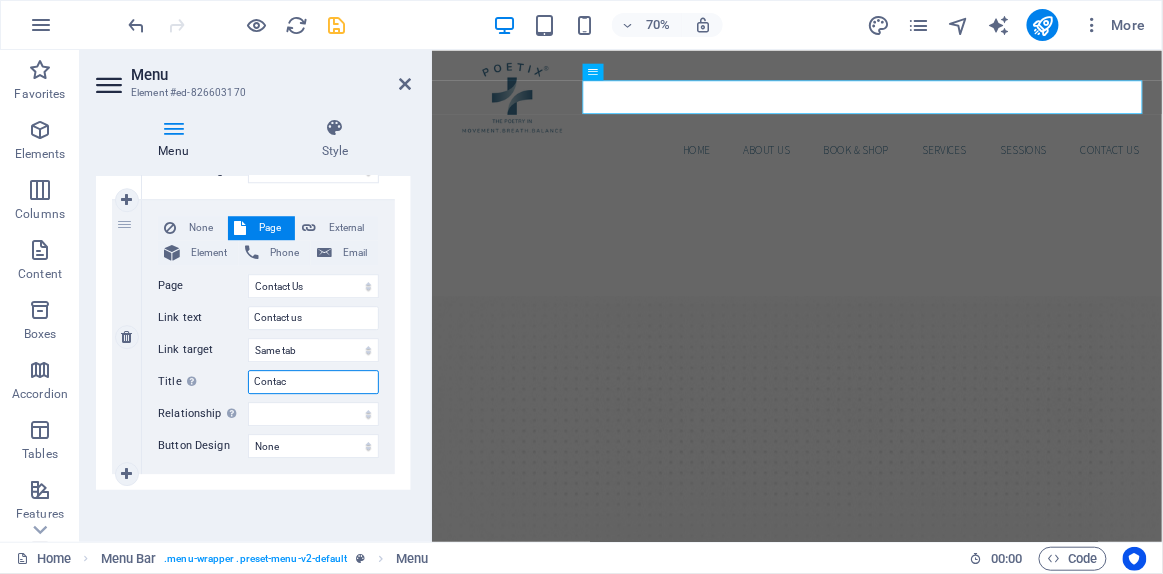 type on "Contact" 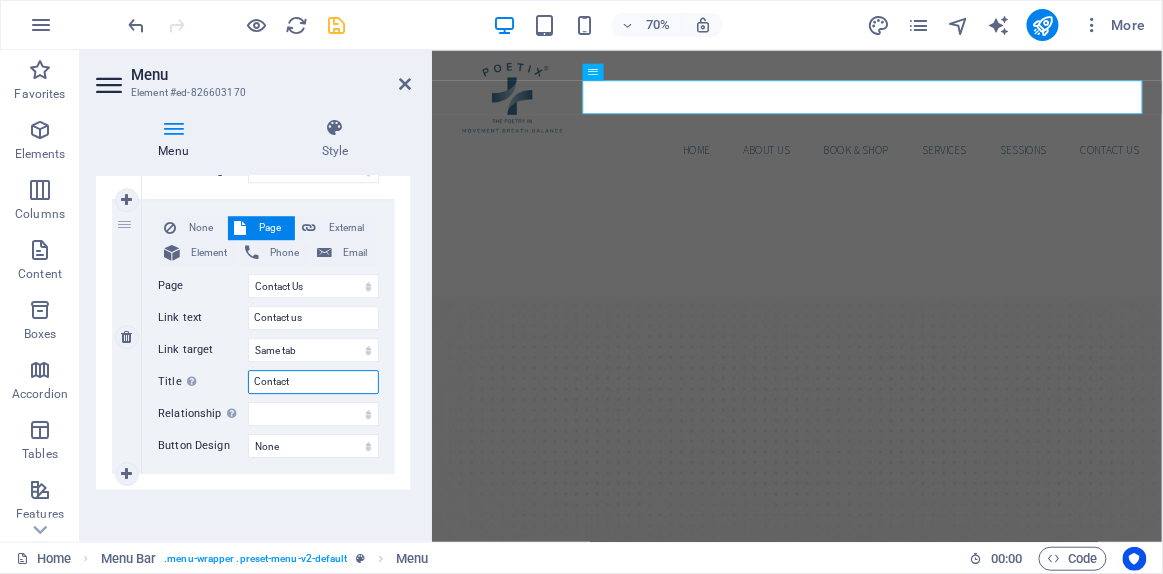 select 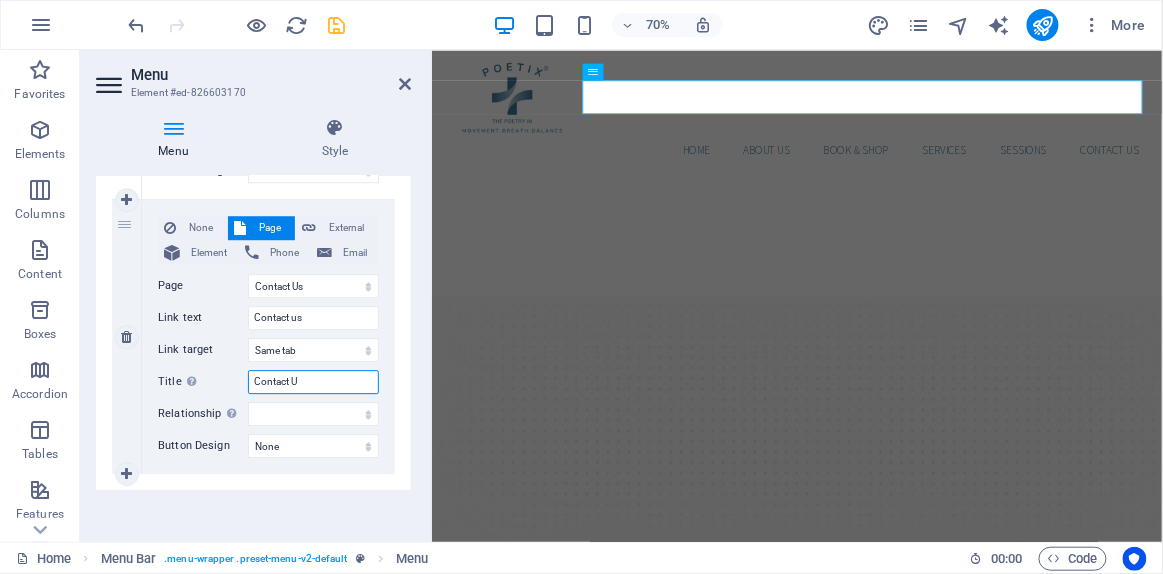 type on "Contact Us" 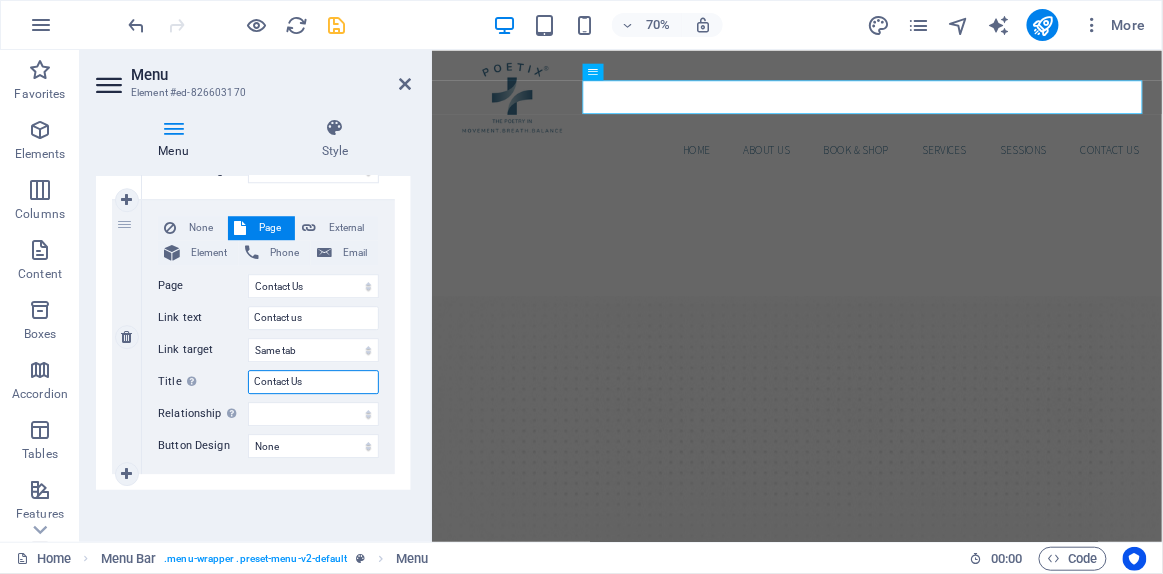 select 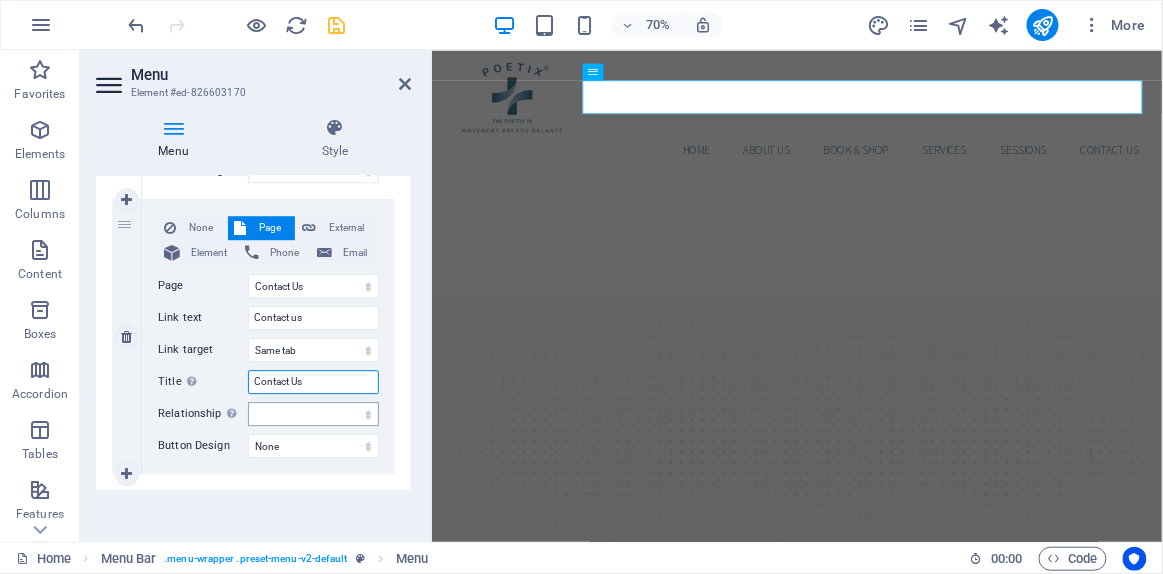 type on "Contact Us" 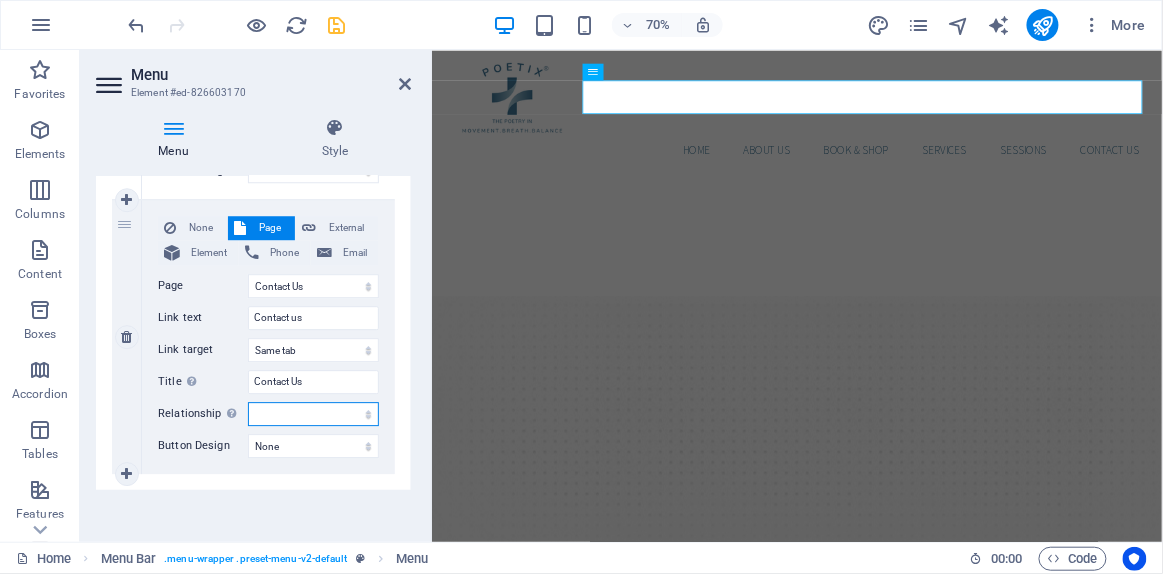 click on "alternate author bookmark external help license next nofollow noreferrer noopener prev search tag" at bounding box center [313, 414] 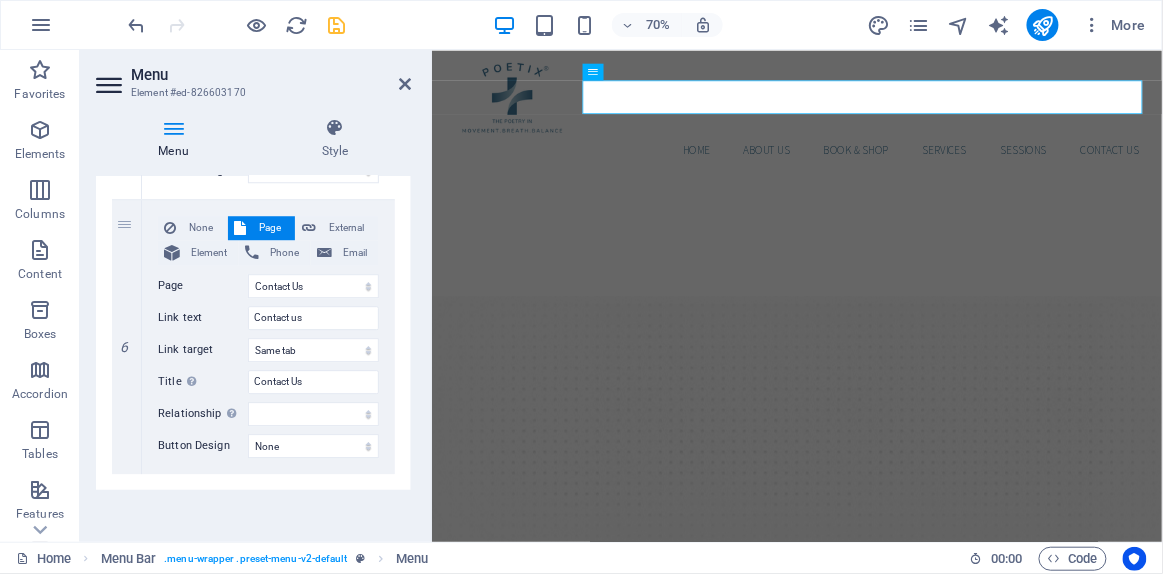 drag, startPoint x: 330, startPoint y: 57, endPoint x: 332, endPoint y: 68, distance: 11.18034 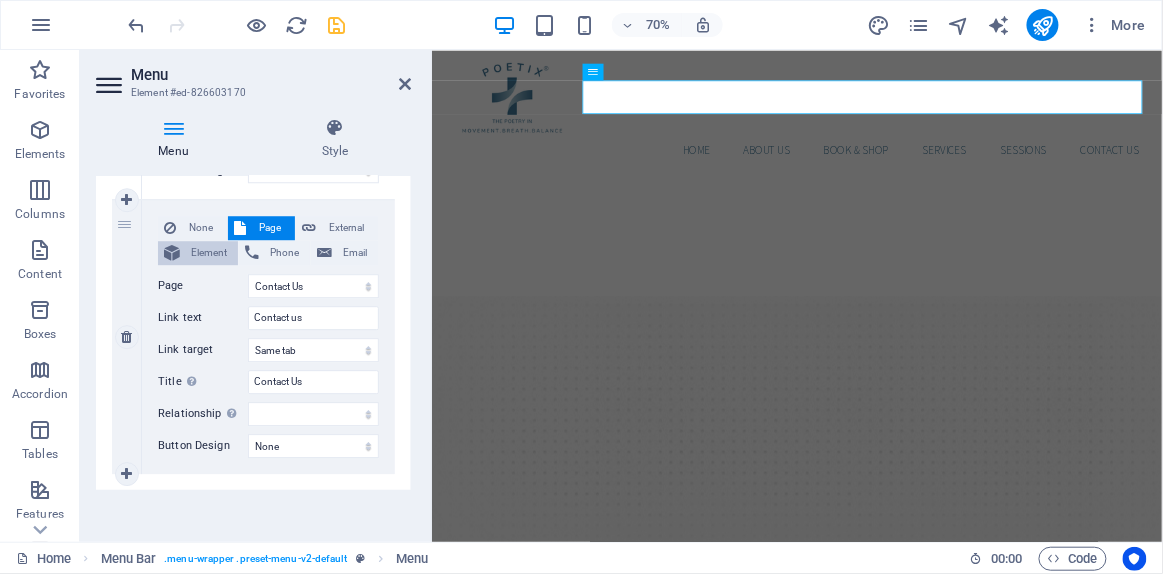 click on "Element" at bounding box center [209, 253] 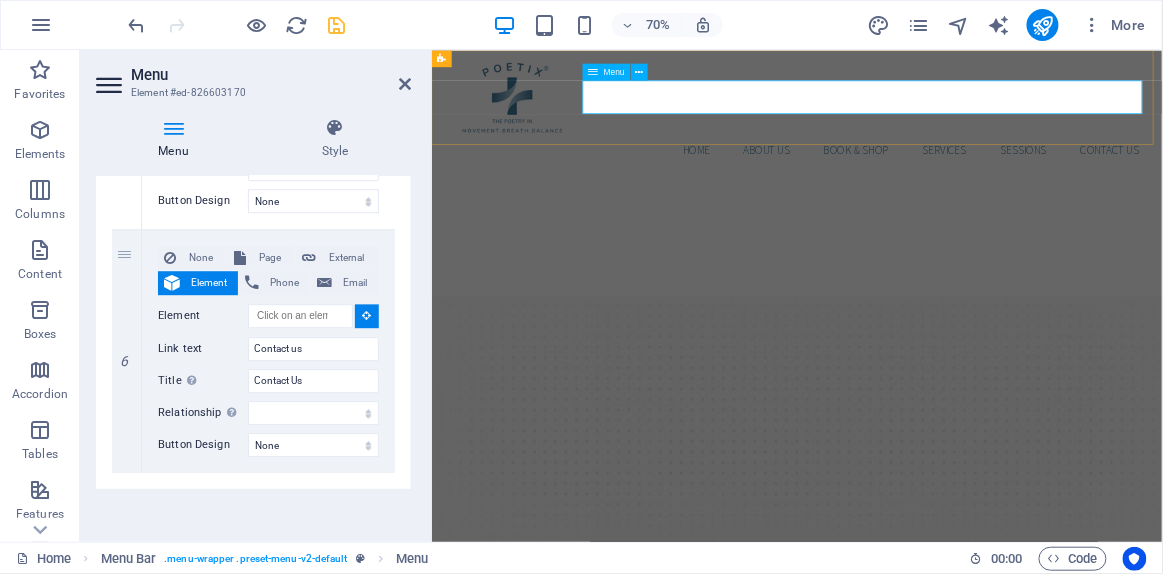 click on "HOME ABOUT US BOOK & SHOP Services SESSIONS Contact us" at bounding box center [953, 192] 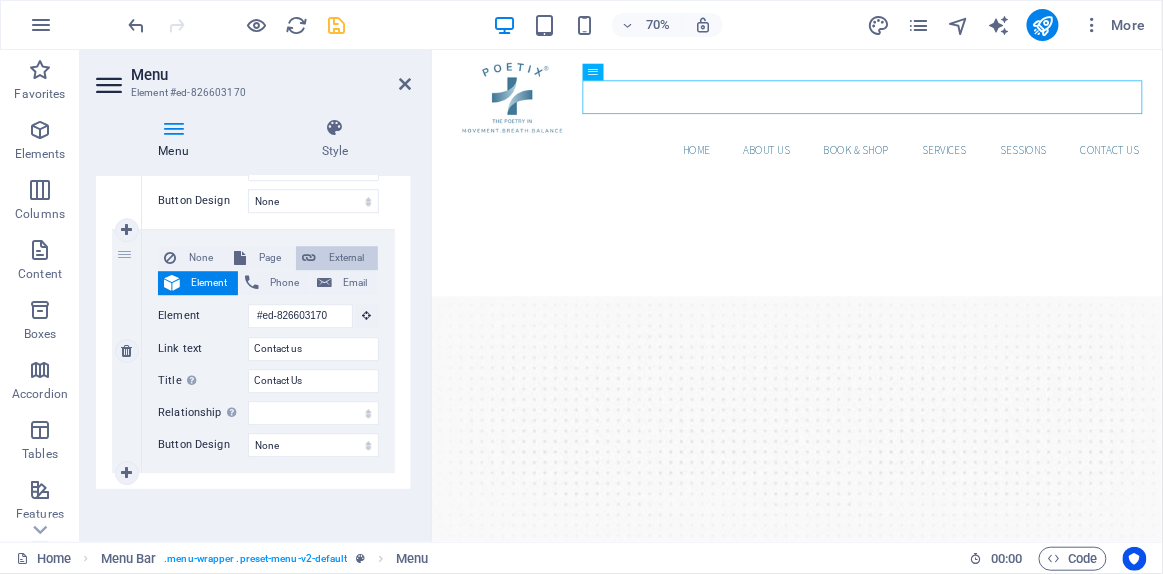 click on "External" at bounding box center (347, 258) 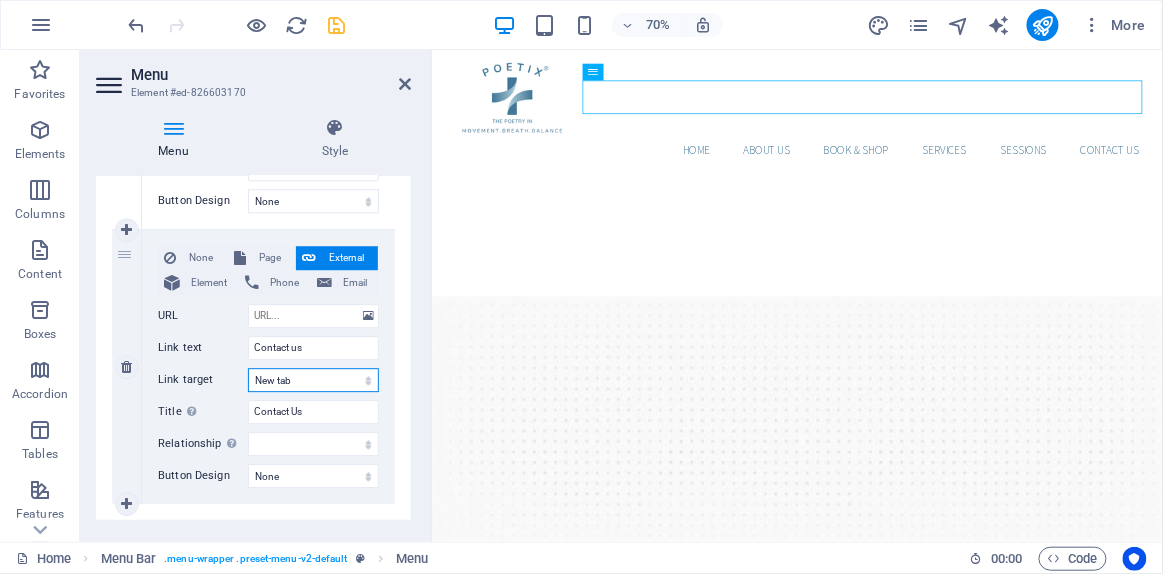 click on "New tab Same tab Overlay" at bounding box center (313, 380) 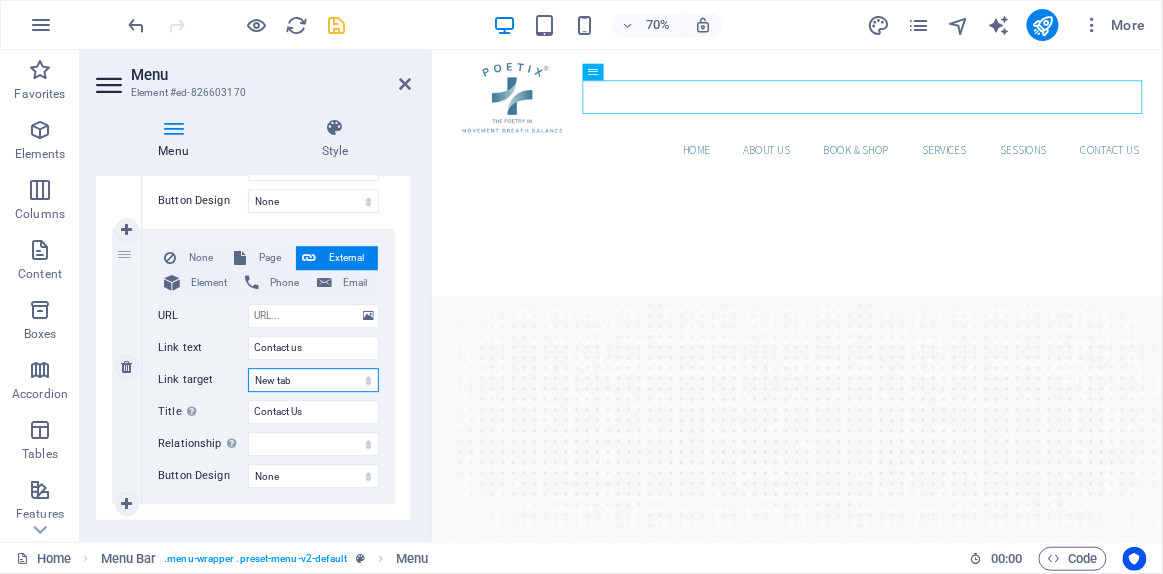 select 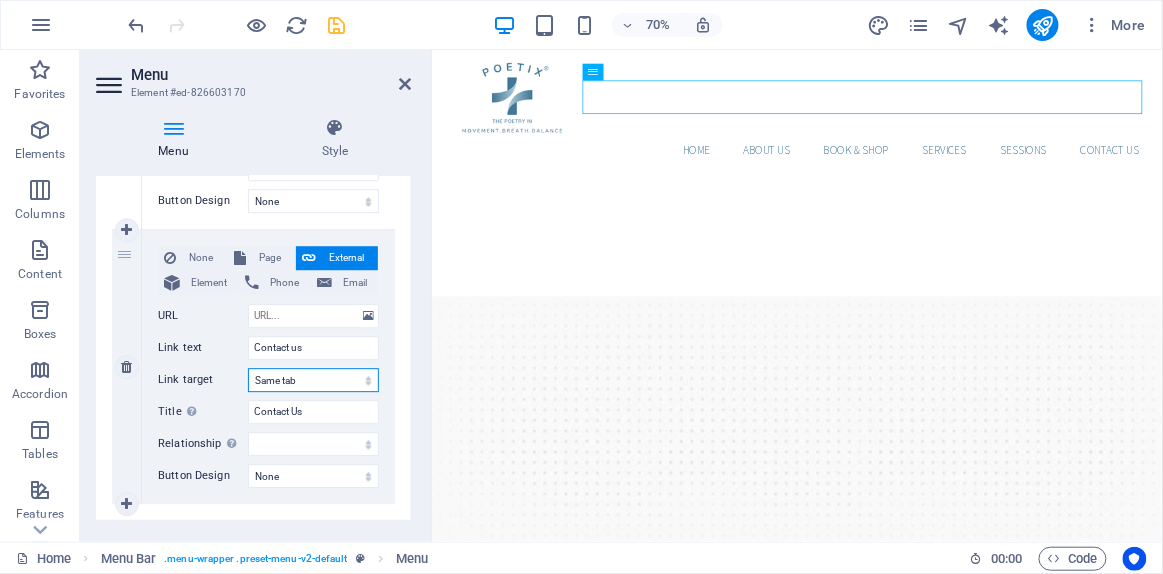 click on "New tab Same tab Overlay" at bounding box center [313, 380] 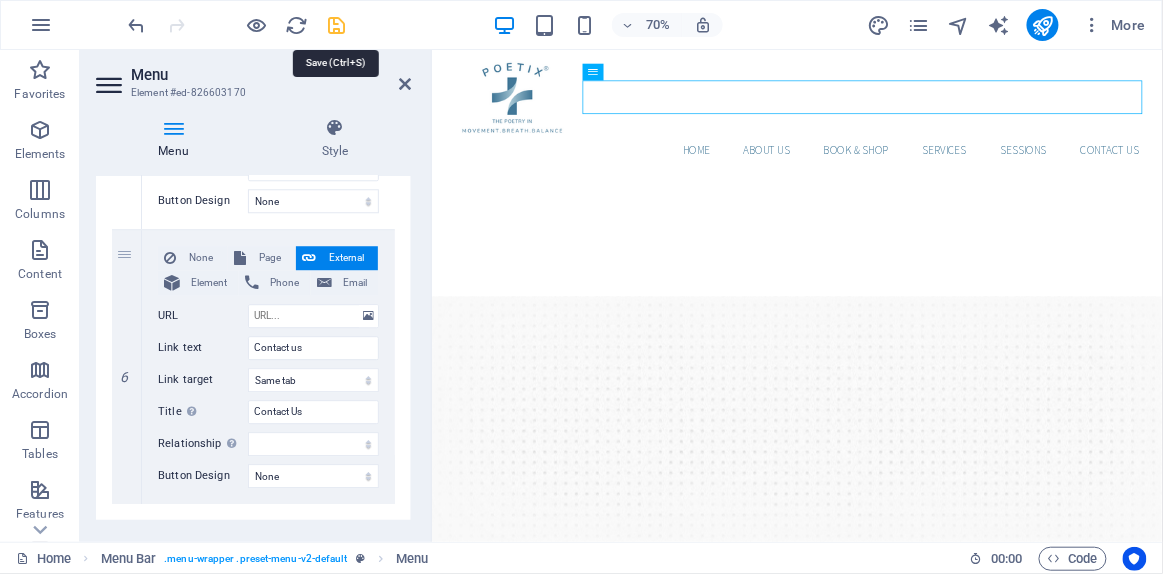 click at bounding box center [337, 25] 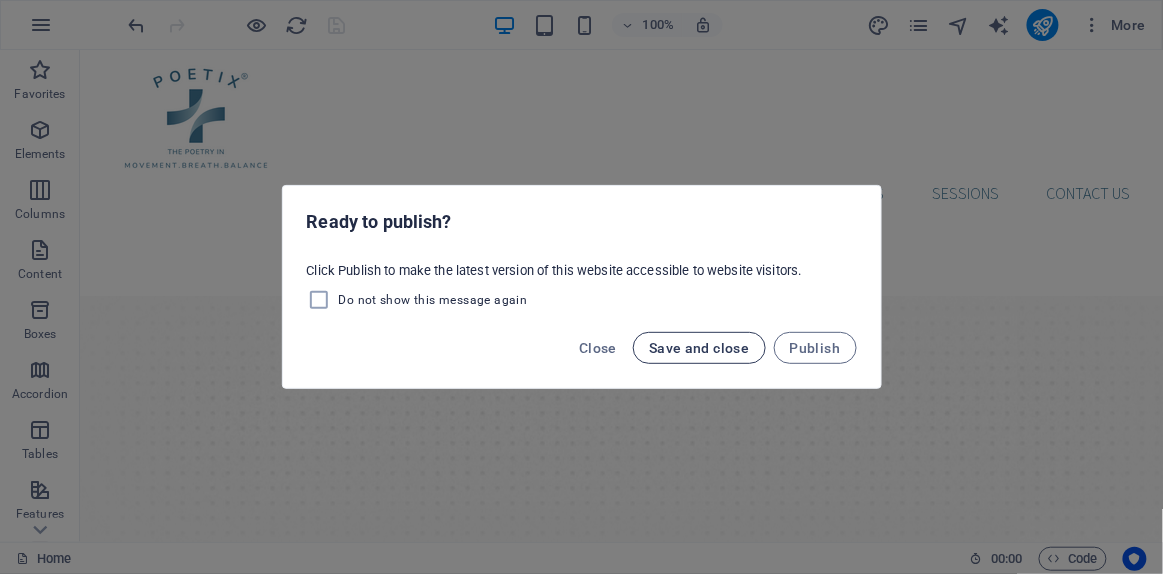 click on "Save and close" at bounding box center [699, 348] 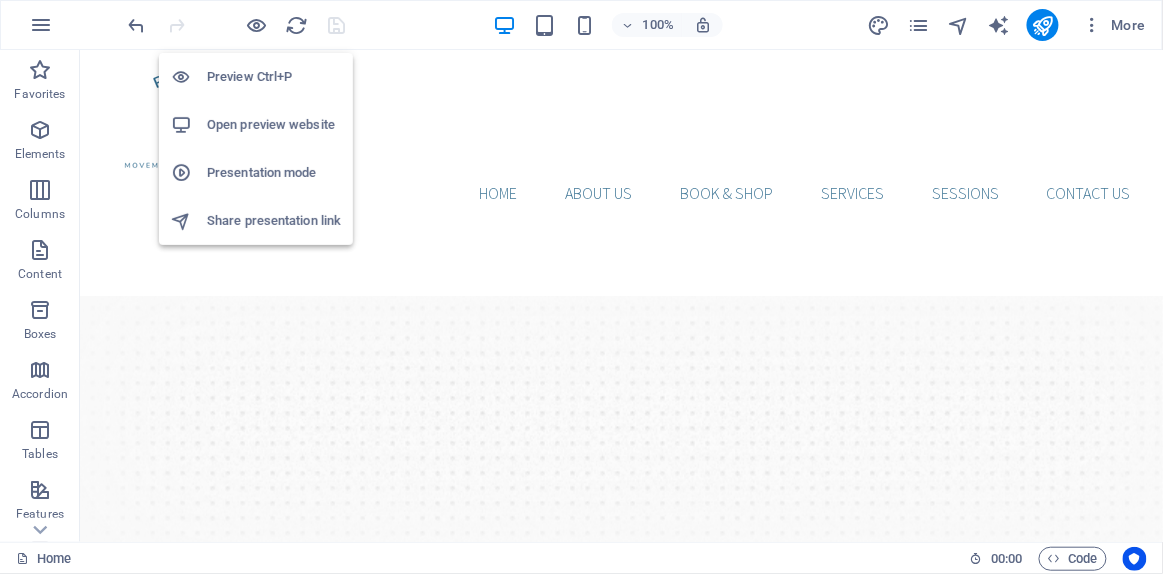 click on "Open preview website" at bounding box center (274, 125) 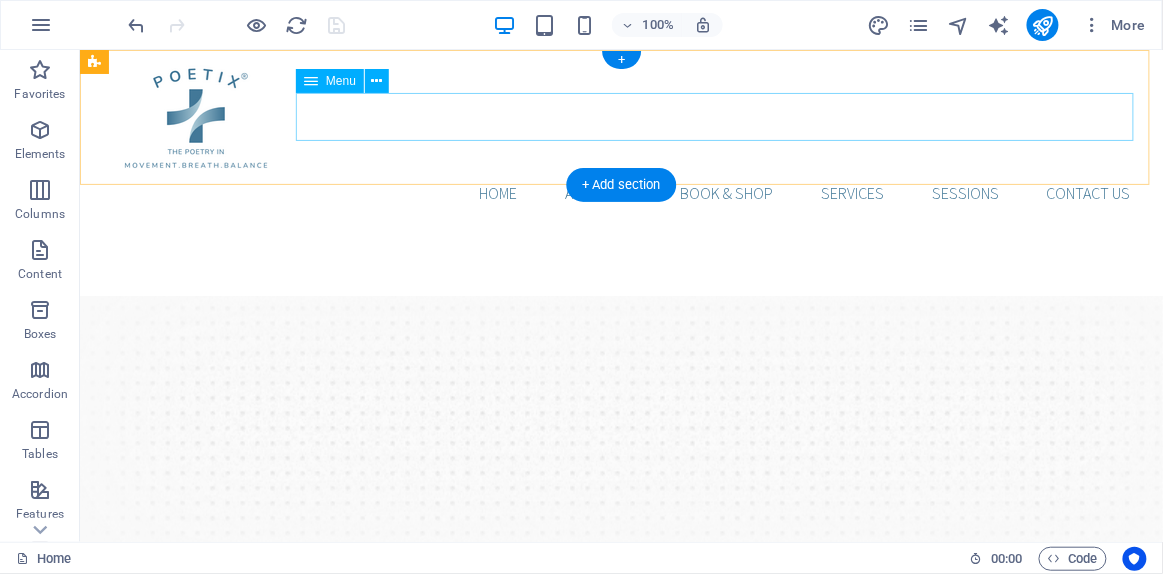 click on "HOME ABOUT US BOOK & SHOP Services SESSIONS Contact us" at bounding box center [620, 192] 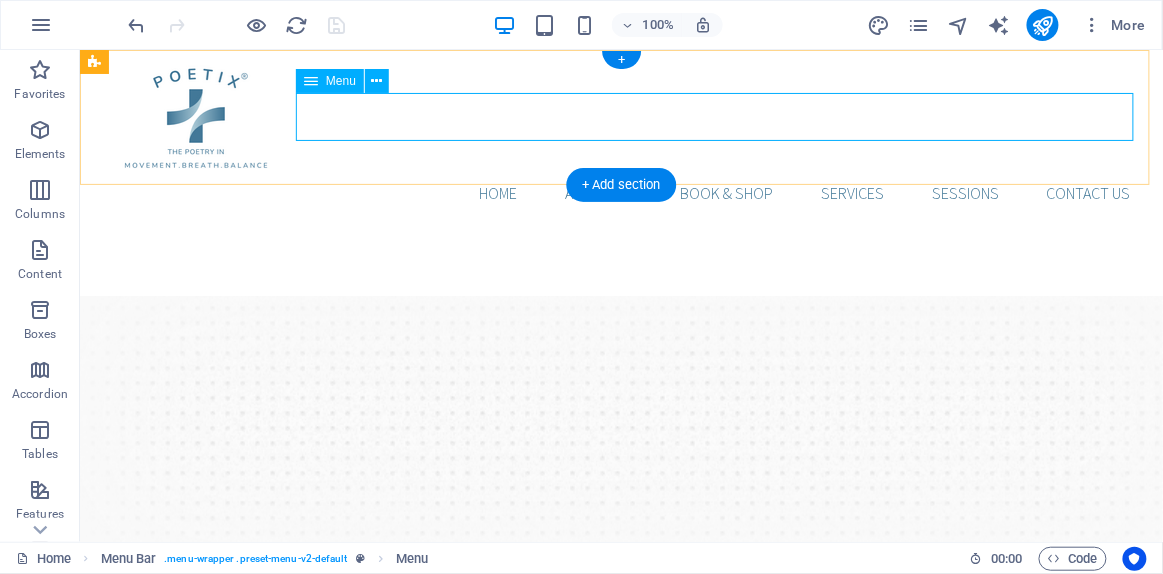 click on "HOME ABOUT US BOOK & SHOP Services SESSIONS Contact us" at bounding box center [620, 192] 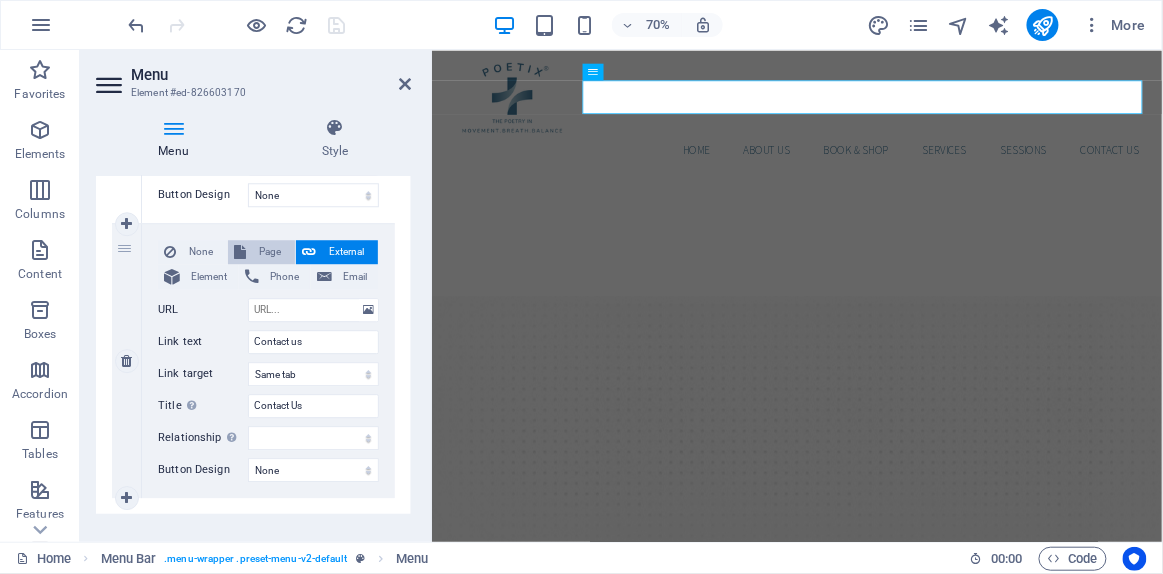 scroll, scrollTop: 1351, scrollLeft: 0, axis: vertical 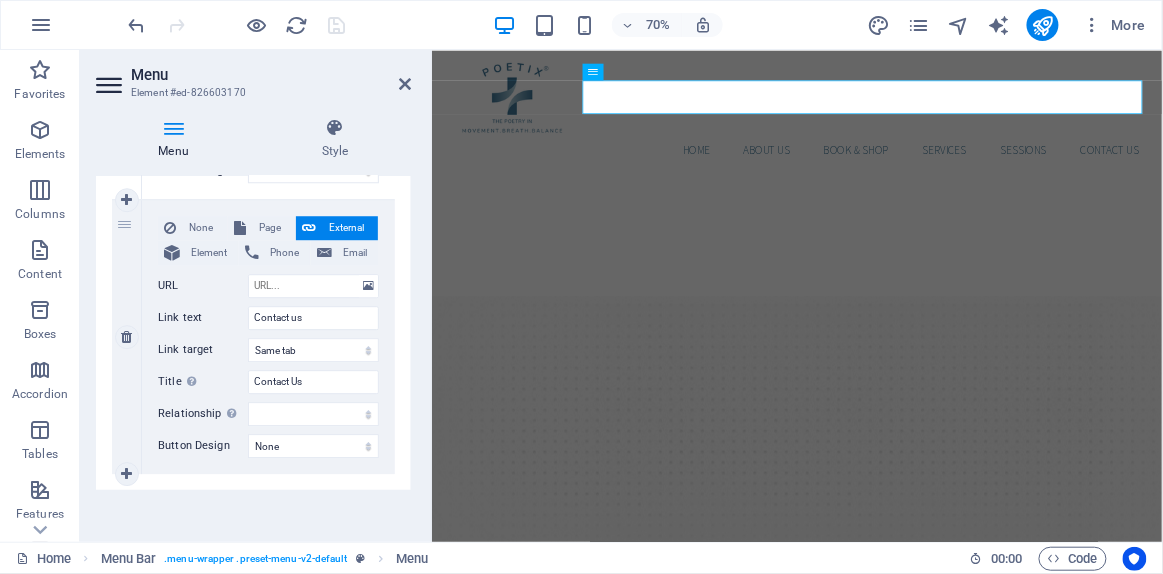 click on "None Page External Element Phone Email Page Home Our Practice Doctors Services Sessions Contact Us Legal Notice Privacy Element #ed-826603170
URL Phone Email Link text Contact us Link target New tab Same tab Overlay Title Additional link description, should not be the same as the link text. The title is most often shown as a tooltip text when the mouse moves over the element. Leave empty if uncertain. Contact Us Relationship Sets the  relationship of this link to the link target . For example, the value "nofollow" instructs search engines not to follow the link. Can be left empty. alternate author bookmark external help license next nofollow noreferrer noopener prev search tag Button Design None Default Primary Secondary" at bounding box center (268, 337) 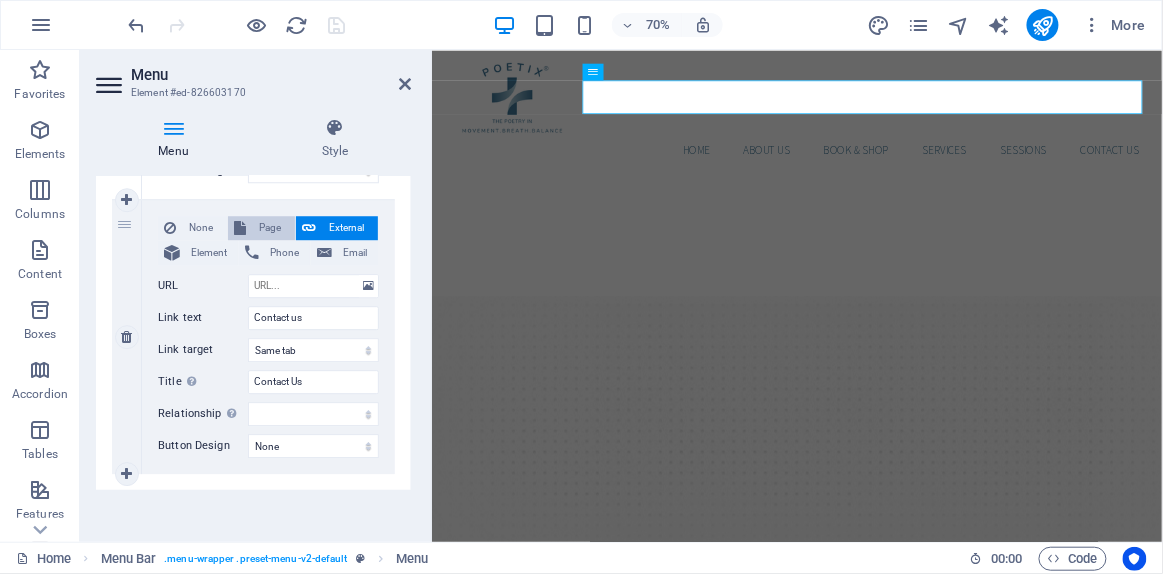 click on "Page" at bounding box center (270, 228) 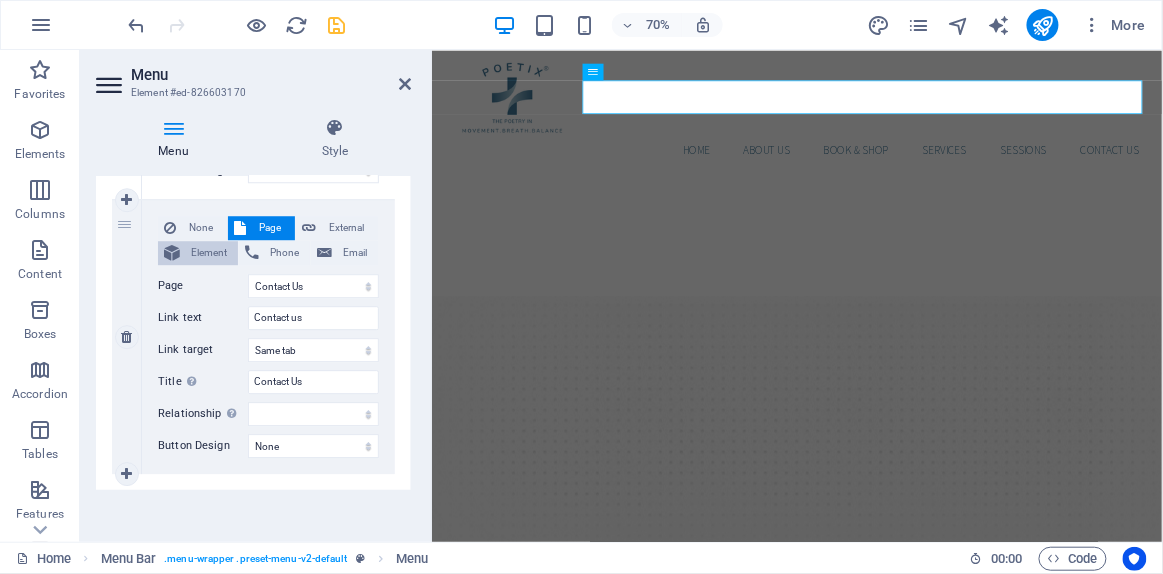 click on "Element" at bounding box center (209, 253) 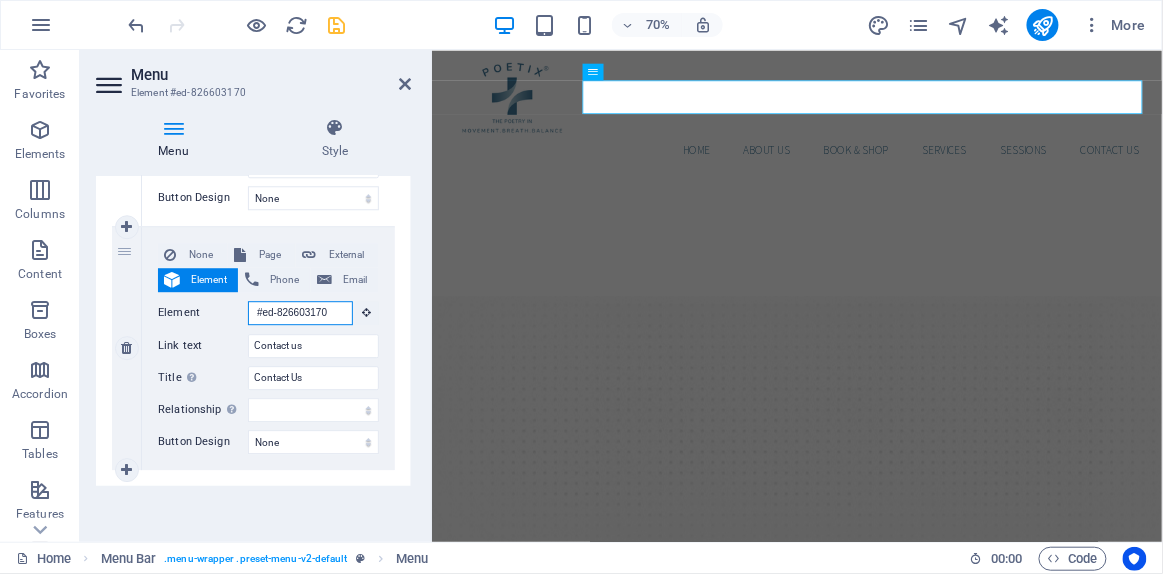 scroll, scrollTop: 0, scrollLeft: 1, axis: horizontal 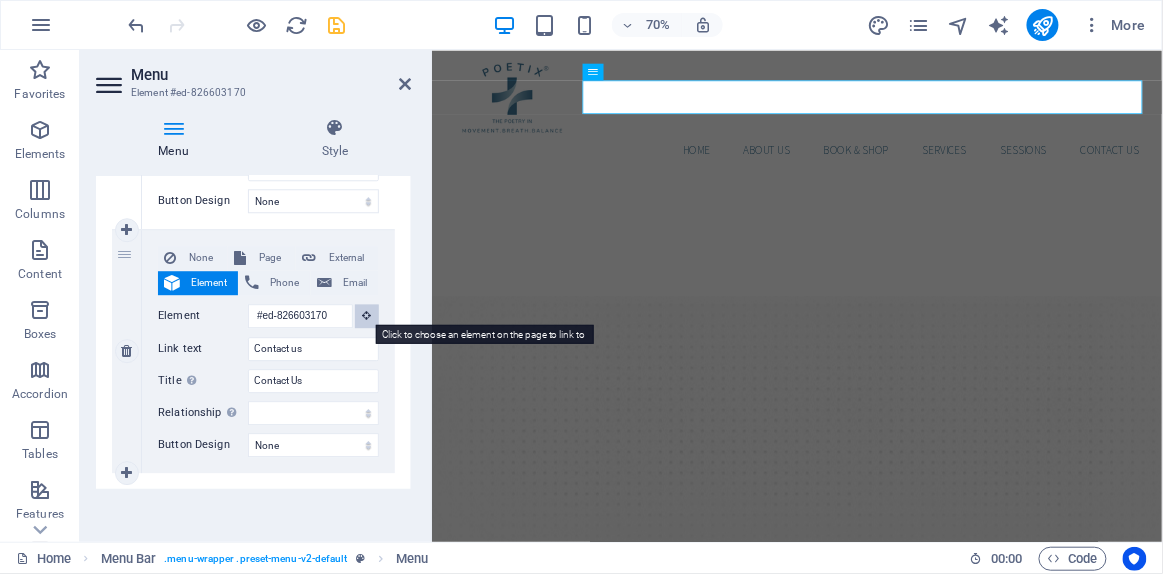 click at bounding box center (367, 315) 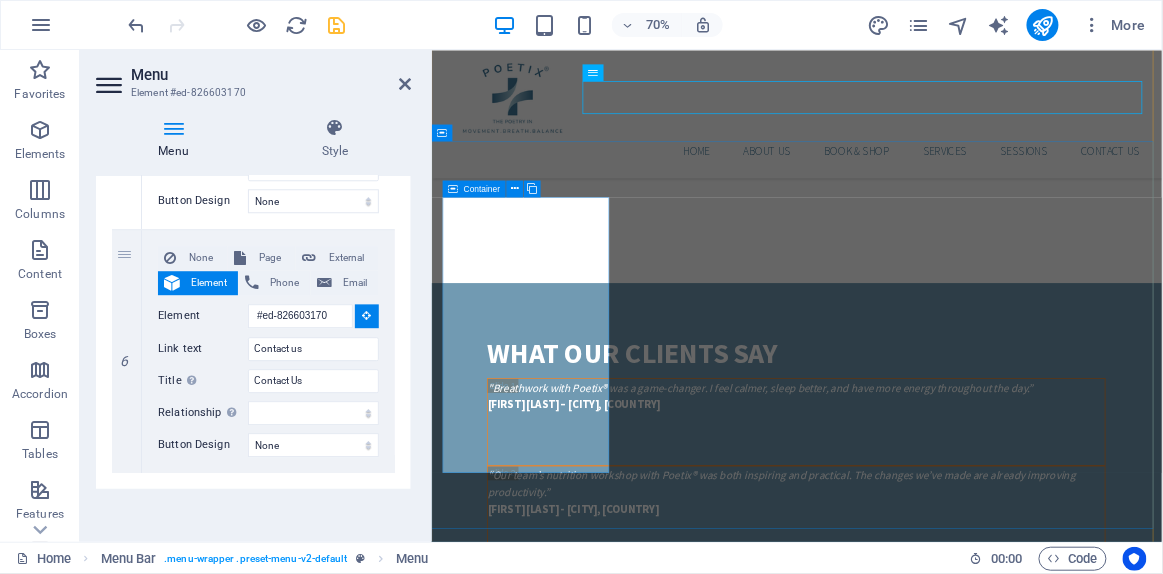 scroll, scrollTop: 5090, scrollLeft: 0, axis: vertical 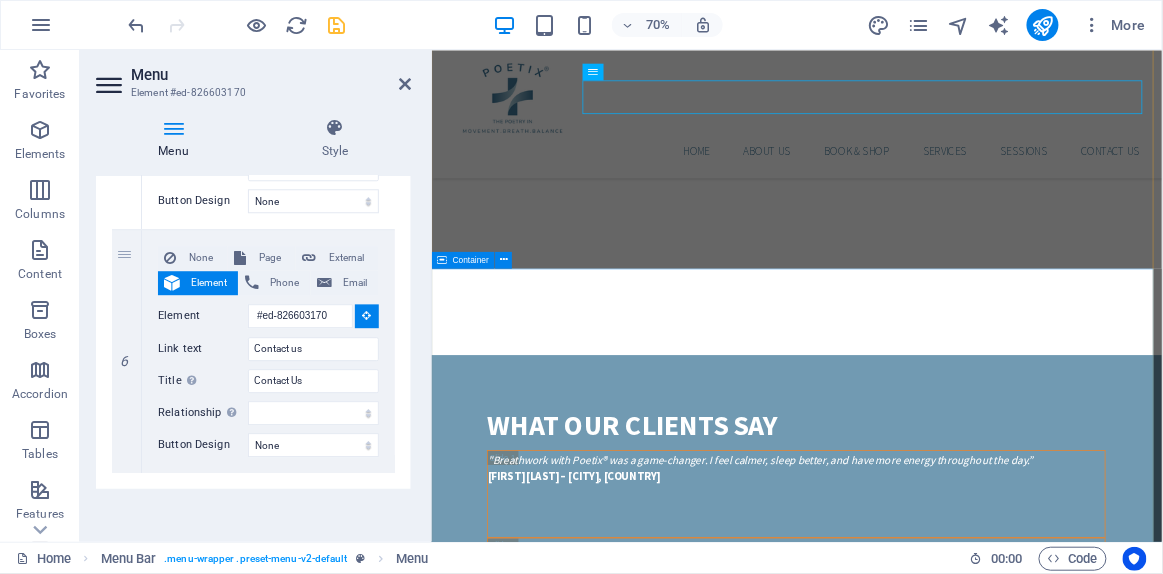 click on "Address POETIX OÜ  Harju maakond, Ahtri tn 12 Tallin, Estonia FREE PARKING SPOTS AVAILABLE Contact us Phone:  +372 +372 E-Mail:  info@poetix.eu Open hours:  (Except Online) Monday - Friday: 8am - 5pm Navigation Home About Us E-Book / Shop Services Sessions Legal Notice   Privacy callback request   I have read and understand the privacy policy. Unreadable? Load new Send" at bounding box center [953, 3524] 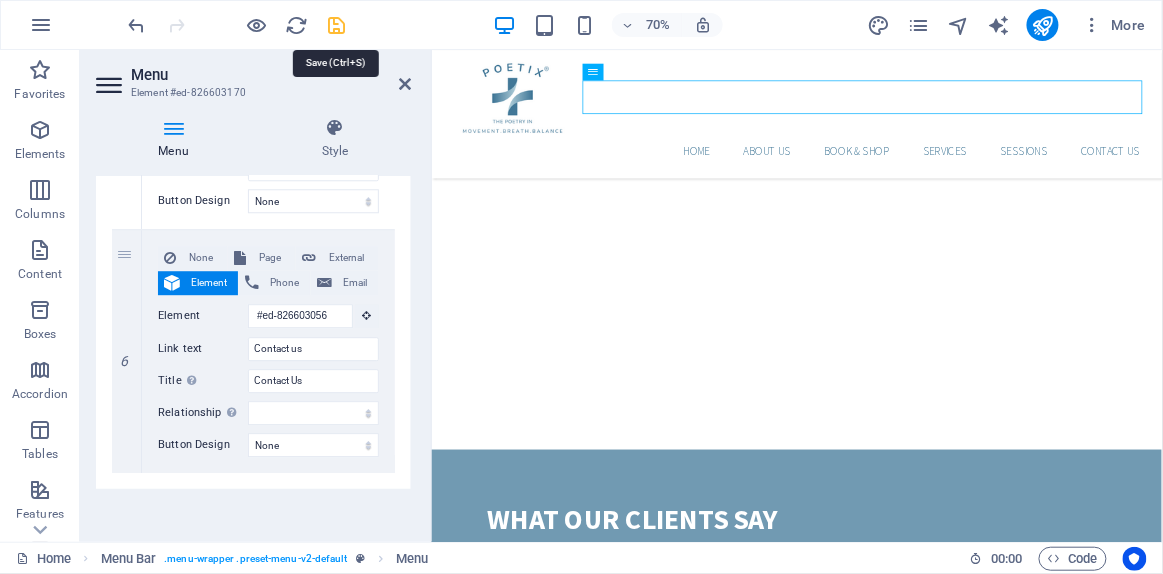 click at bounding box center (337, 25) 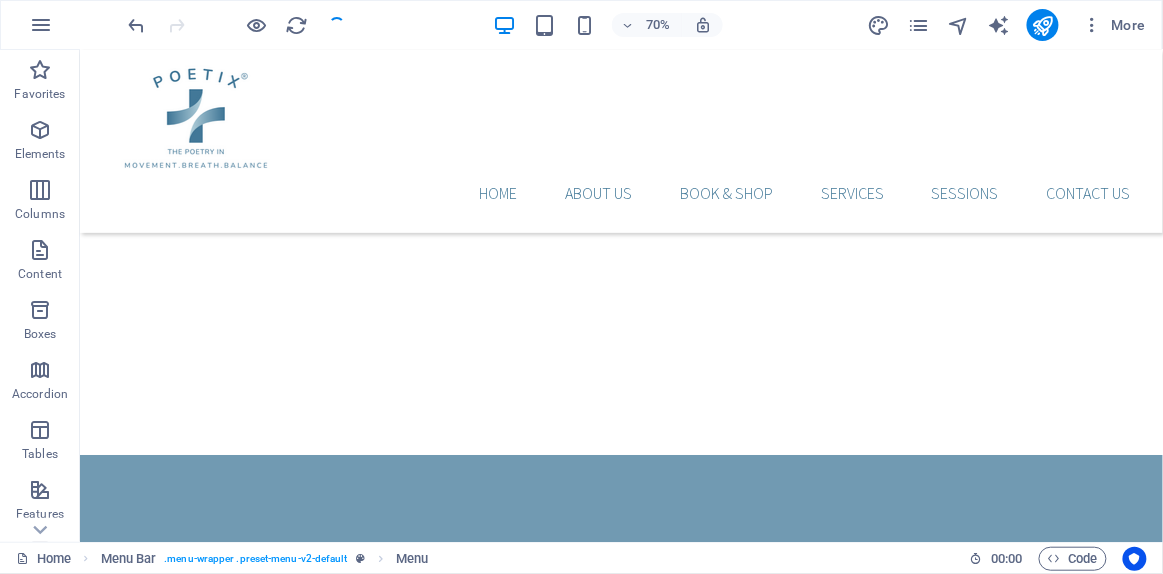 scroll, scrollTop: 4975, scrollLeft: 0, axis: vertical 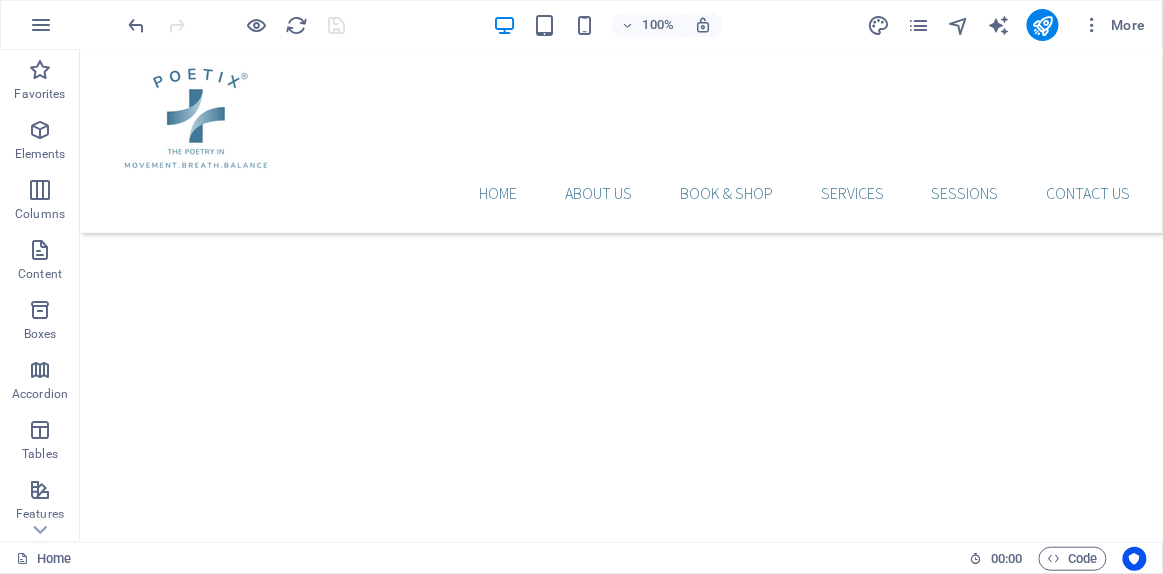click at bounding box center (237, 25) 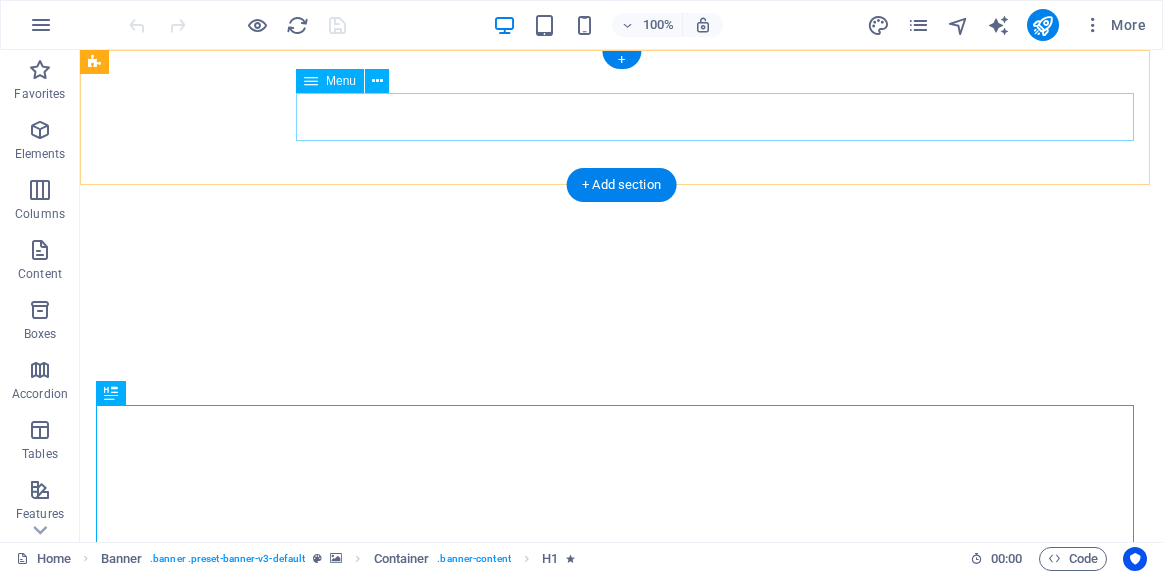 scroll, scrollTop: 0, scrollLeft: 0, axis: both 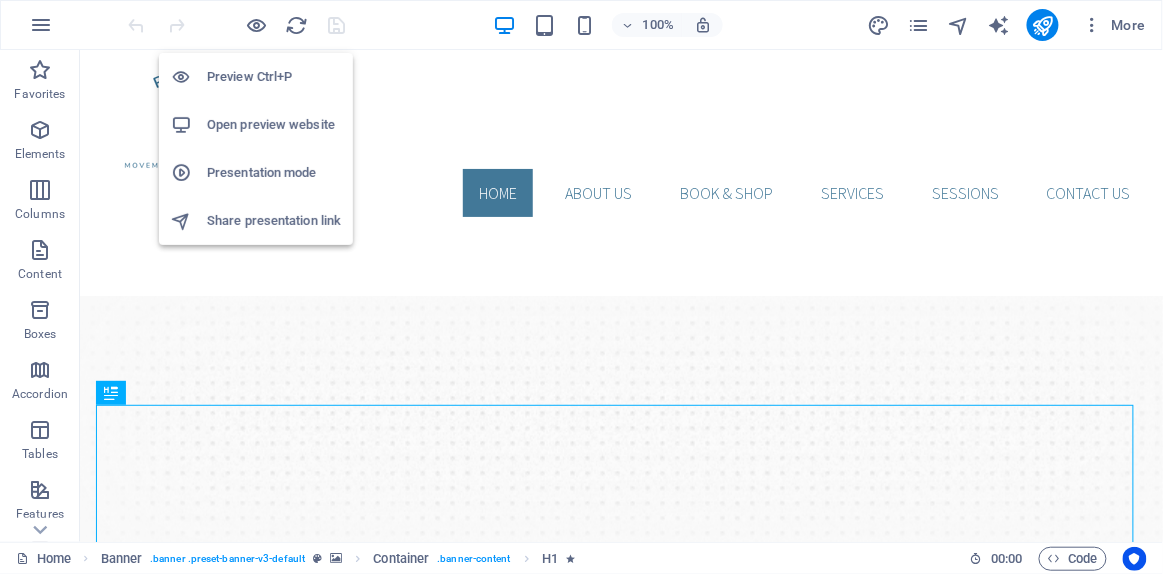 click on "Open preview website" at bounding box center [274, 125] 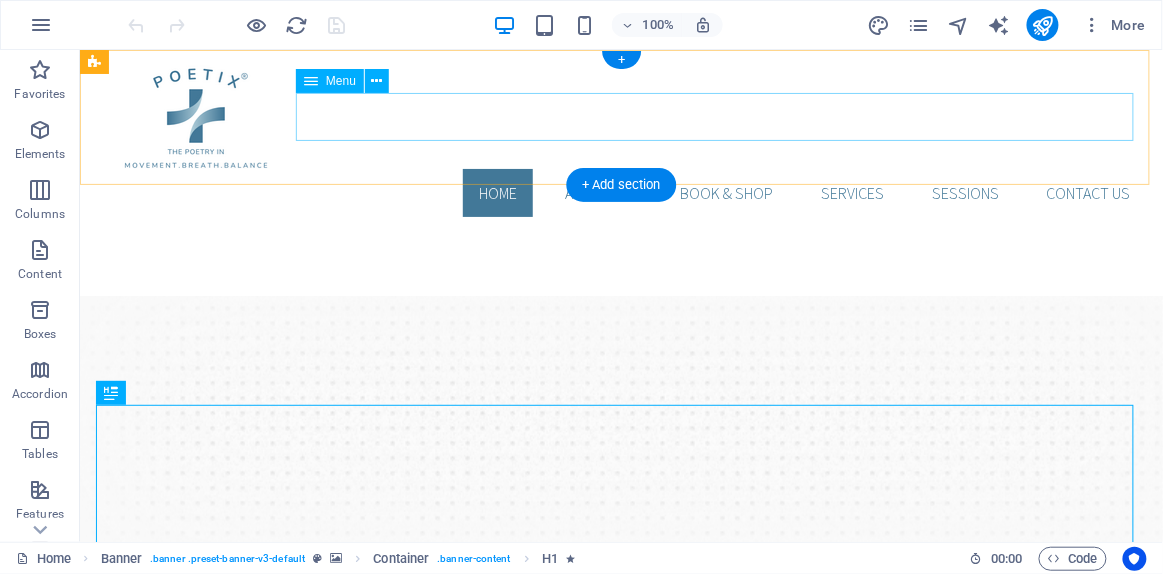 click on "HOME ABOUT US BOOK & SHOP Services SESSIONS Contact us" at bounding box center (620, 192) 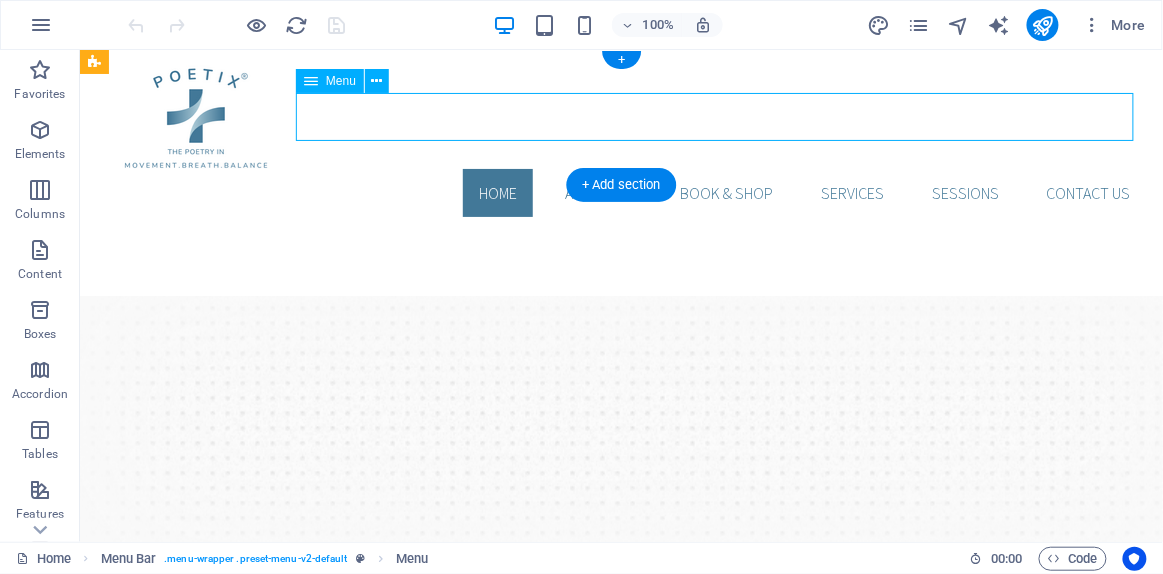 click on "HOME ABOUT US BOOK & SHOP Services SESSIONS Contact us" at bounding box center [620, 192] 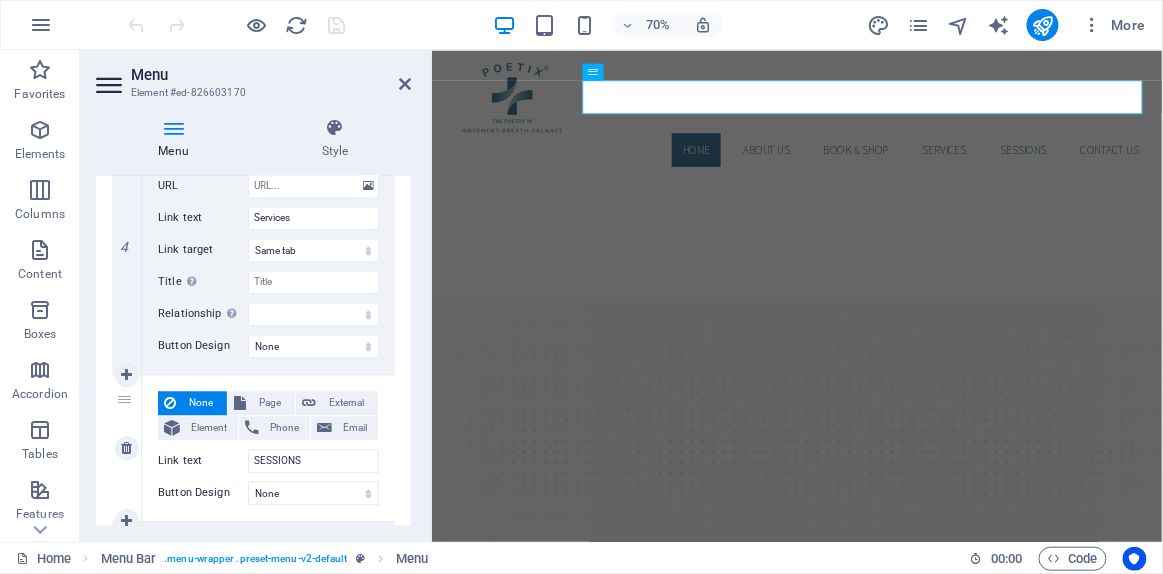 scroll, scrollTop: 1363, scrollLeft: 0, axis: vertical 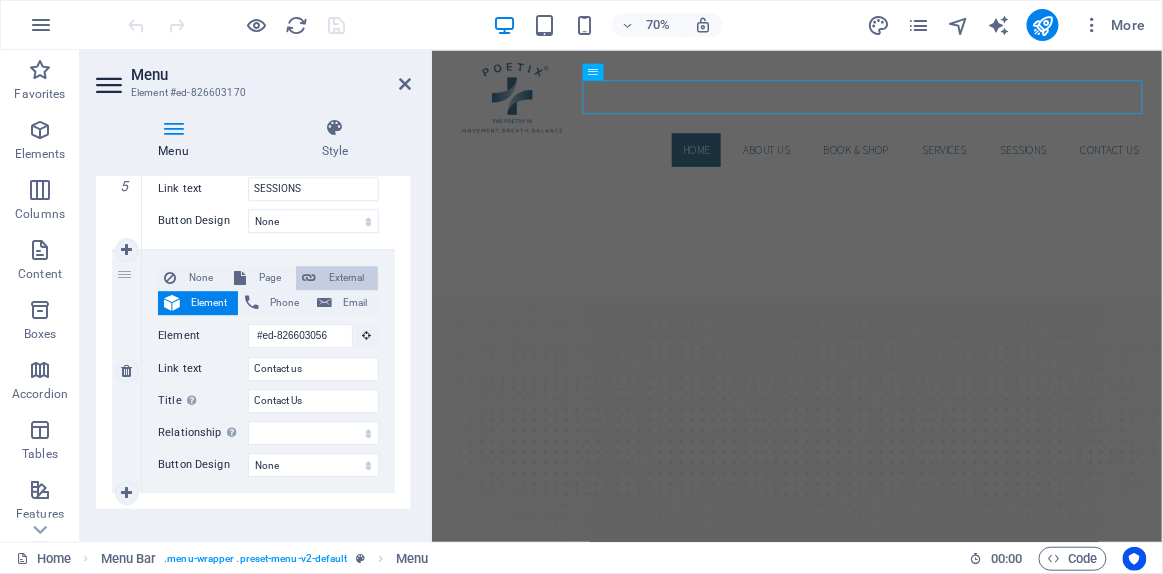 click on "External" at bounding box center (347, 278) 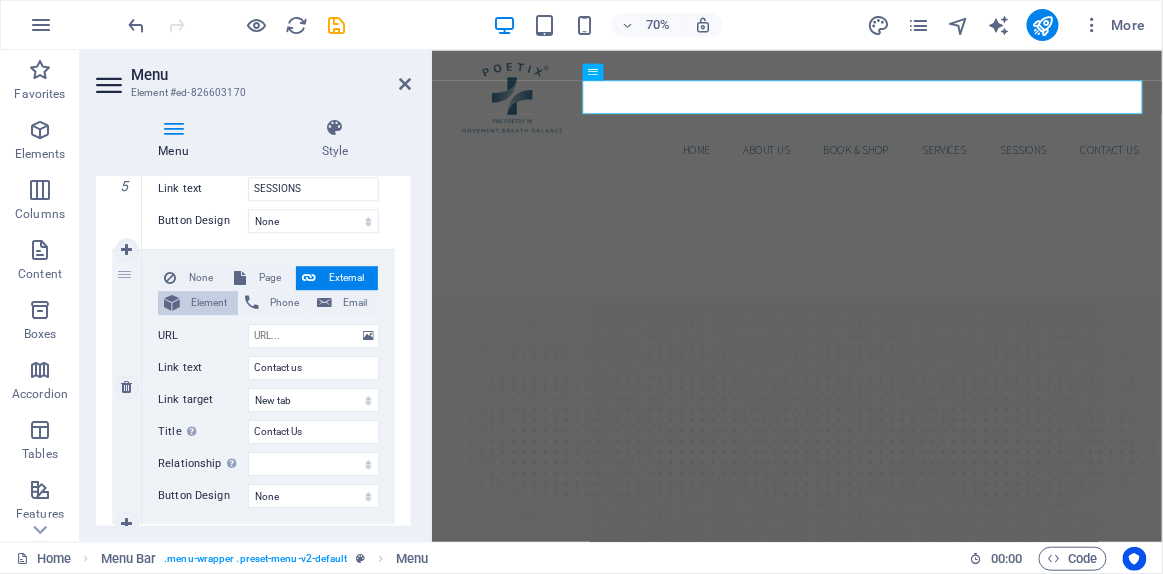 click on "Element" at bounding box center [209, 303] 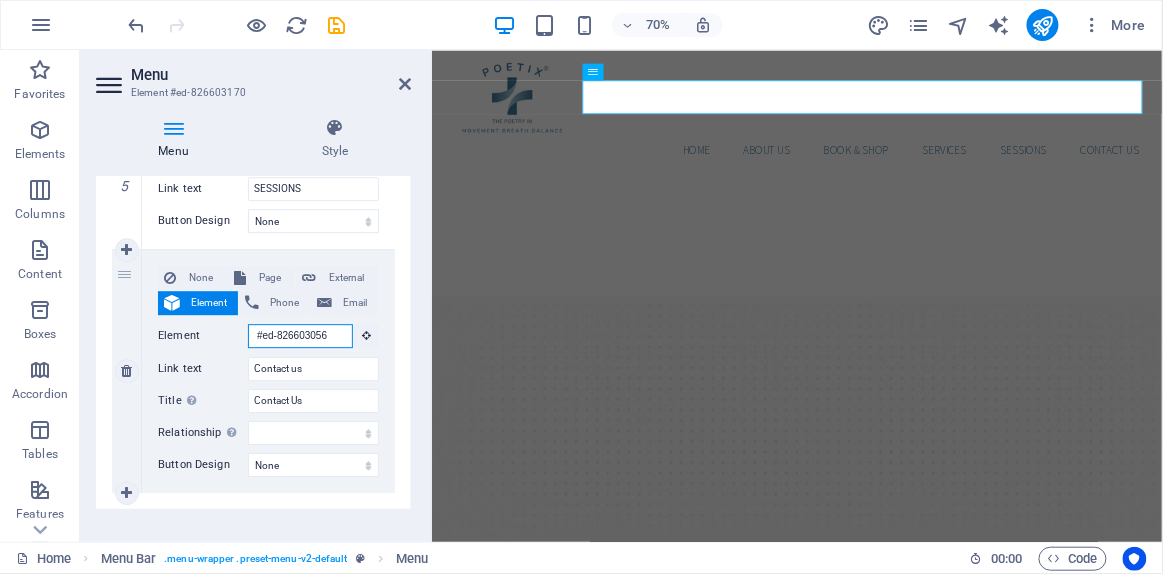 scroll, scrollTop: 0, scrollLeft: 1, axis: horizontal 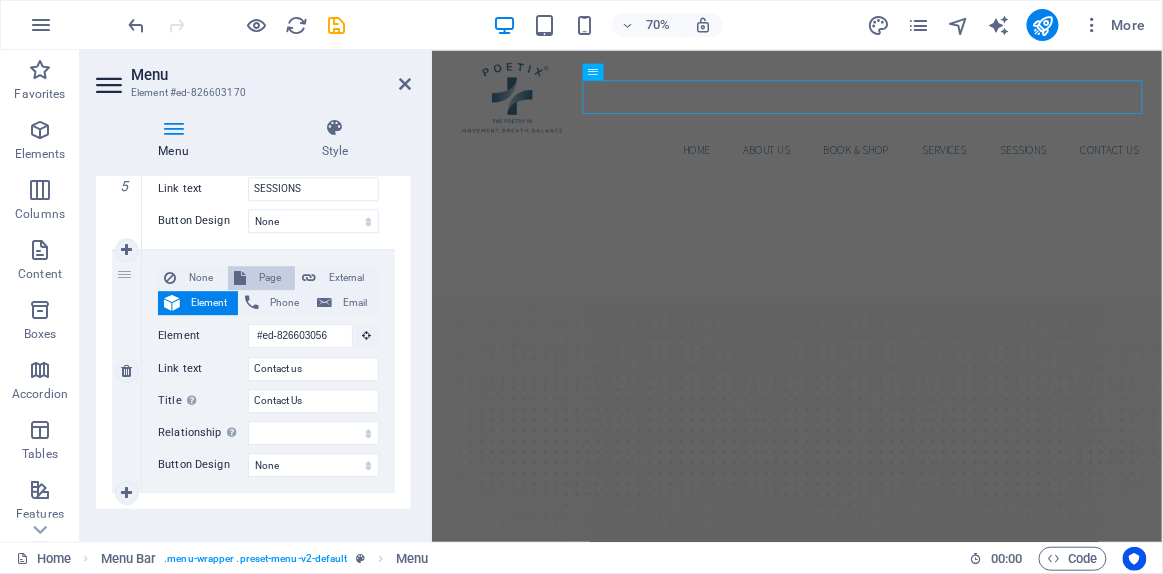 click on "Page" at bounding box center [270, 278] 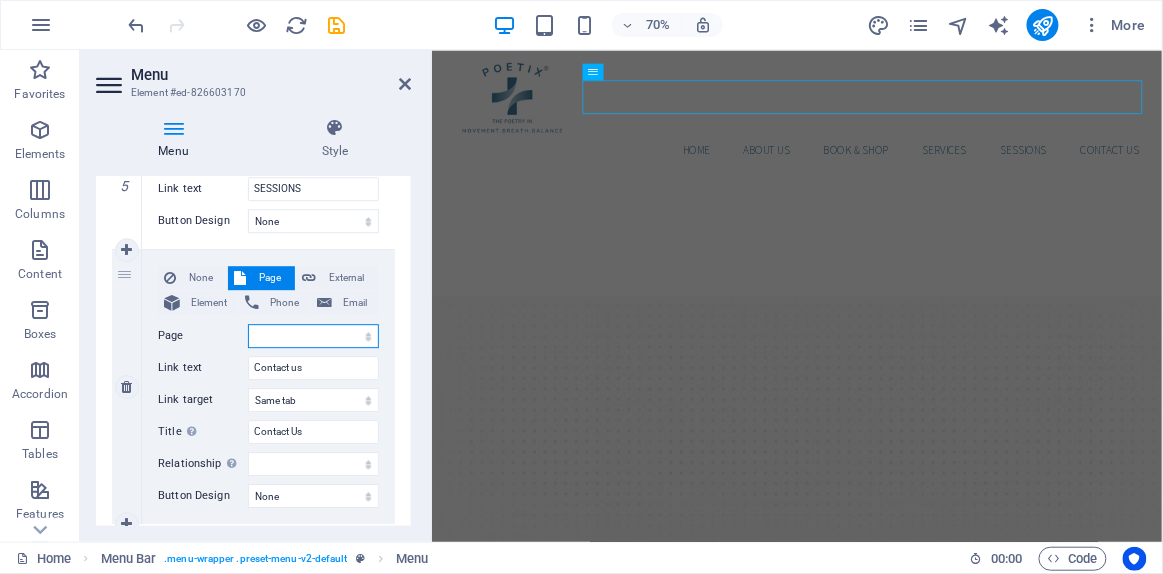 scroll, scrollTop: 0, scrollLeft: 0, axis: both 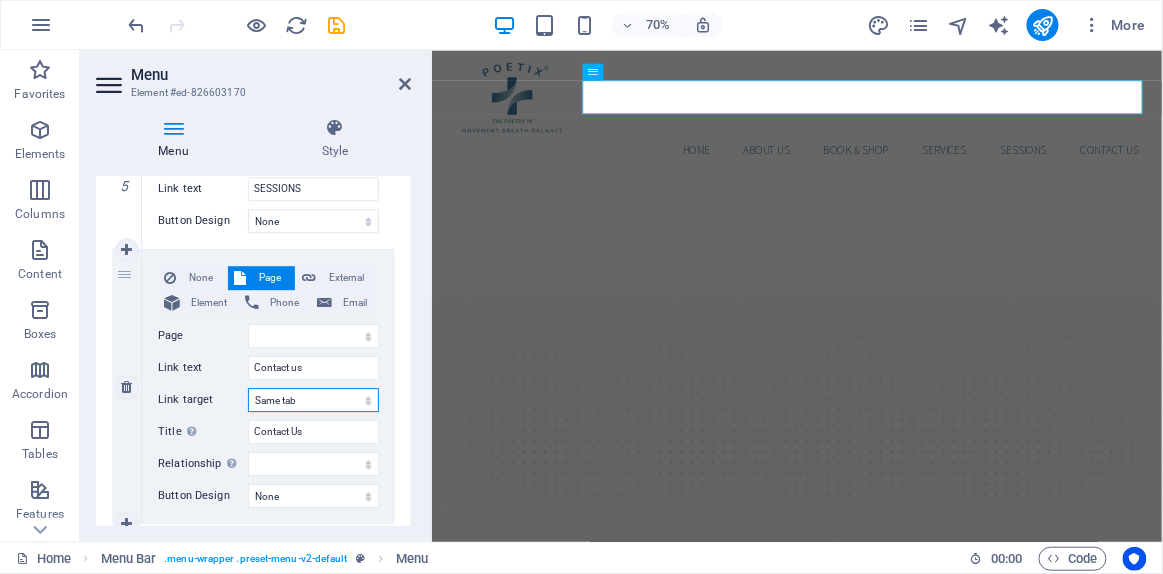 click on "New tab Same tab Overlay" at bounding box center (313, 400) 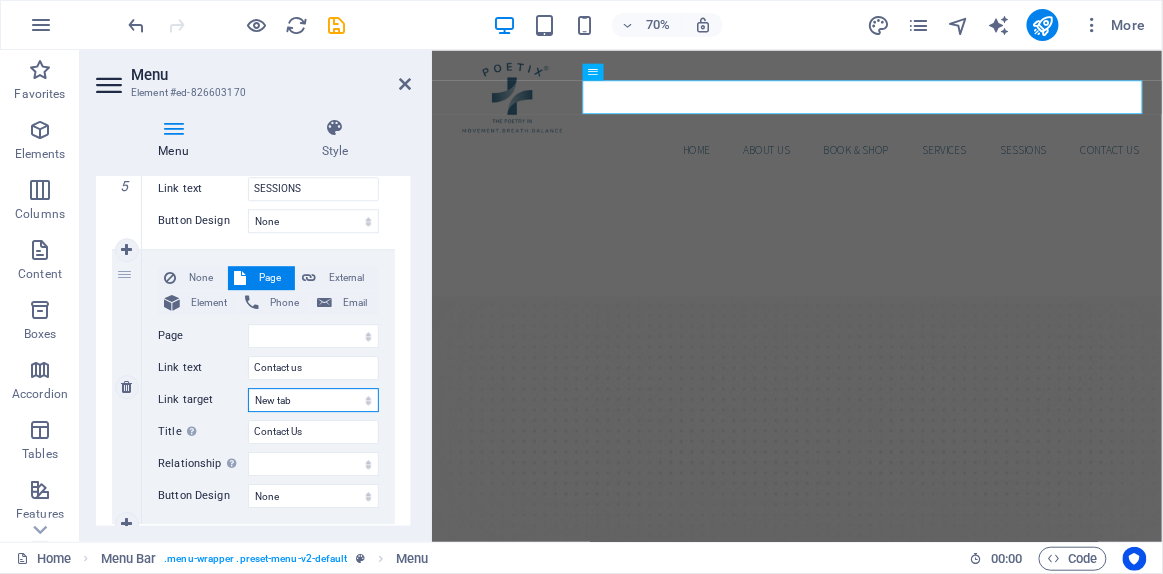 click on "New tab Same tab Overlay" at bounding box center [313, 400] 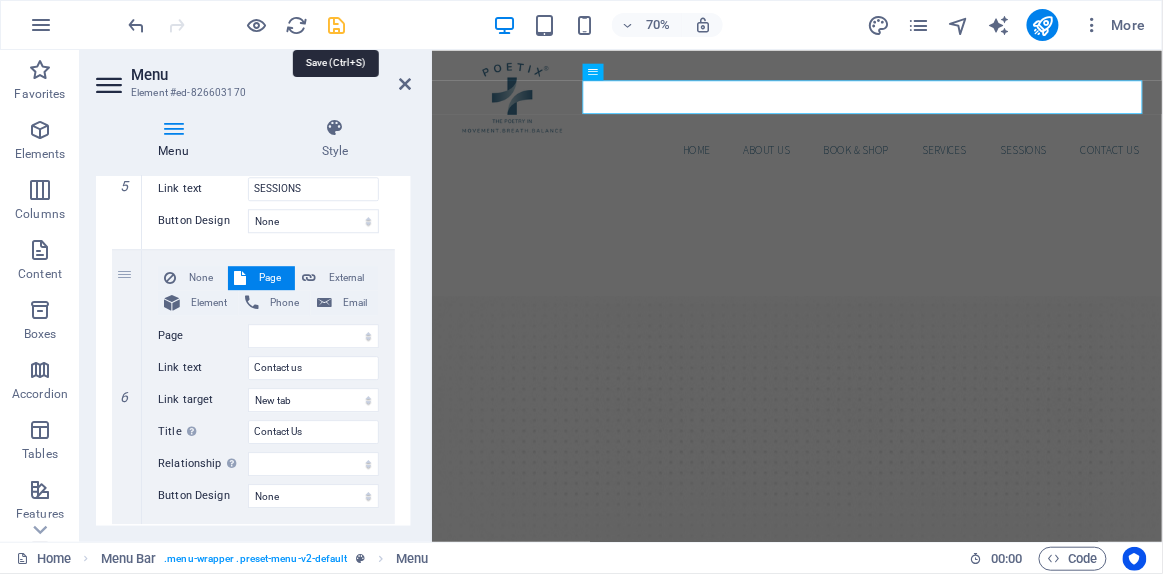 click at bounding box center (337, 25) 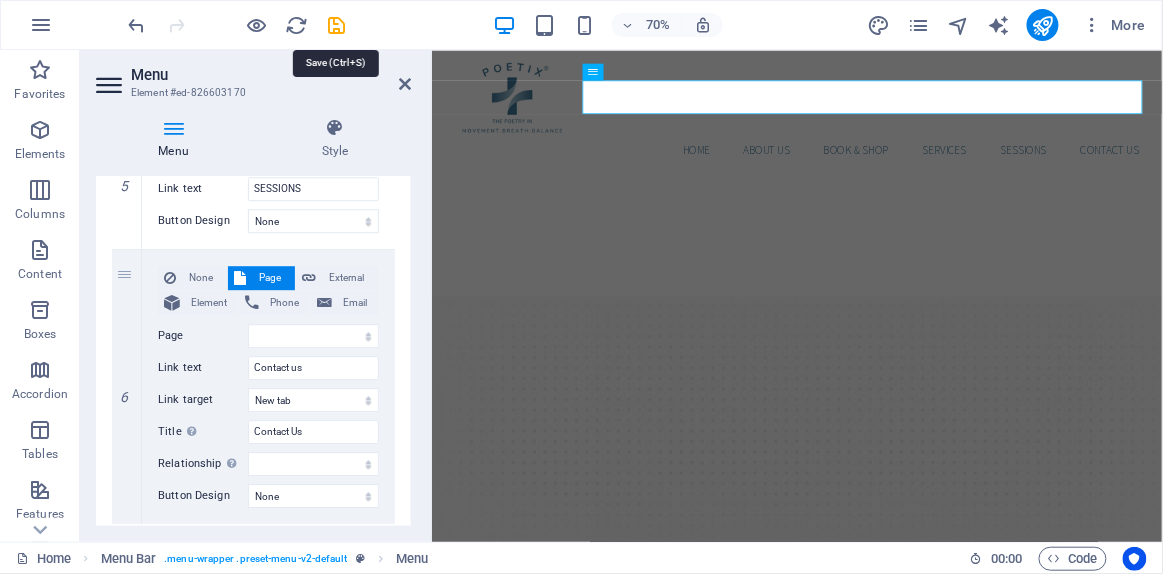 click at bounding box center [237, 25] 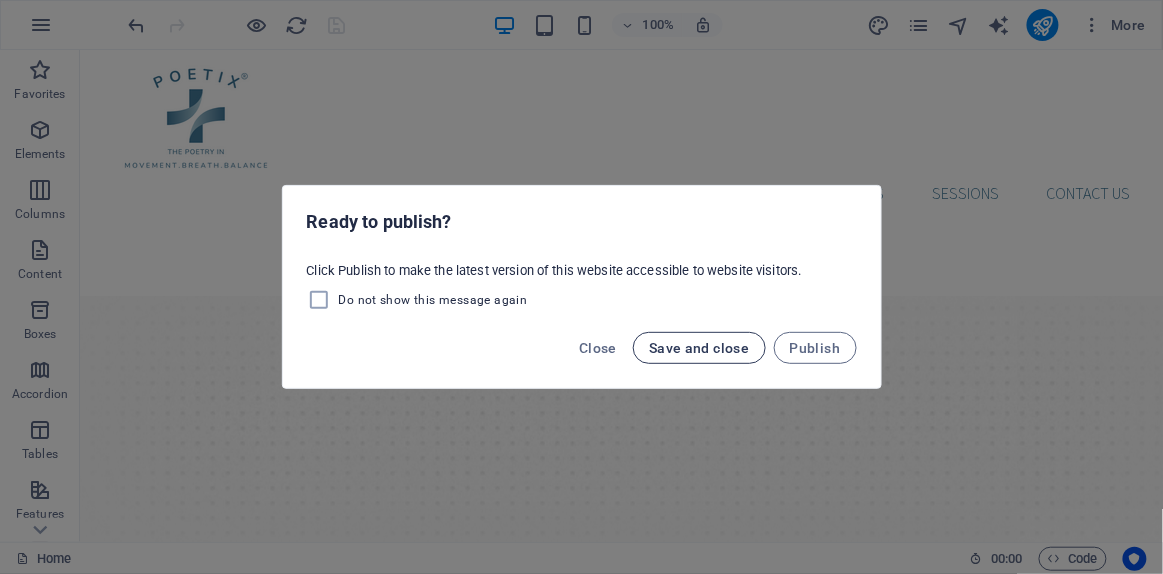 click on "Save and close" at bounding box center (699, 348) 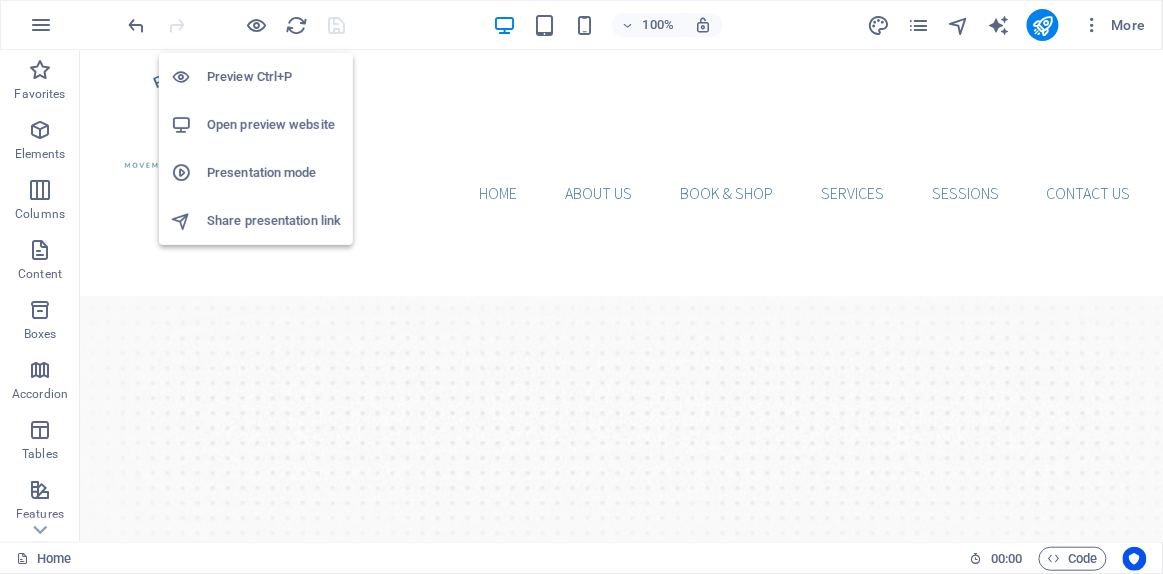 click on "Open preview website" at bounding box center [274, 125] 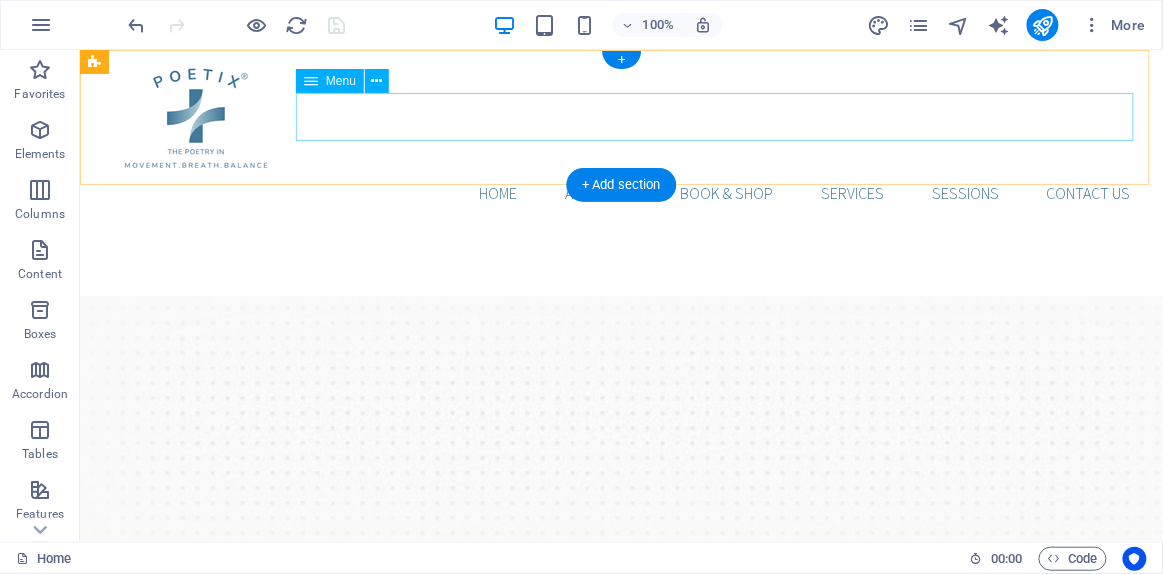 click on "HOME ABOUT US BOOK & SHOP Services SESSIONS Contact us" at bounding box center (620, 192) 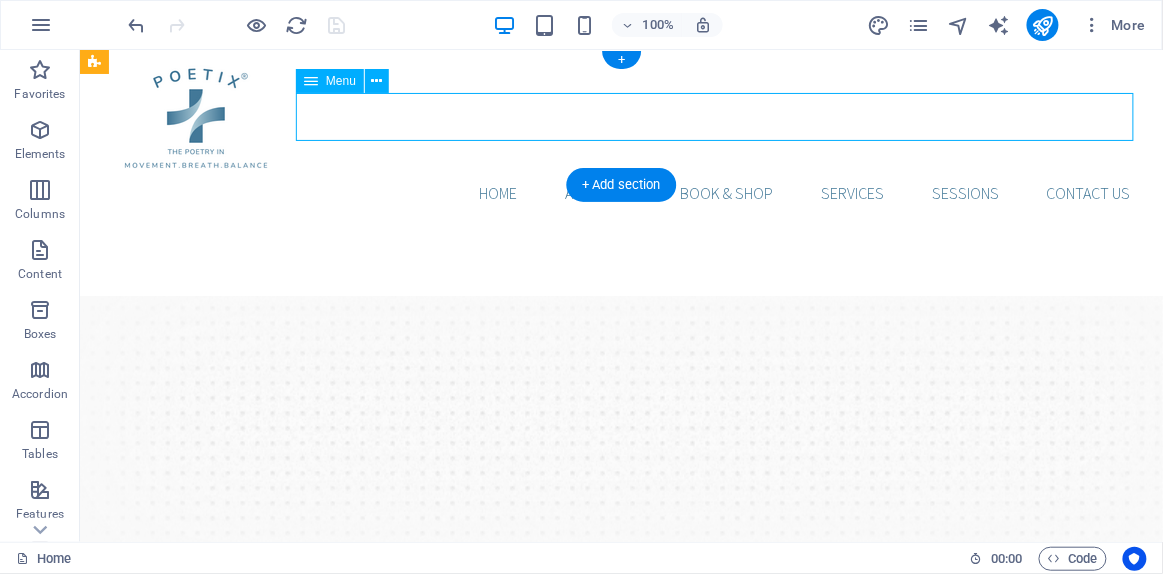 click on "HOME ABOUT US BOOK & SHOP Services SESSIONS Contact us" at bounding box center [620, 192] 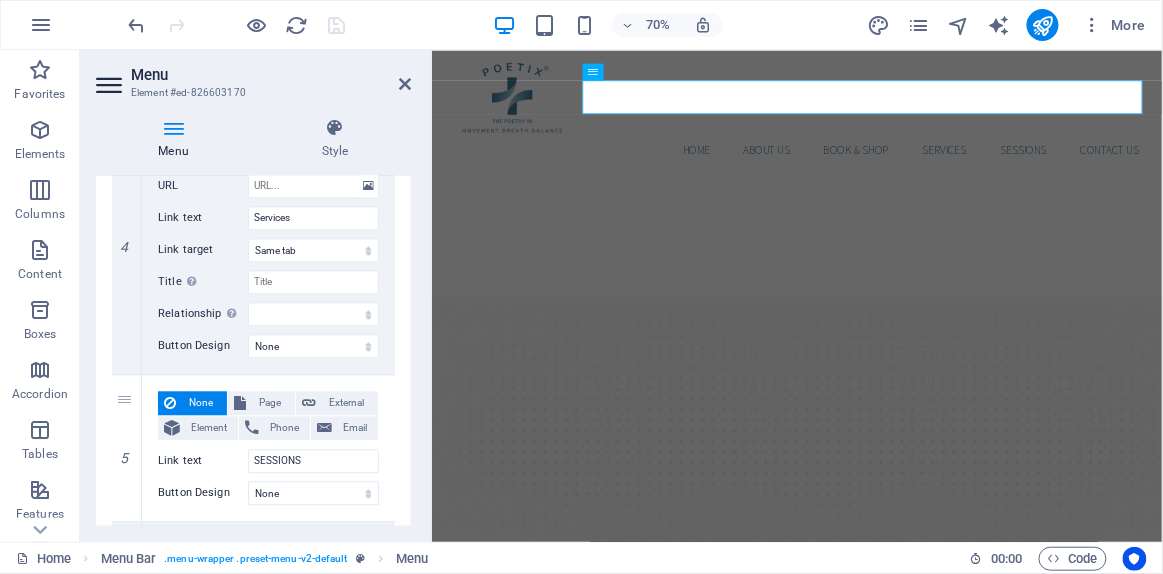 scroll, scrollTop: 1413, scrollLeft: 0, axis: vertical 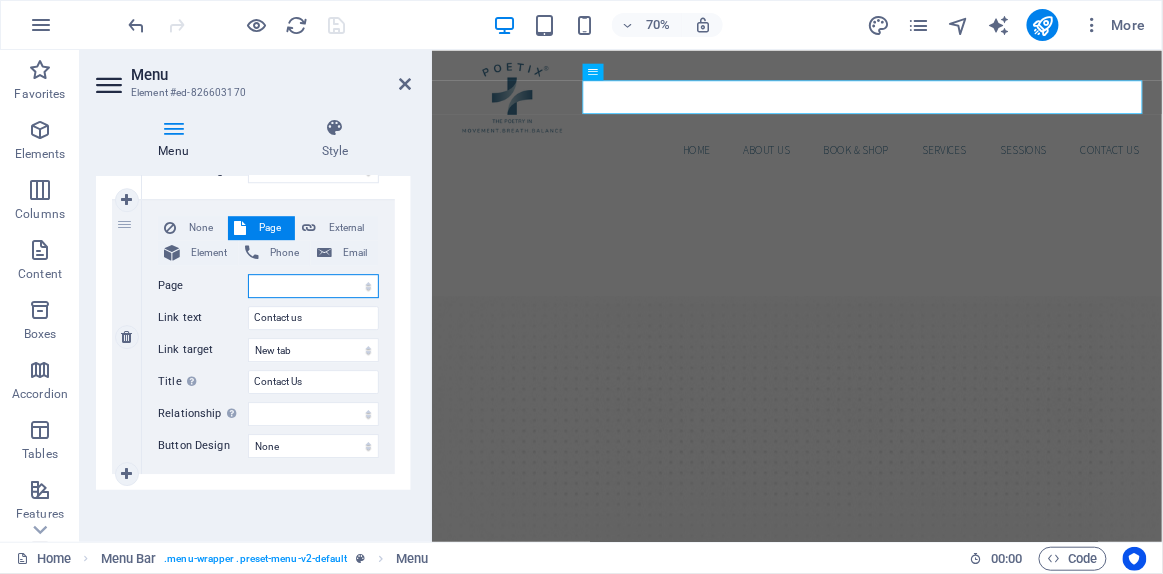click on "Home Our Practice Doctors Services Sessions Contact Us Legal Notice Privacy" at bounding box center (313, 286) 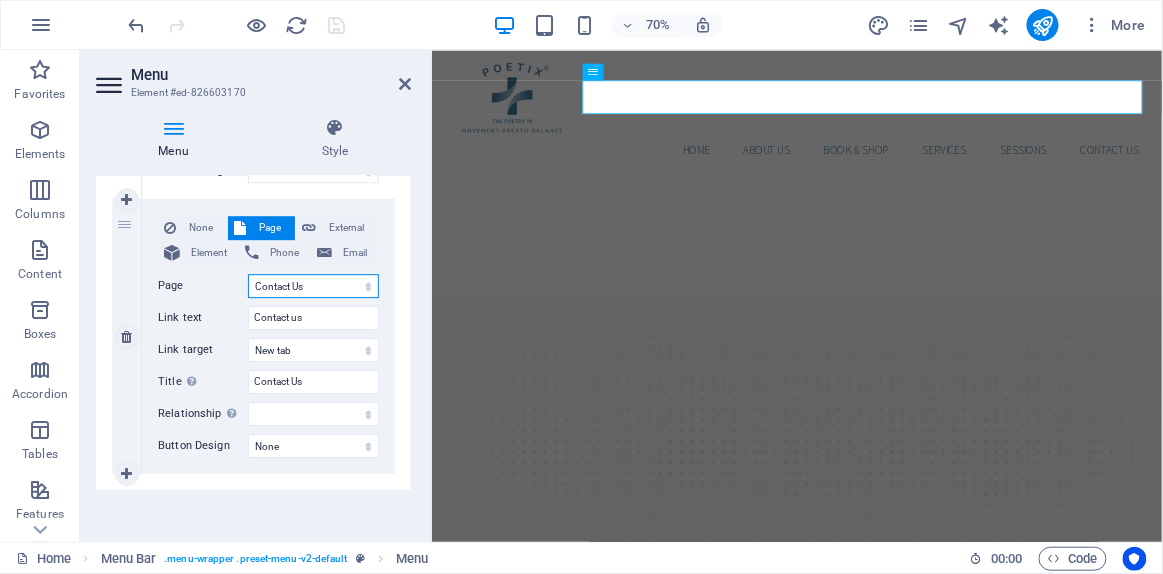 click on "Home Our Practice Doctors Services Sessions Contact Us Legal Notice Privacy" at bounding box center [313, 286] 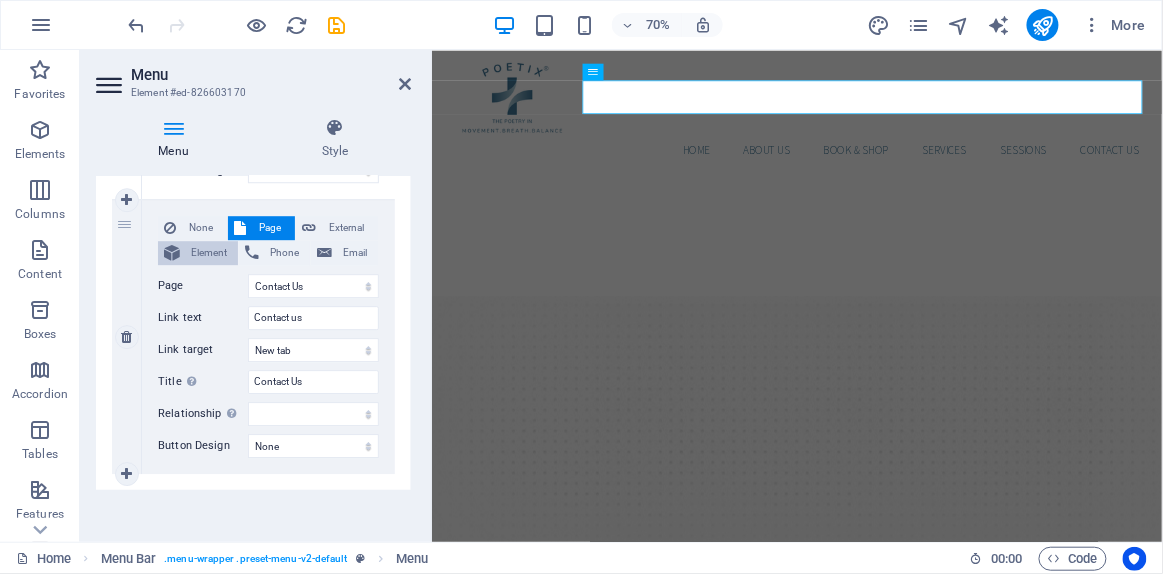 click on "Element" at bounding box center (209, 253) 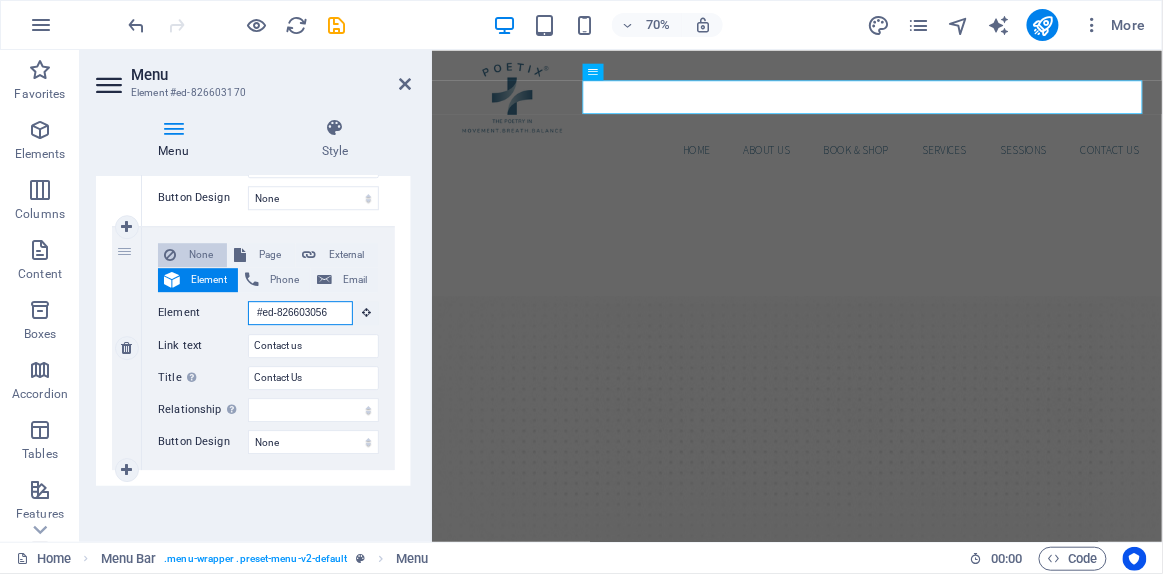 scroll, scrollTop: 0, scrollLeft: 1, axis: horizontal 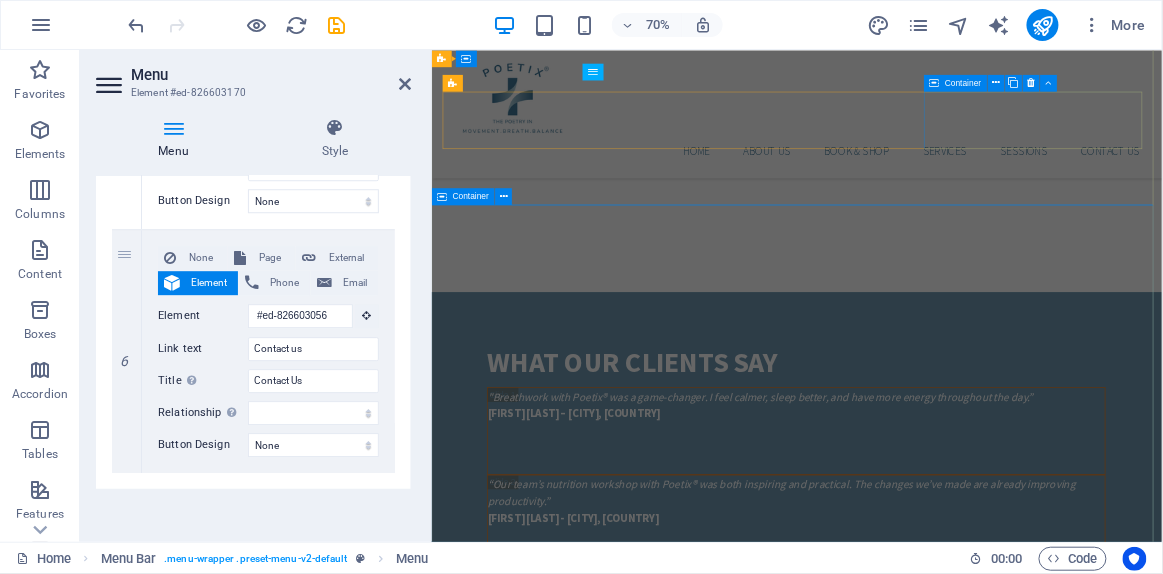 click on "Address POETIX OÜ  Harju maakond, Ahtri tn 12 Tallin, Estonia FREE PARKING SPOTS AVAILABLE Contact us Phone:  +372 +372 E-Mail:  info@poetix.eu Open hours:  (Except Online) Monday - Friday: 8am - 5pm Navigation Home About Us E-Book / Shop Services Sessions Legal Notice   Privacy callback request   I have read and understand the privacy policy. Unreadable? Load new Send" at bounding box center [953, 3433] 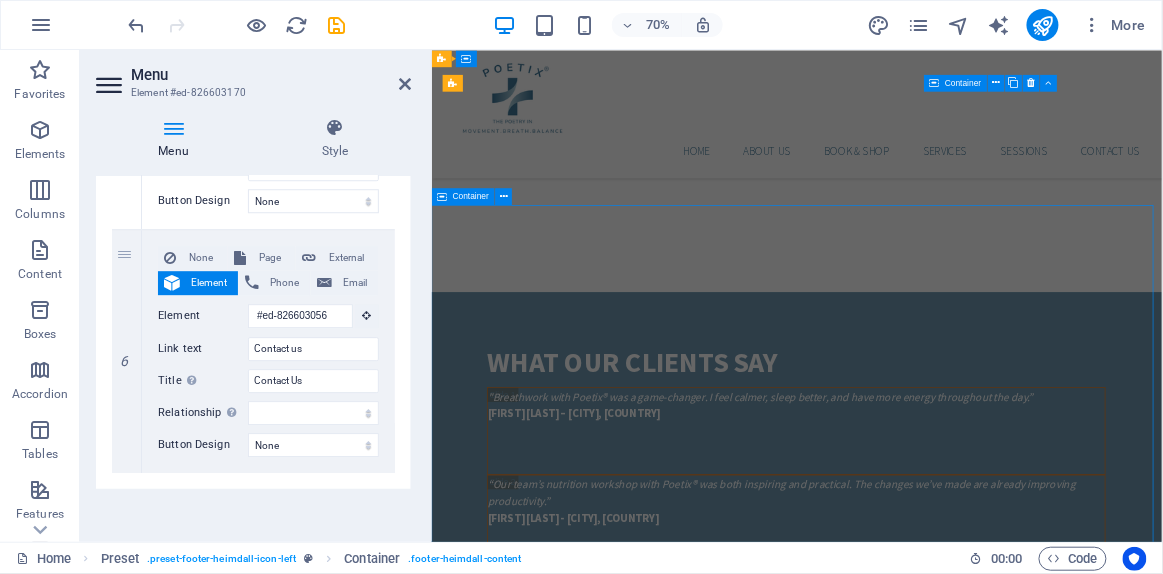 scroll, scrollTop: 5066, scrollLeft: 0, axis: vertical 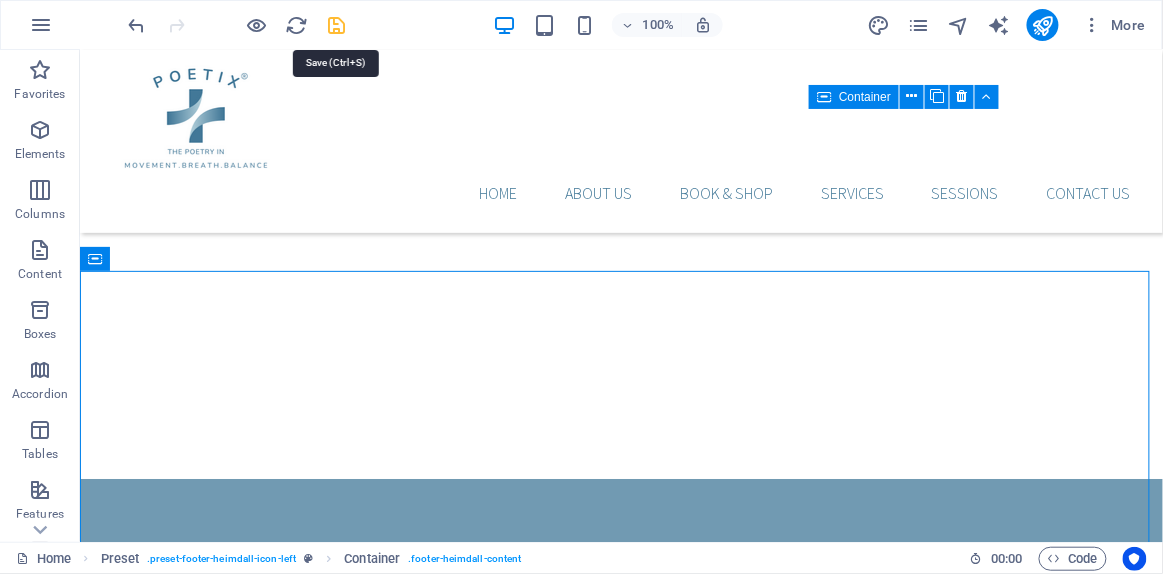 click at bounding box center [337, 25] 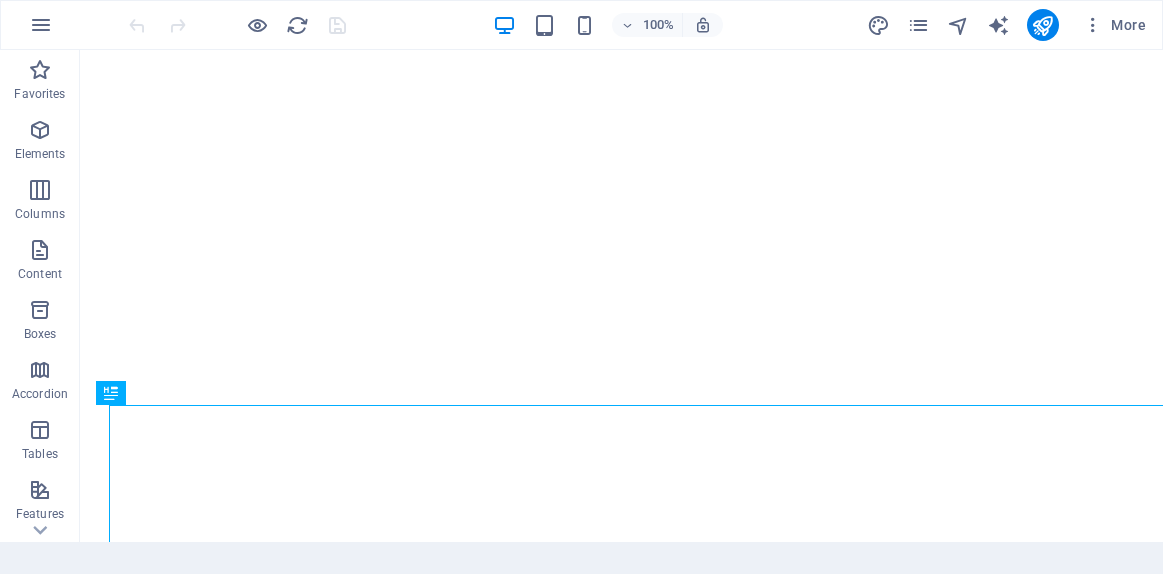 scroll, scrollTop: 0, scrollLeft: 0, axis: both 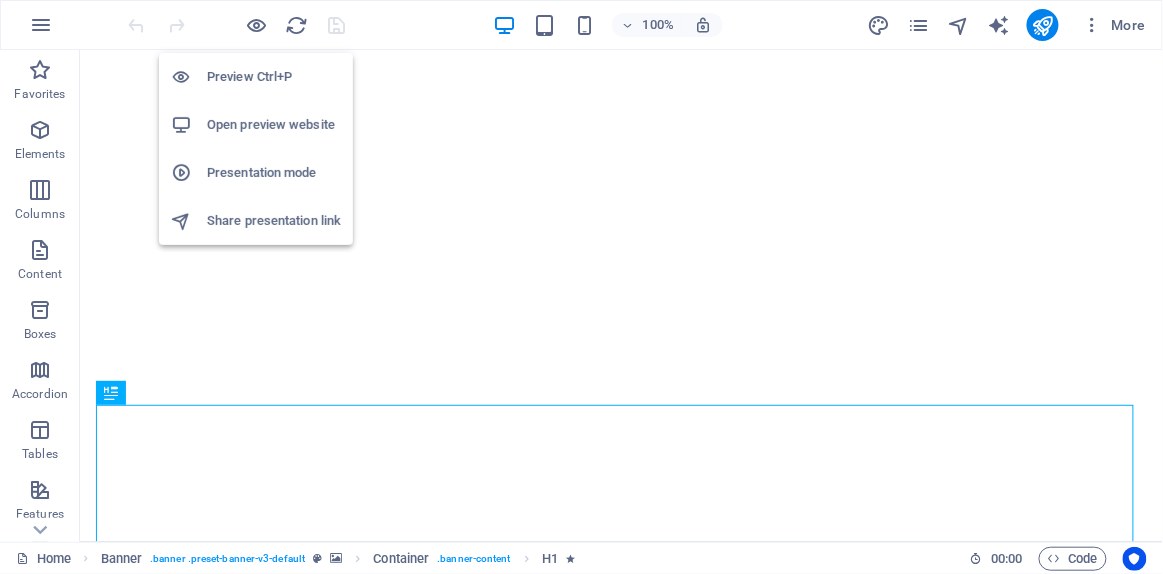 click on "Open preview website" at bounding box center [274, 125] 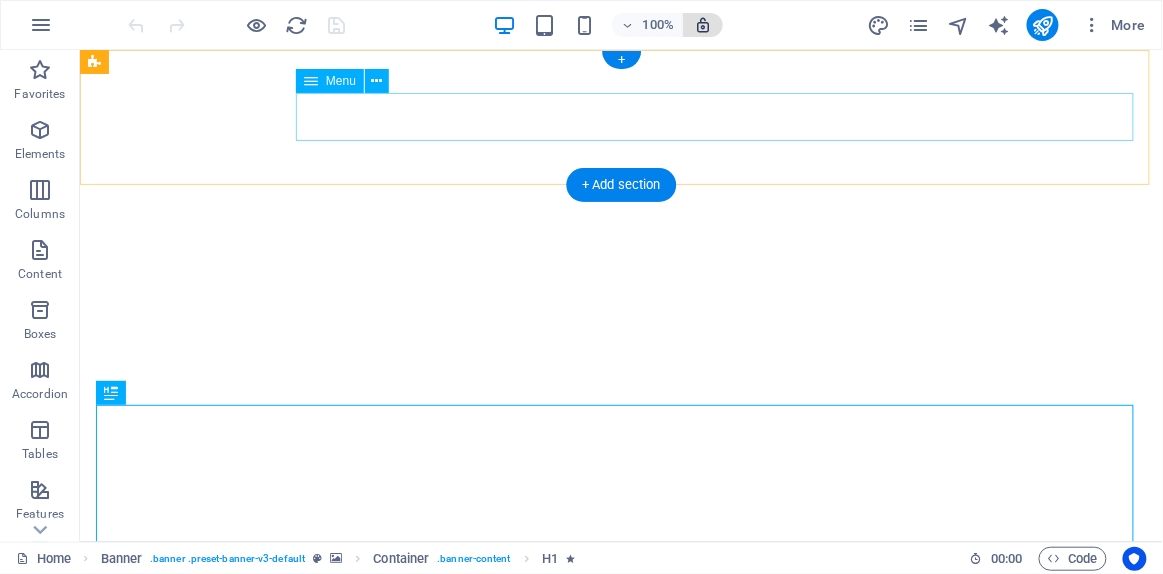 select 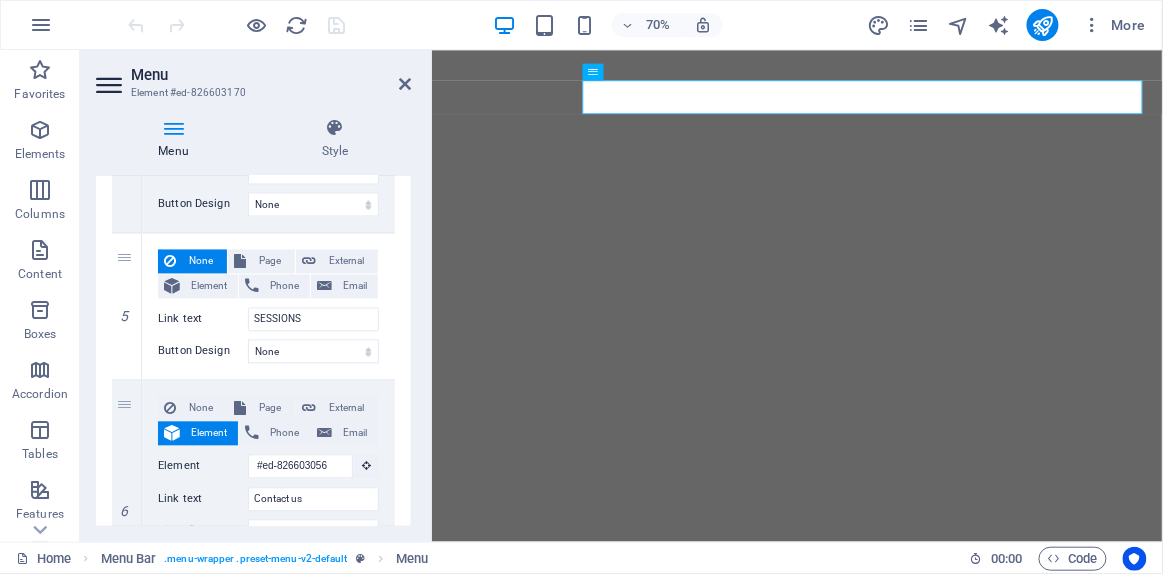 scroll, scrollTop: 1126, scrollLeft: 0, axis: vertical 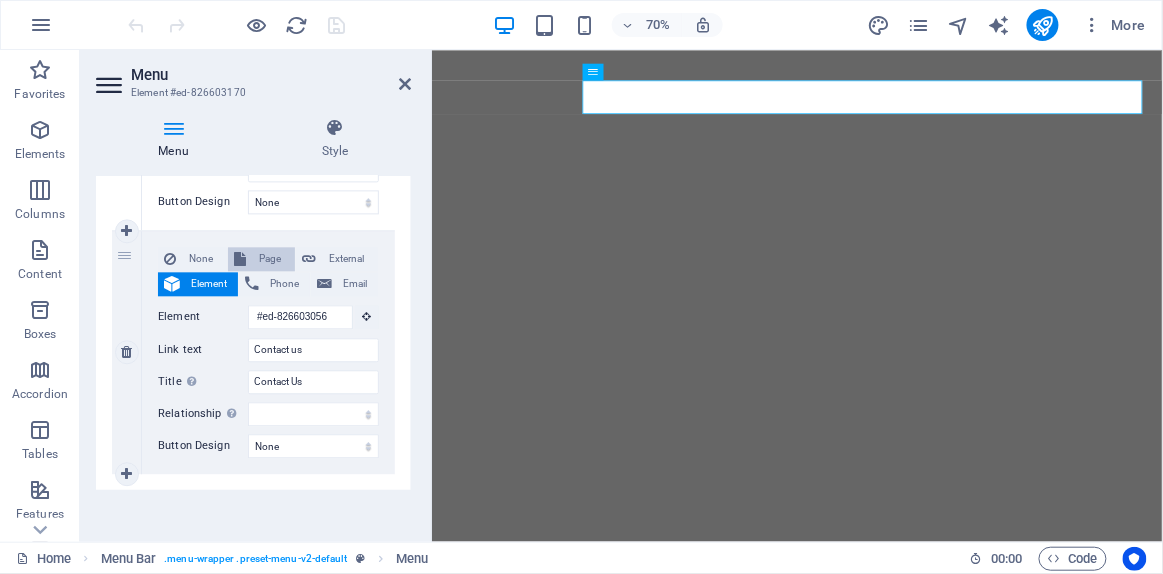 click on "Page" at bounding box center [270, 259] 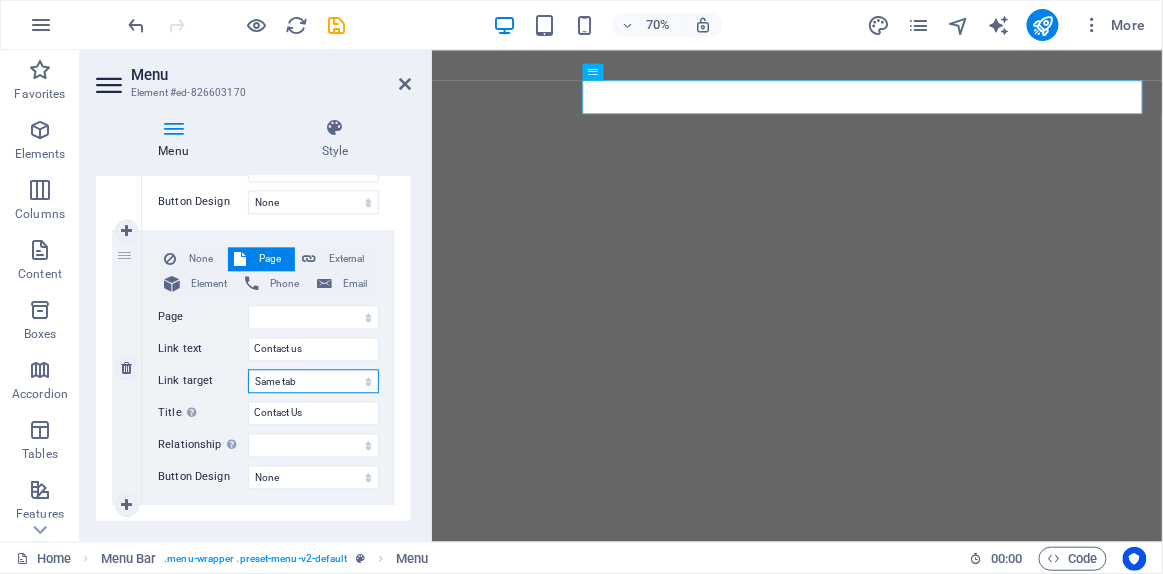 click on "New tab Same tab Overlay" at bounding box center (313, 381) 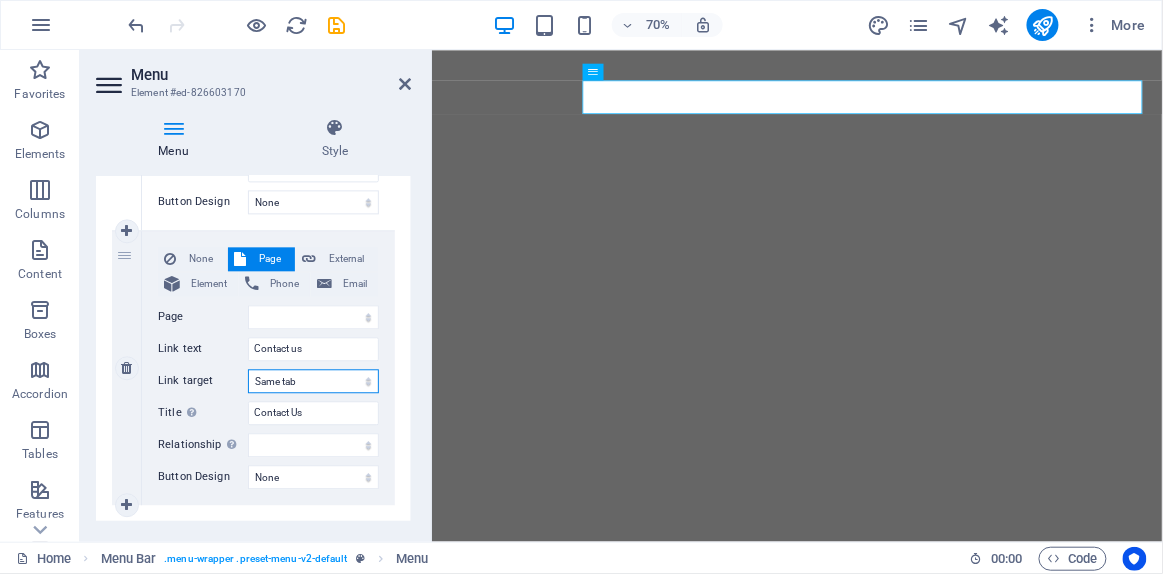 select on "blank" 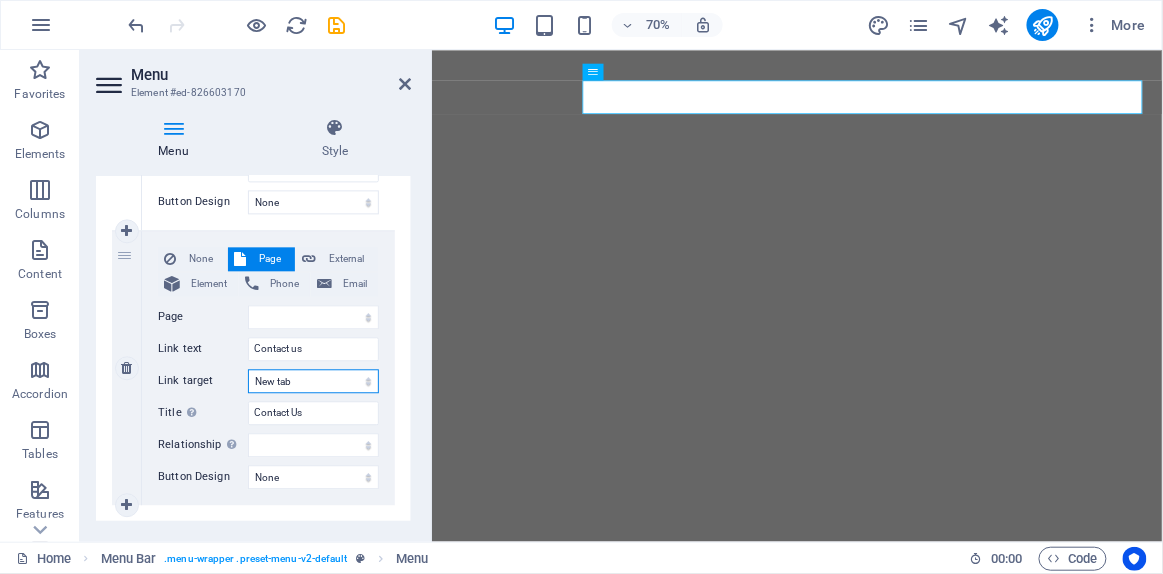 click on "New tab Same tab Overlay" at bounding box center [313, 381] 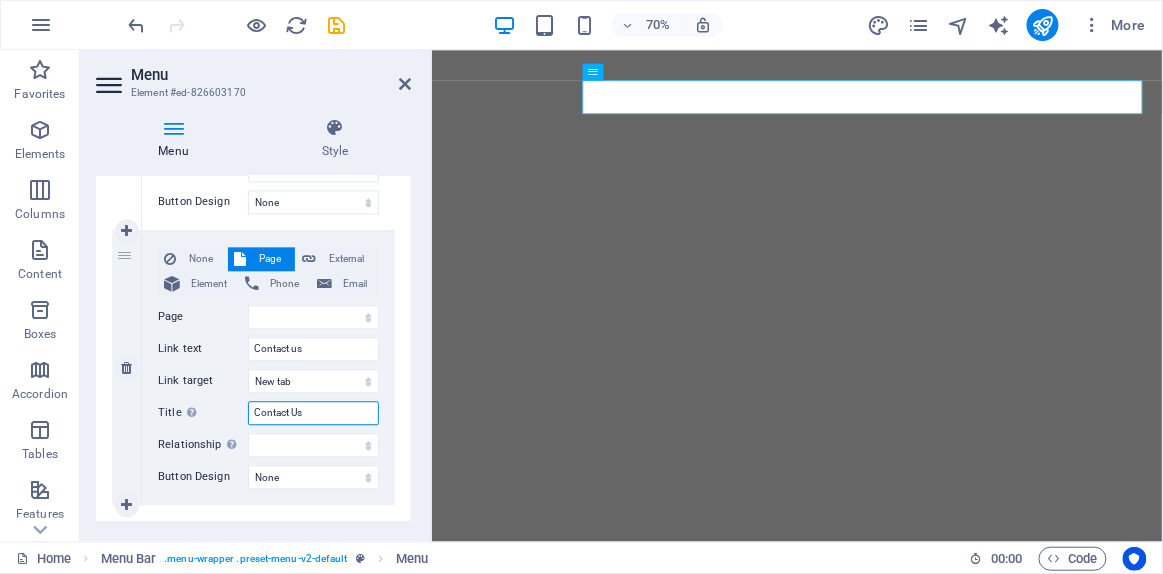 click on "Contact Us" at bounding box center [313, 413] 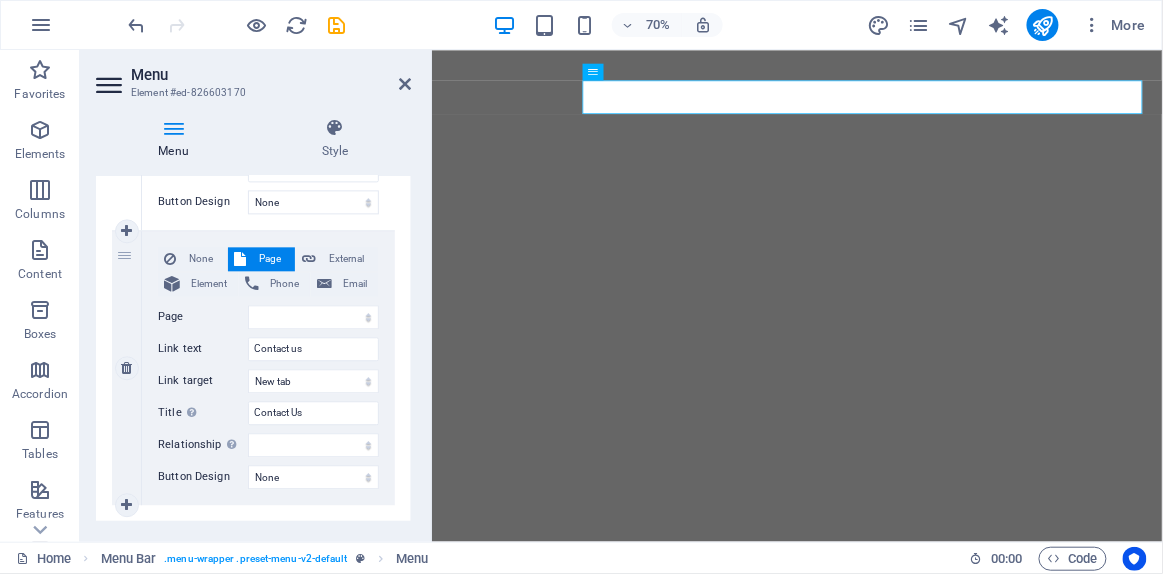 click on "URL Phone Email Link text Contact us Link target New tab Same tab Overlay Title Additional link description, should not be the same as the link text. The title is most often shown as a tooltip text when the mouse moves over the element. Leave empty if uncertain. Contact Us Relationship Sets the  relationship of this link to the link target . For example, the value "nofollow" instructs search engines not to follow the link. Can be left empty. alternate author bookmark external help license next nofollow noreferrer noopener prev search tag Button Design None Default Primary Secondary" at bounding box center [268, 368] 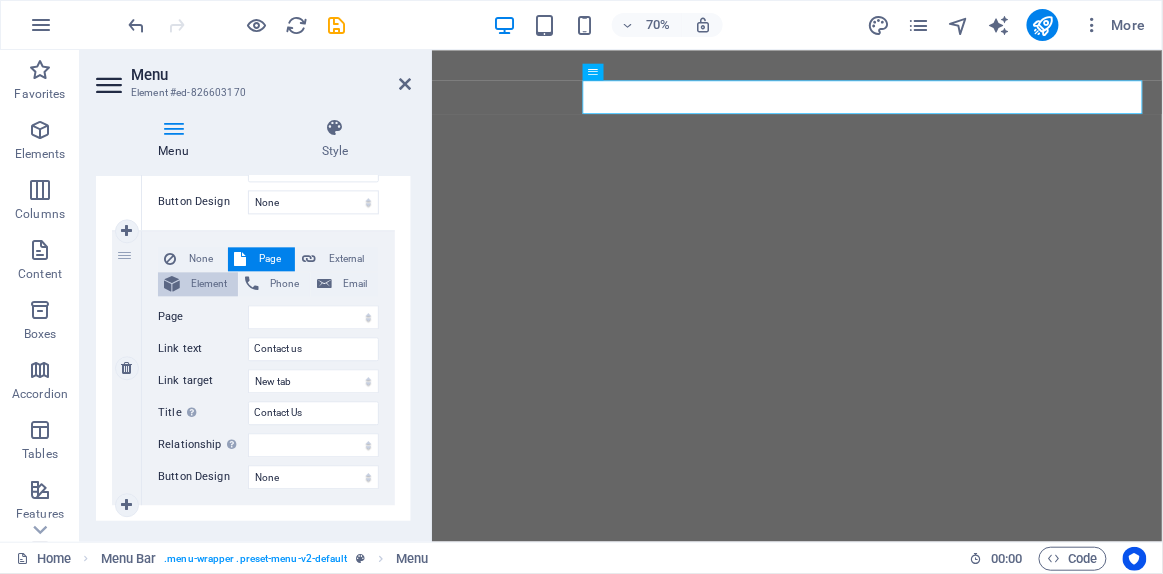 click on "Element" at bounding box center (209, 284) 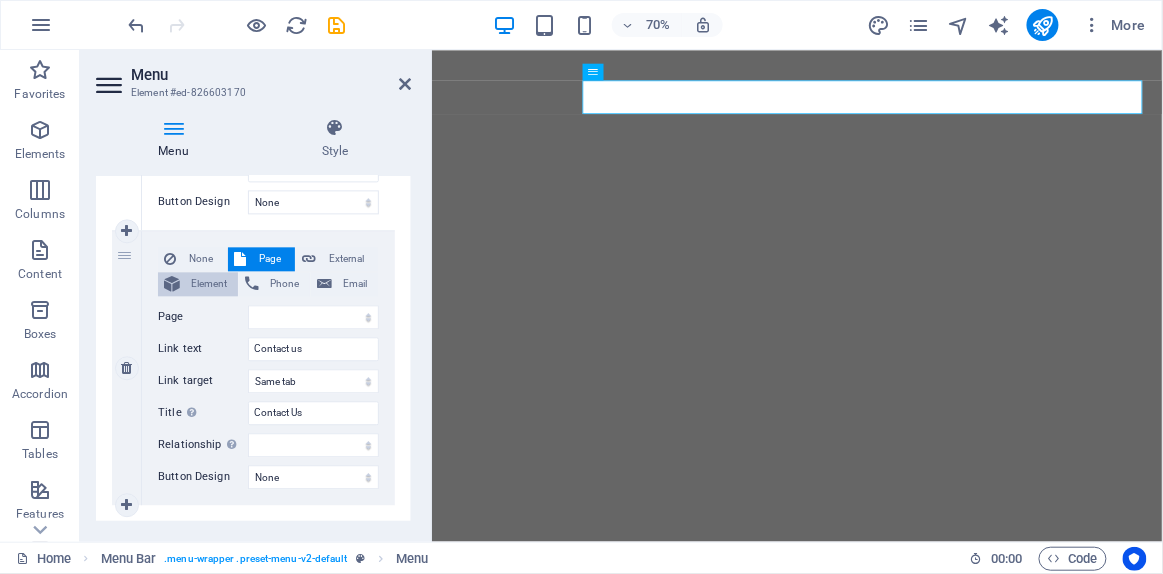 select 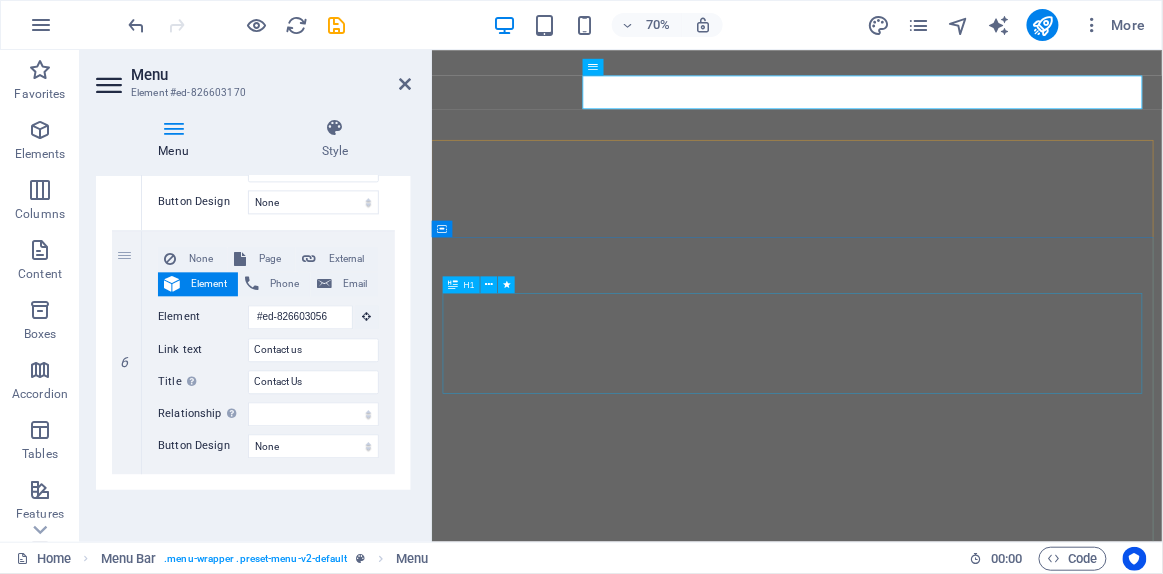 scroll, scrollTop: 0, scrollLeft: 0, axis: both 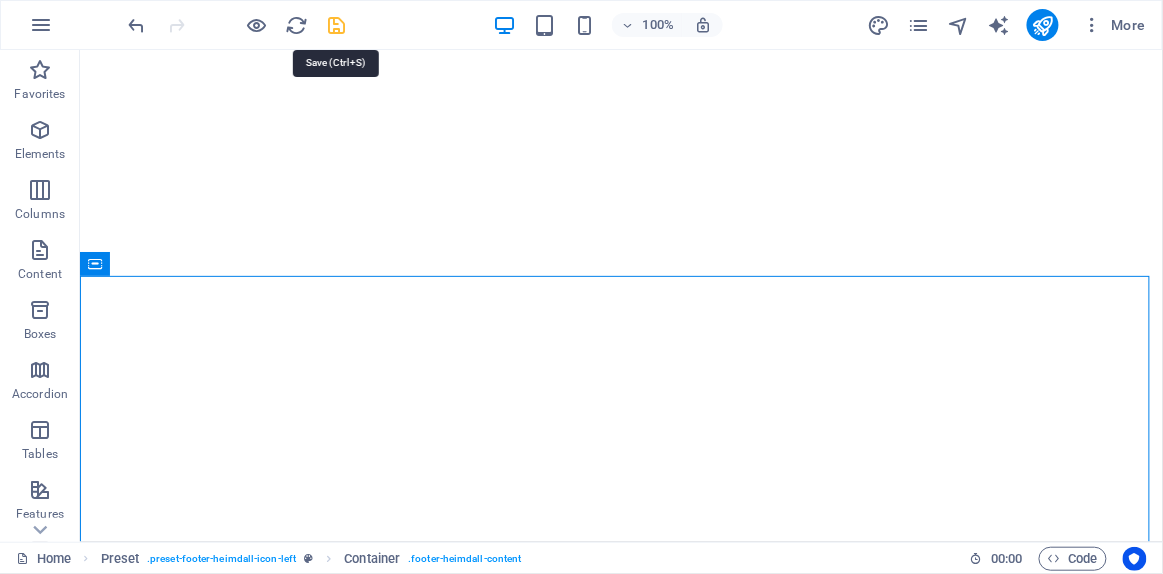 click at bounding box center (337, 25) 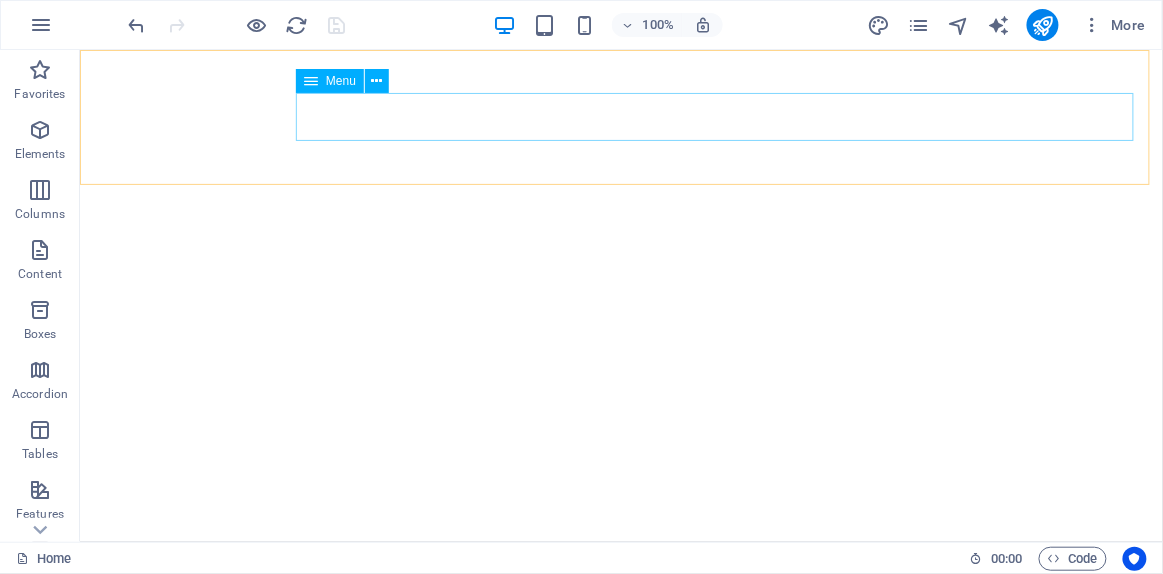 select 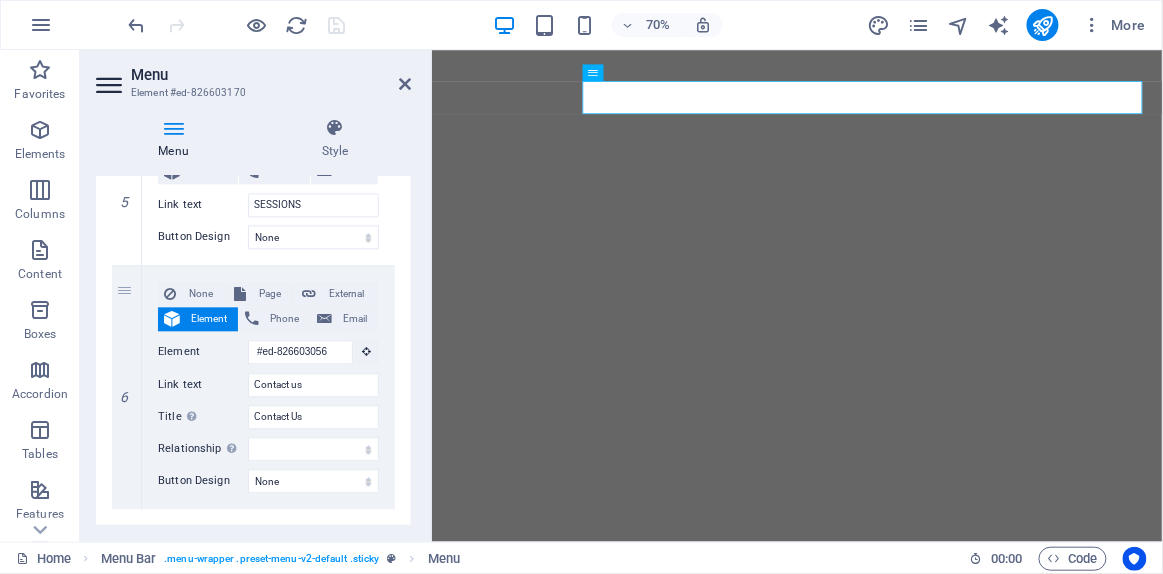 scroll, scrollTop: 1126, scrollLeft: 0, axis: vertical 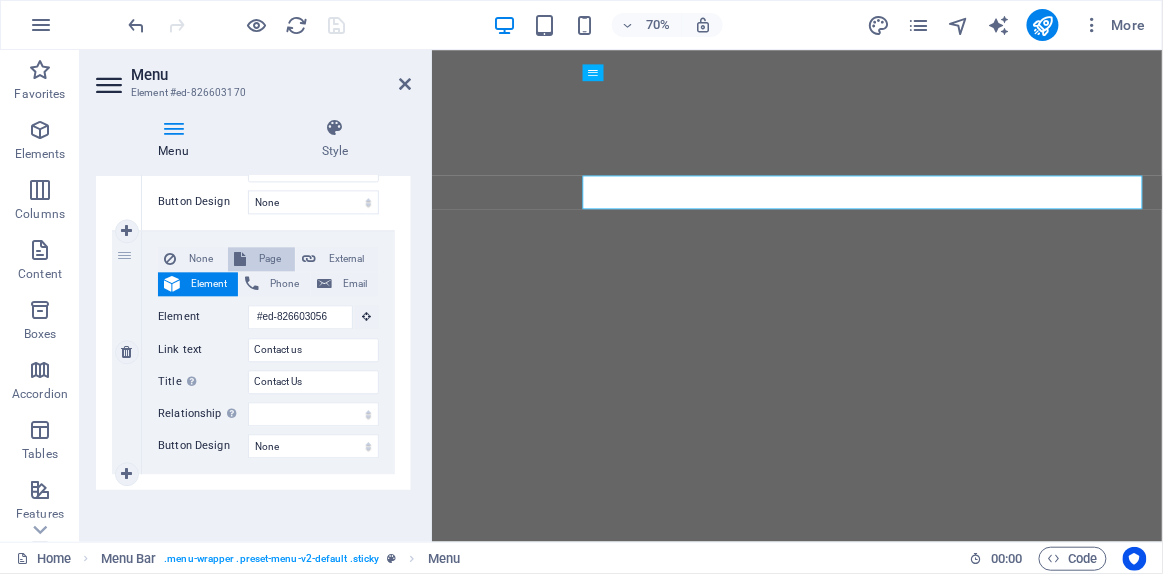 click on "Page" at bounding box center (270, 259) 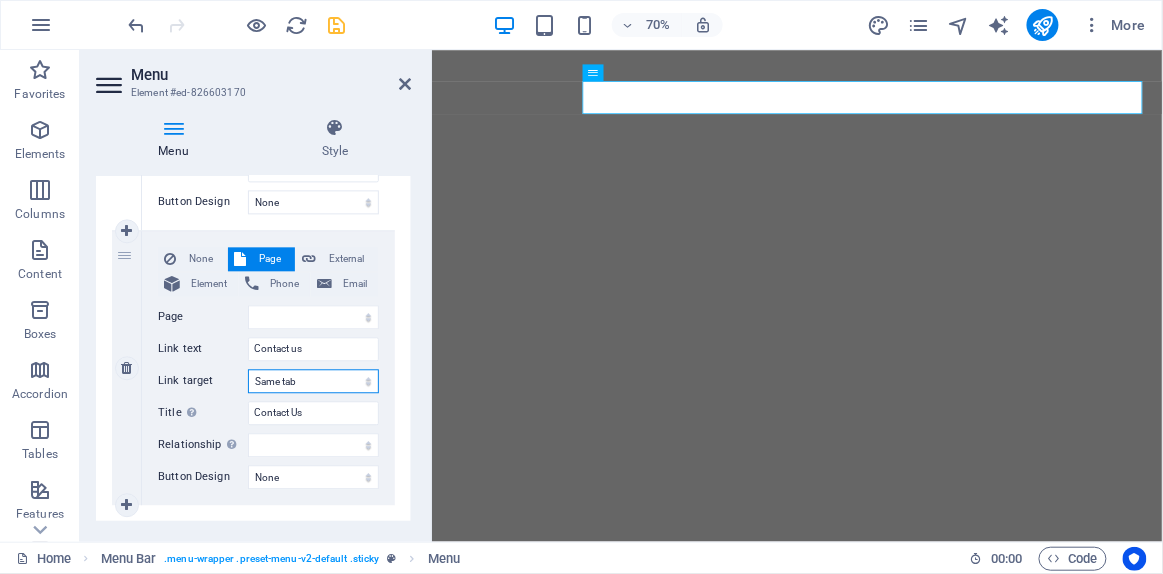 click on "New tab Same tab Overlay" at bounding box center [313, 381] 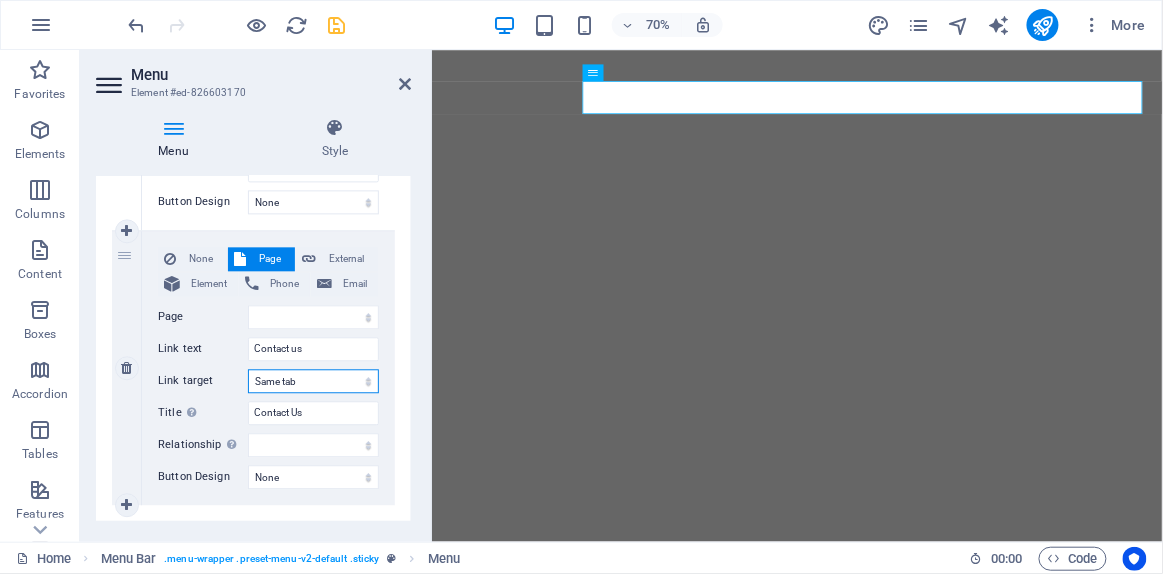 select on "overlay" 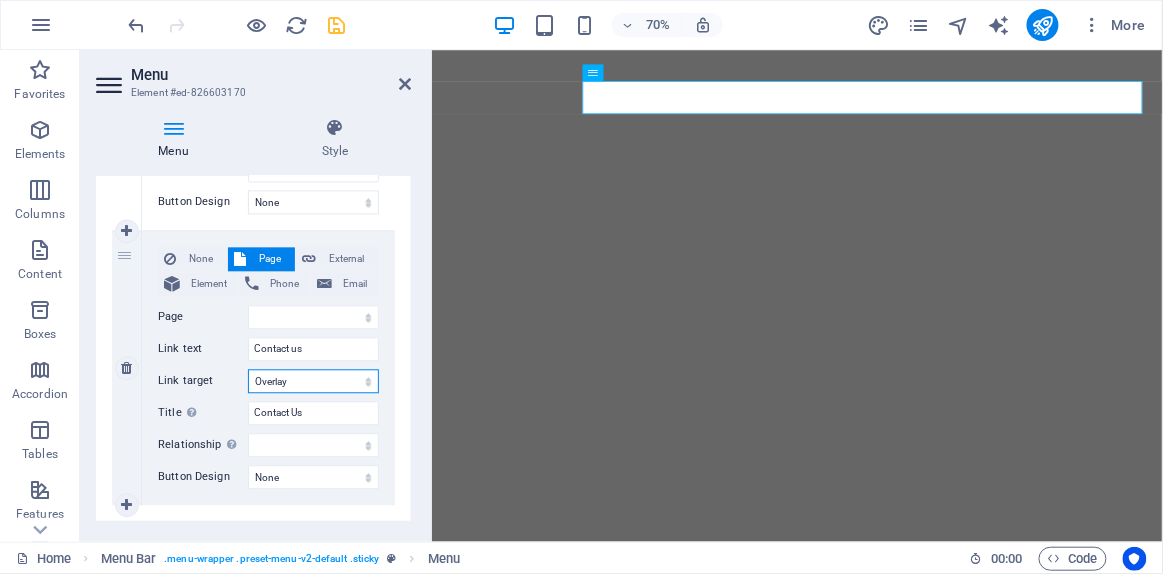 click on "New tab Same tab Overlay" at bounding box center [313, 381] 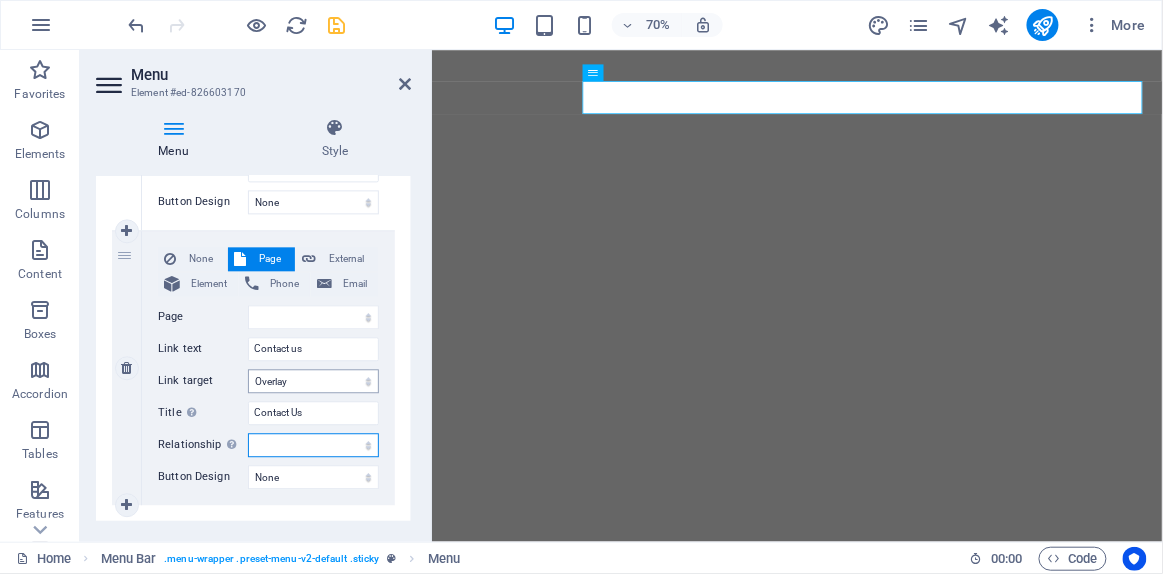 drag, startPoint x: 298, startPoint y: 386, endPoint x: 306, endPoint y: 436, distance: 50.635956 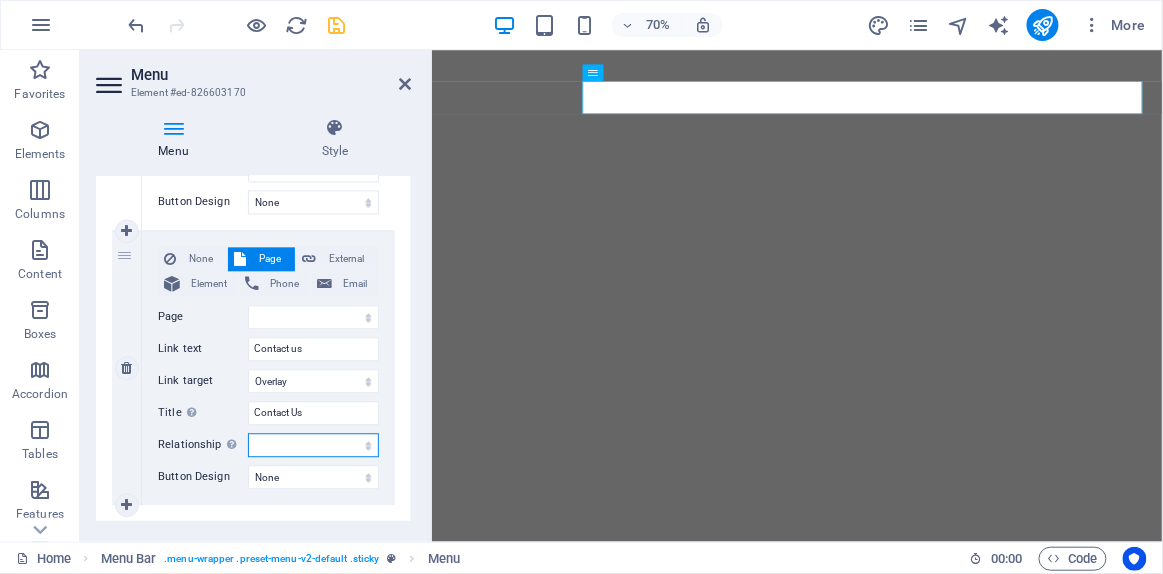 click on "alternate author bookmark external help license next nofollow noreferrer noopener prev search tag" at bounding box center [313, 445] 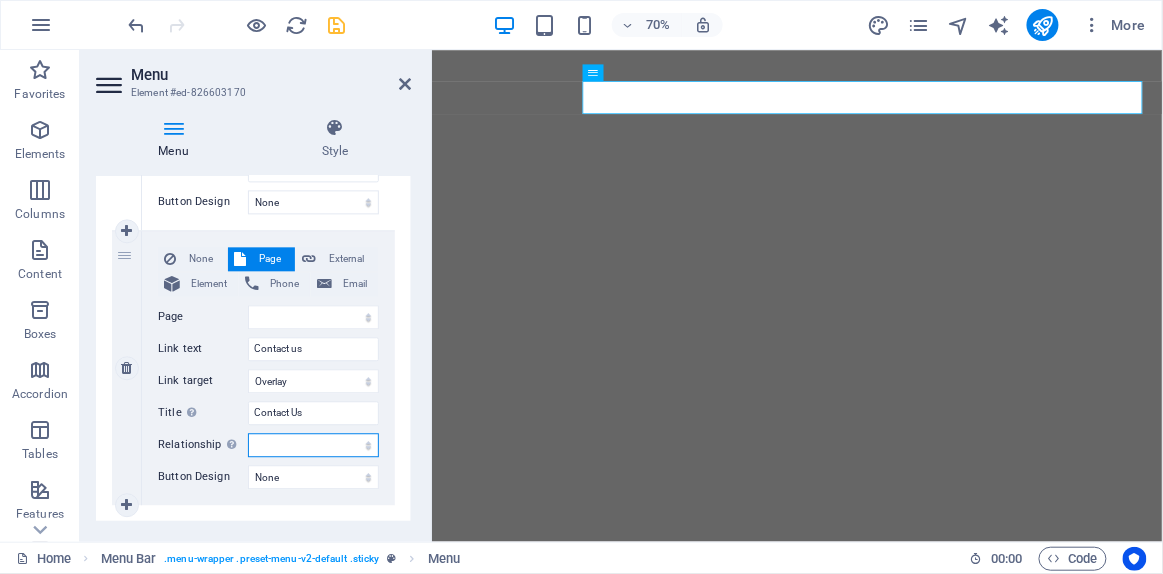 select 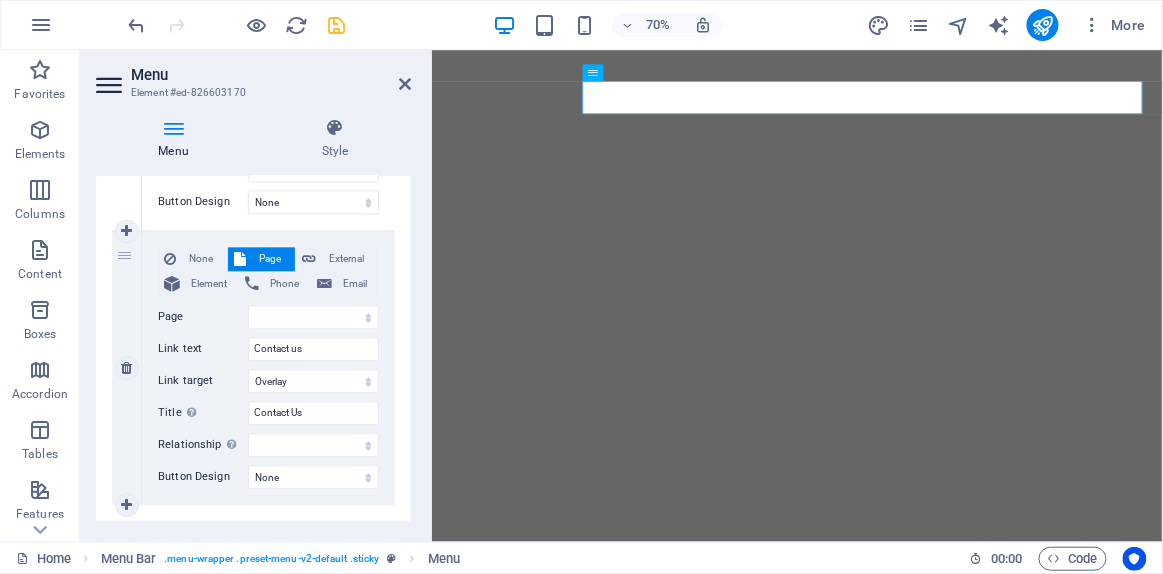 click on "Button Design" at bounding box center (203, 477) 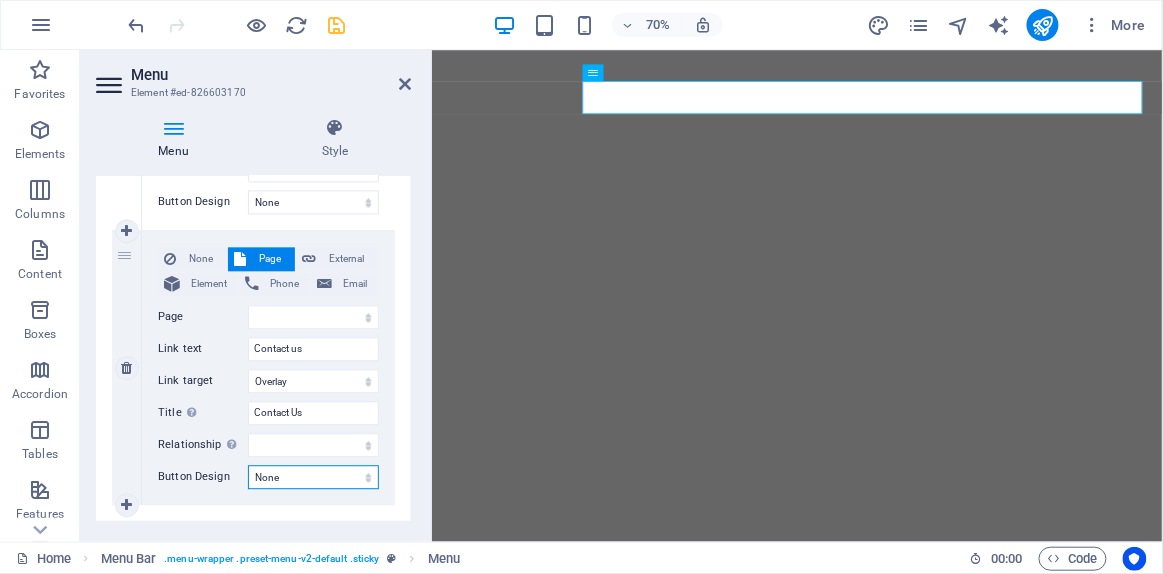 click on "None Default Primary Secondary" at bounding box center [313, 477] 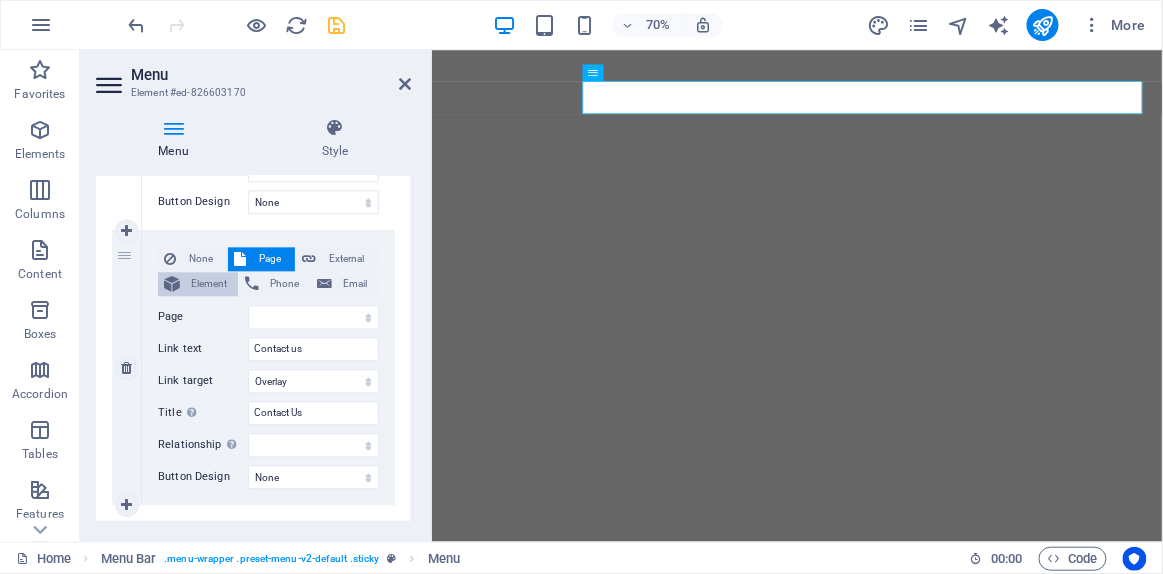 click on "Element" at bounding box center (209, 284) 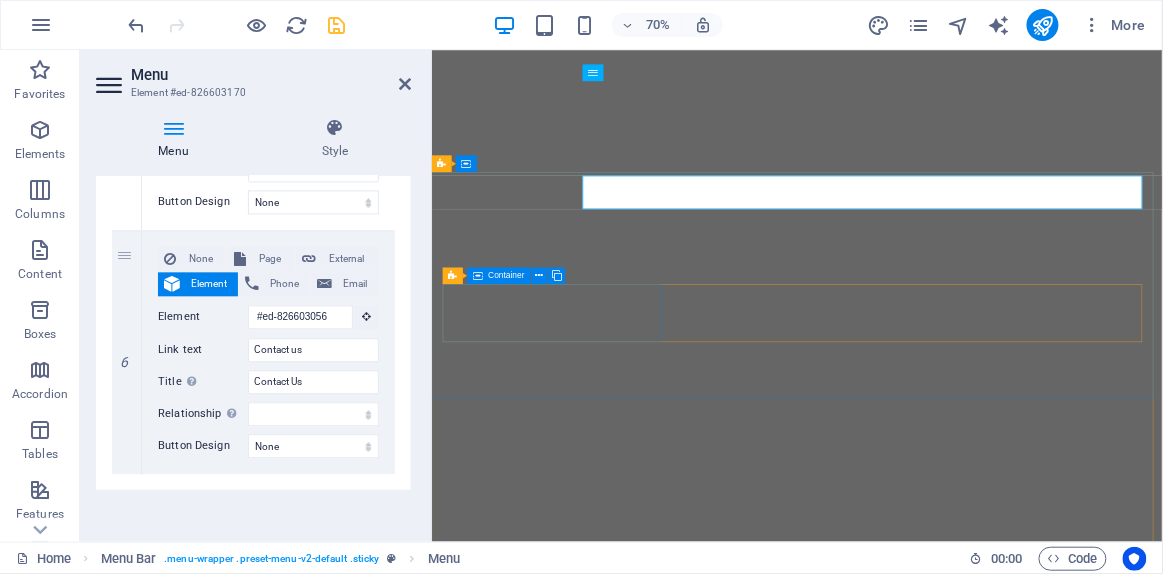 scroll, scrollTop: 0, scrollLeft: 0, axis: both 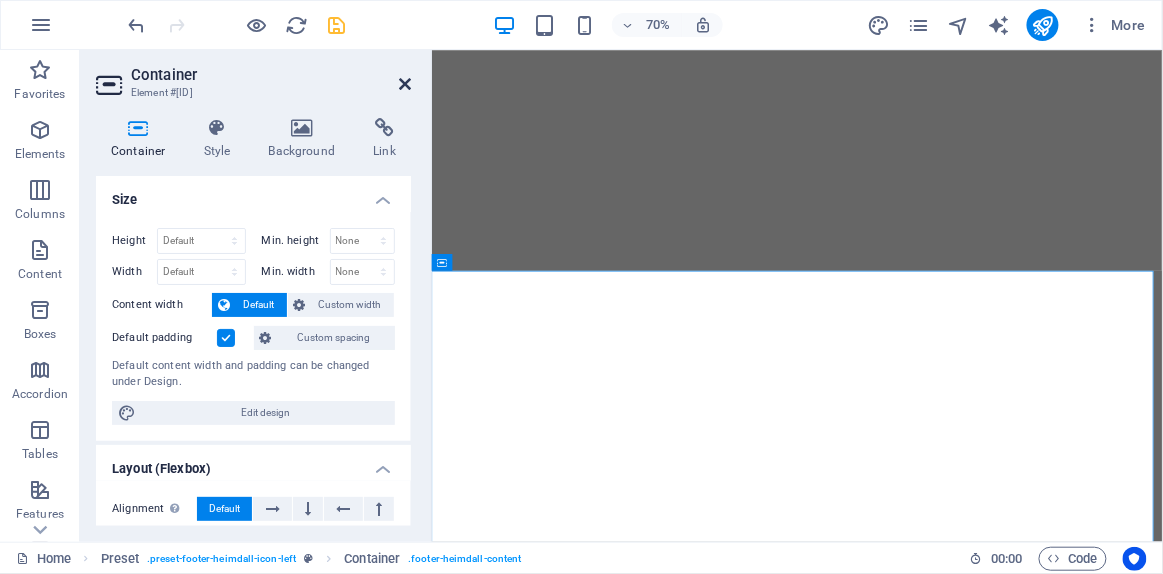 click at bounding box center (405, 84) 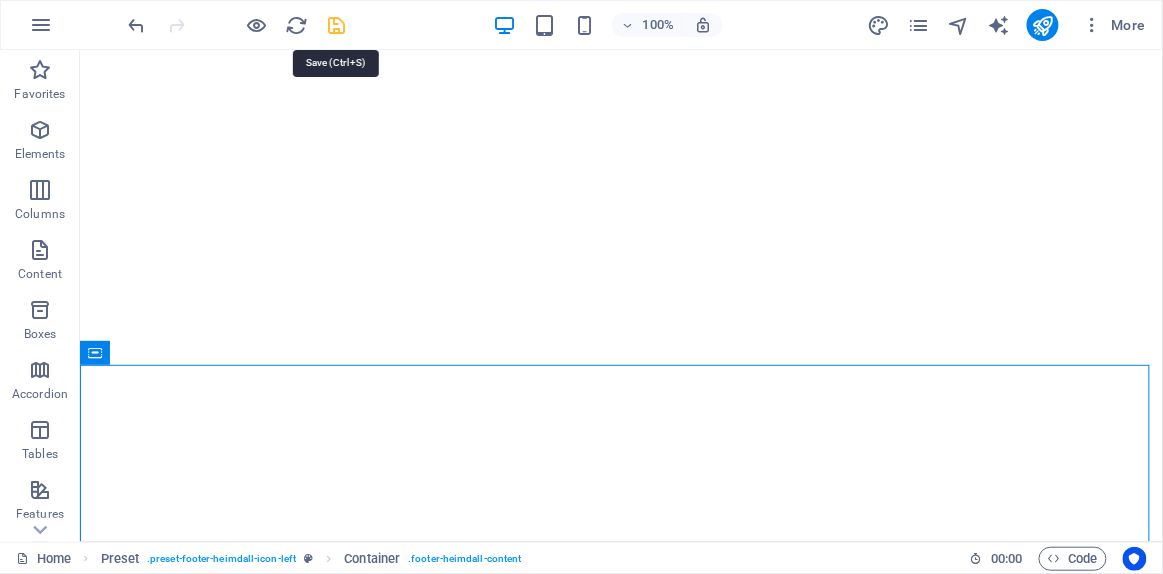click at bounding box center (337, 25) 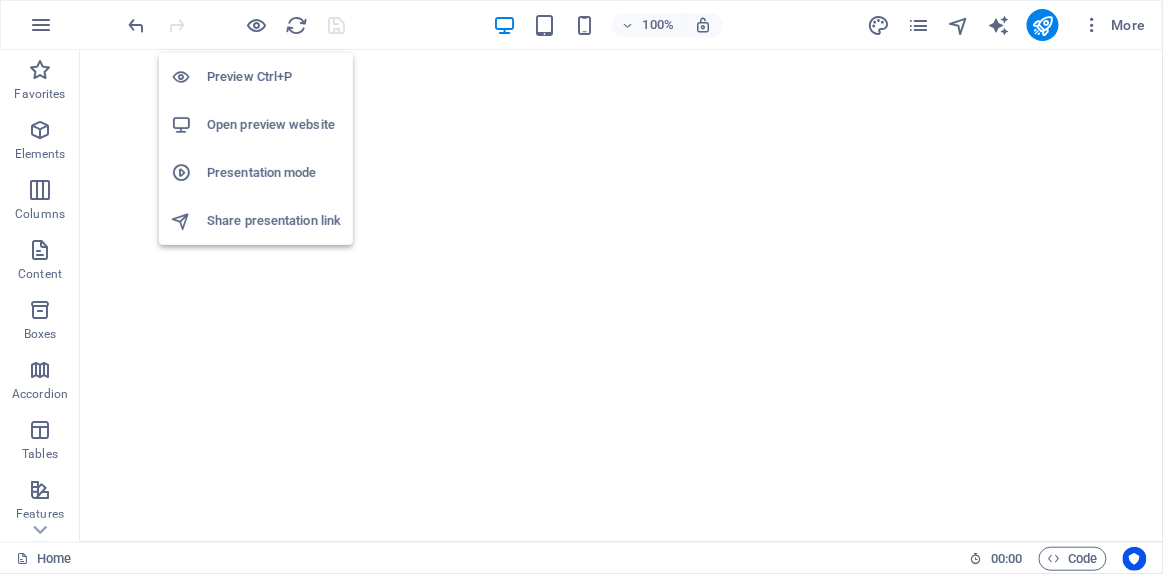click on "Open preview website" at bounding box center (274, 125) 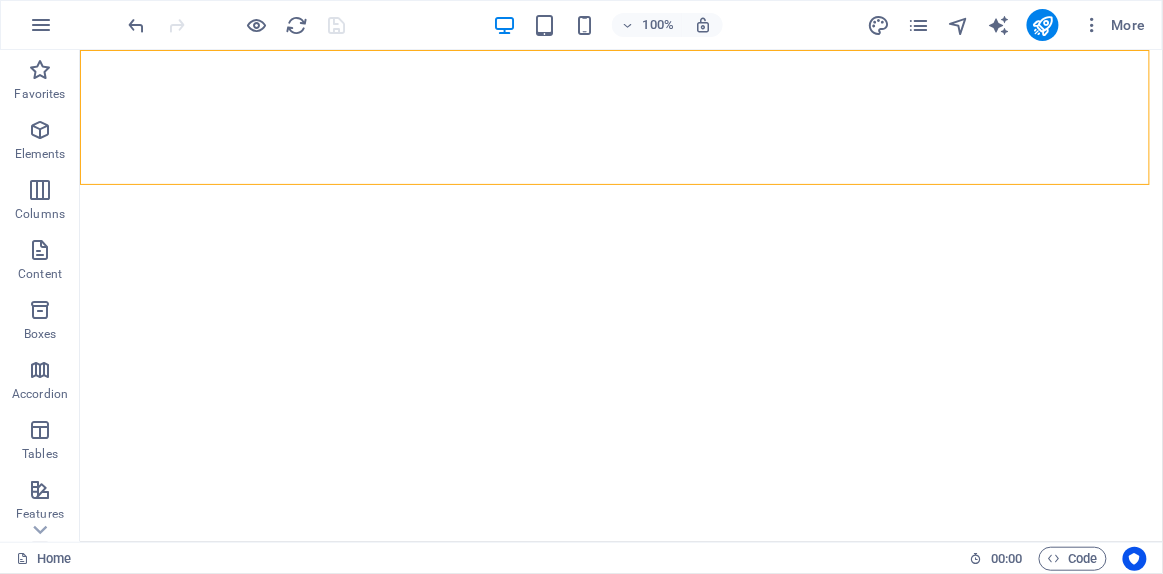 select on "header" 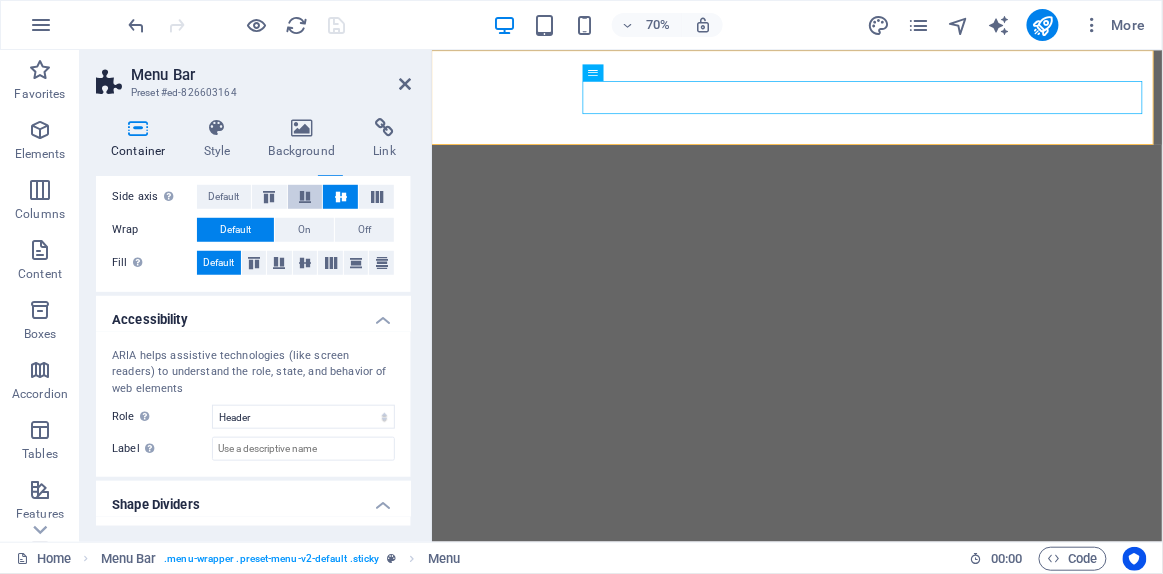 scroll, scrollTop: 423, scrollLeft: 0, axis: vertical 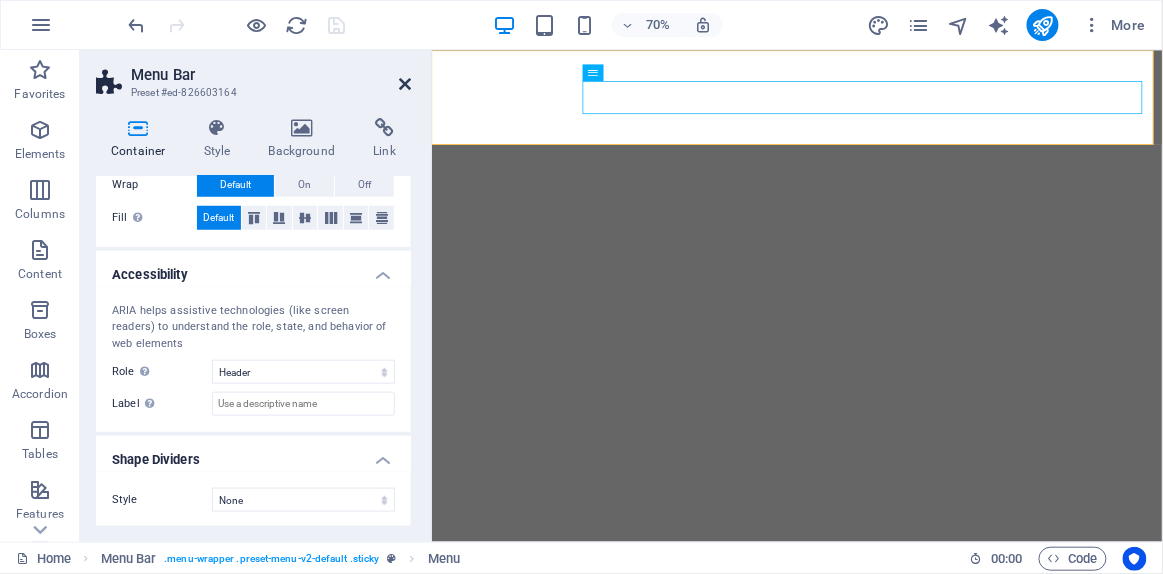click at bounding box center [405, 84] 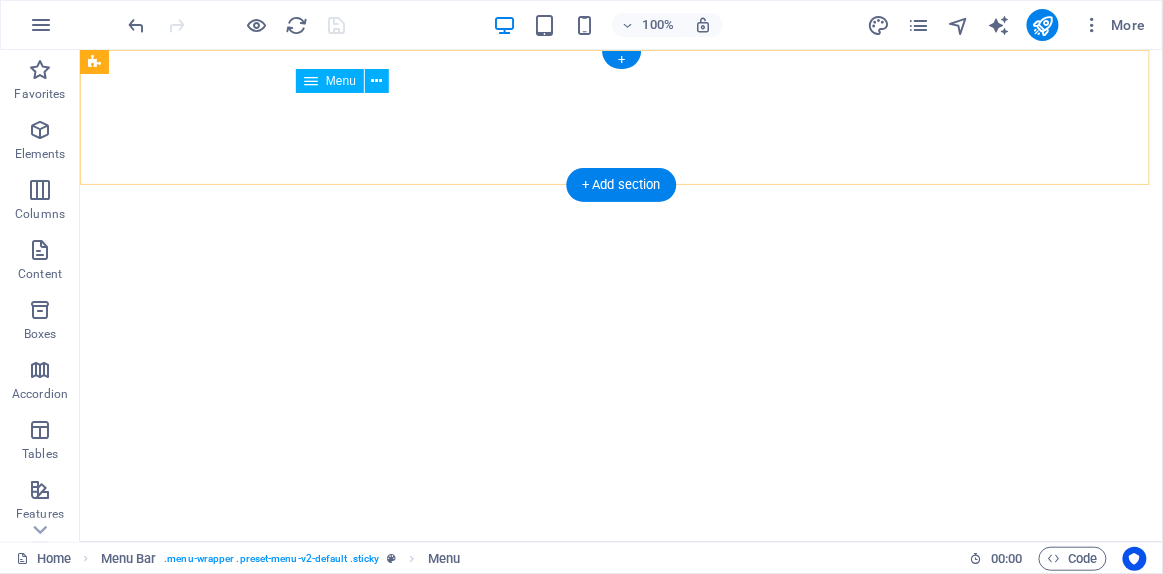 select 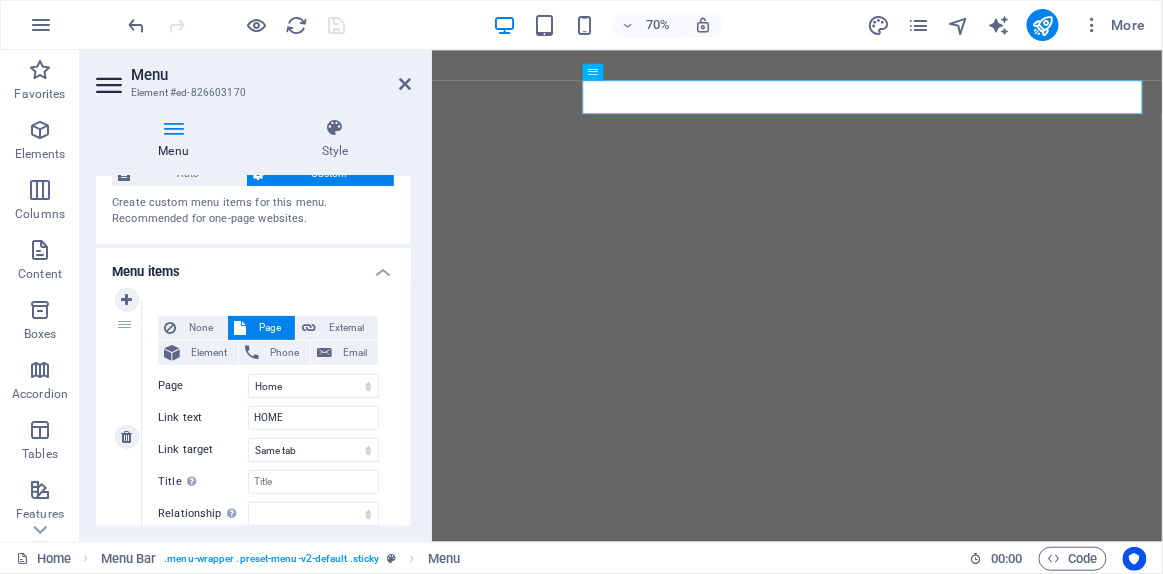scroll, scrollTop: 0, scrollLeft: 0, axis: both 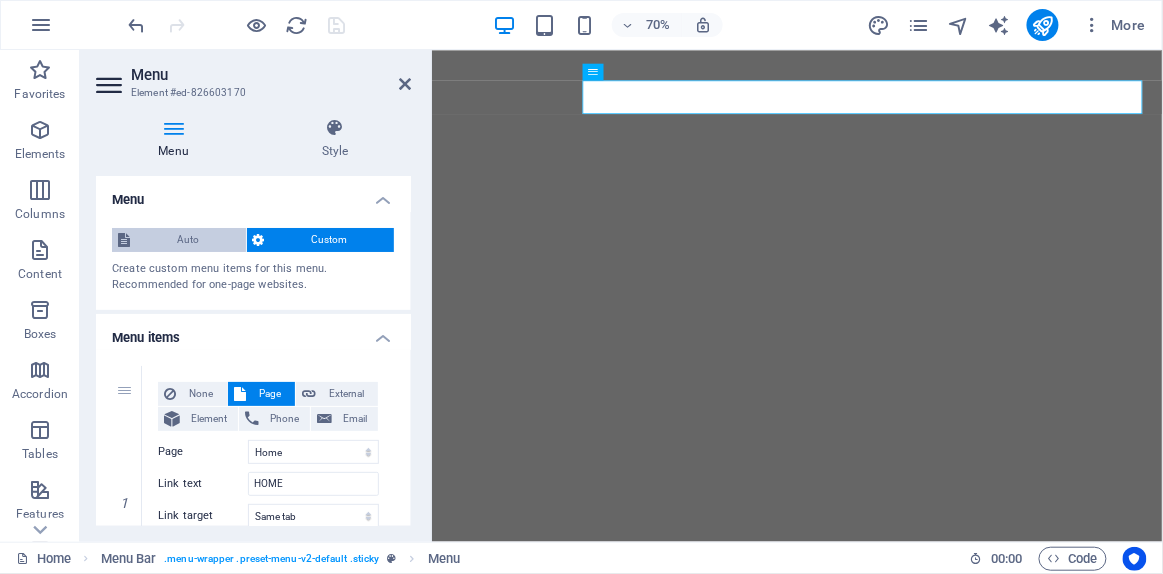 click on "Auto" at bounding box center [188, 240] 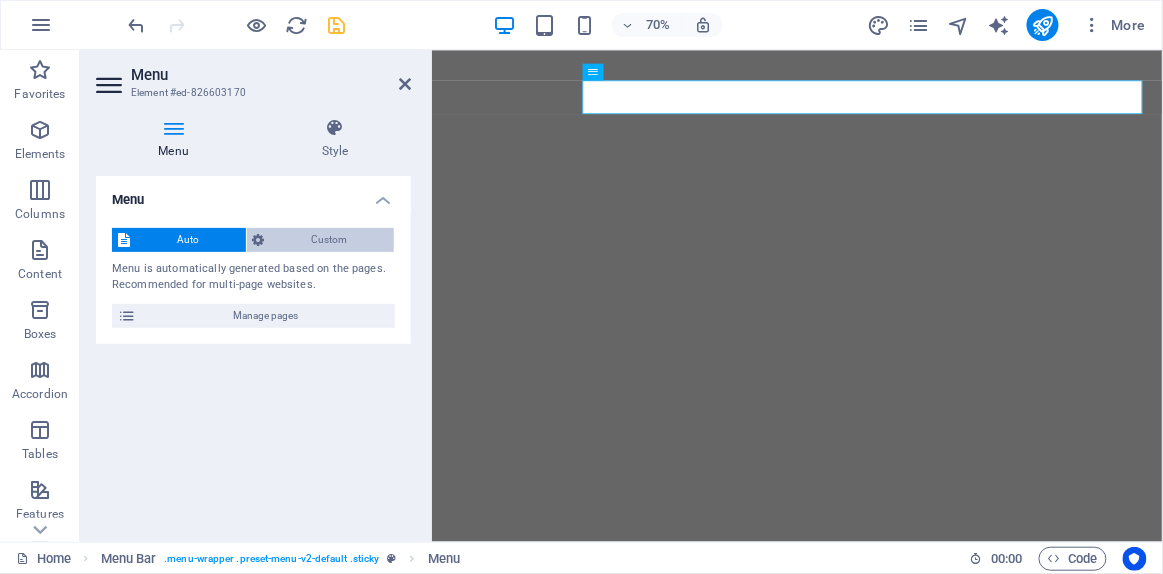 click on "Custom" at bounding box center (330, 240) 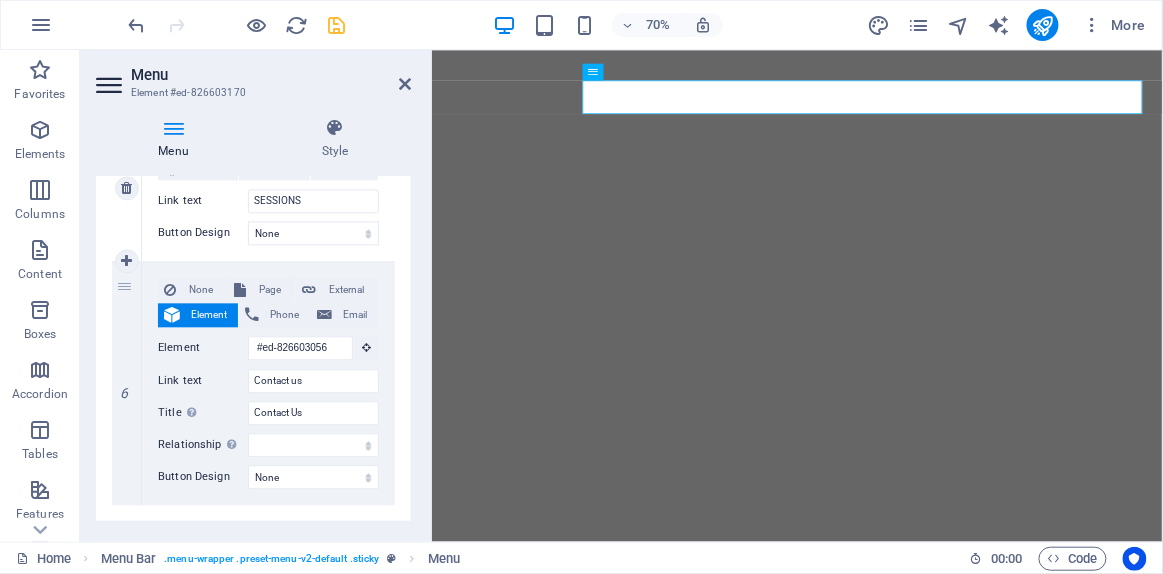 scroll, scrollTop: 1126, scrollLeft: 0, axis: vertical 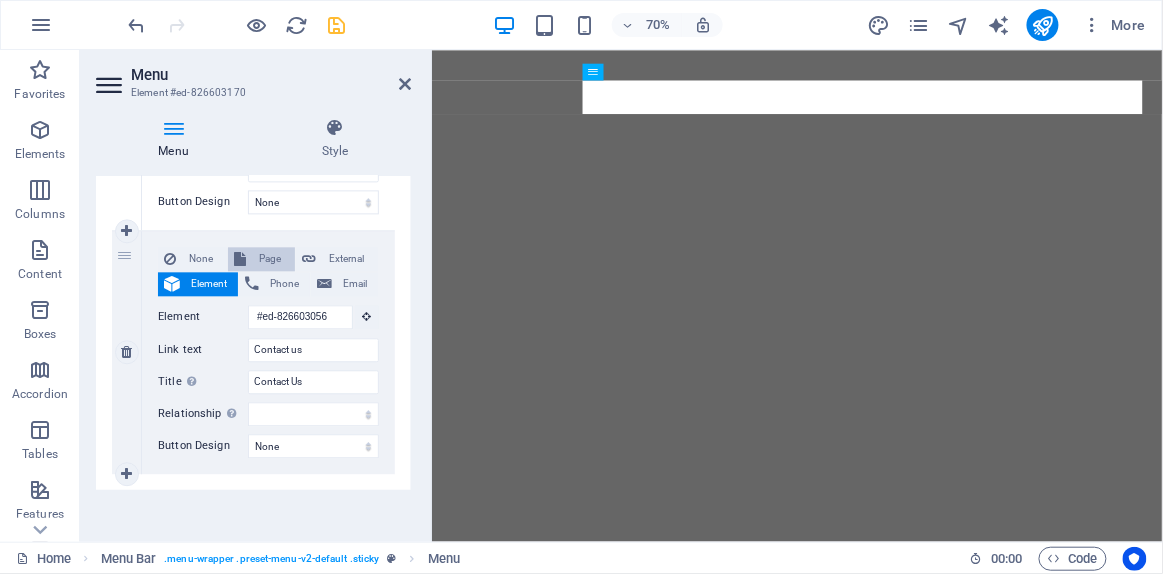 click on "Page" at bounding box center (270, 259) 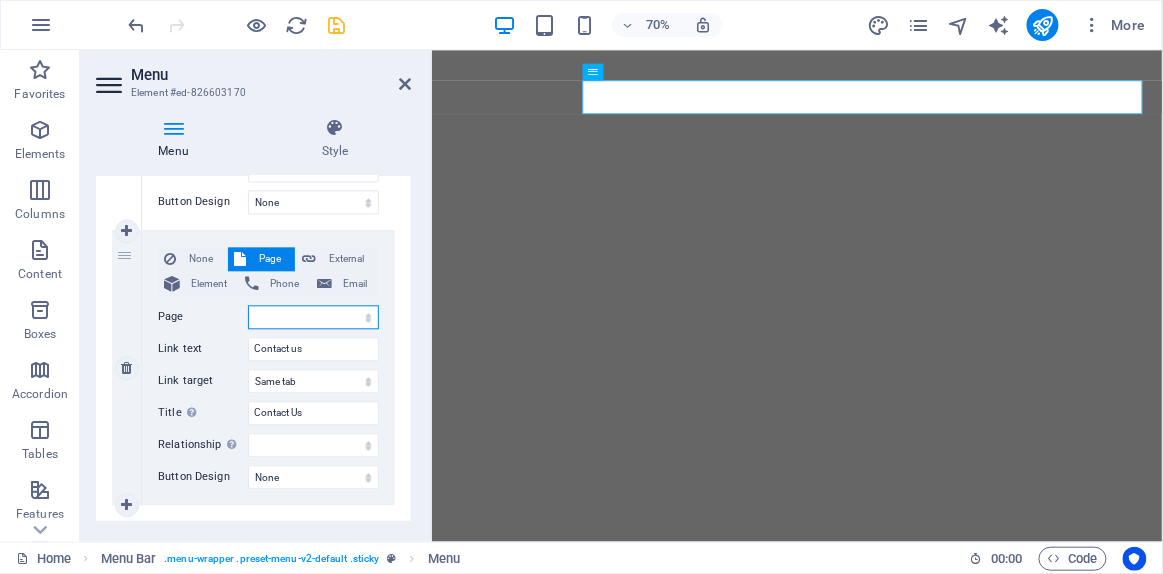 click on "Home Our Practice Doctors Services Sessions Contact Us Legal Notice Privacy" at bounding box center (313, 317) 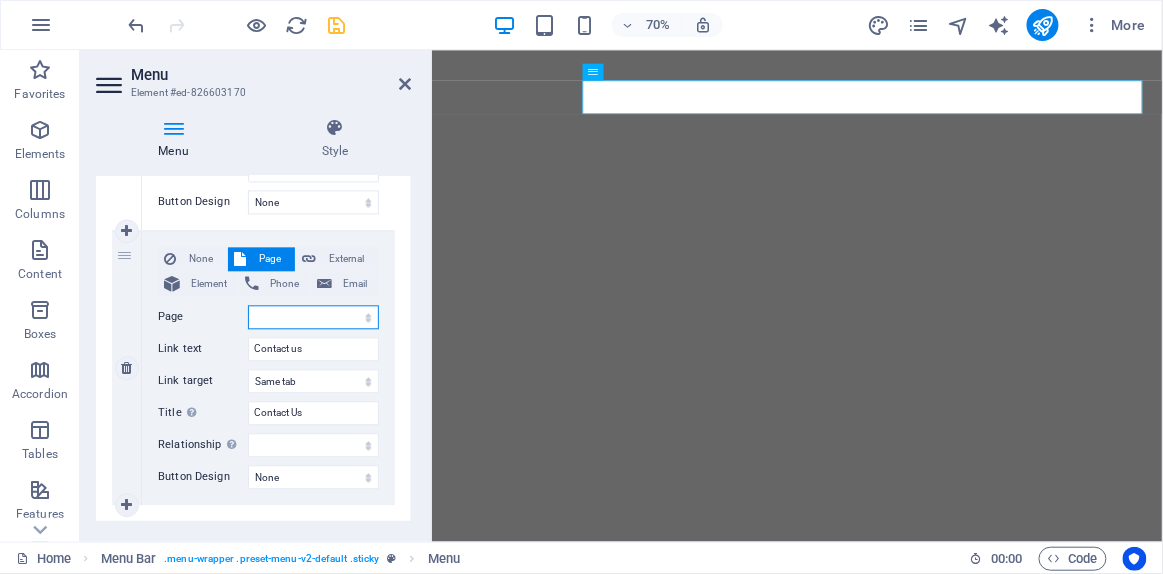 select on "5" 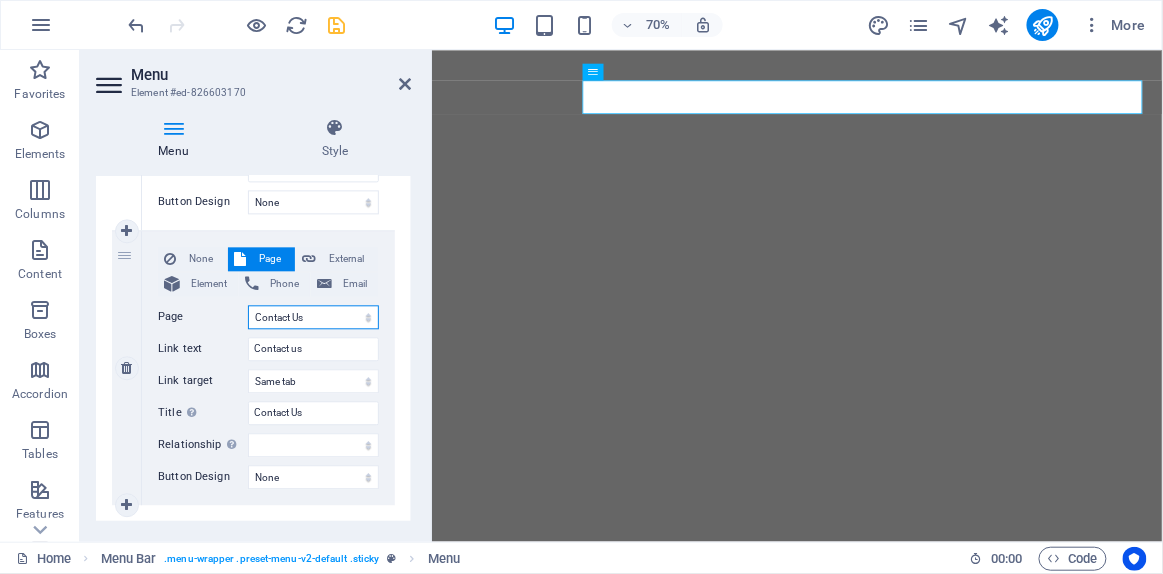 click on "Home Our Practice Doctors Services Sessions Contact Us Legal Notice Privacy" at bounding box center (313, 317) 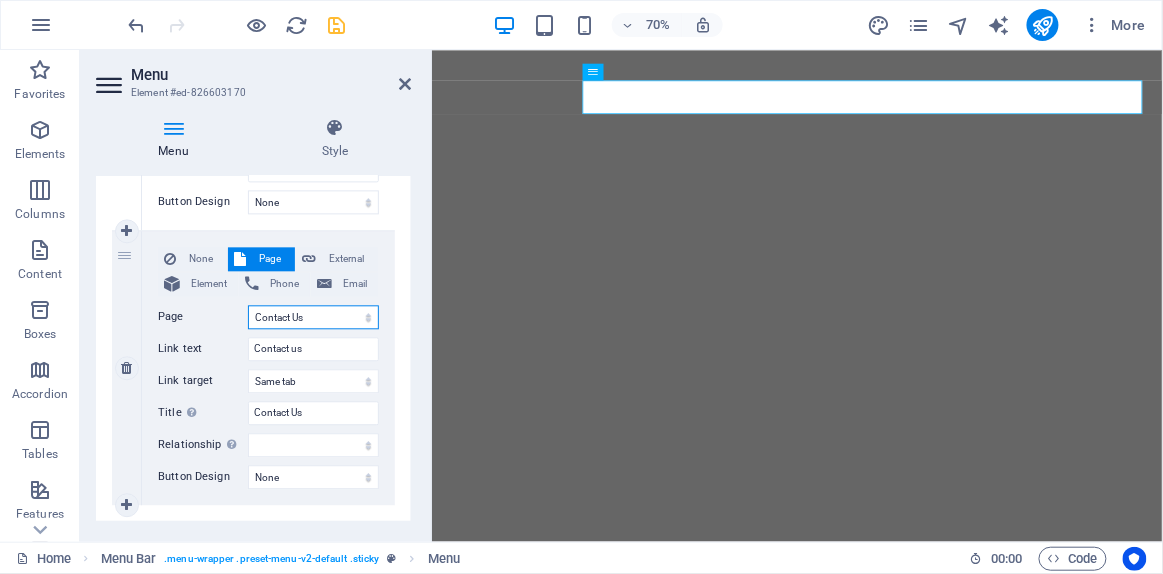 select 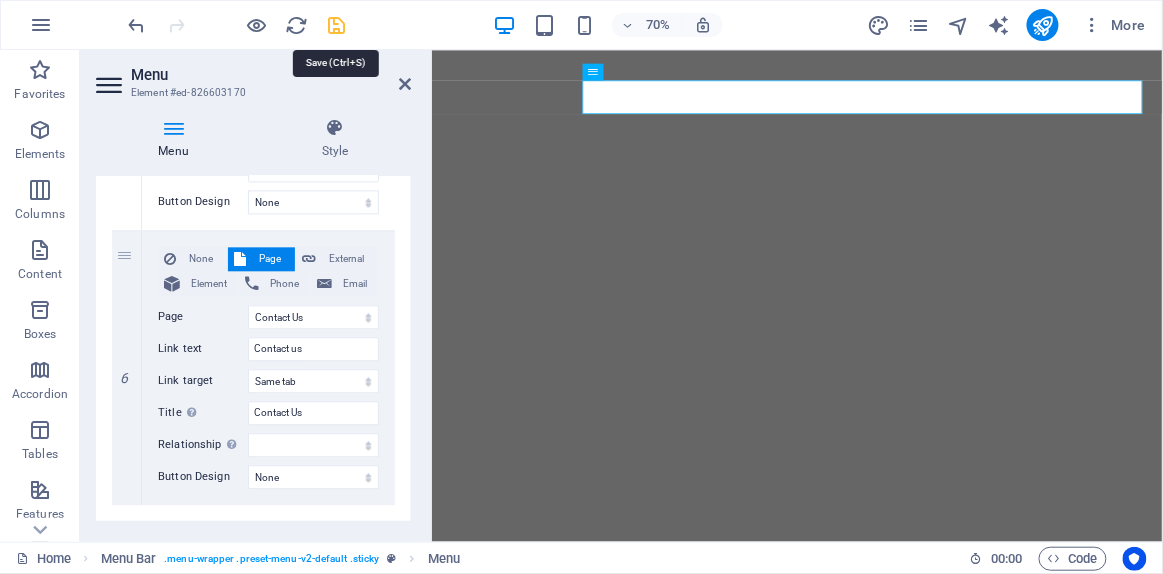 click at bounding box center (337, 25) 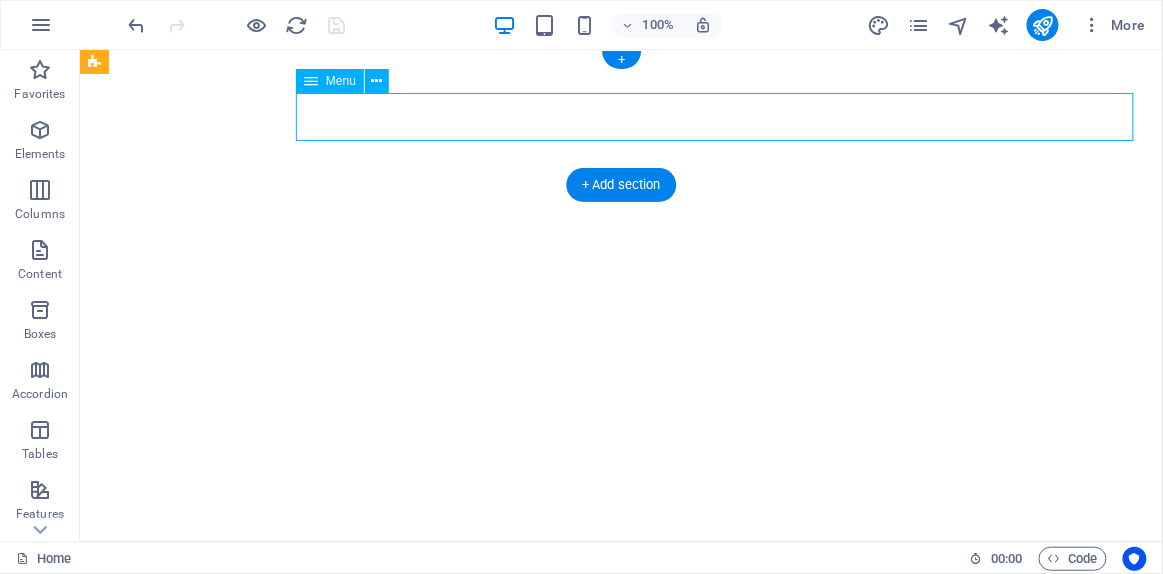 select 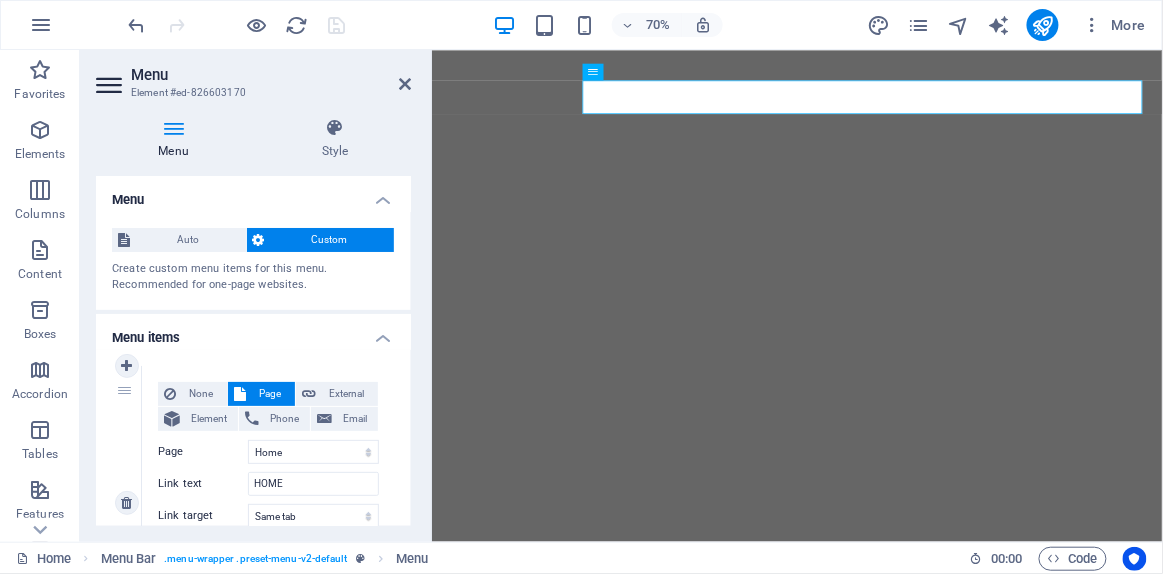 scroll, scrollTop: 90, scrollLeft: 0, axis: vertical 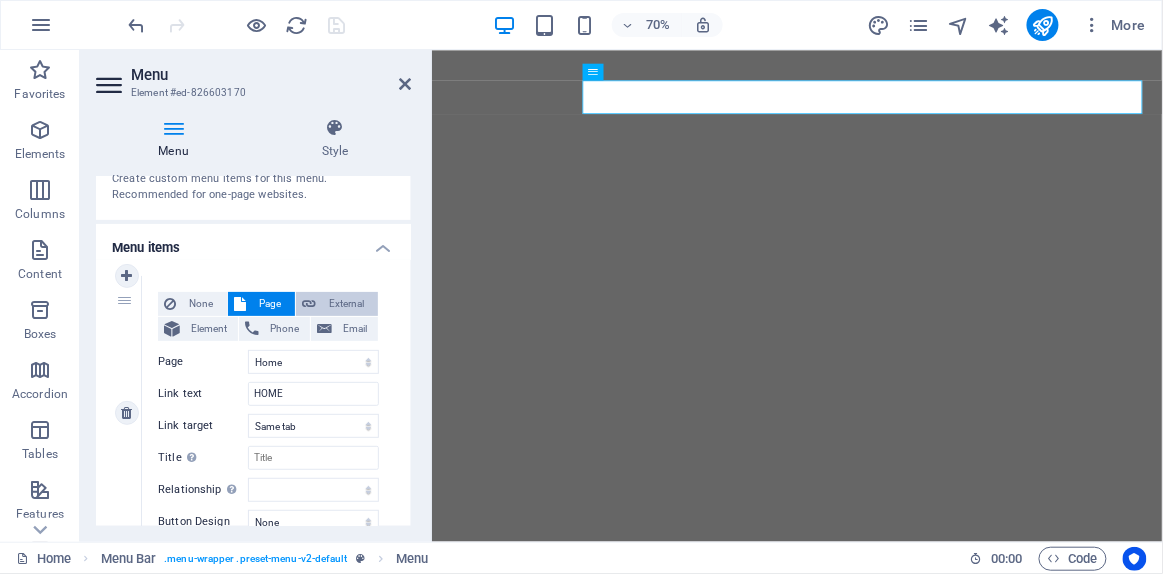 click on "External" at bounding box center [347, 304] 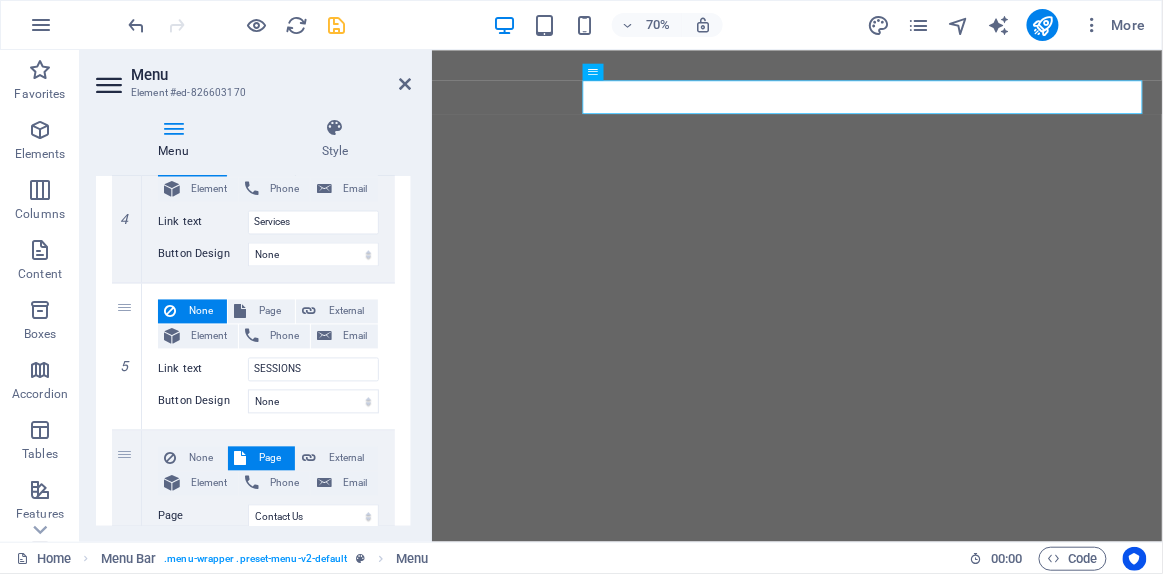 scroll, scrollTop: 1157, scrollLeft: 0, axis: vertical 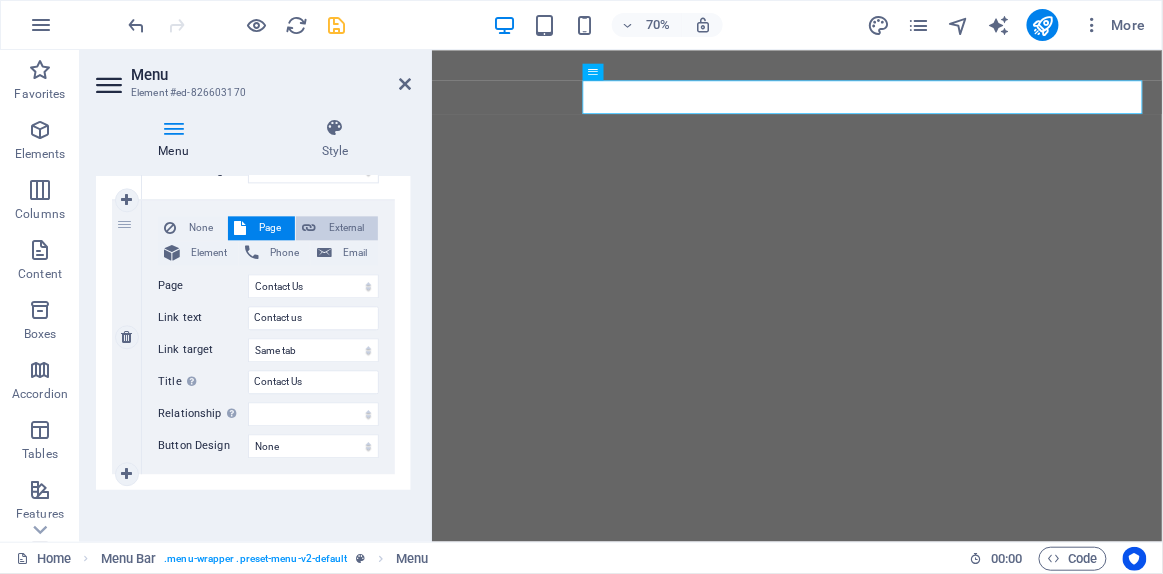click on "External" at bounding box center (347, 228) 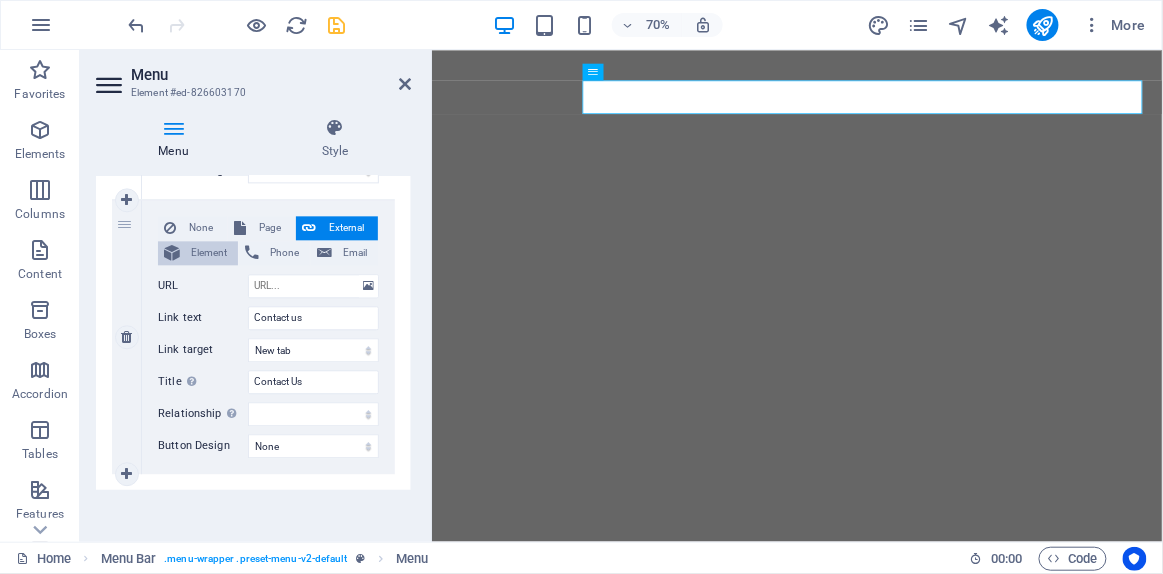 click on "Element" at bounding box center (209, 253) 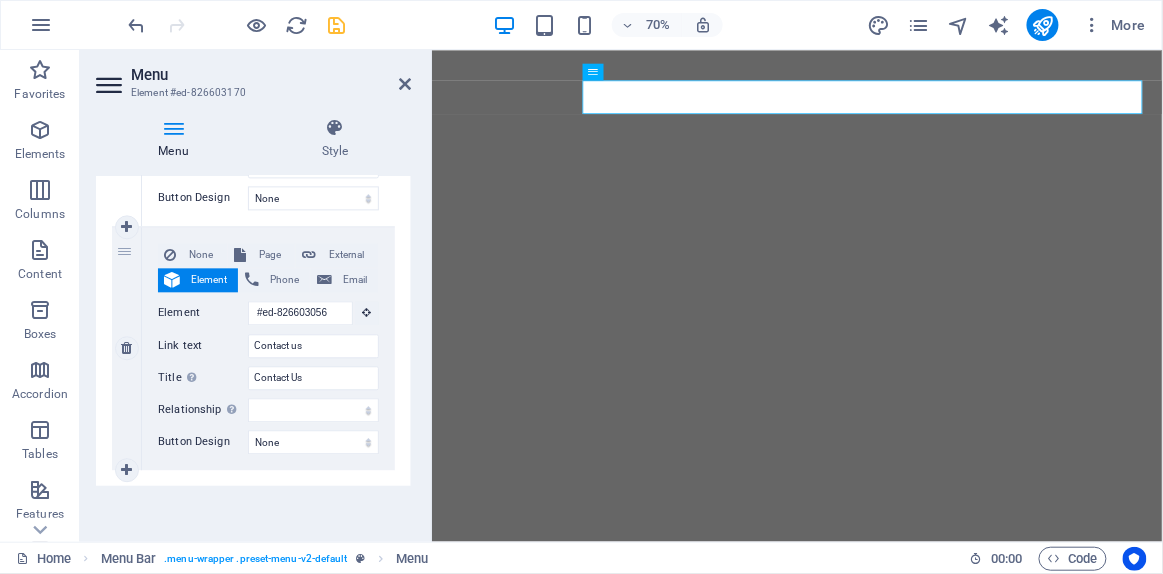 select 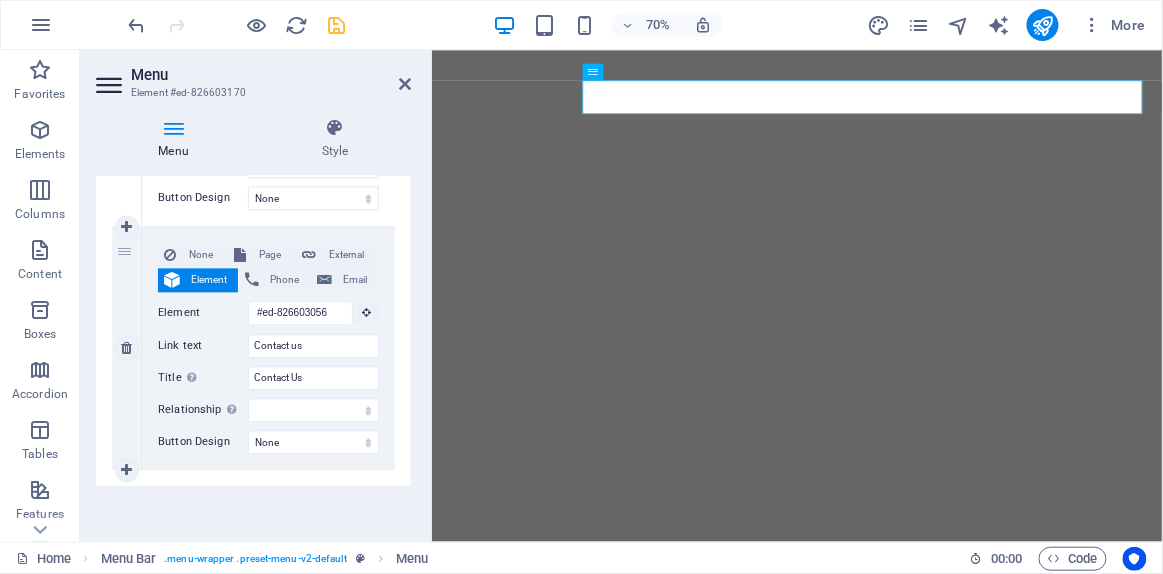 scroll, scrollTop: 0, scrollLeft: 0, axis: both 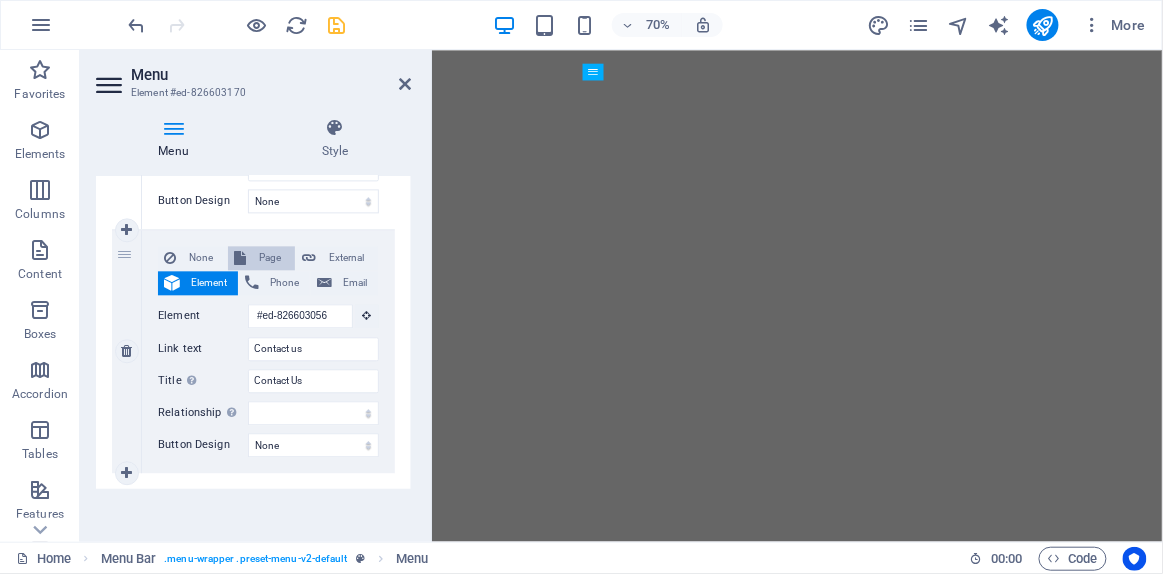 click on "Page" at bounding box center (270, 258) 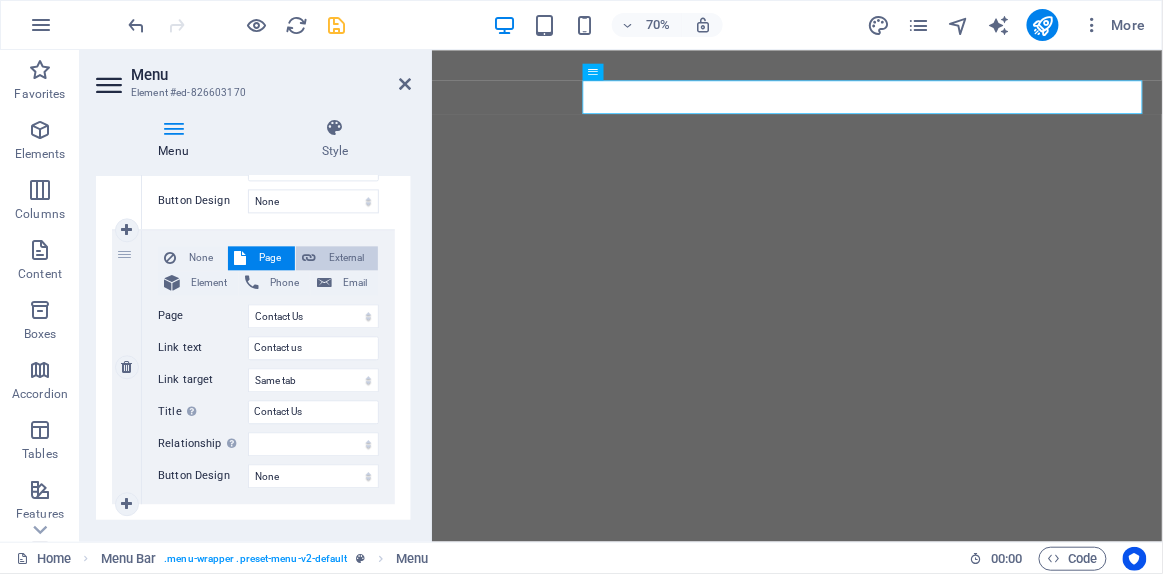 click on "External" at bounding box center (347, 258) 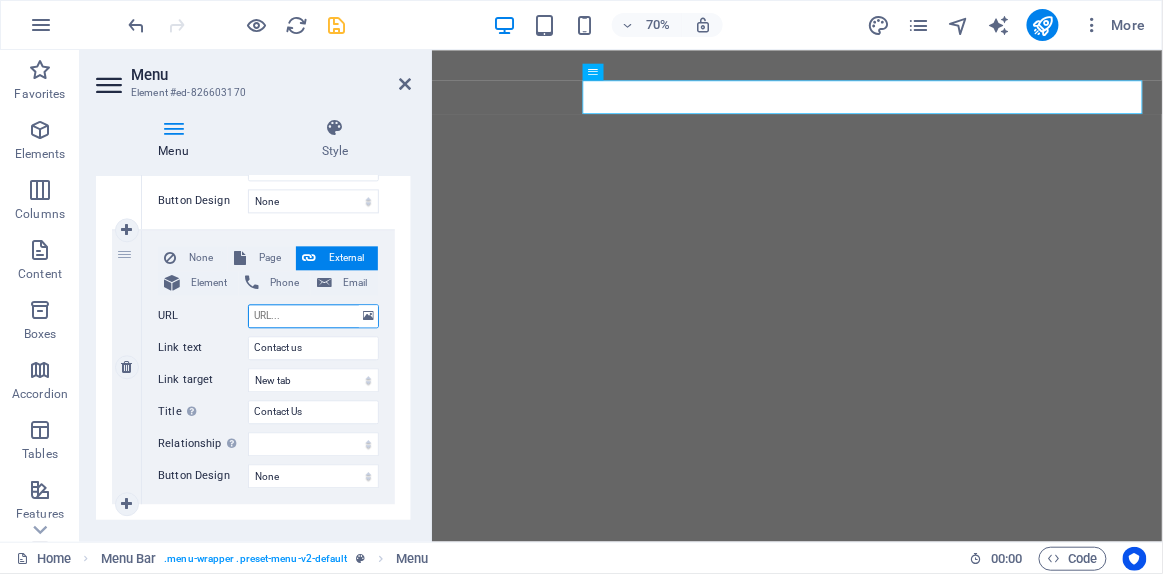 drag, startPoint x: 322, startPoint y: 313, endPoint x: 343, endPoint y: 309, distance: 21.377558 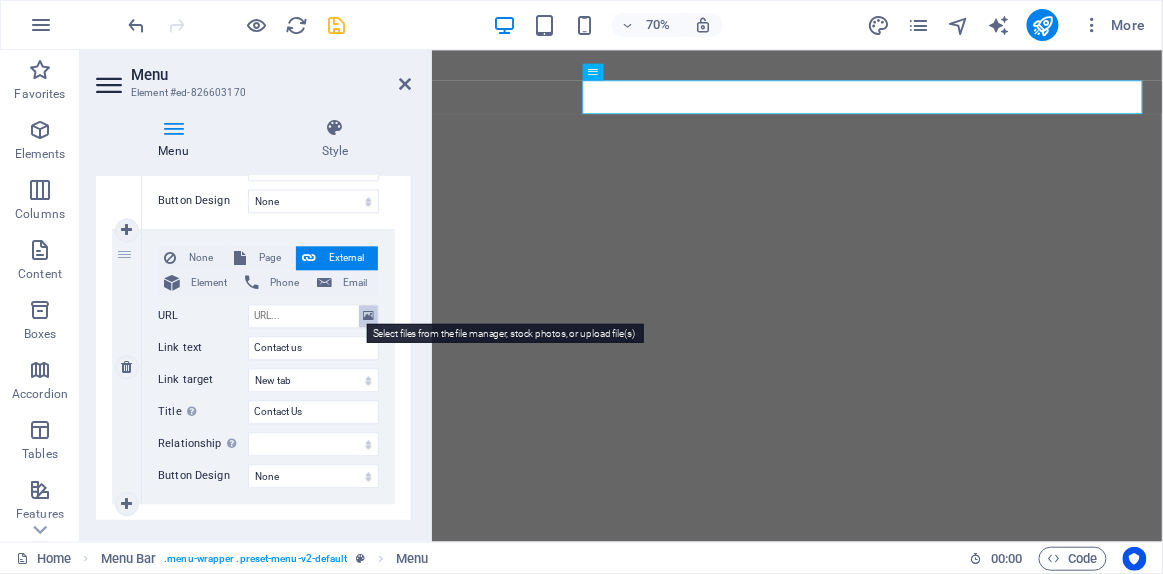 click at bounding box center (368, 316) 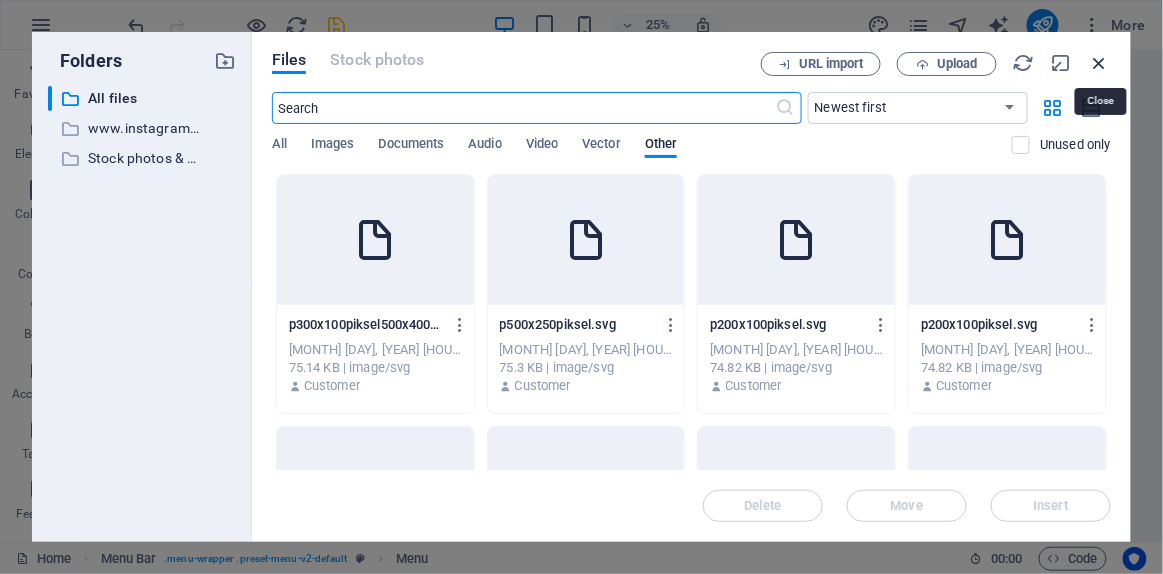 click at bounding box center (1100, 63) 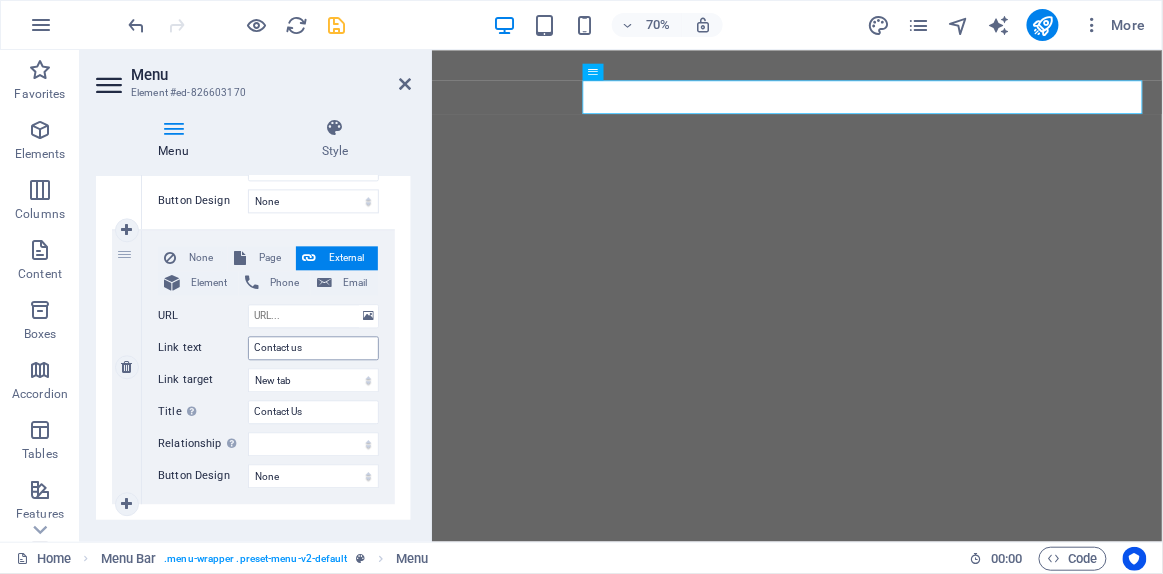 scroll, scrollTop: 1157, scrollLeft: 0, axis: vertical 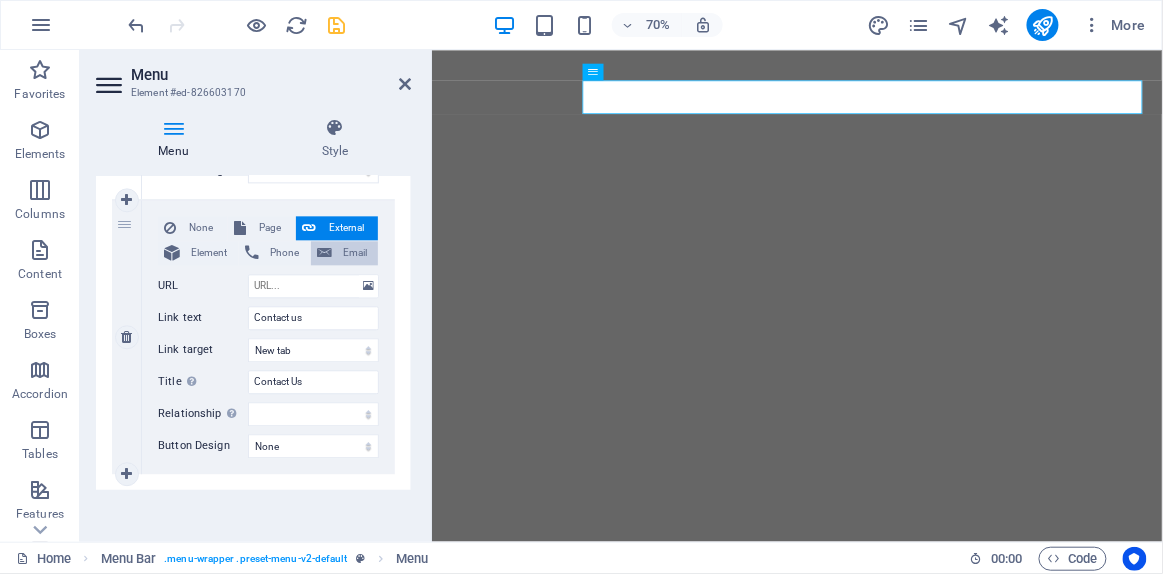 click on "Email" at bounding box center (355, 253) 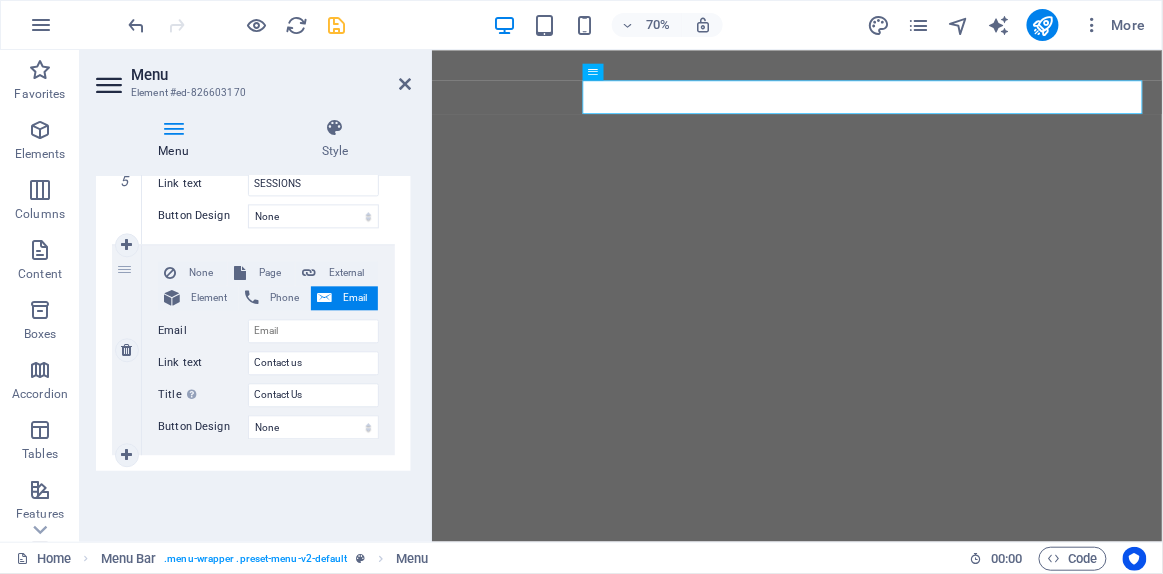 scroll, scrollTop: 1109, scrollLeft: 0, axis: vertical 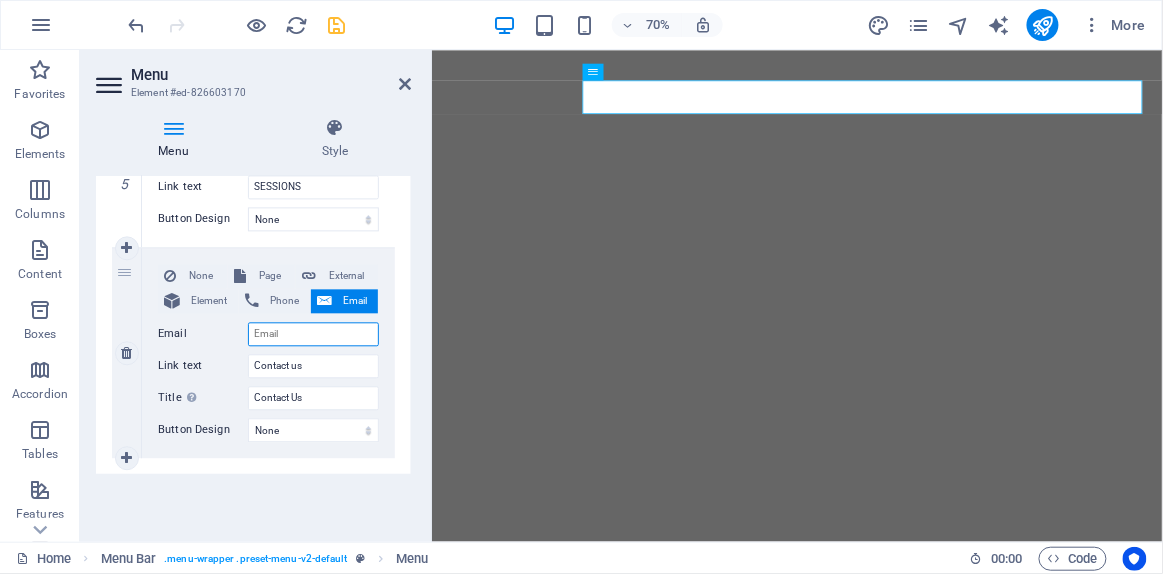 click on "Email" at bounding box center (313, 334) 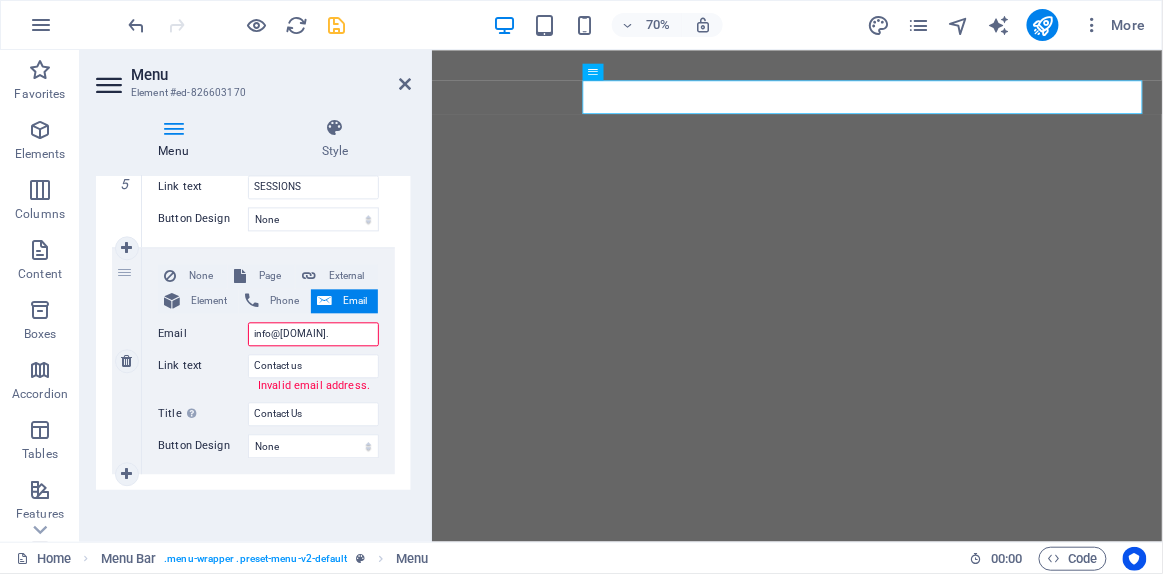 type on "info@poetix.eu" 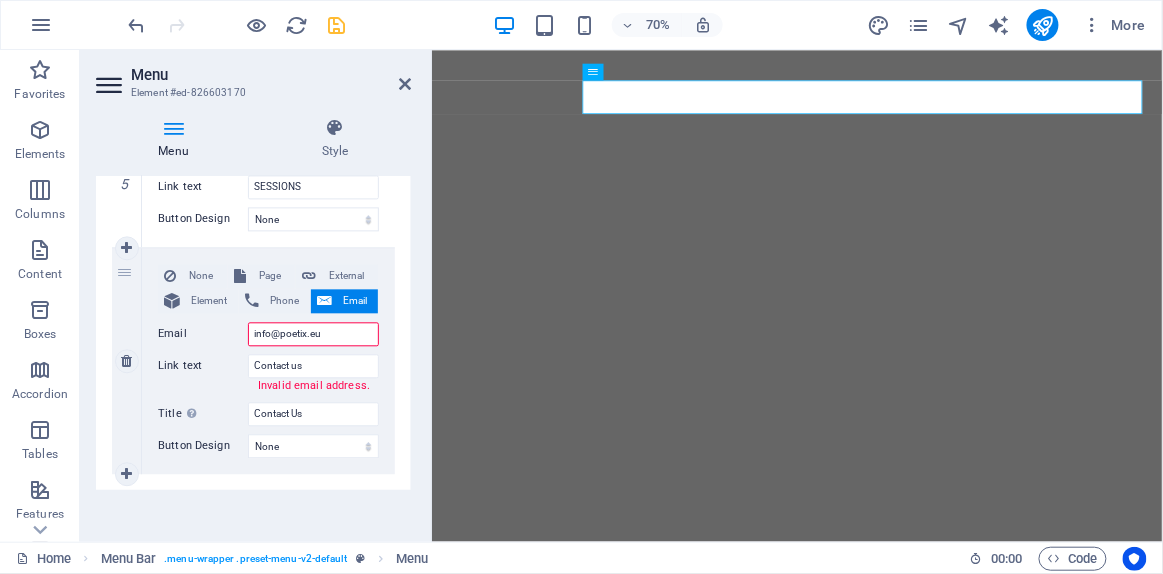 select 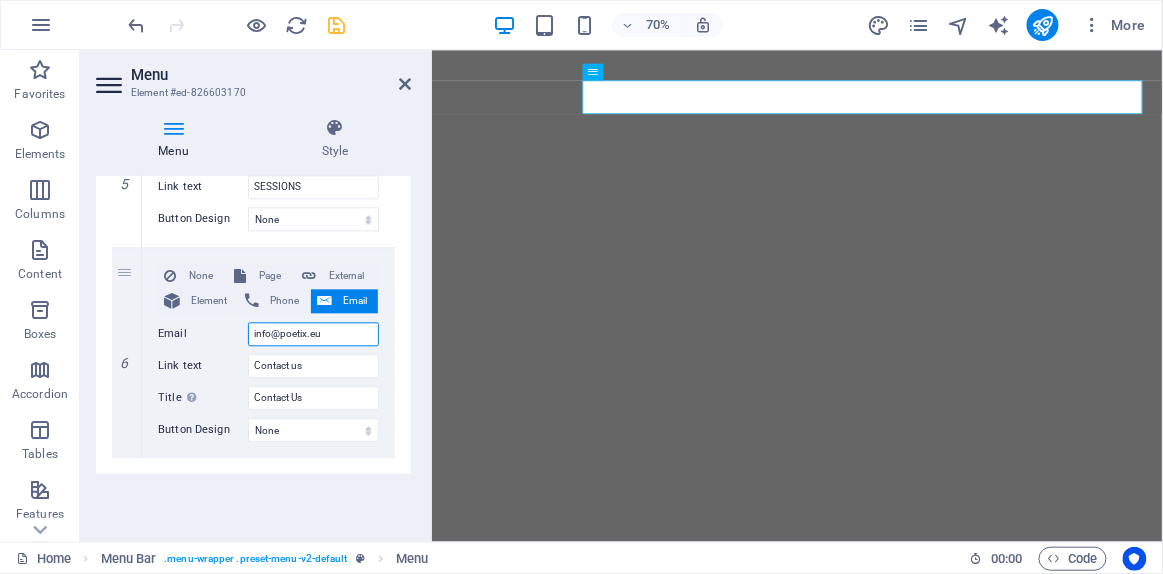 type on "info@poetix.eu" 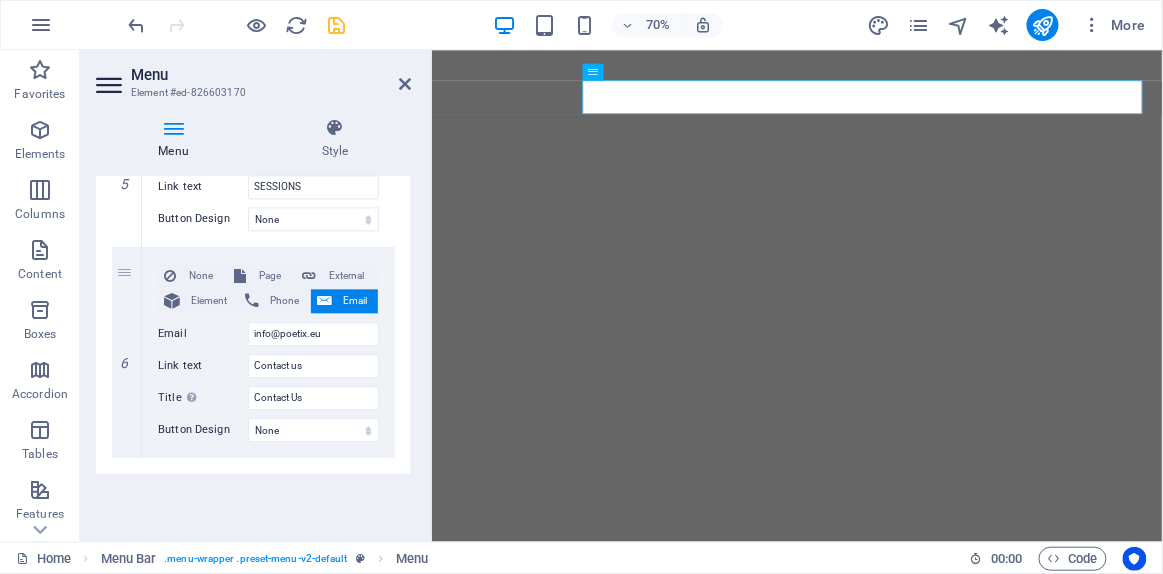click on "Menu Auto Custom Create custom menu items for this menu. Recommended for one-page websites. Manage pages Menu items 1 None Page External Element Phone Email Page Home Our Practice Doctors Services Sessions Contact Us Legal Notice Privacy Element
URL /15909018 Phone Email Link text HOME Link target New tab Same tab Overlay Title Additional link description, should not be the same as the link text. The title is most often shown as a tooltip text when the mouse moves over the element. Leave empty if uncertain. Relationship Sets the  relationship of this link to the link target . For example, the value "nofollow" instructs search engines not to follow the link. Can be left empty. alternate author bookmark external help license next nofollow noreferrer noopener prev search tag Button Design None Default Primary Secondary 2 None Page External Element Phone Email Page Home Our Practice Doctors Services Sessions Contact Us Legal Notice Privacy Element
URL /15909021 help" at bounding box center (253, 351) 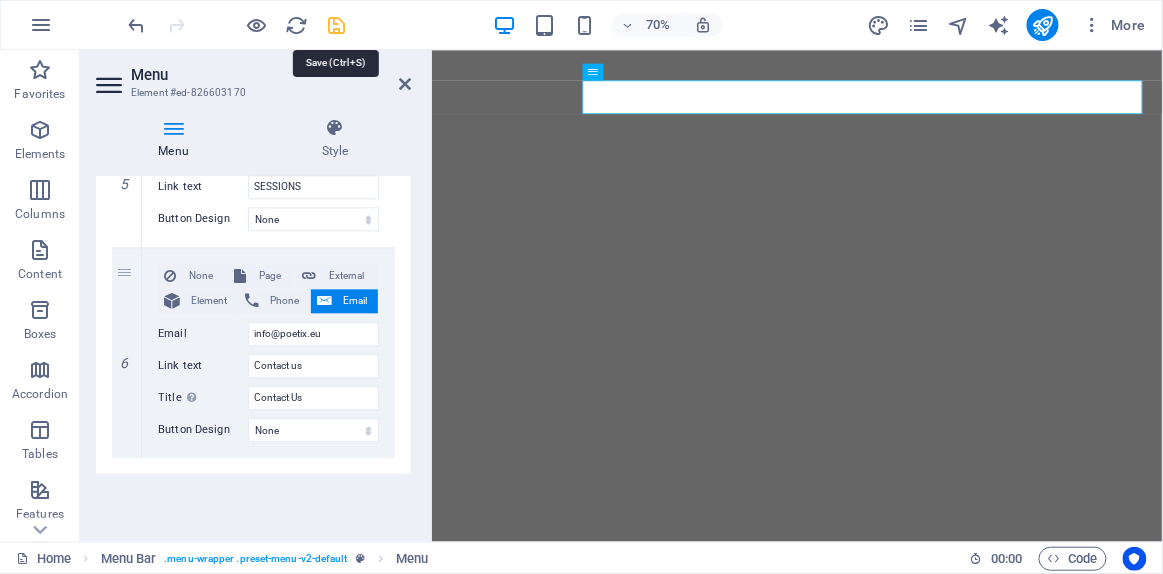 click at bounding box center [337, 25] 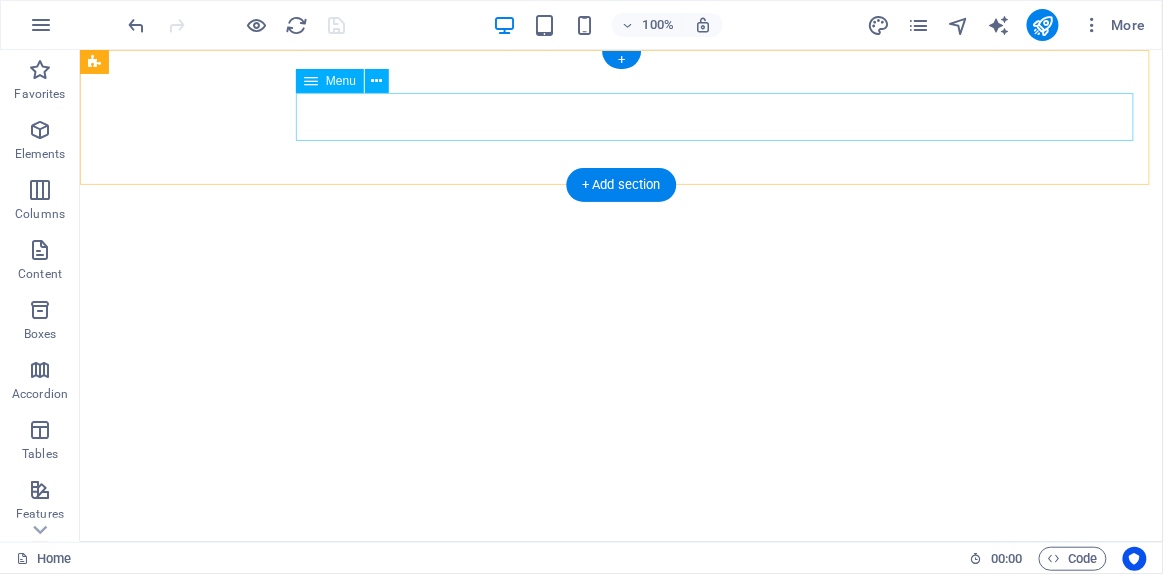 select on "1" 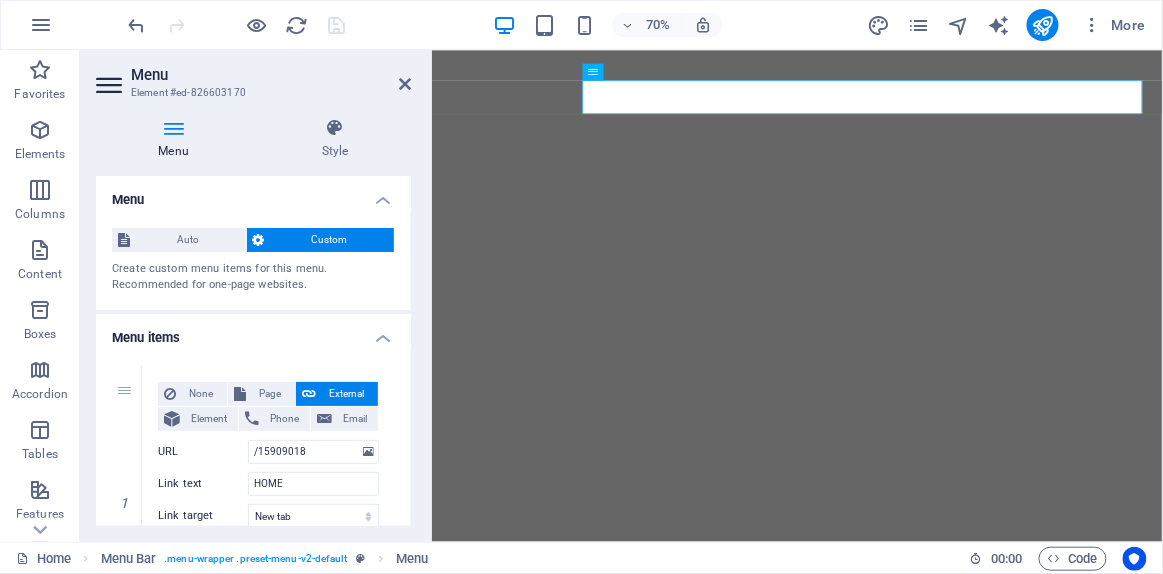 click at bounding box center [237, 25] 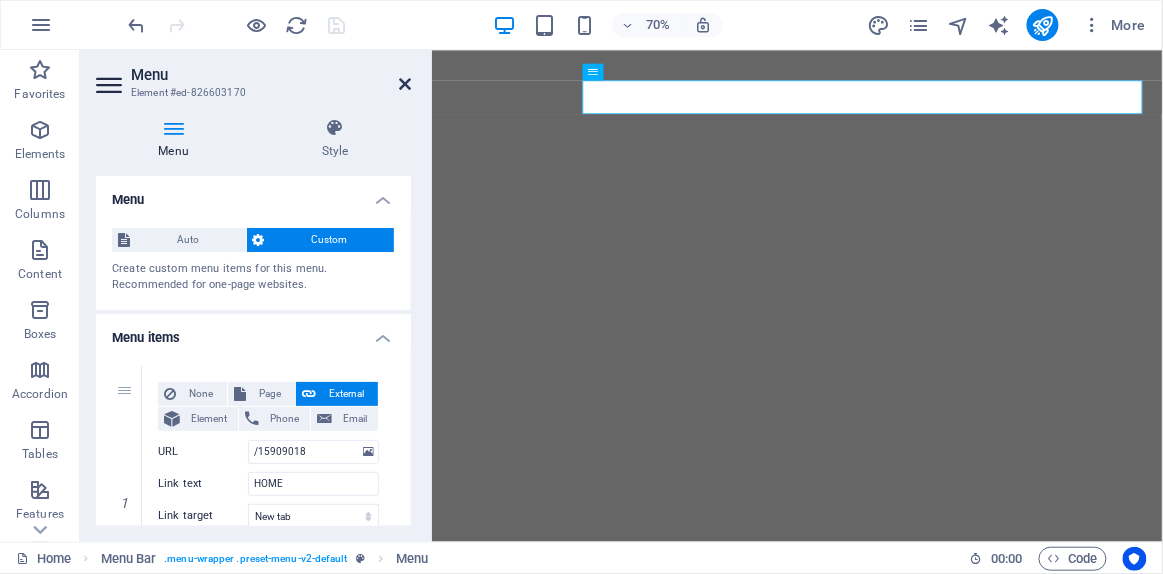 click at bounding box center (405, 84) 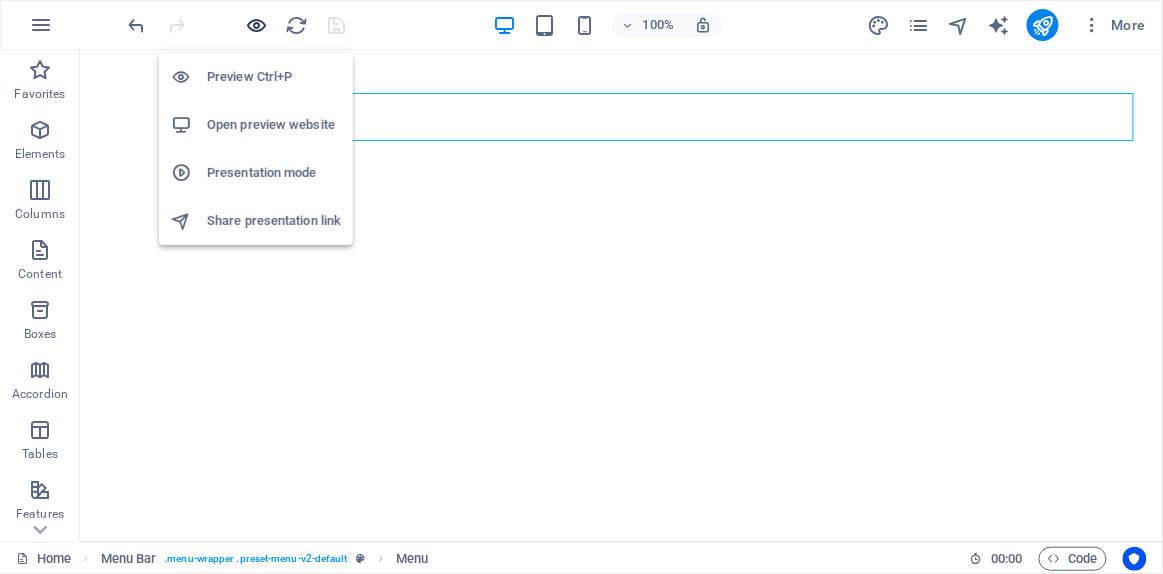 click at bounding box center (257, 25) 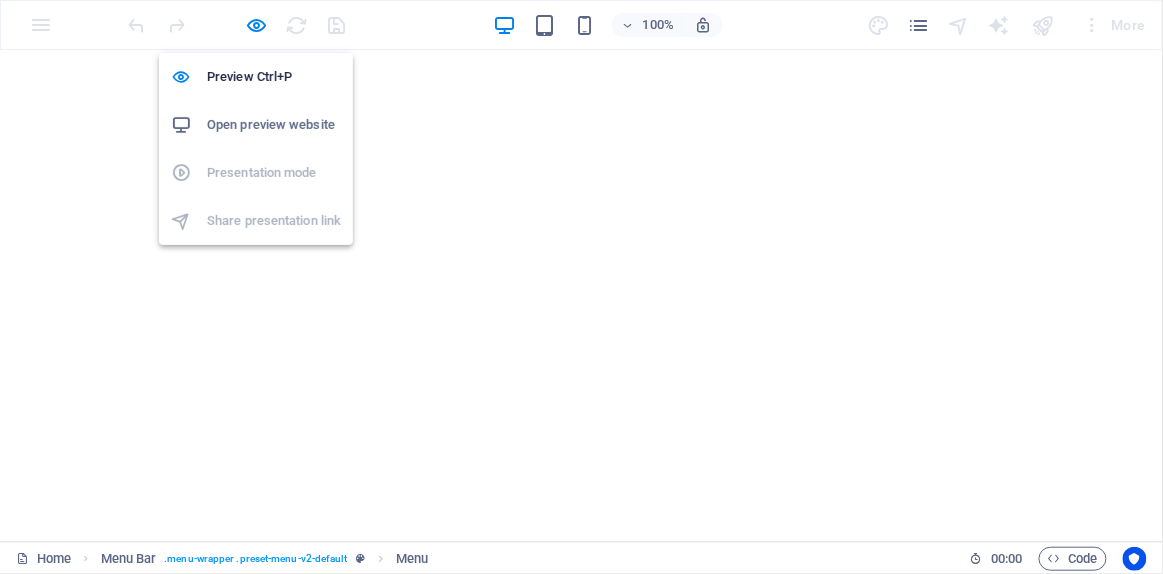 click on "Open preview website" at bounding box center (274, 125) 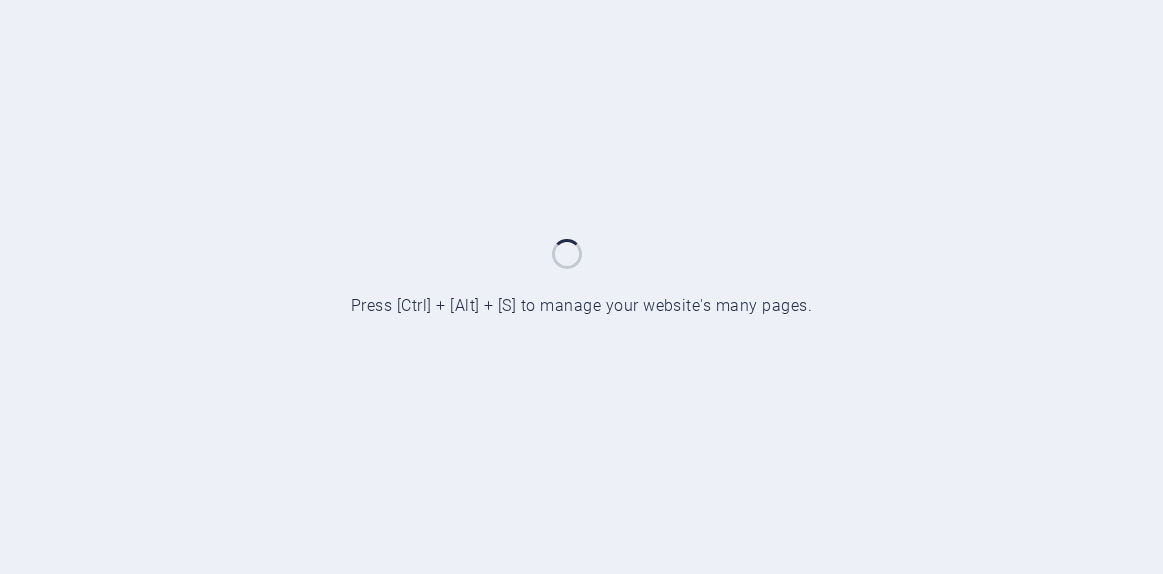 scroll, scrollTop: 0, scrollLeft: 0, axis: both 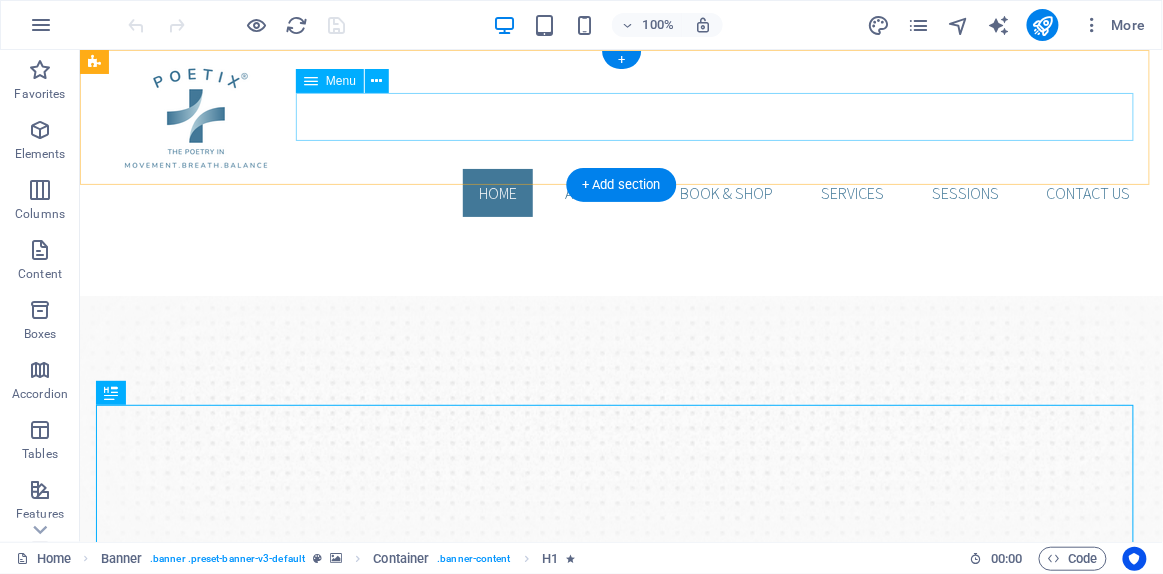 click on "HOME ABOUT US BOOK & SHOP Services SESSIONS Contact us" at bounding box center [620, 192] 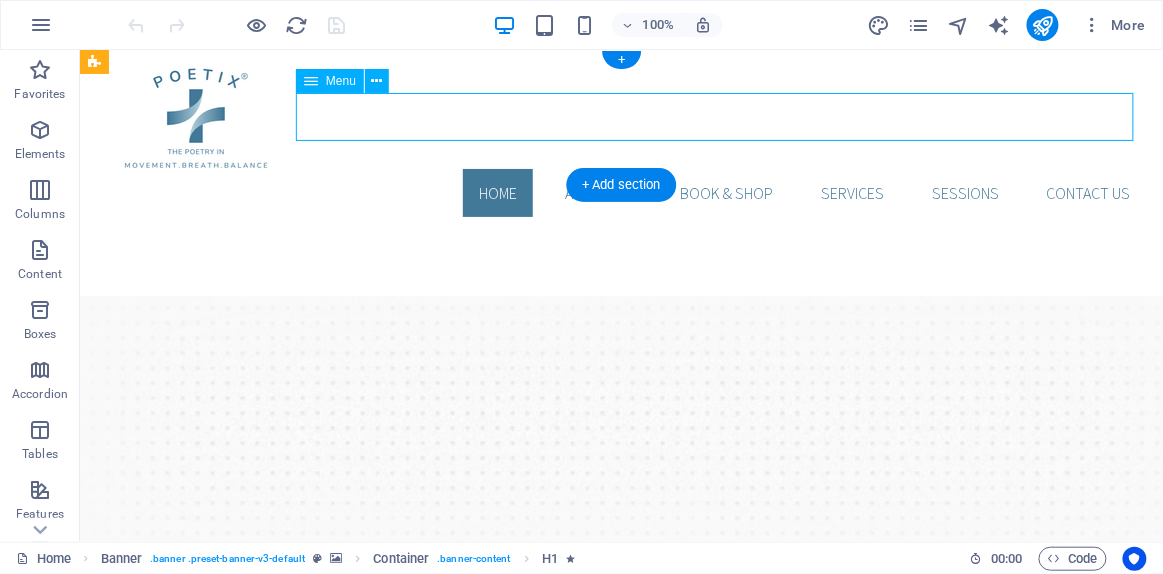 click on "HOME ABOUT US BOOK & SHOP Services SESSIONS Contact us" at bounding box center [620, 192] 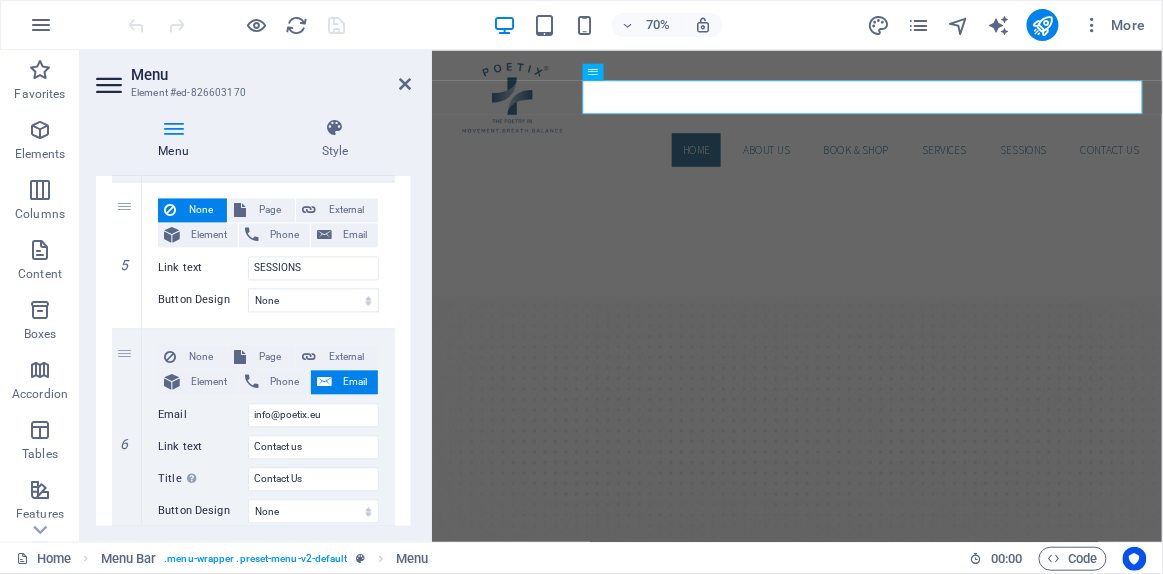 scroll, scrollTop: 1109, scrollLeft: 0, axis: vertical 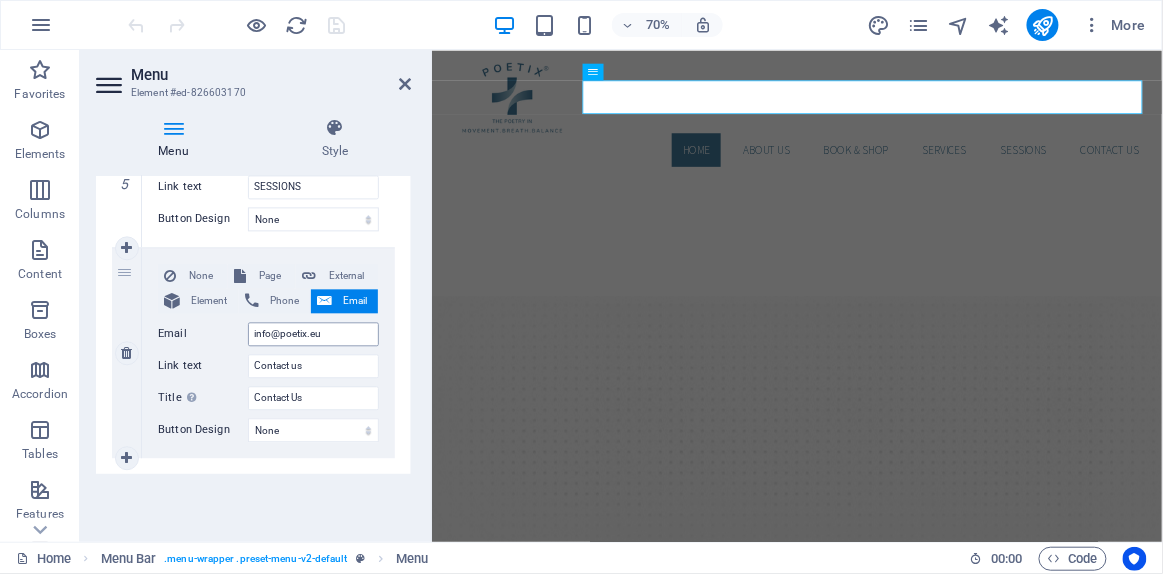 click on "None Page External Element Phone Email Page Home Our Practice Doctors Services Sessions Contact Us Legal Notice Privacy Element
URL Phone Email info@poetix.eu Link text Contact us Link target New tab Same tab Overlay Title Additional link description, should not be the same as the link text. The title is most often shown as a tooltip text when the mouse moves over the element. Leave empty if uncertain. Contact Us Relationship Sets the  relationship of this link to the link target . For example, the value "nofollow" instructs search engines not to follow the link. Can be left empty. alternate author bookmark external help license next nofollow noreferrer noopener prev search tag" at bounding box center (268, 337) 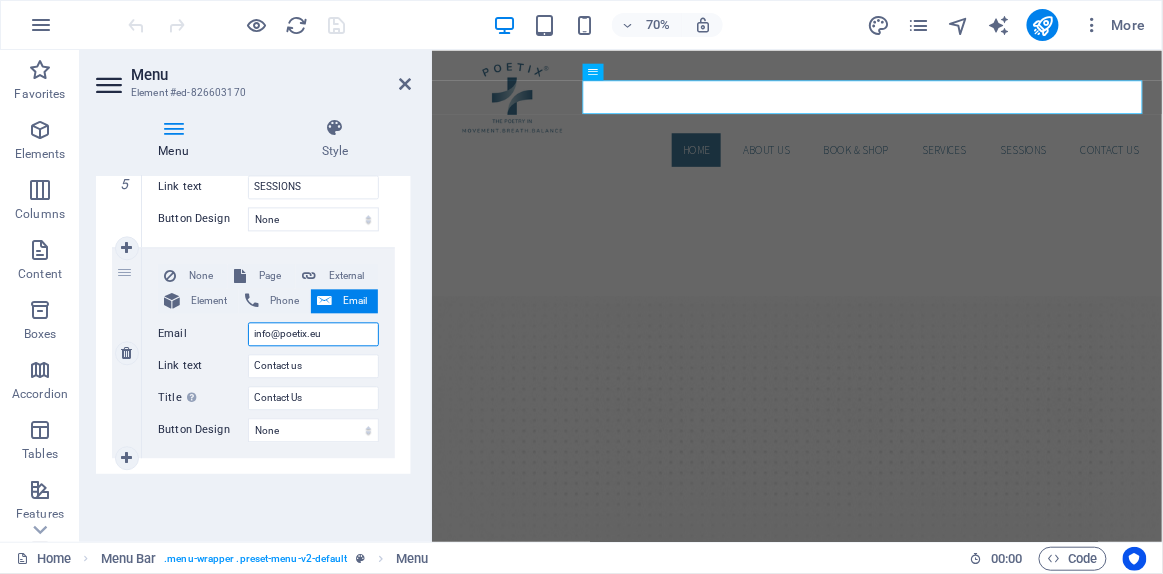 click on "info@poetix.eu" at bounding box center (313, 334) 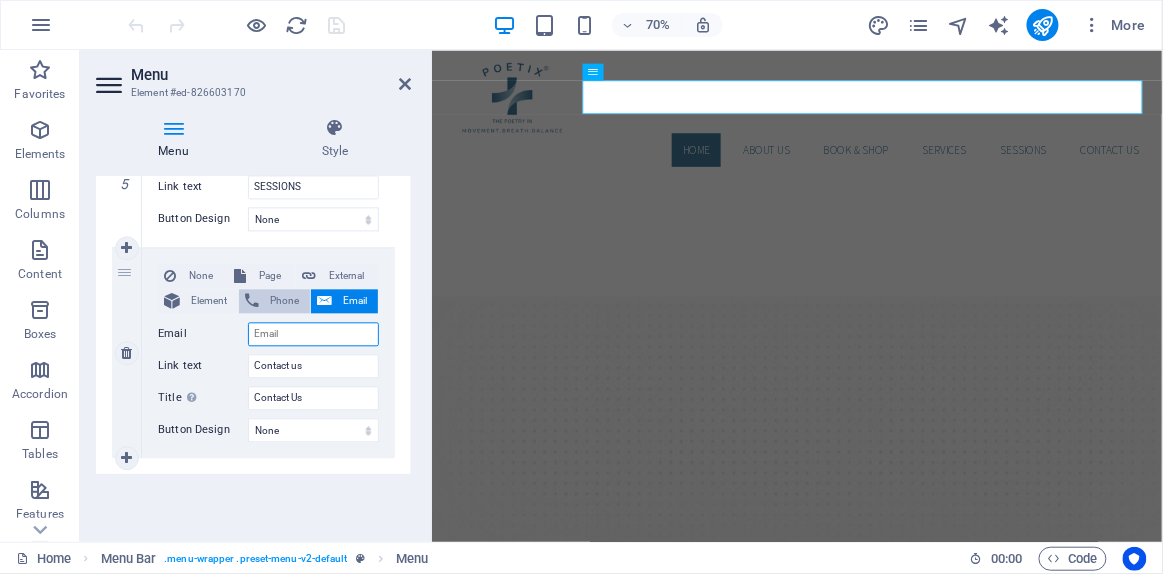select 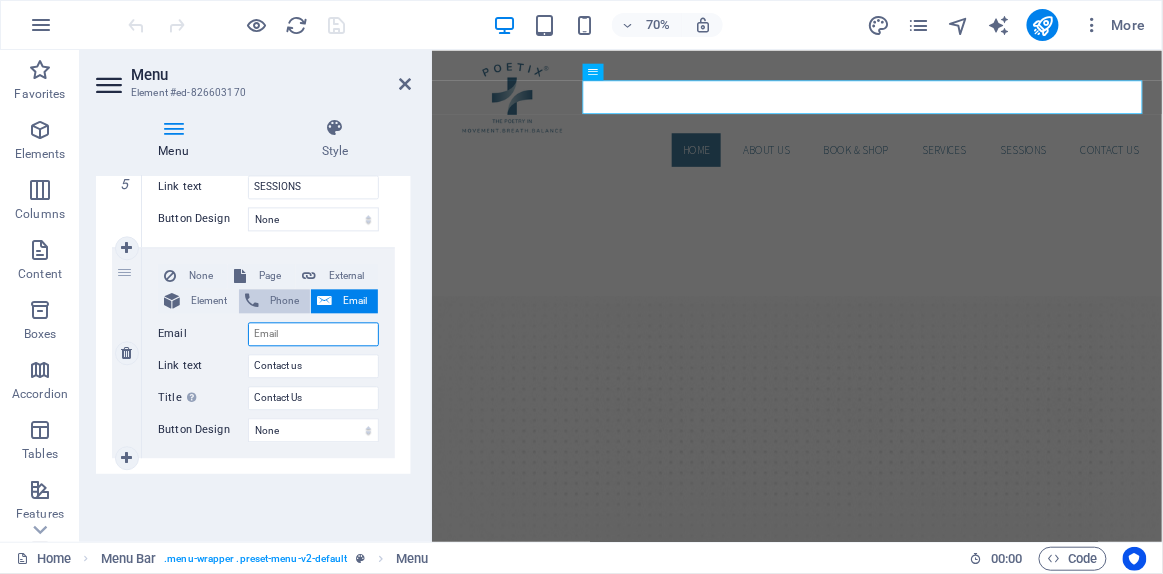 select 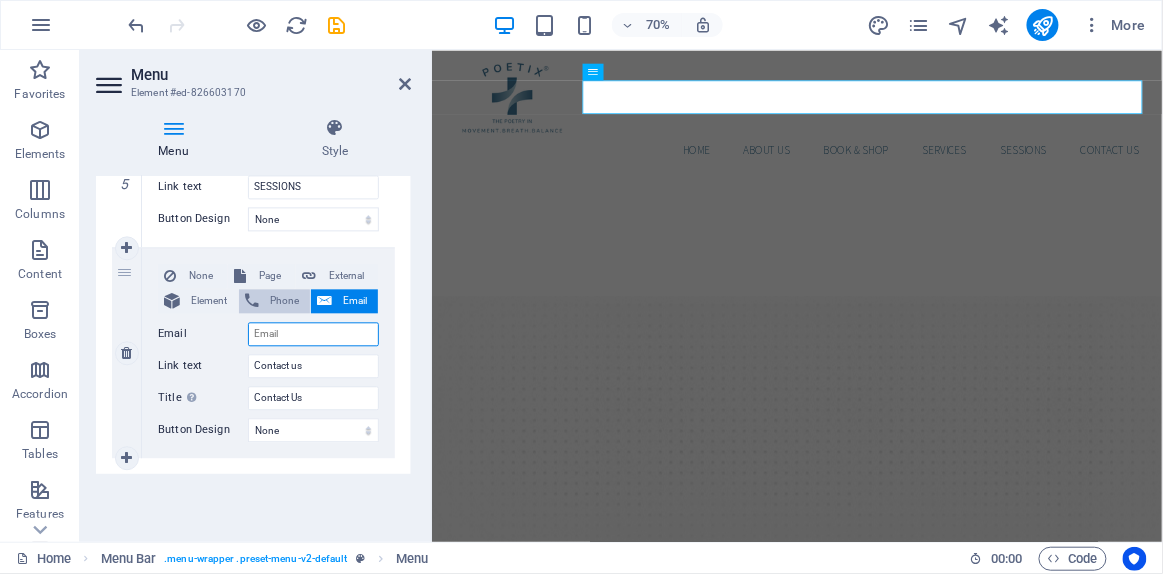 type 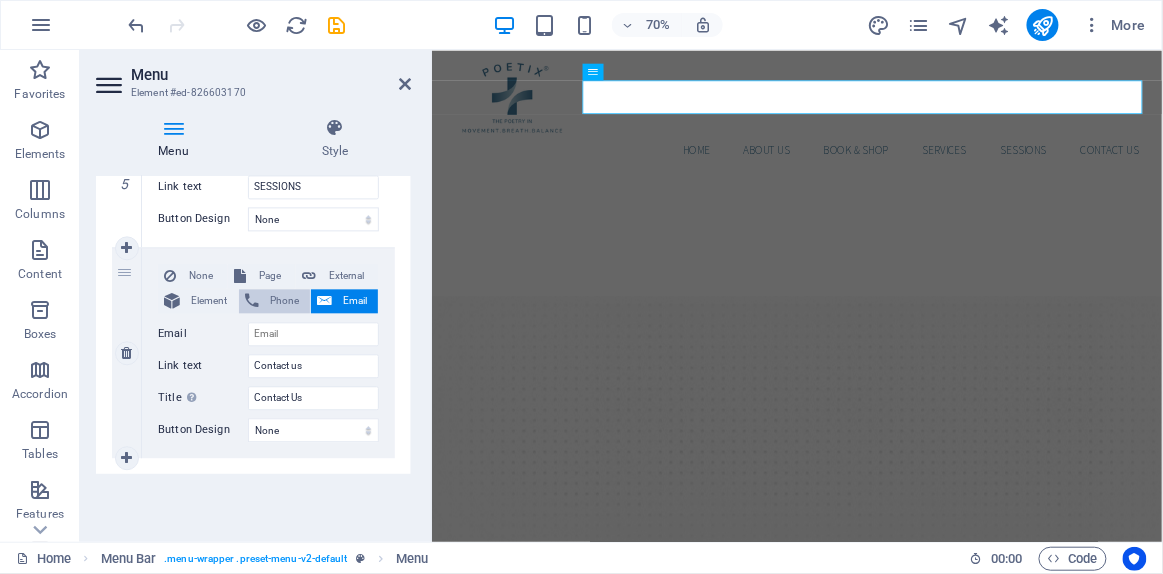 click on "Phone" at bounding box center [284, 301] 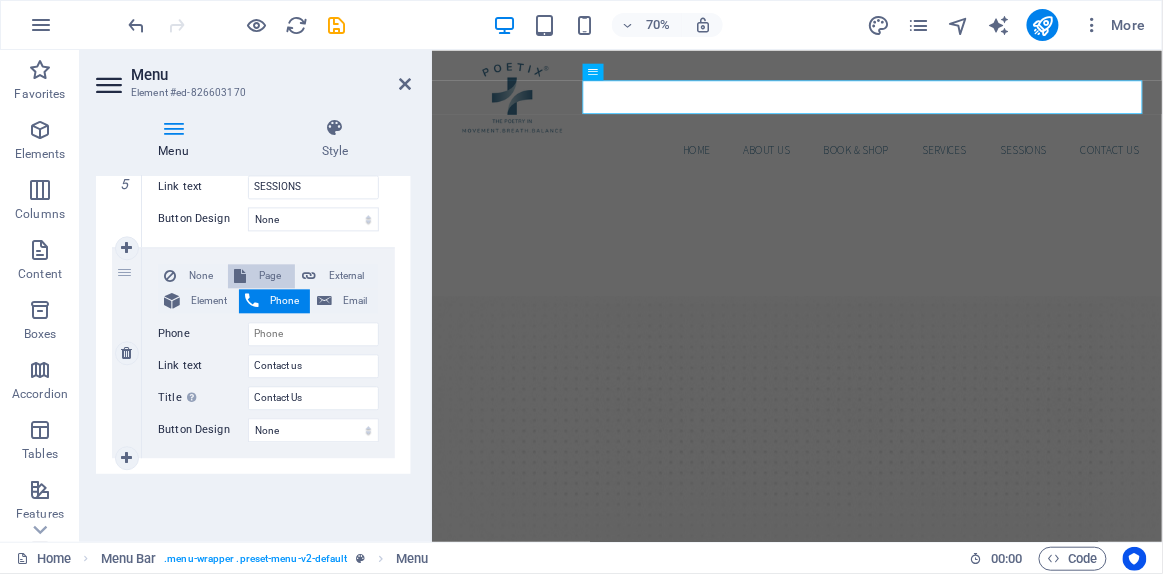 click on "Page" at bounding box center [270, 276] 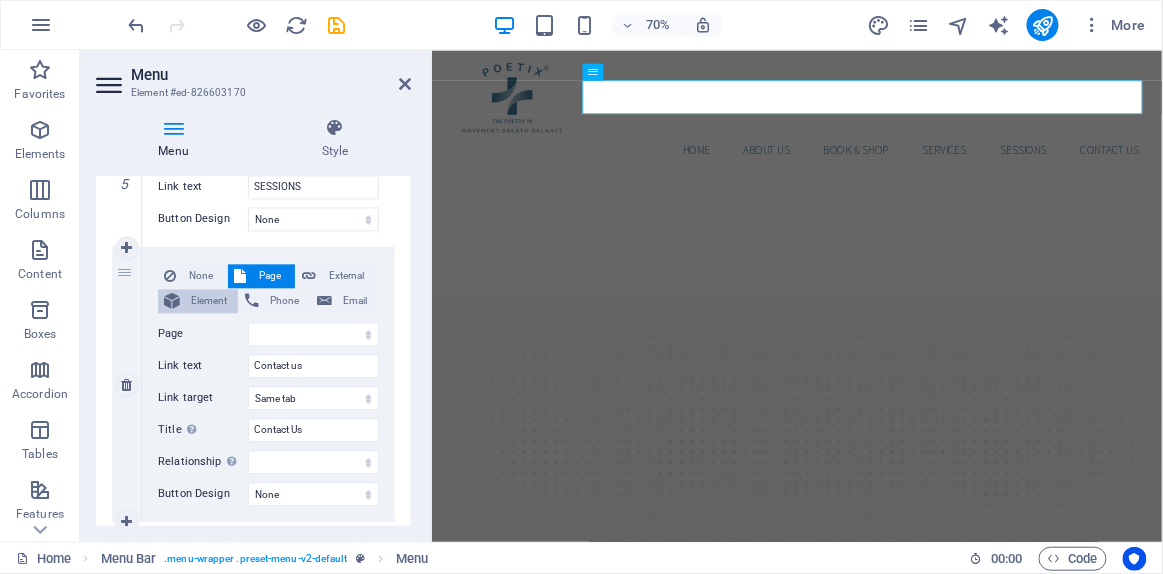 click on "Element" at bounding box center [198, 301] 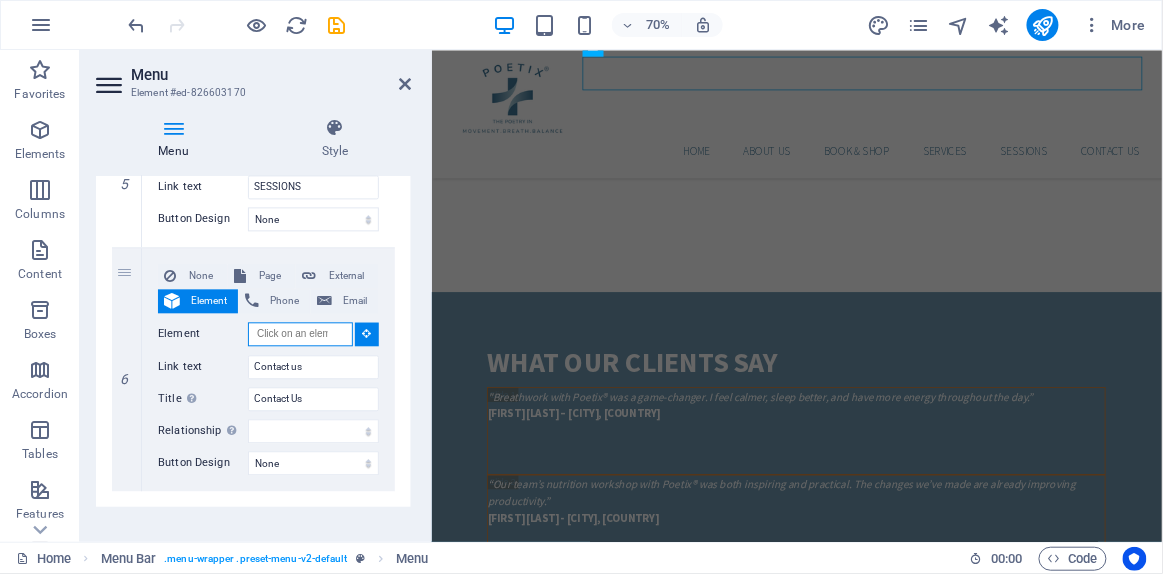 scroll, scrollTop: 5216, scrollLeft: 0, axis: vertical 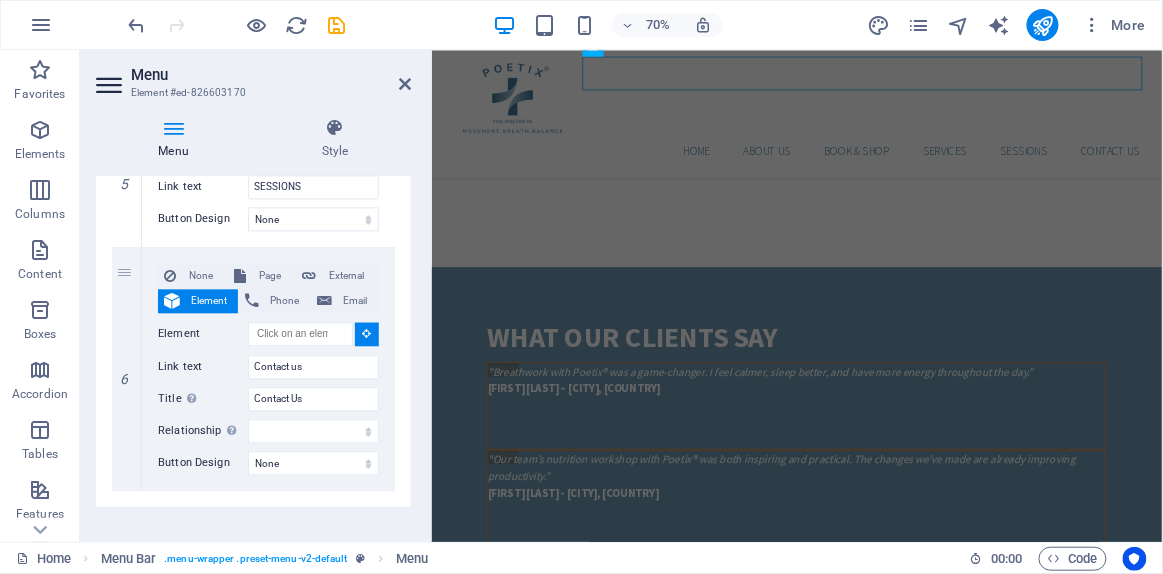 click on "Send" at bounding box center [567, 3903] 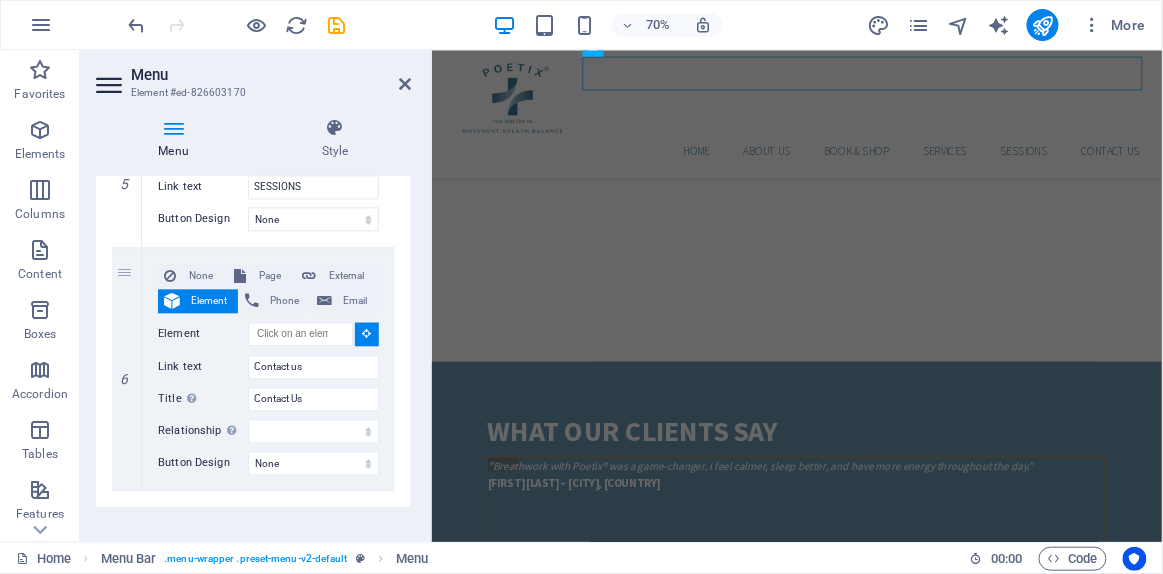 select 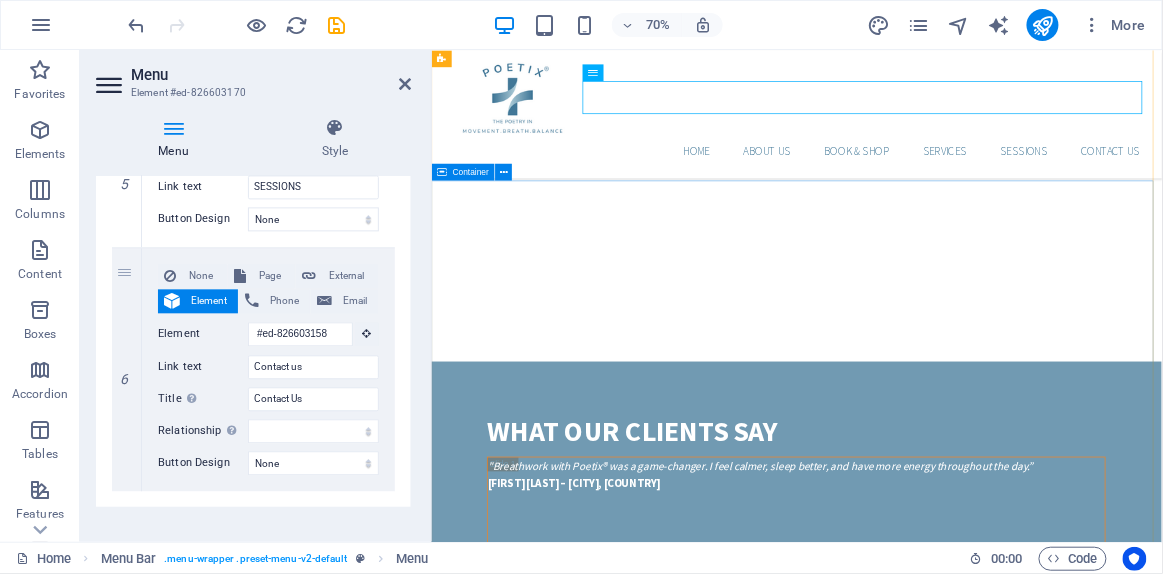 click on "Address POETIX OÜ  Harju maakond, Ahtri tn 12 Tallin, Estonia FREE PARKING SPOTS AVAILABLE Contact us Phone:  +372 +372 E-Mail:  info@poetix.eu Open hours:  (Except Online) Monday - Friday: 8am - 5pm Navigation Home About Us E-Book / Shop Services Sessions Legal Notice   Privacy callback request   I have read and understand the privacy policy. Unreadable? Load new Send" at bounding box center [953, 3533] 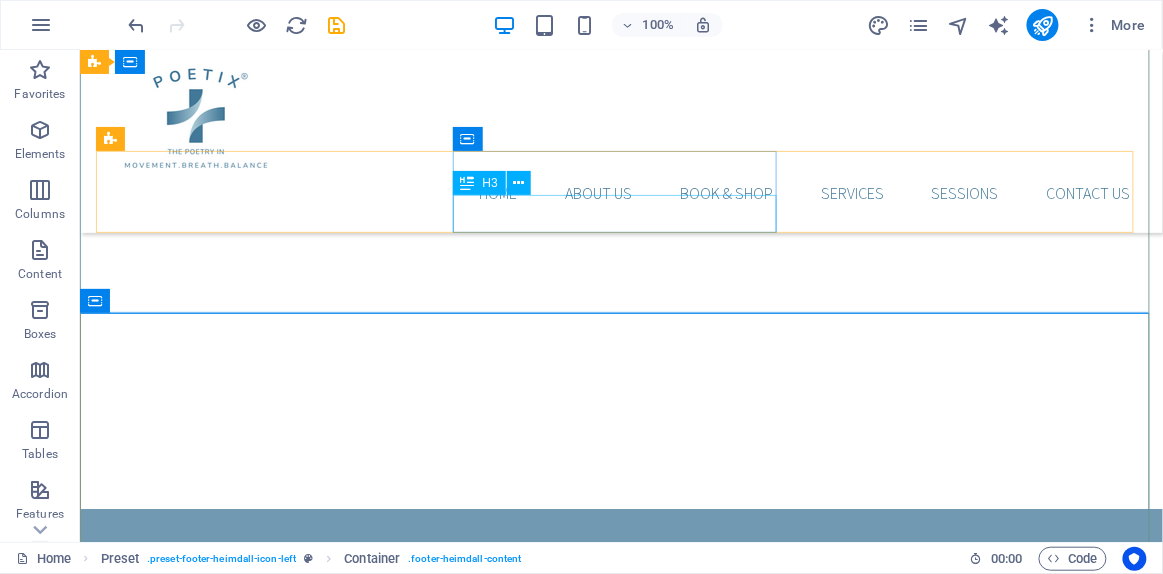 scroll, scrollTop: 5009, scrollLeft: 0, axis: vertical 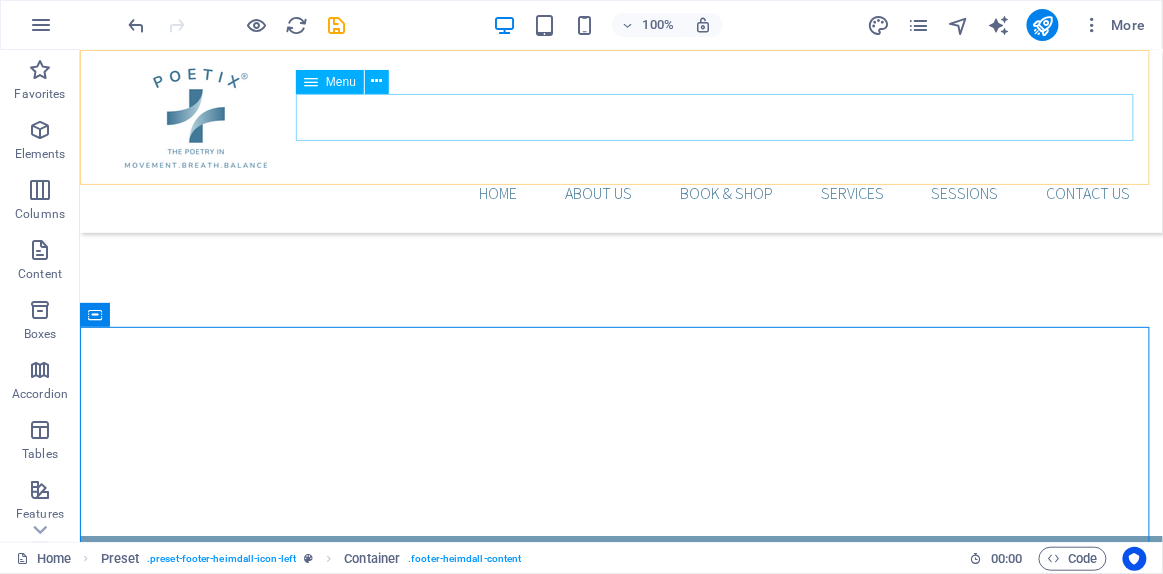 click on "HOME ABOUT US BOOK & SHOP Services SESSIONS Contact us" at bounding box center [620, 192] 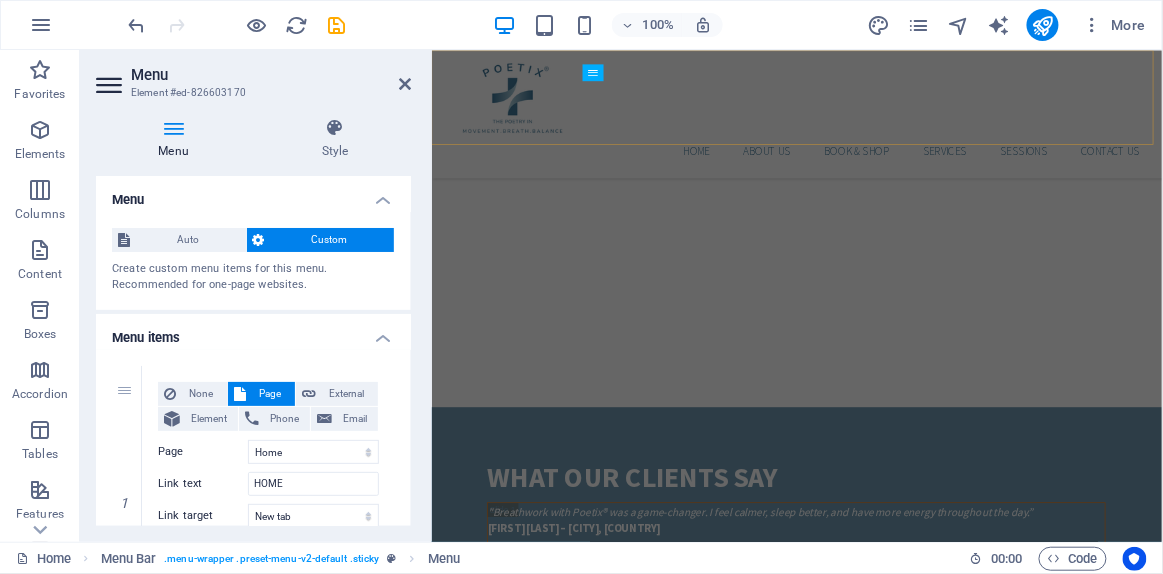 scroll, scrollTop: 5125, scrollLeft: 0, axis: vertical 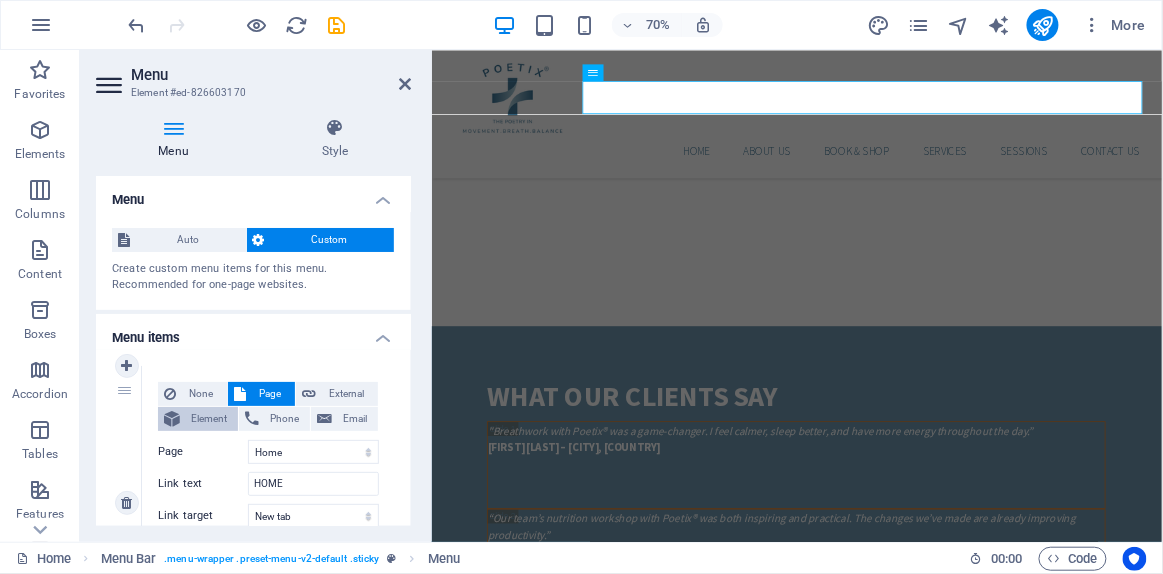 click on "Element" at bounding box center [209, 419] 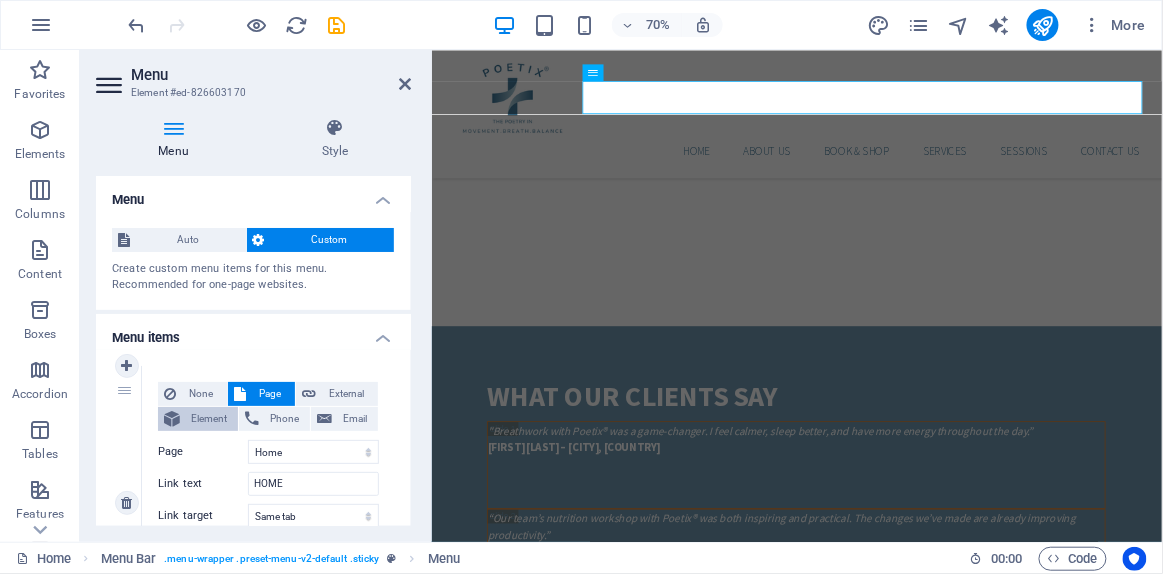 select 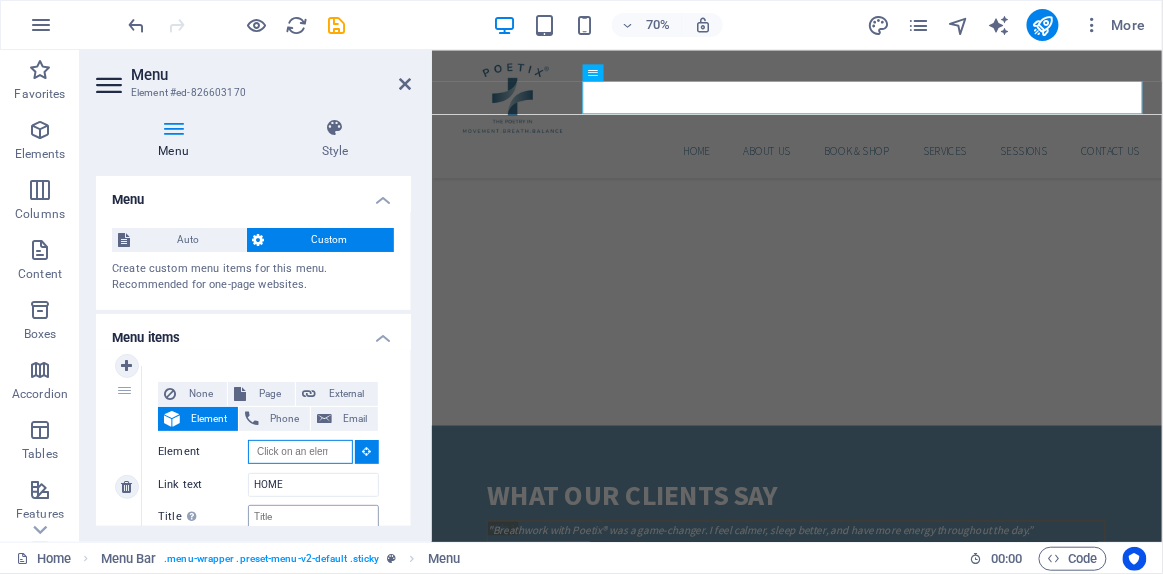 scroll, scrollTop: 90, scrollLeft: 0, axis: vertical 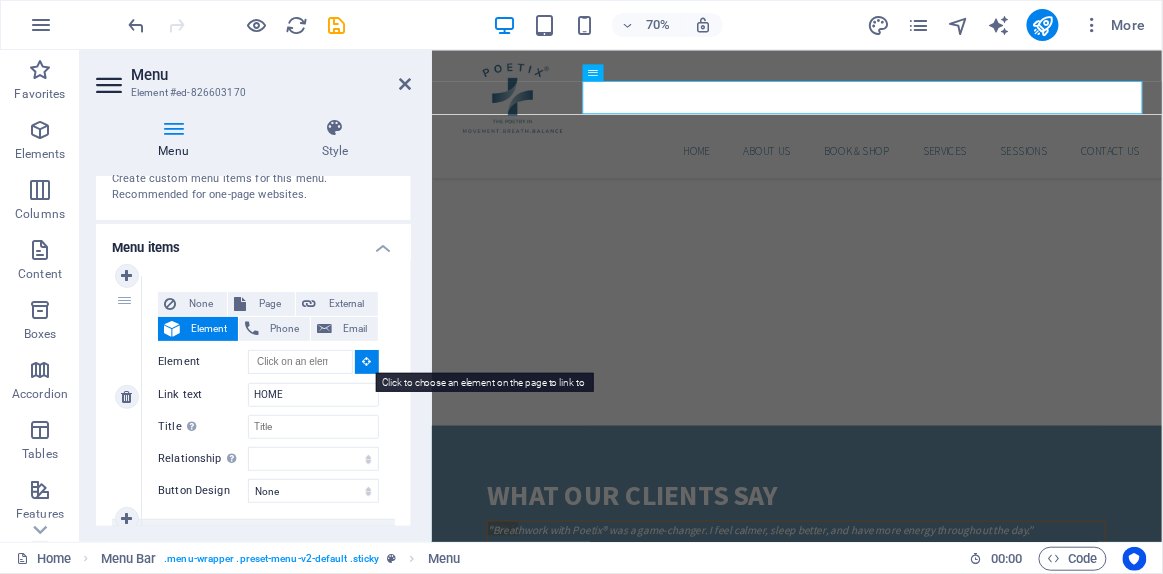click at bounding box center (367, 361) 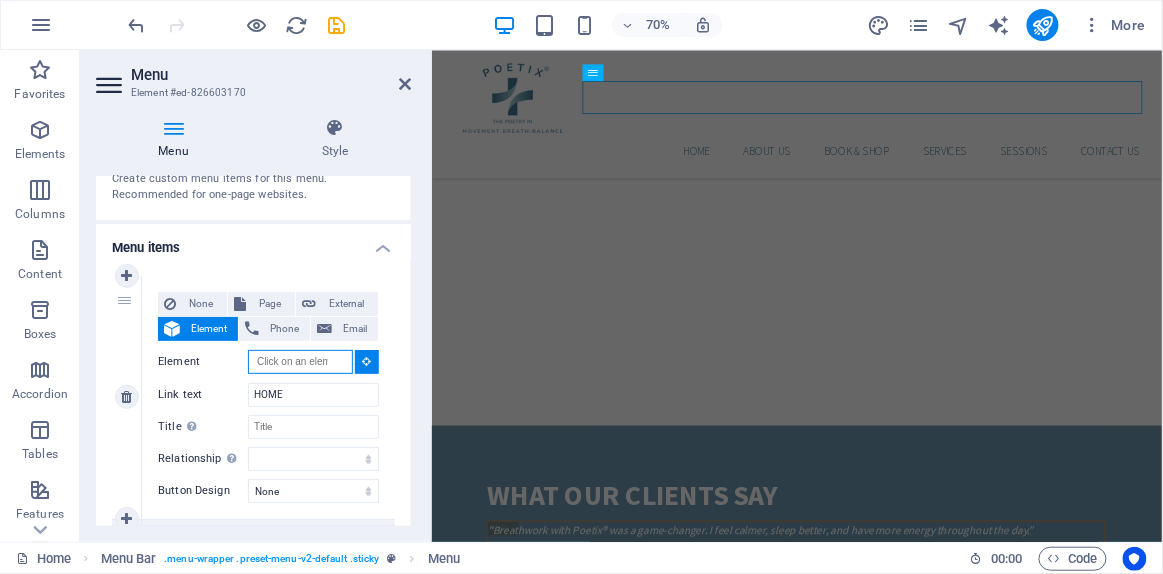 click on "Element" at bounding box center (300, 362) 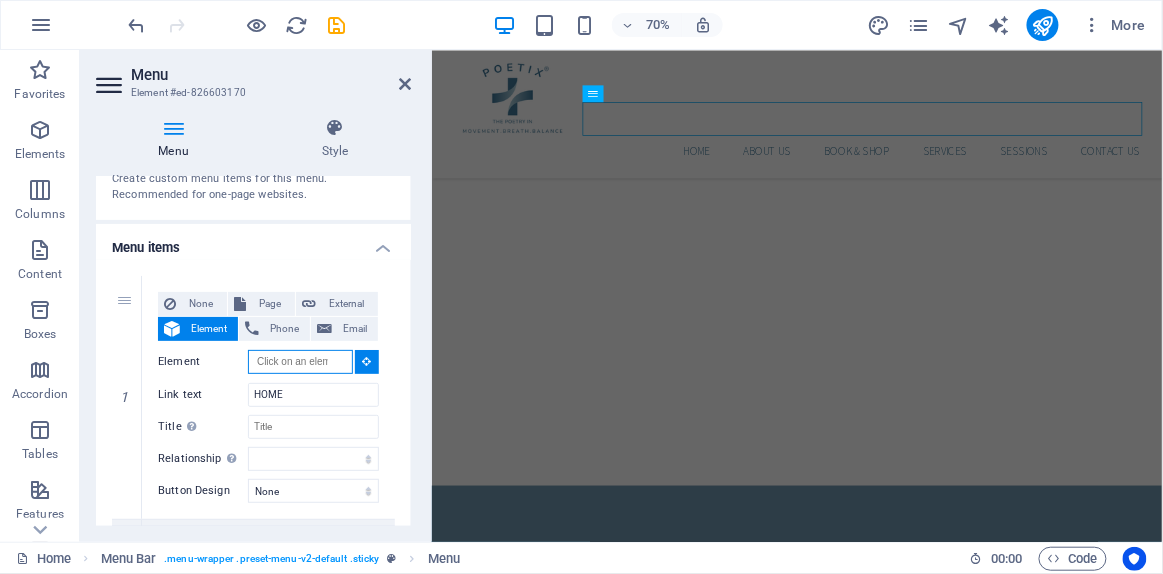 scroll, scrollTop: 4990, scrollLeft: 0, axis: vertical 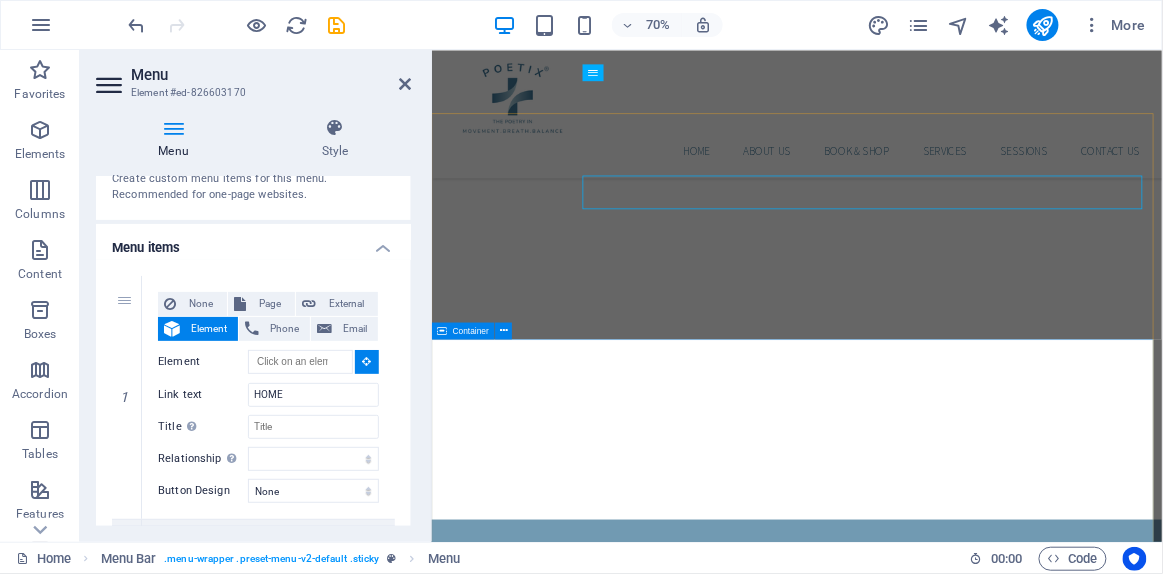 click on "Address POETIX OÜ  Harju maakond, Ahtri tn 12 Tallin, Estonia FREE PARKING SPOTS AVAILABLE Contact us Phone:  +372 +372 E-Mail:  info@poetix.eu Open hours:  (Except Online) Monday - Friday: 8am - 5pm Navigation Home About Us E-Book / Shop Services Sessions Legal Notice   Privacy callback request   I have read and understand the privacy policy. Unreadable? Load new Send" at bounding box center [953, 3759] 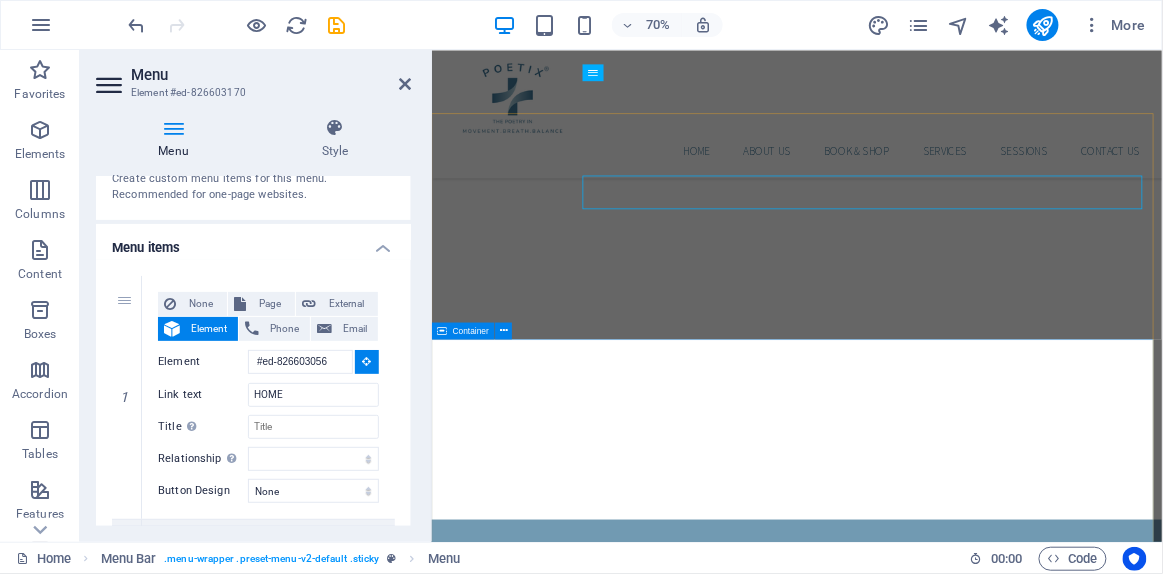 select 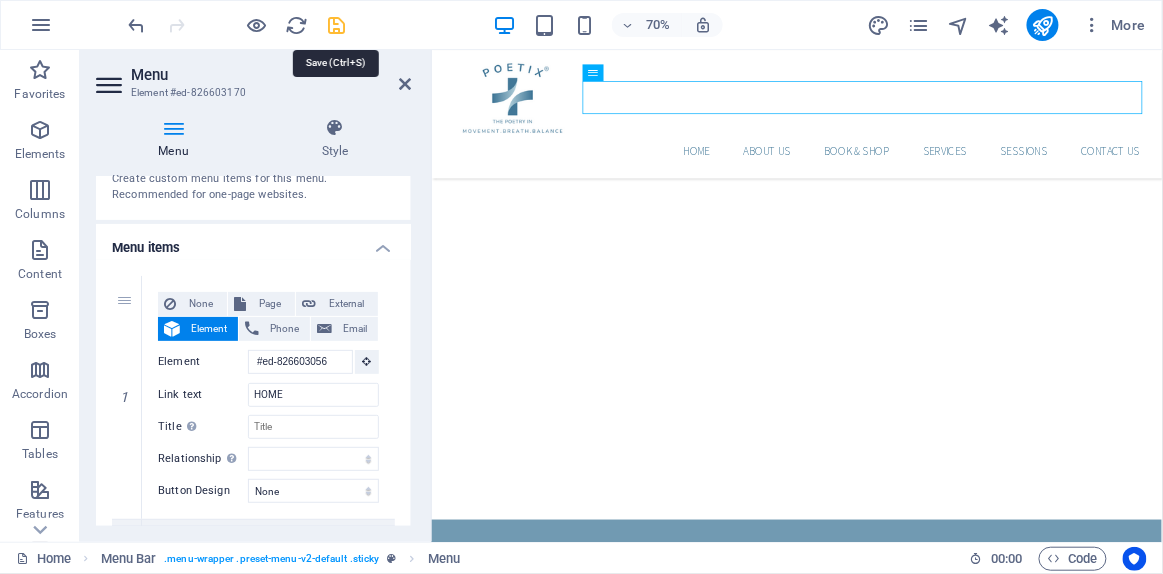 click at bounding box center [337, 25] 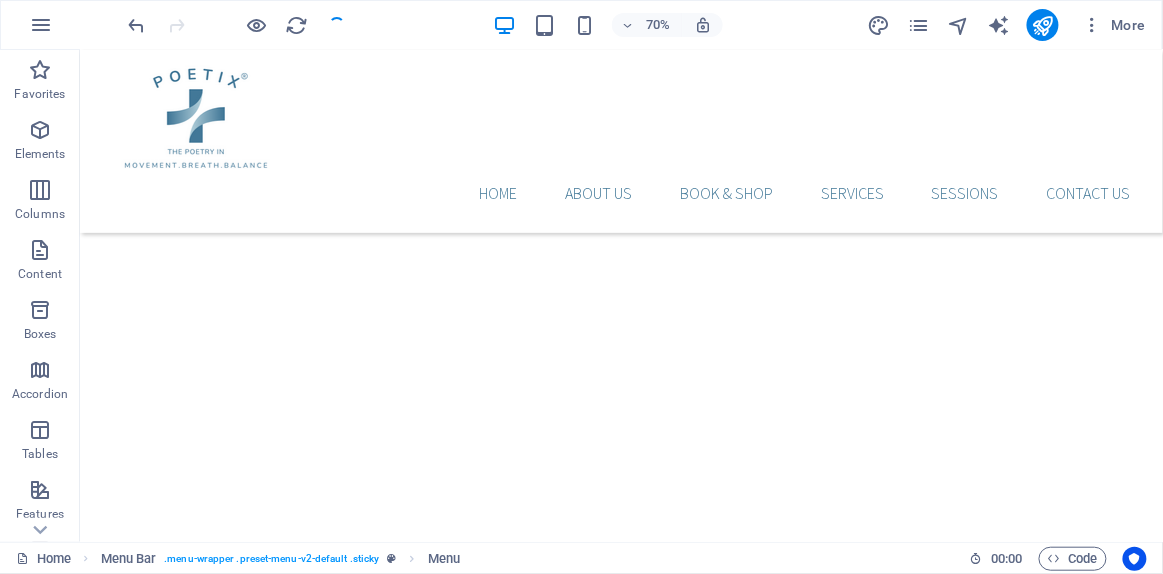 scroll, scrollTop: 4870, scrollLeft: 0, axis: vertical 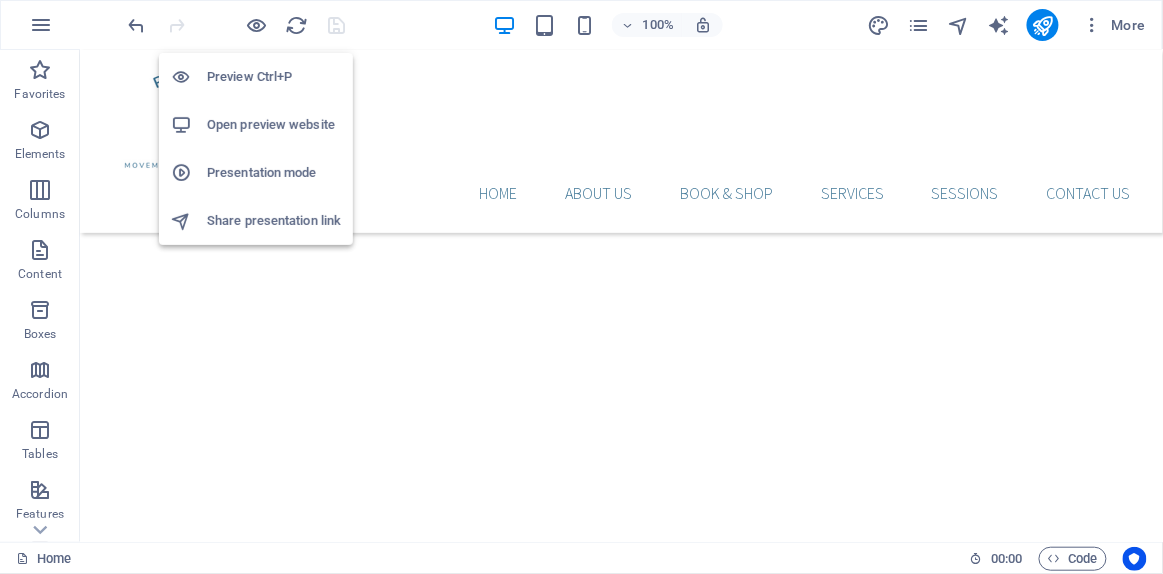 click on "Open preview website" at bounding box center (274, 125) 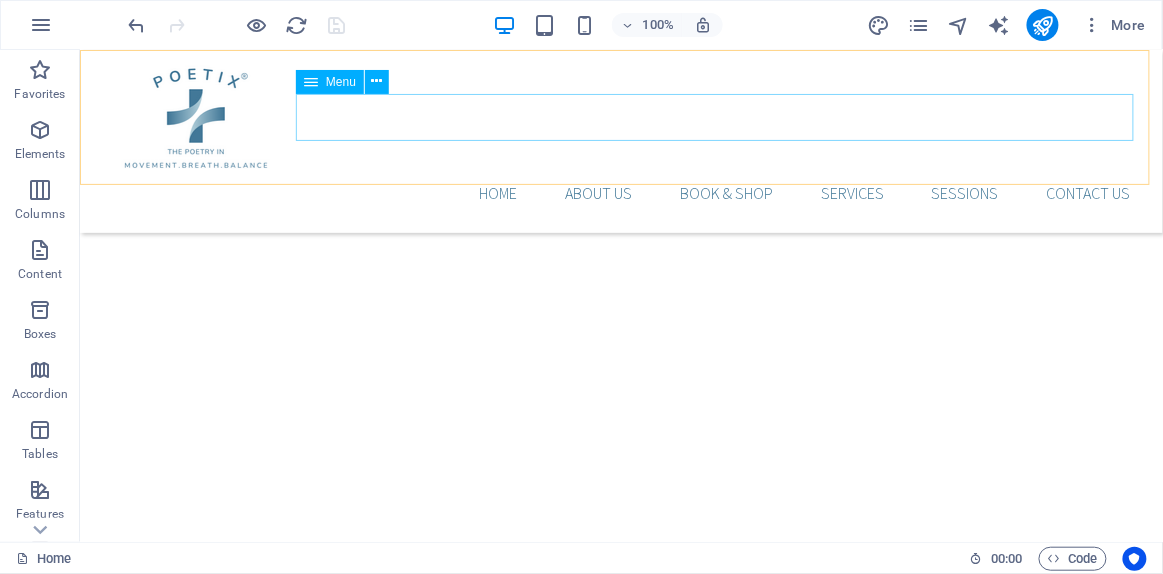click on "HOME ABOUT US BOOK & SHOP Services SESSIONS Contact us" at bounding box center (620, 192) 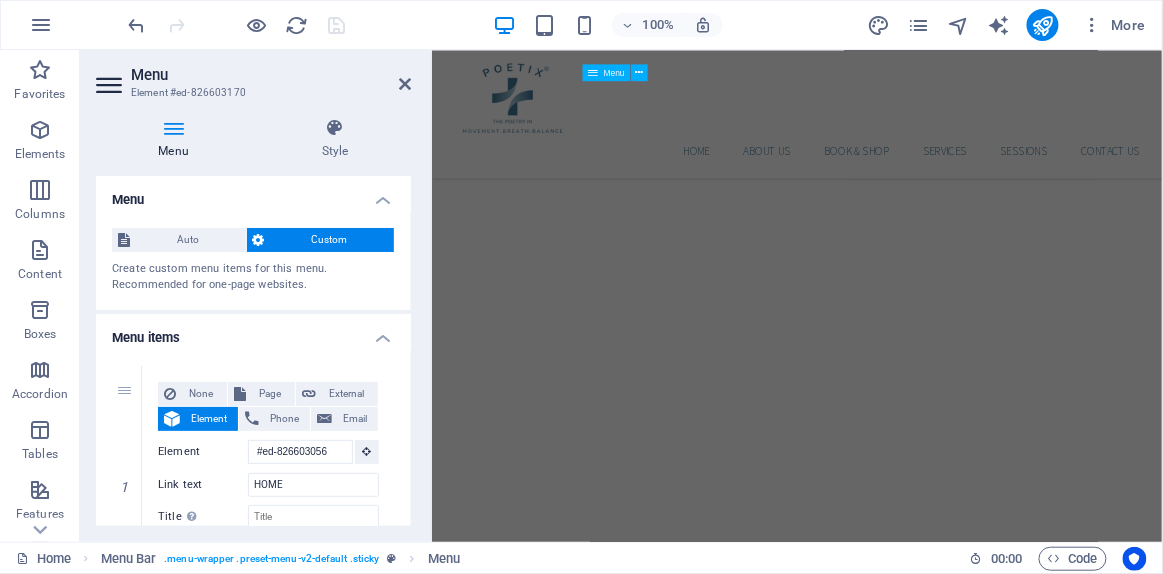 scroll, scrollTop: 4990, scrollLeft: 0, axis: vertical 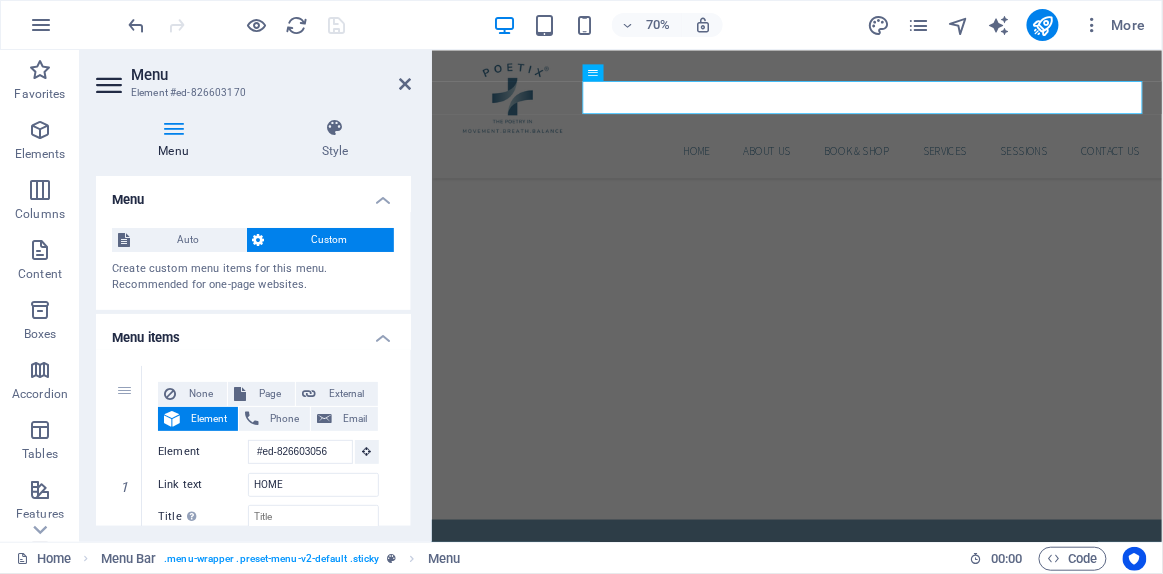 drag, startPoint x: 404, startPoint y: 208, endPoint x: 430, endPoint y: 394, distance: 187.80841 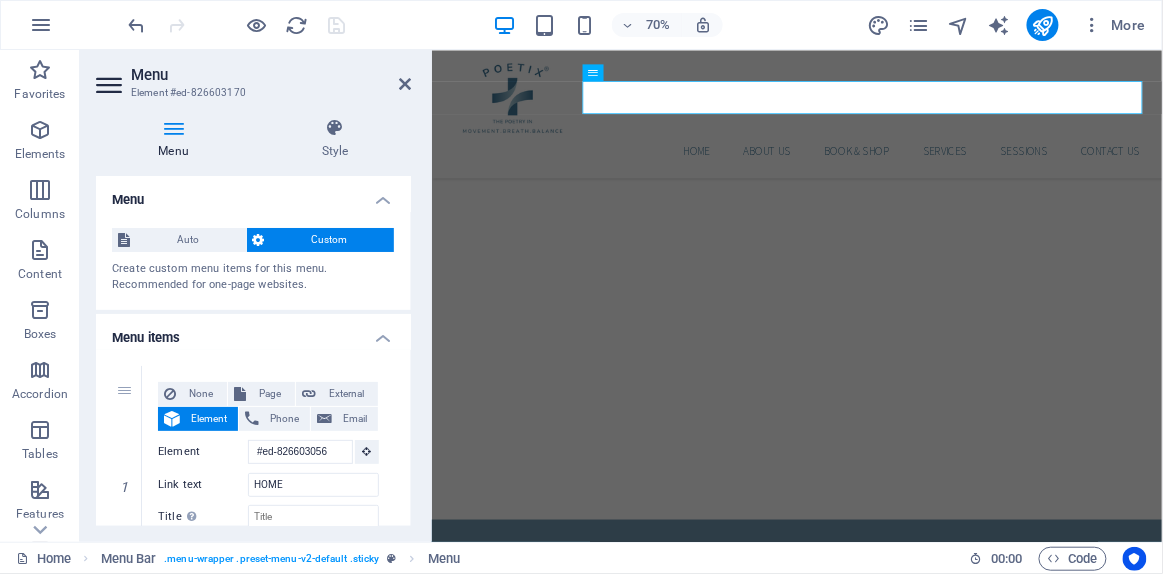 drag, startPoint x: 411, startPoint y: 257, endPoint x: 406, endPoint y: 371, distance: 114.1096 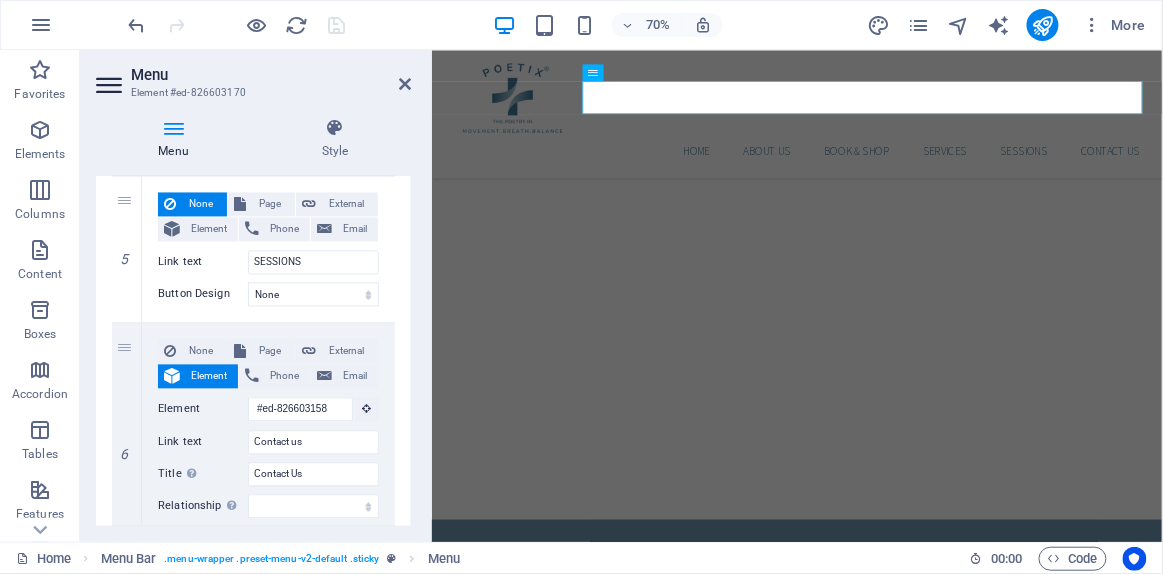 scroll, scrollTop: 1095, scrollLeft: 0, axis: vertical 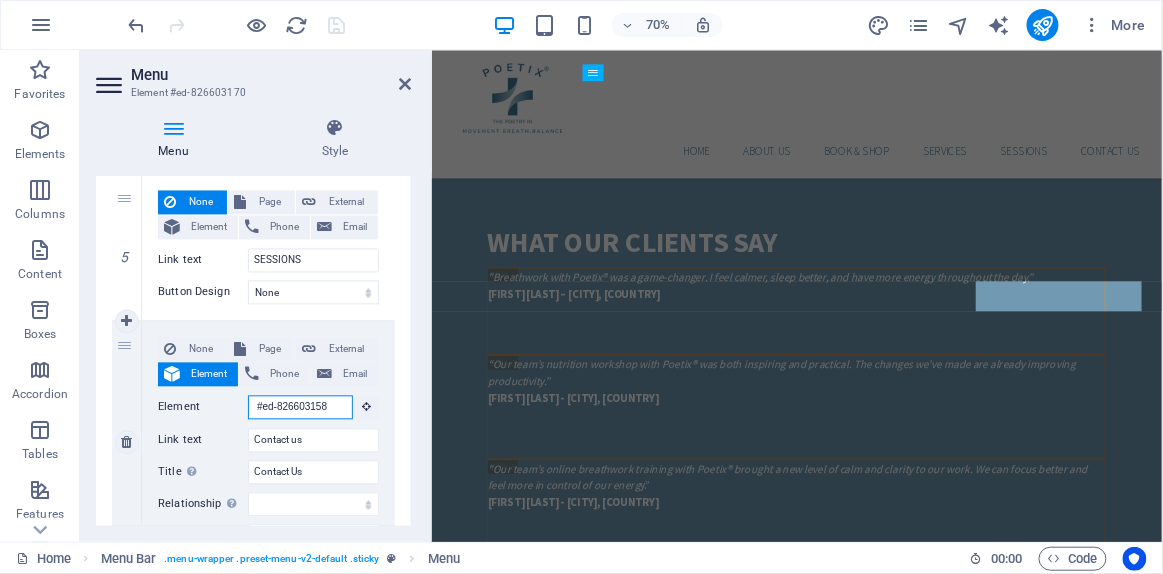 click on "#ed-826603158" at bounding box center (300, 408) 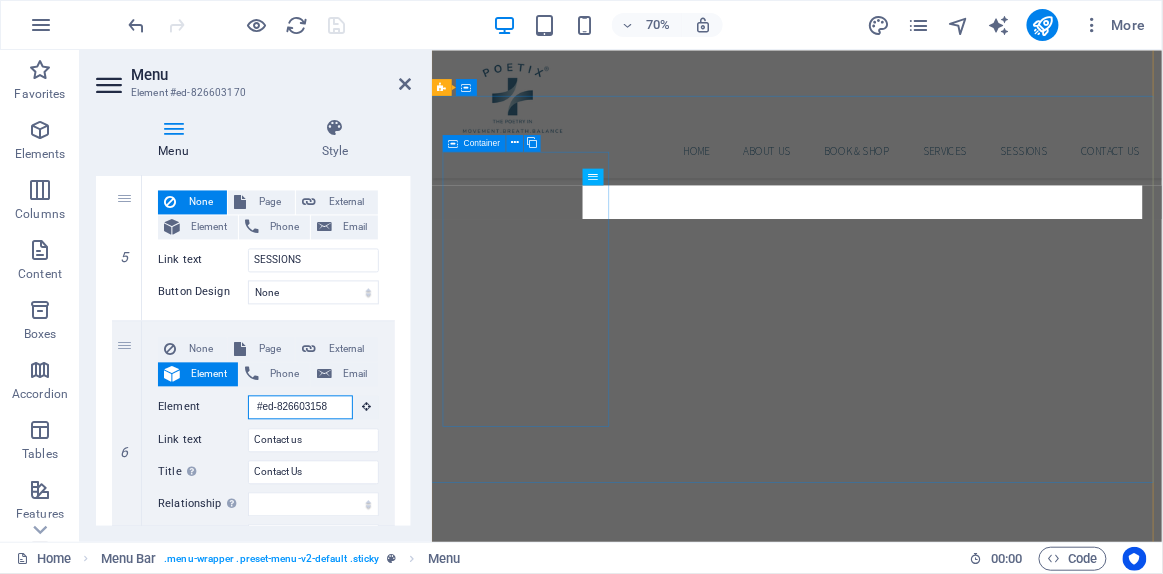 scroll, scrollTop: 4685, scrollLeft: 0, axis: vertical 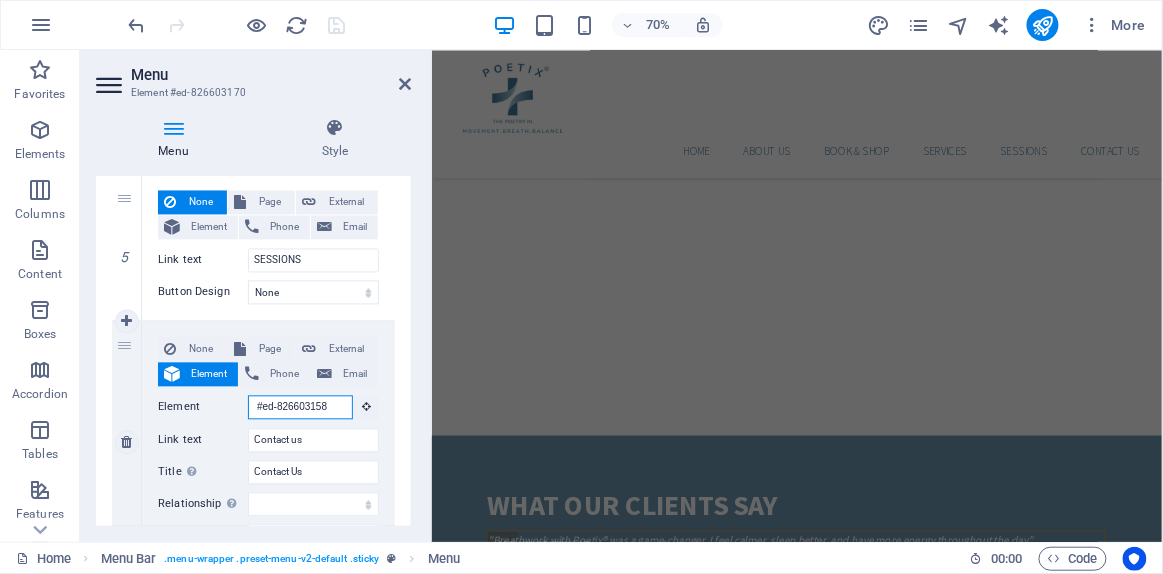 click on "#ed-826603158" at bounding box center [300, 408] 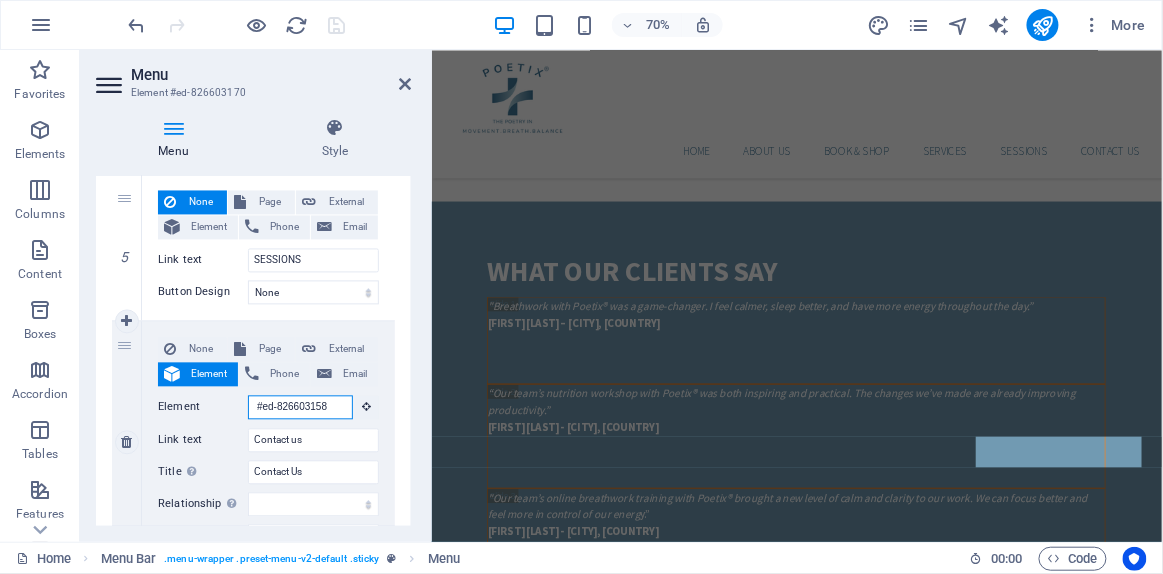 click on "#ed-826603158" at bounding box center [300, 408] 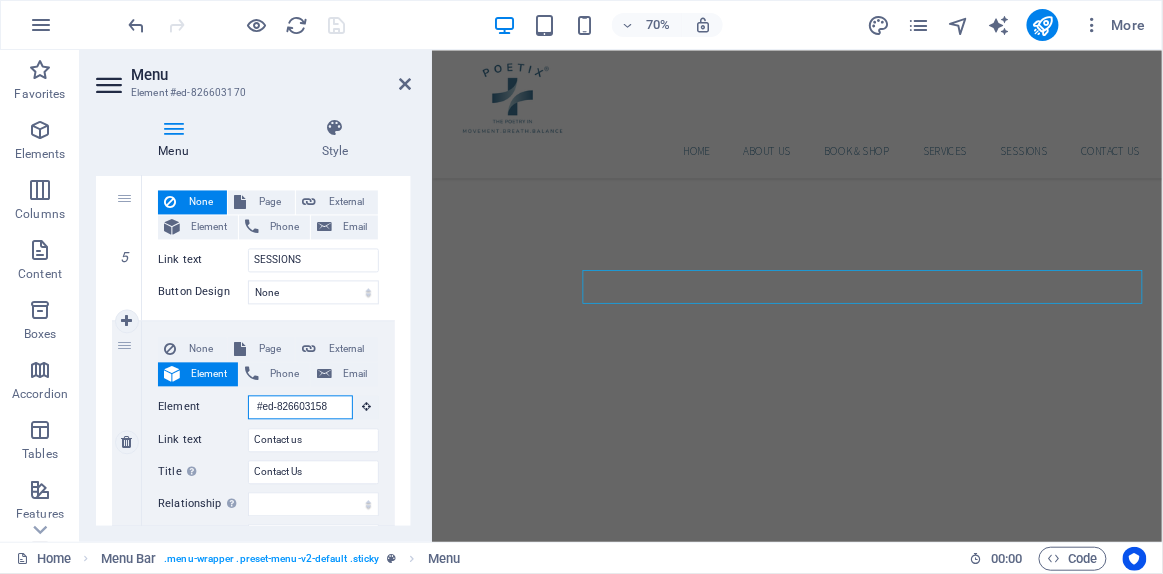 scroll, scrollTop: 4415, scrollLeft: 0, axis: vertical 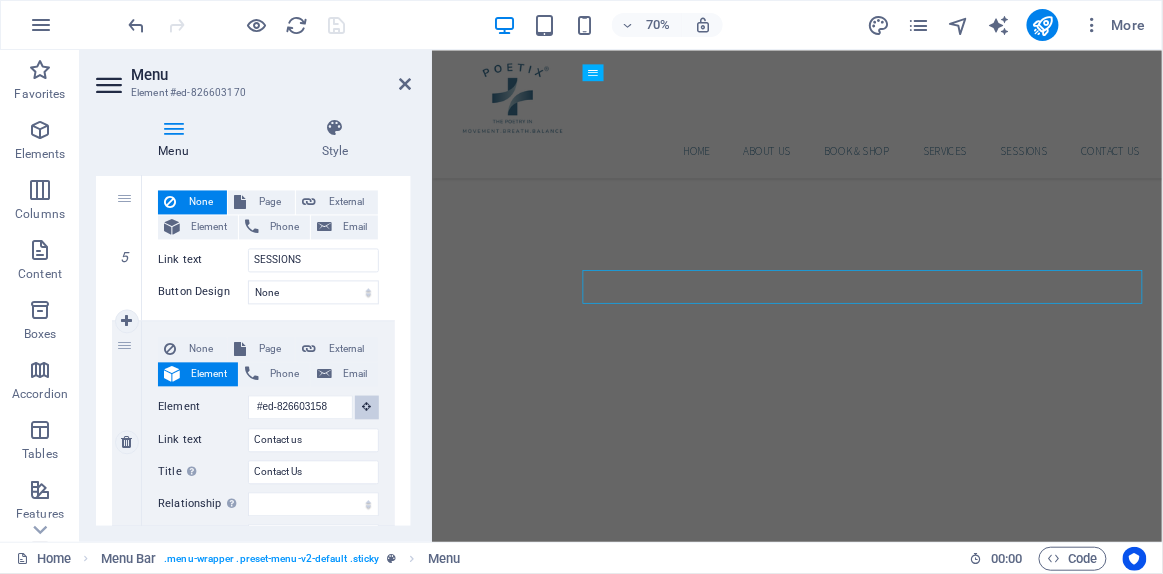 click at bounding box center (367, 408) 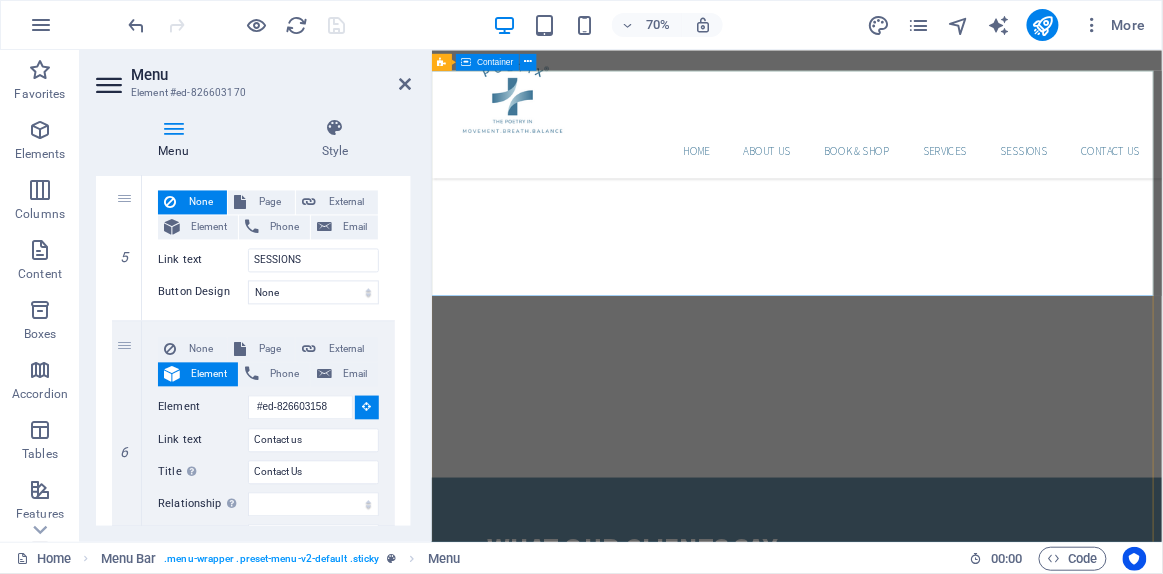 scroll, scrollTop: 5142, scrollLeft: 0, axis: vertical 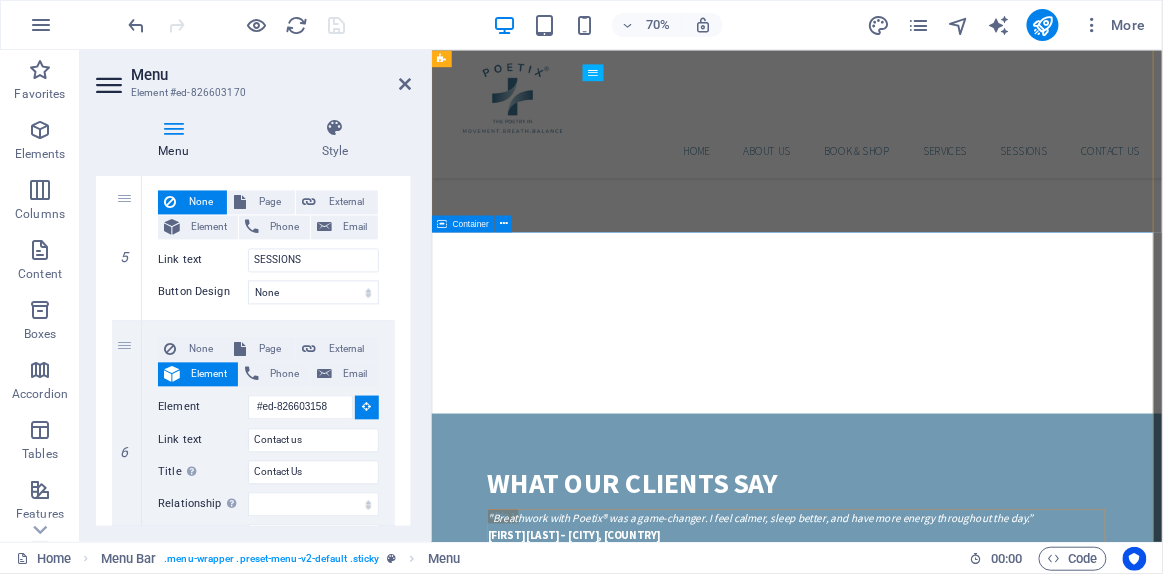 click on "Address POETIX OÜ  Harju maakond, Ahtri tn 12 Tallin, Estonia FREE PARKING SPOTS AVAILABLE Contact us Phone:  +372 +372 E-Mail:  info@poetix.eu Open hours:  (Except Online) Monday - Friday: 8am - 5pm Navigation Home About Us E-Book / Shop Services Sessions Legal Notice   Privacy callback request   I have read and understand the privacy policy. Unreadable? Load new Send" at bounding box center [953, 3607] 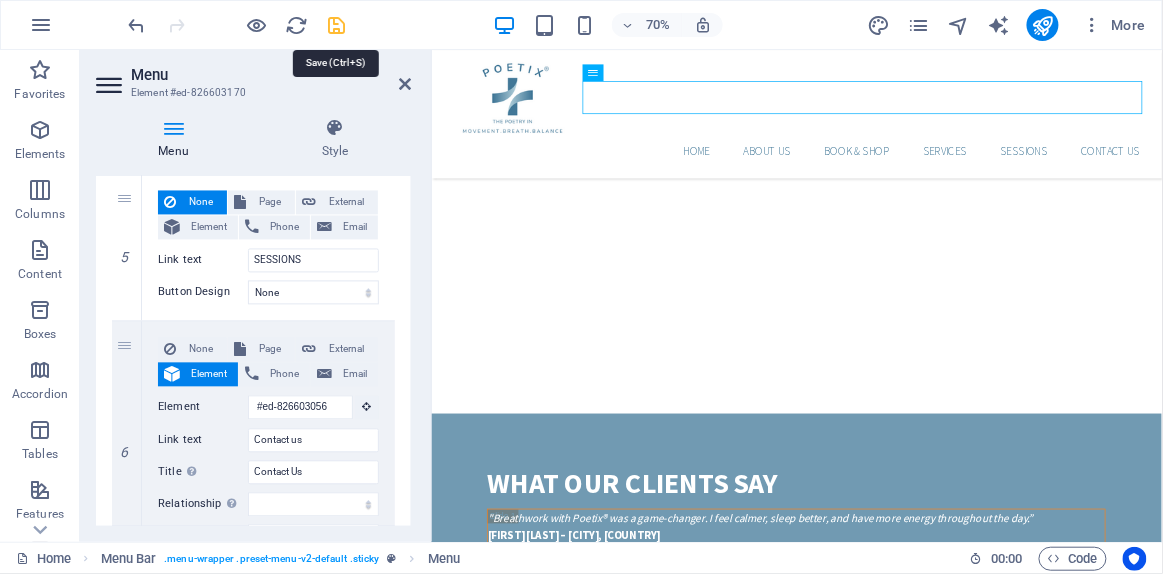 click at bounding box center [337, 25] 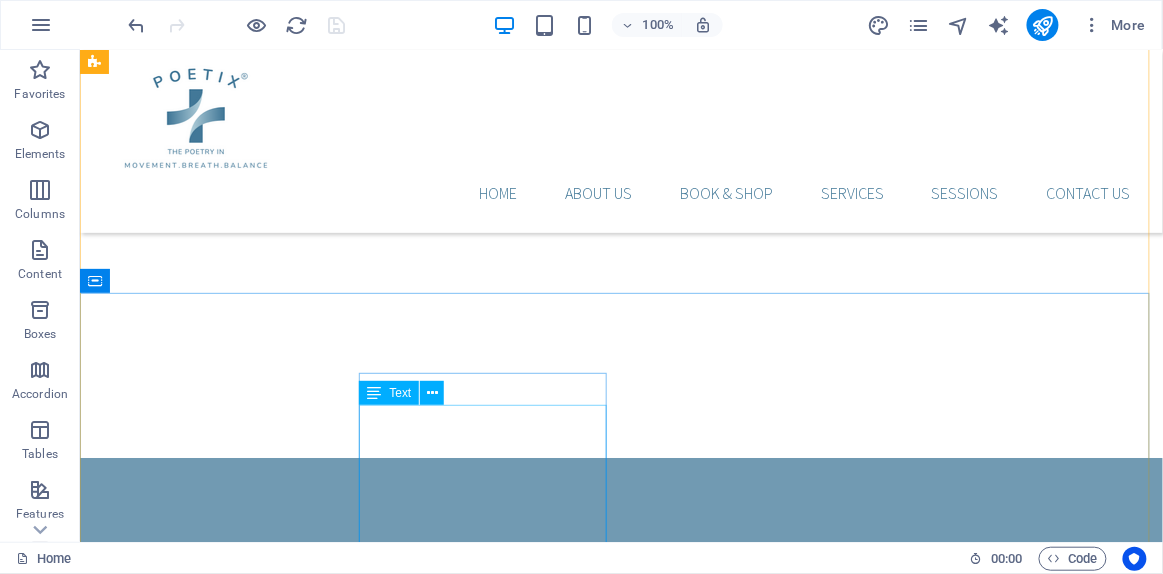 scroll, scrollTop: 5117, scrollLeft: 0, axis: vertical 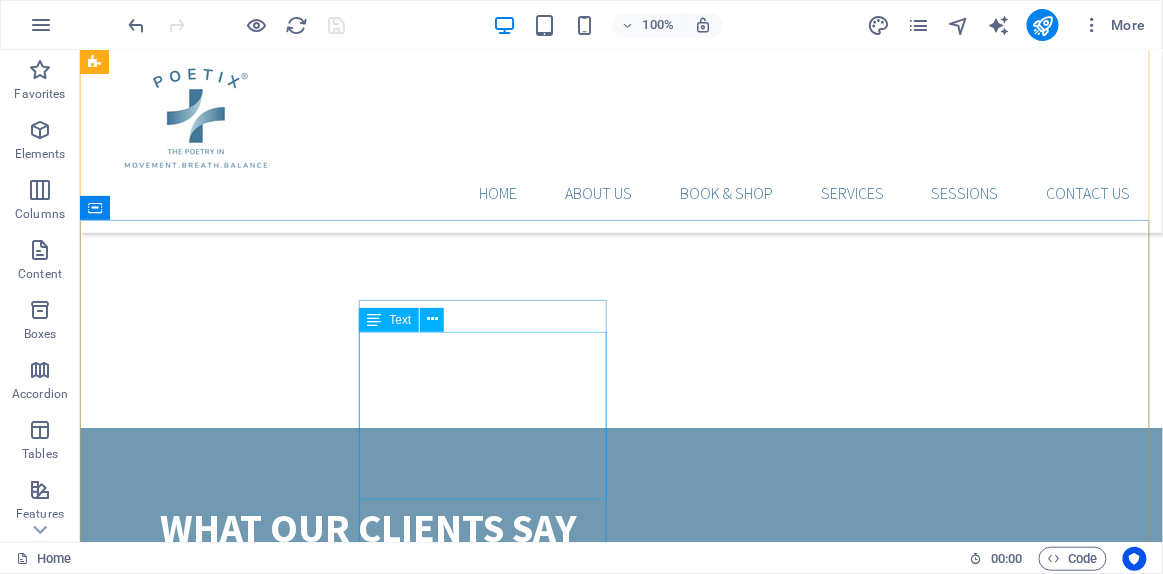 click on "Phone:  +372 +372 E-Mail:  info@poetix.eu Open hours:  (Except Online) Monday - Friday: 8am - 5pm" at bounding box center [220, 3238] 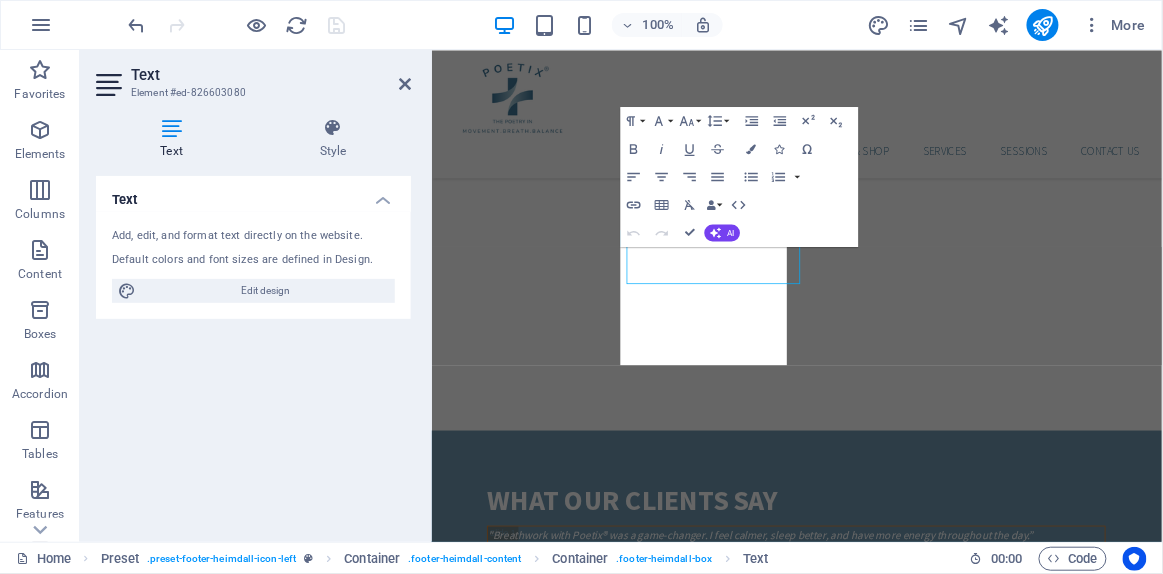 scroll, scrollTop: 5233, scrollLeft: 0, axis: vertical 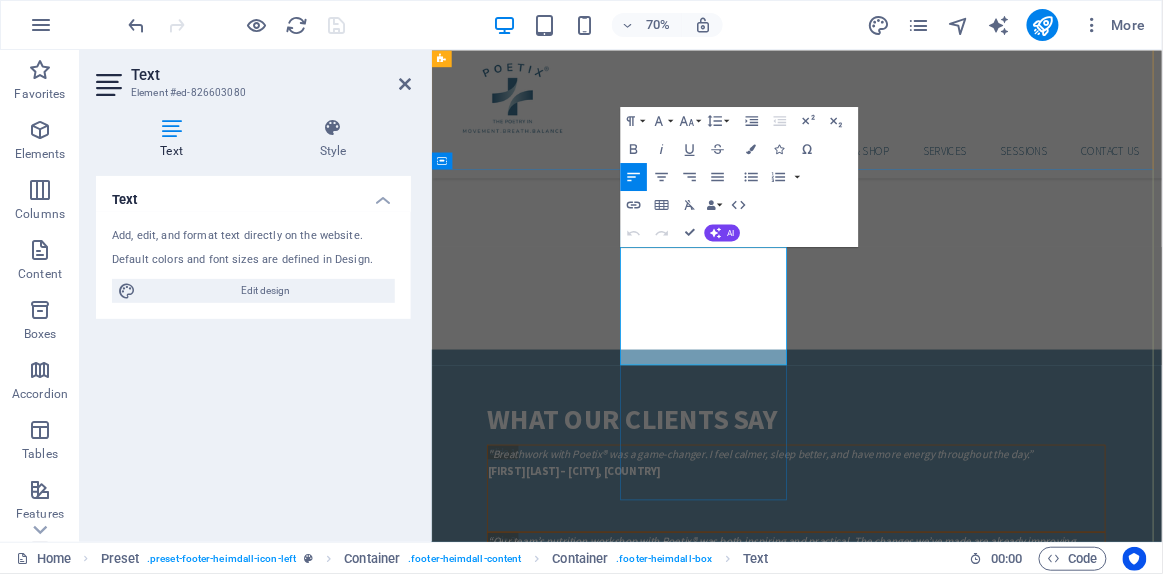 click on "Phone:  +372 +372" at bounding box center (567, 3230) 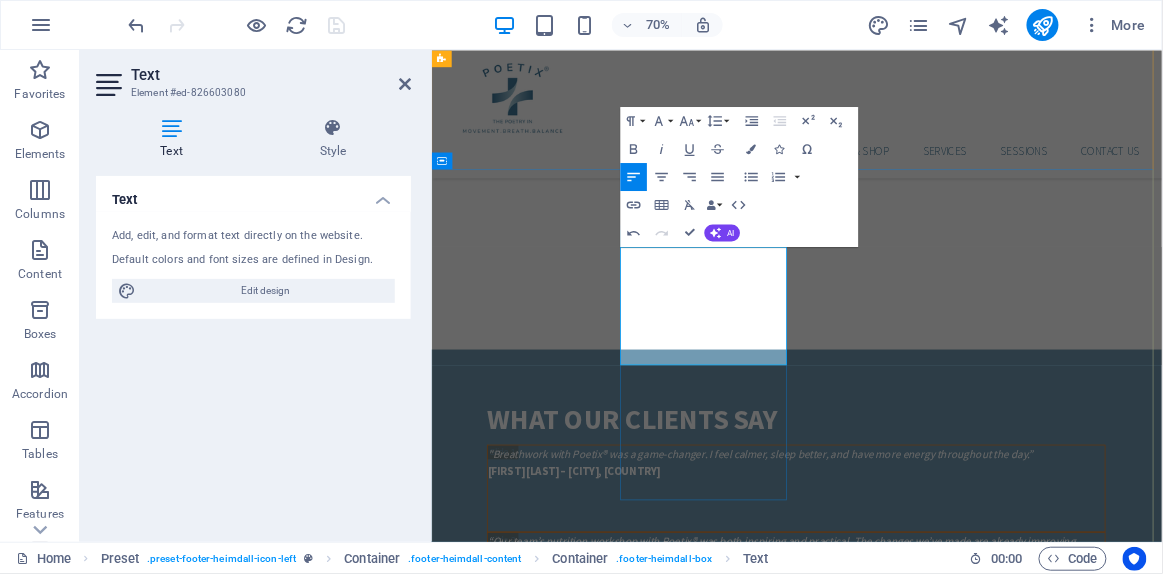 type 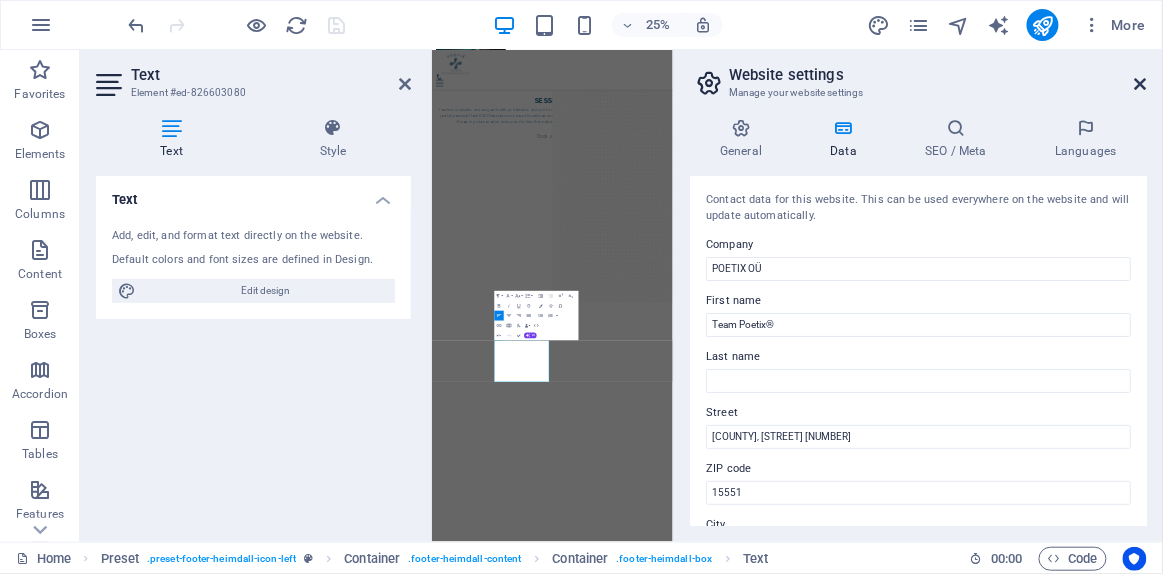 click at bounding box center (1141, 84) 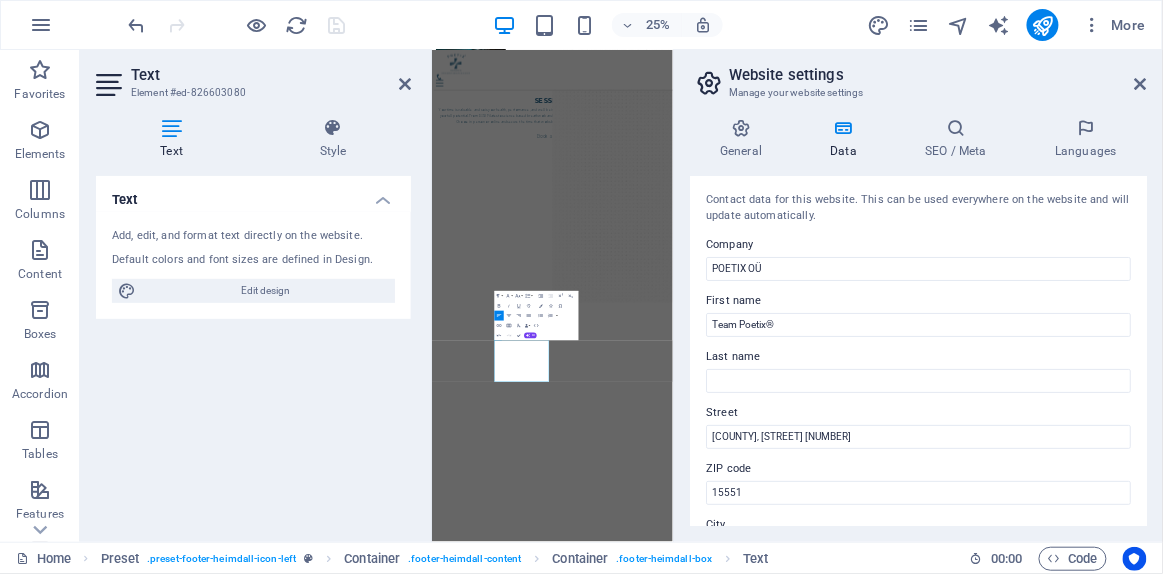 scroll, scrollTop: 4907, scrollLeft: 0, axis: vertical 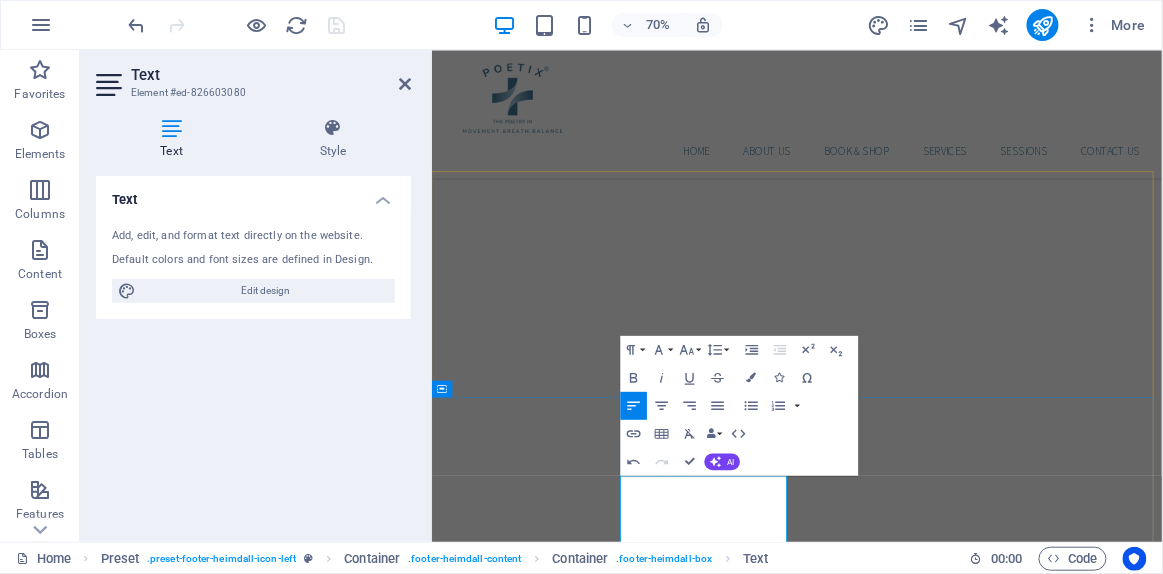 drag, startPoint x: 719, startPoint y: 696, endPoint x: 701, endPoint y: 694, distance: 18.110771 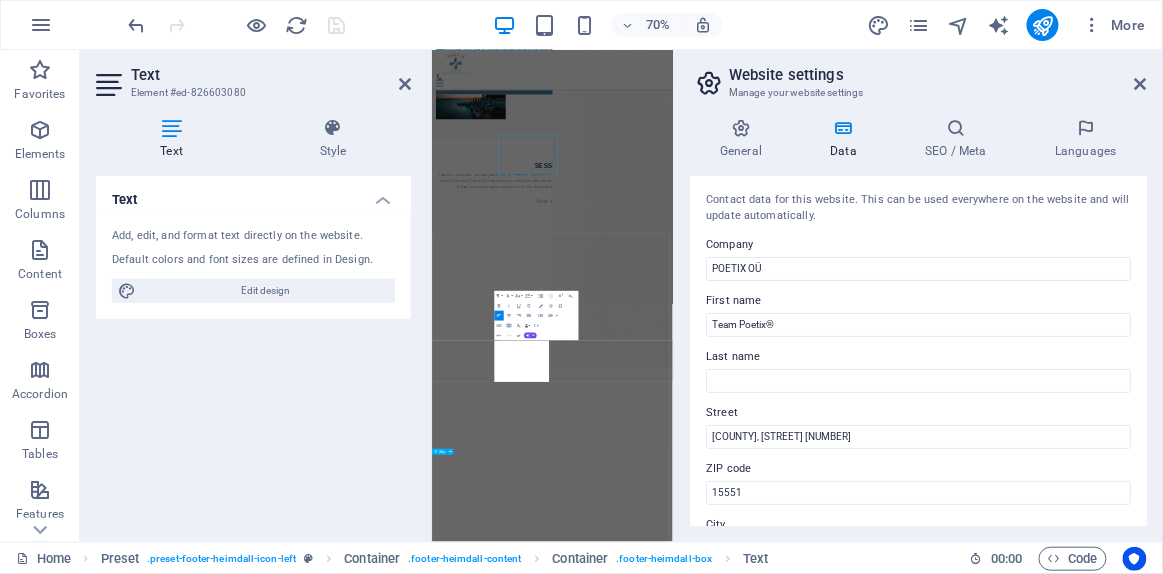 scroll, scrollTop: 5172, scrollLeft: 0, axis: vertical 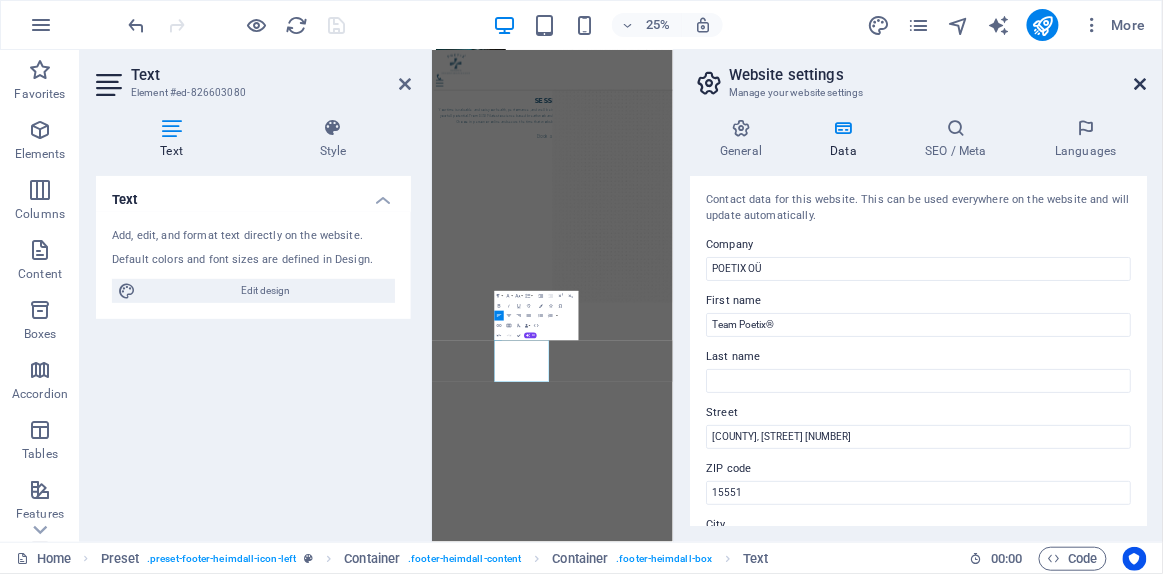 click at bounding box center [1141, 84] 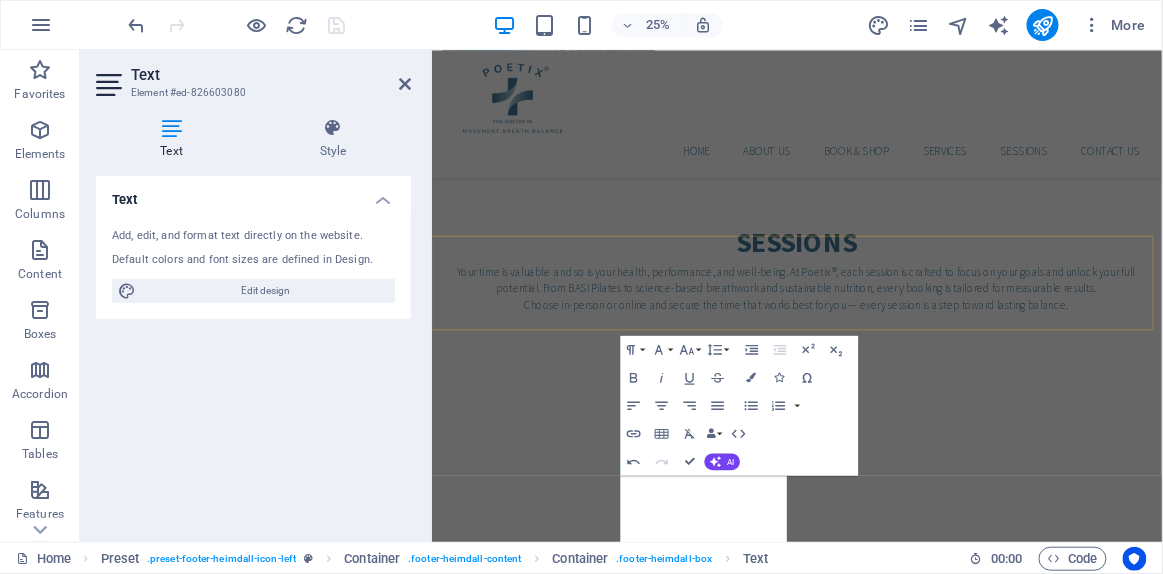 scroll, scrollTop: 4907, scrollLeft: 0, axis: vertical 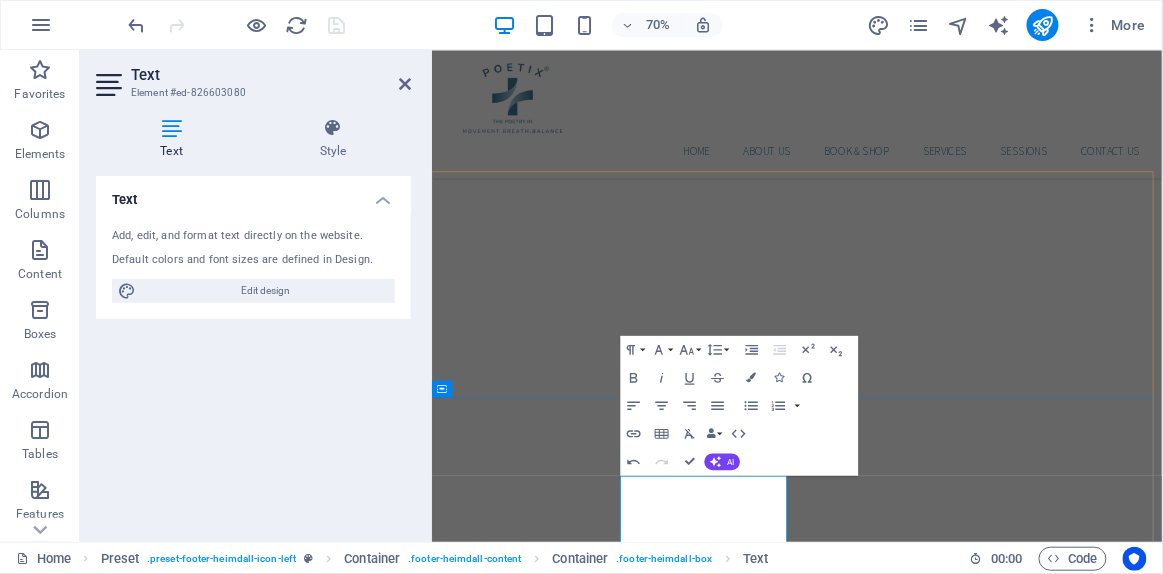 click on "wp+90 530 333 53 02" at bounding box center (487, 3568) 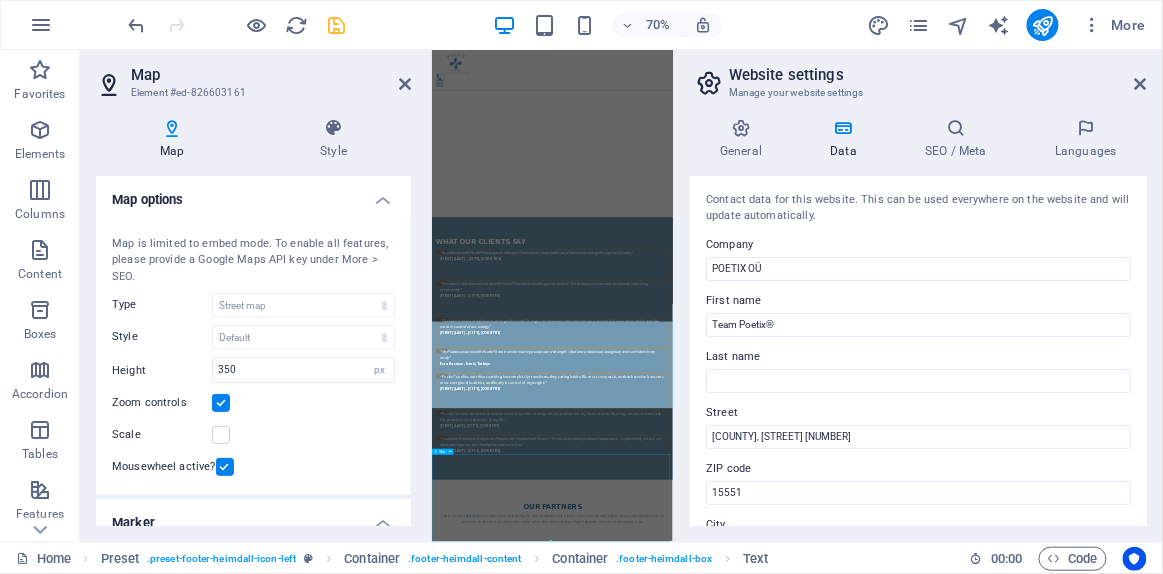 click at bounding box center [917, 5287] 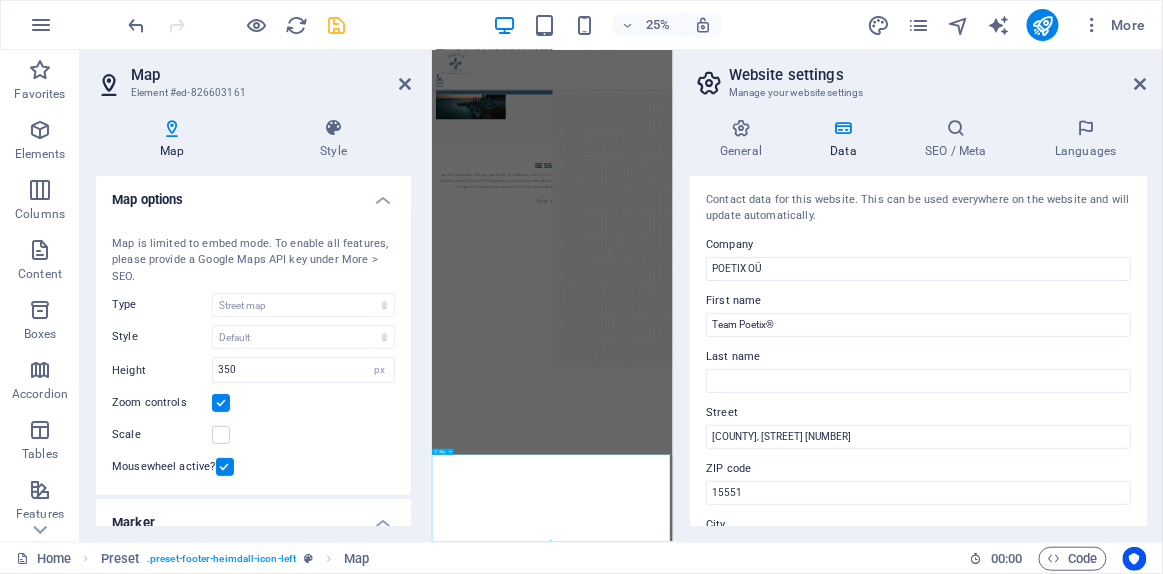 scroll, scrollTop: 5172, scrollLeft: 0, axis: vertical 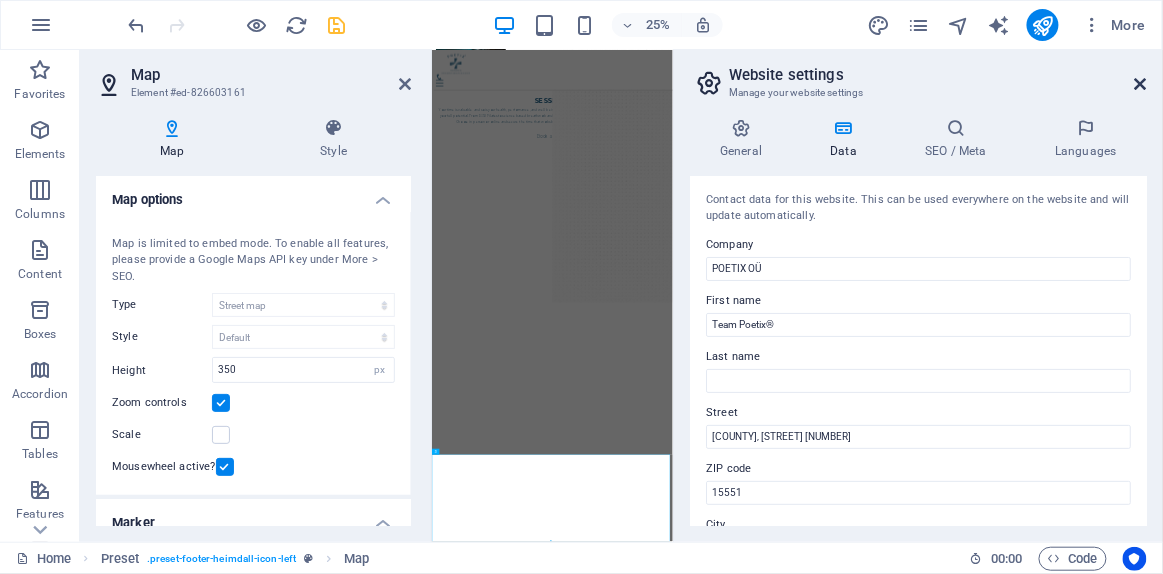 click at bounding box center [1141, 84] 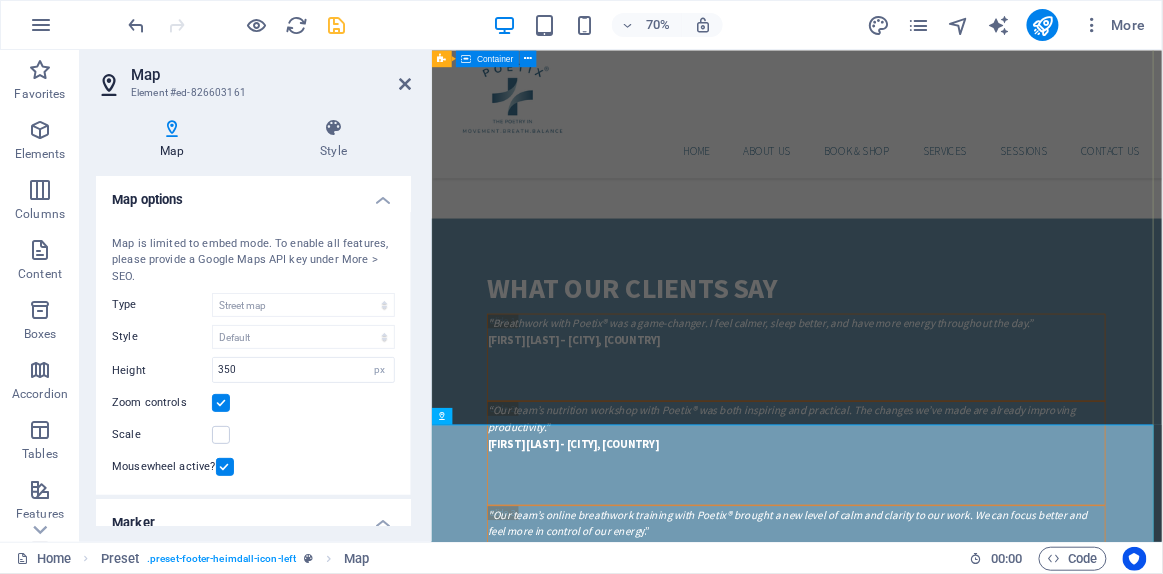 scroll, scrollTop: 5149, scrollLeft: 0, axis: vertical 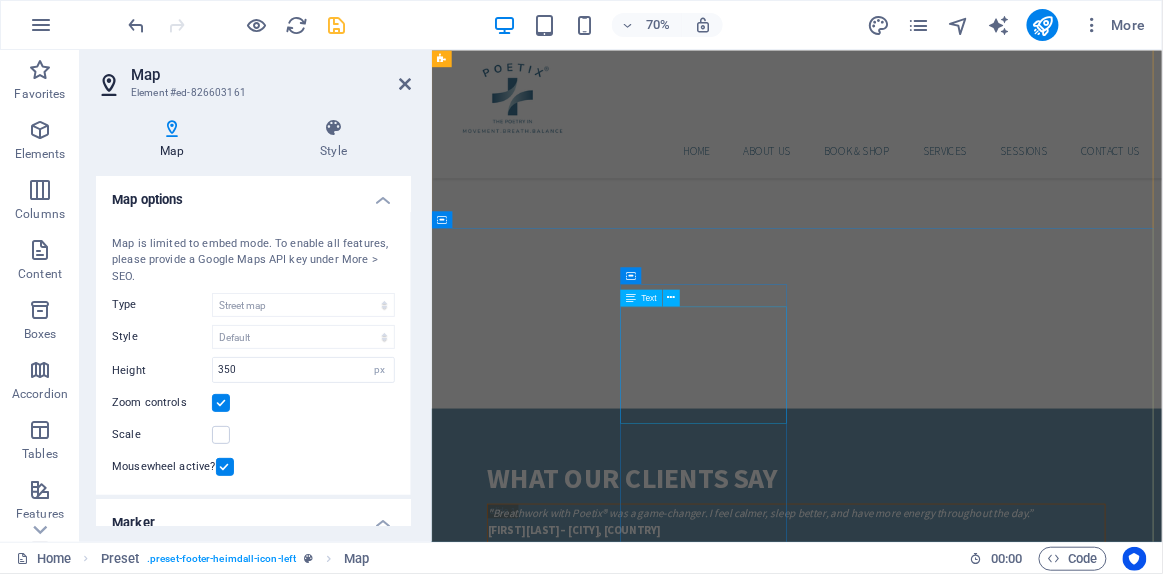 click on "Phone:  +372 wp+90 530 333 53 02 E-Mail:  info@poetix.eu Open hours:  (Except Online) Monday - Friday: 8am - 5pm" at bounding box center (567, 3374) 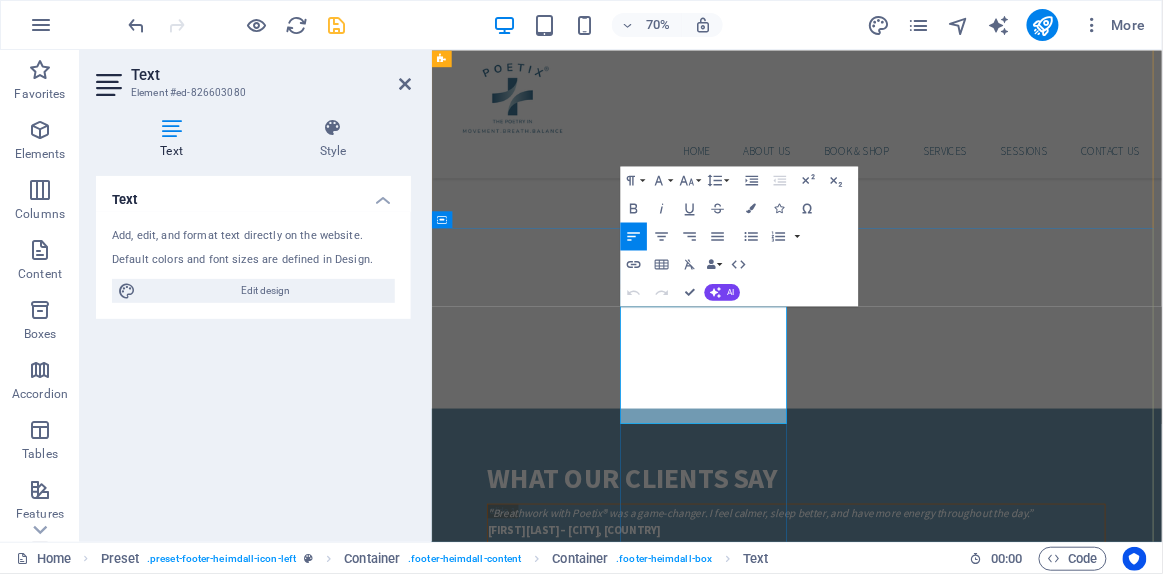 click on "wp+90 530 333 53 02" 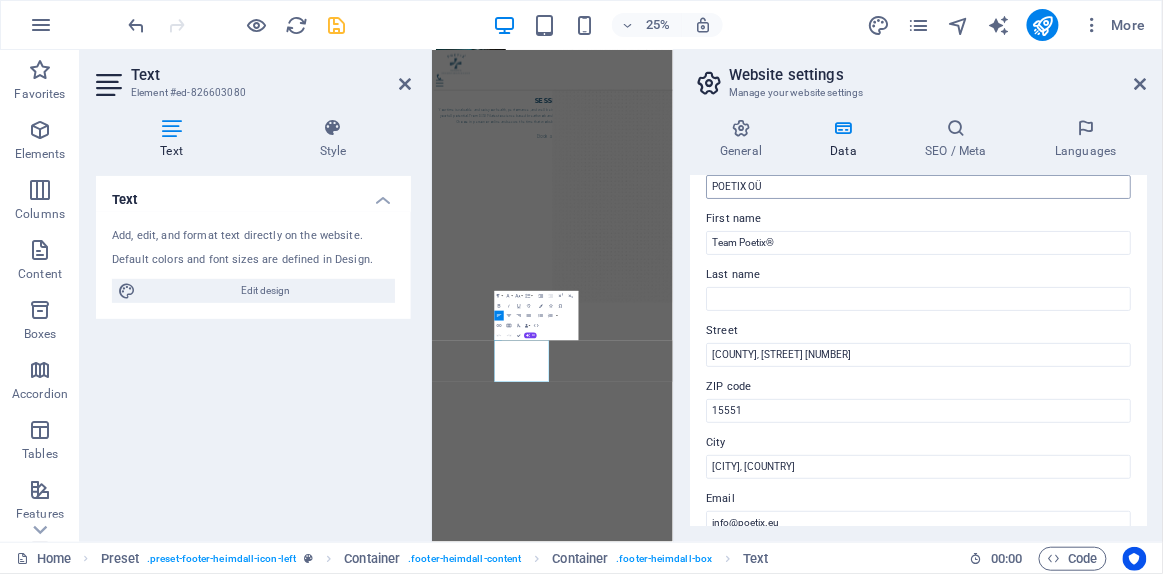 scroll, scrollTop: 181, scrollLeft: 0, axis: vertical 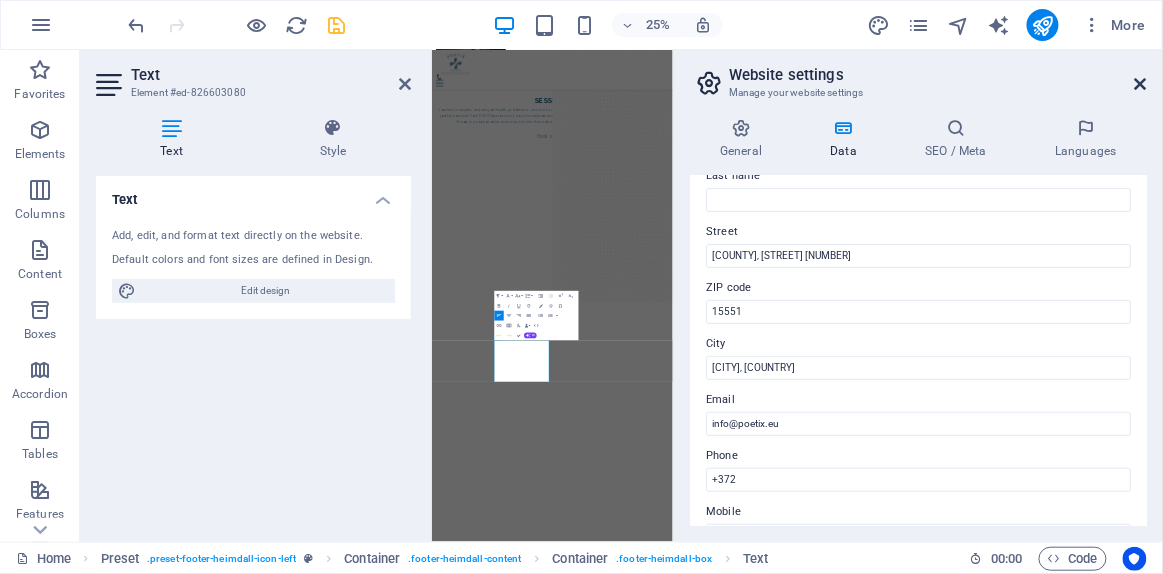click at bounding box center (1141, 84) 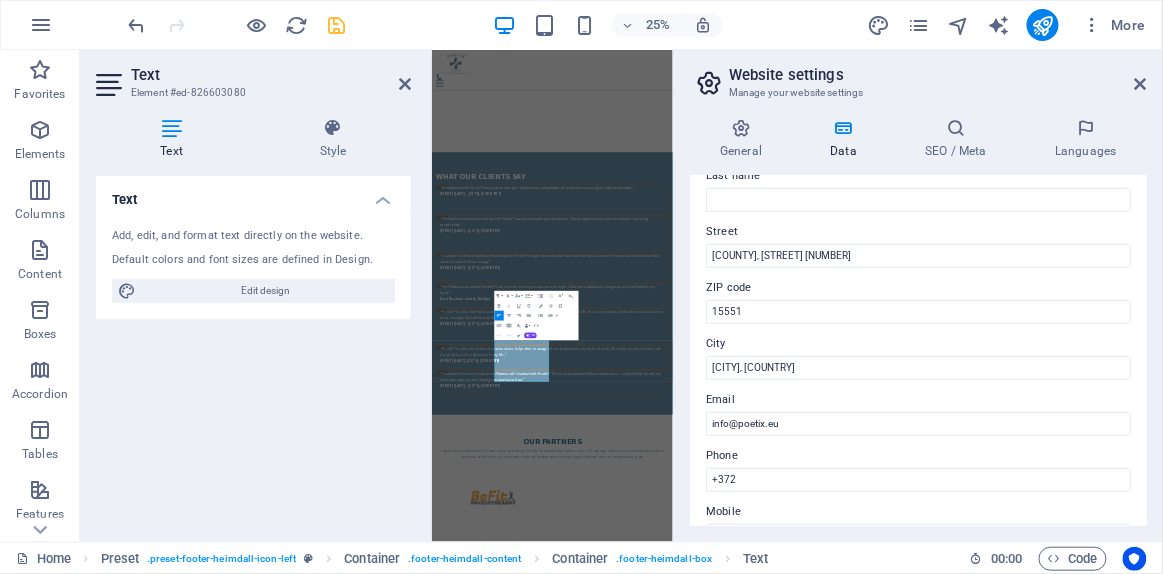 scroll, scrollTop: 4907, scrollLeft: 0, axis: vertical 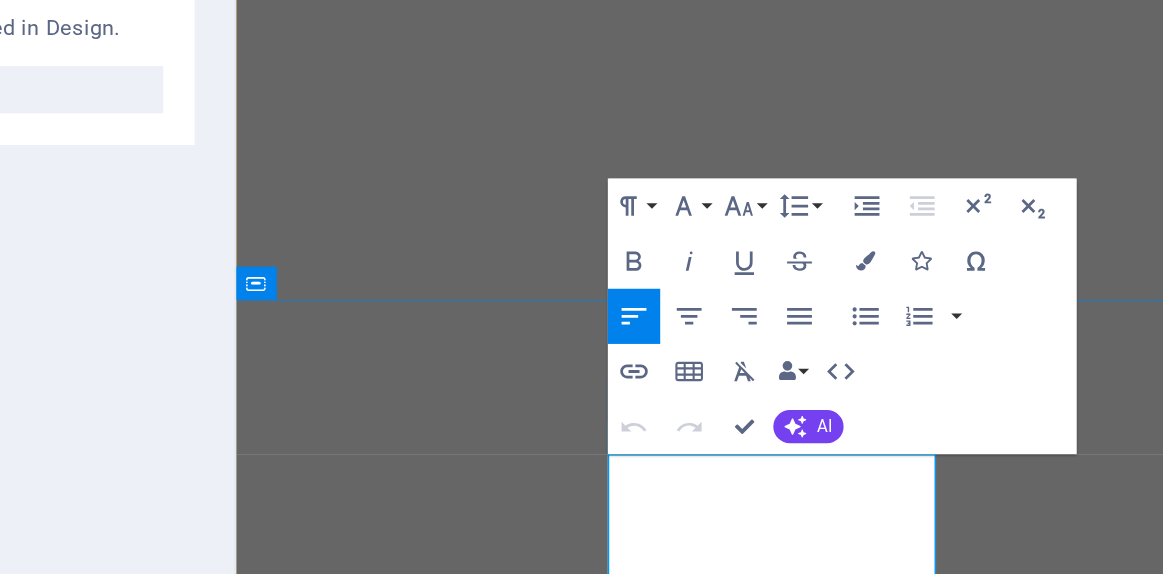 click on "wp+90 530 333 53 02" 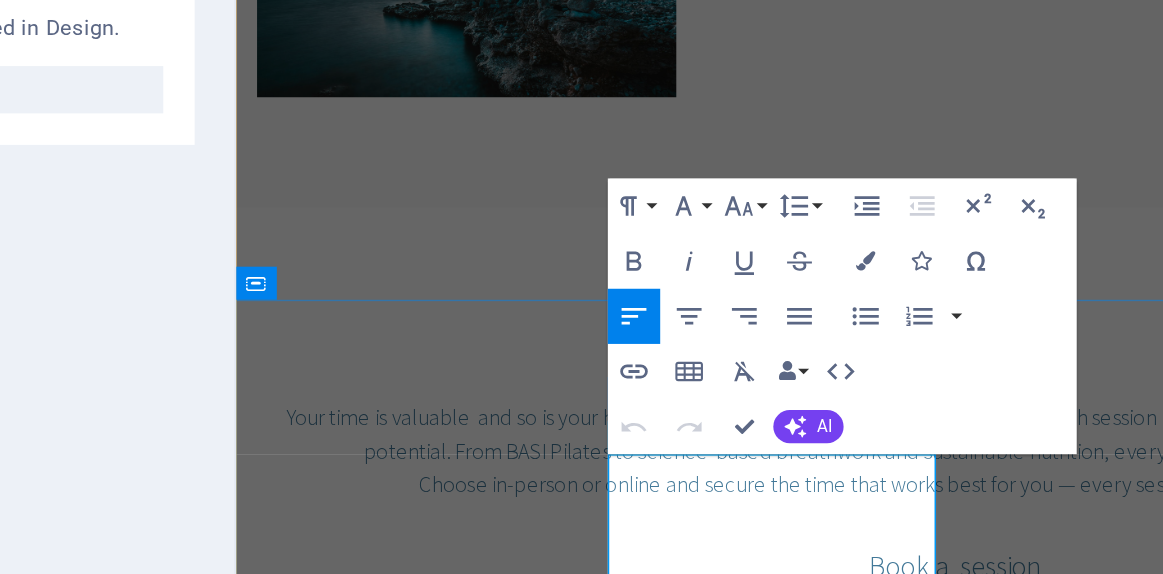 scroll, scrollTop: 5172, scrollLeft: 0, axis: vertical 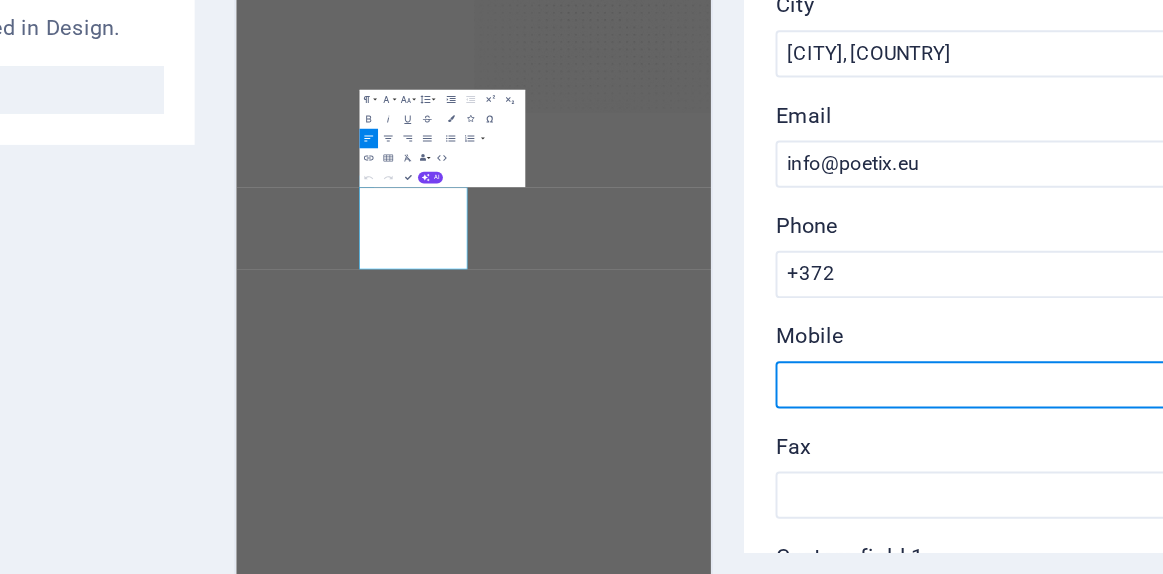 click on "Mobile" at bounding box center (918, 441) 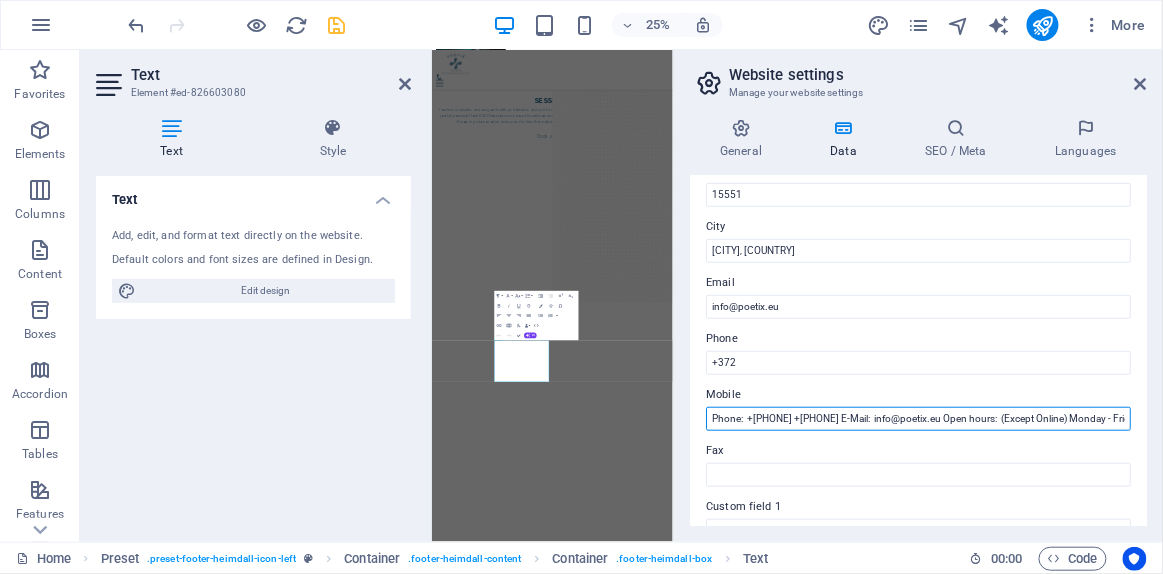 scroll, scrollTop: 337, scrollLeft: 0, axis: vertical 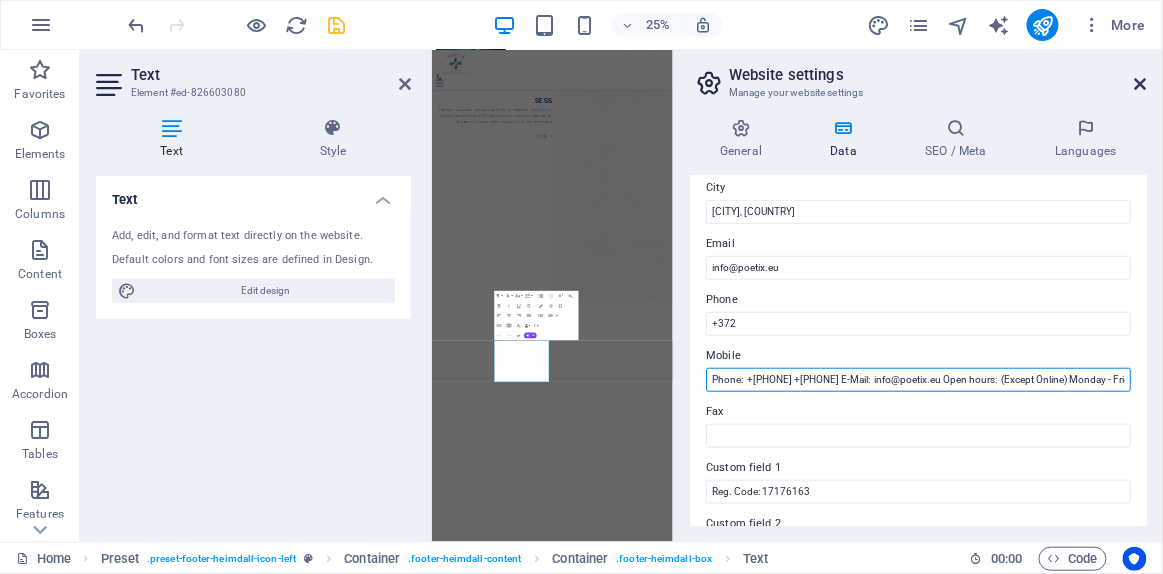 type on "[PHONE]" 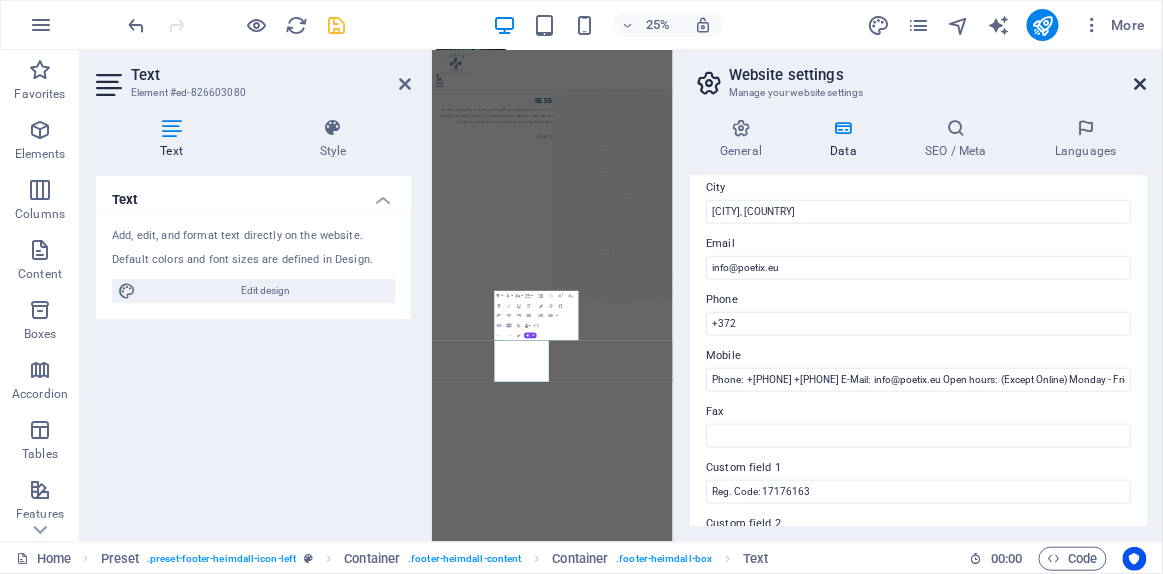 click at bounding box center [1141, 84] 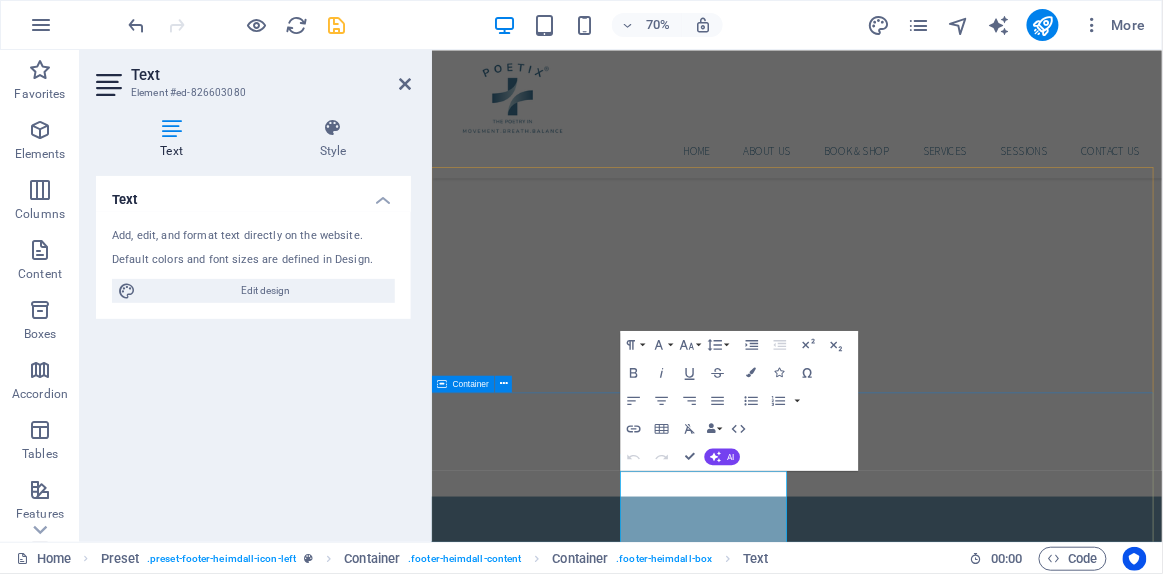 scroll, scrollTop: 5089, scrollLeft: 0, axis: vertical 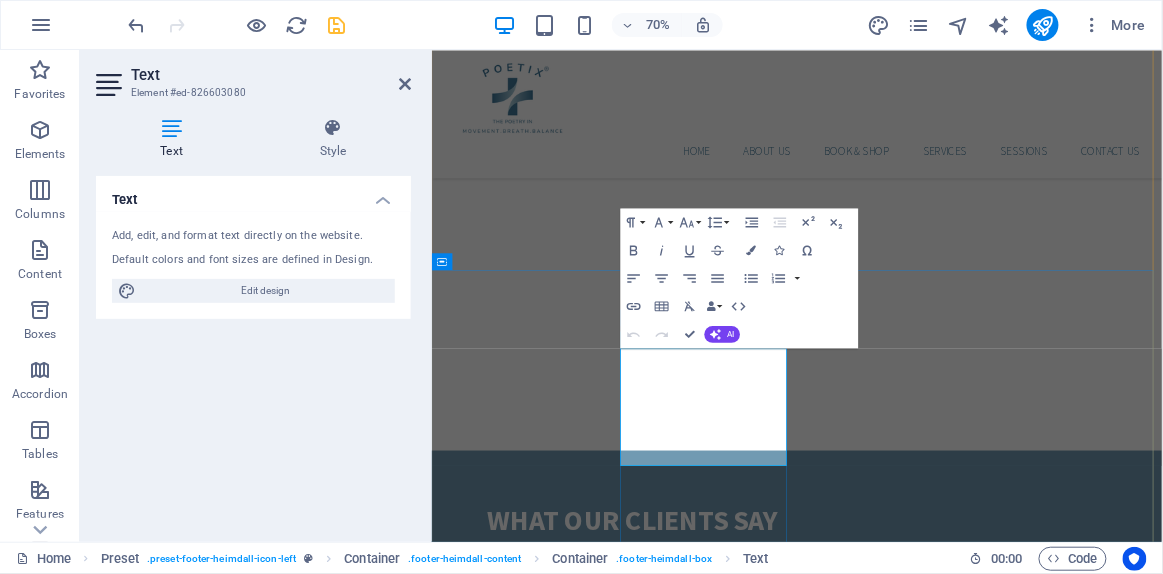 click on "+372" 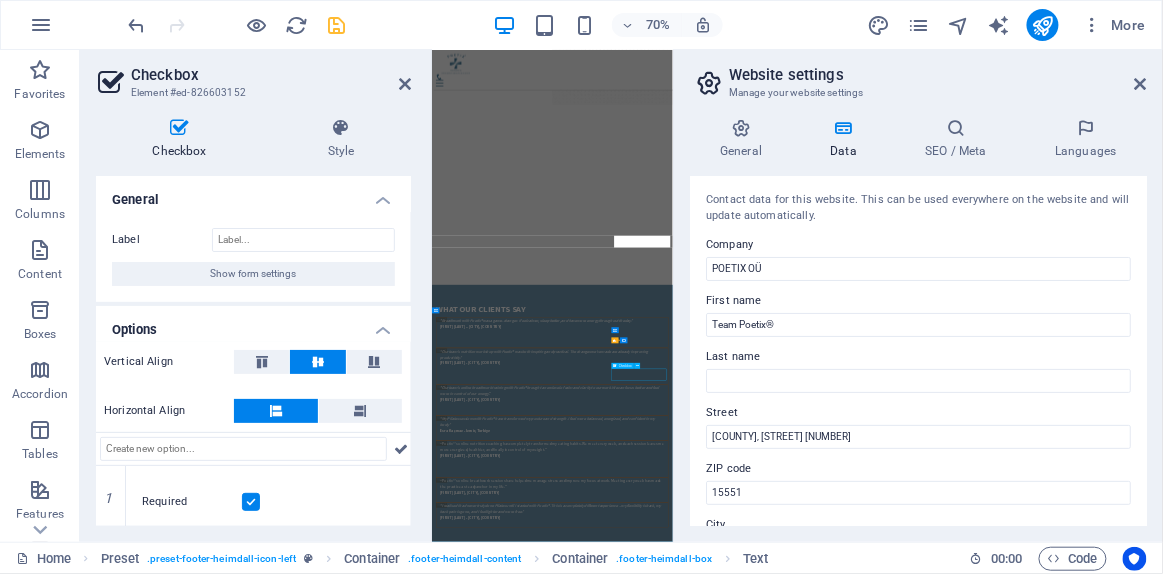 scroll, scrollTop: 5172, scrollLeft: 0, axis: vertical 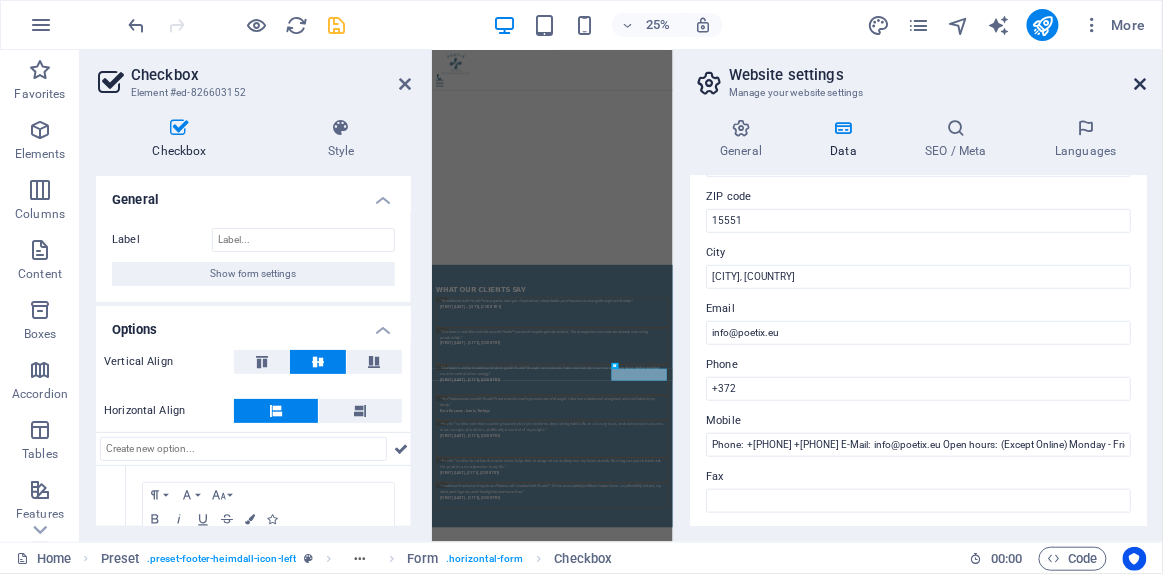 click at bounding box center (1141, 84) 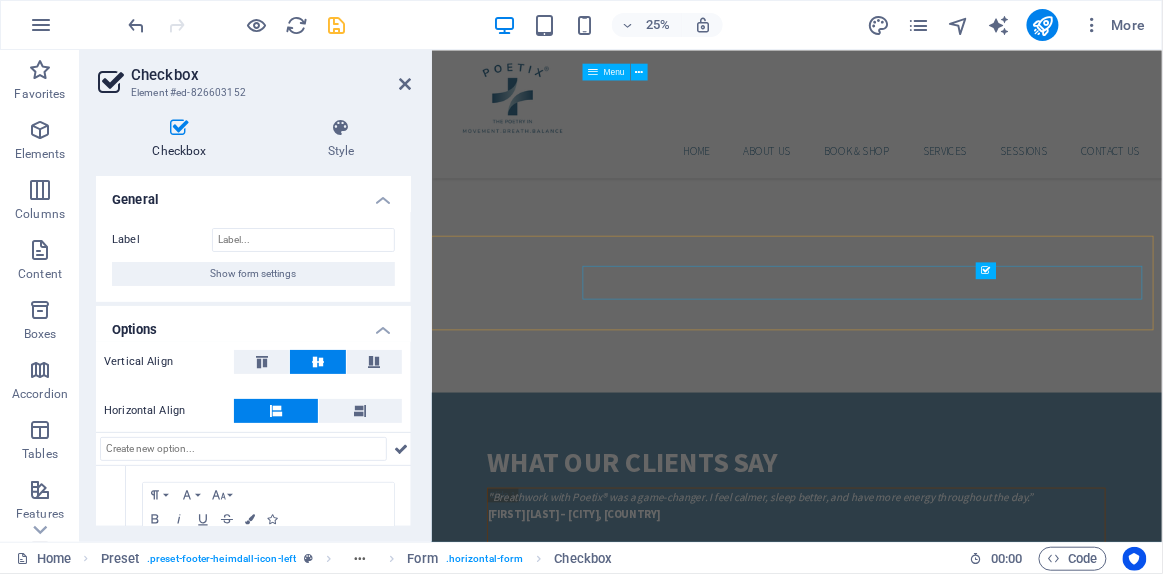 scroll, scrollTop: 5281, scrollLeft: 0, axis: vertical 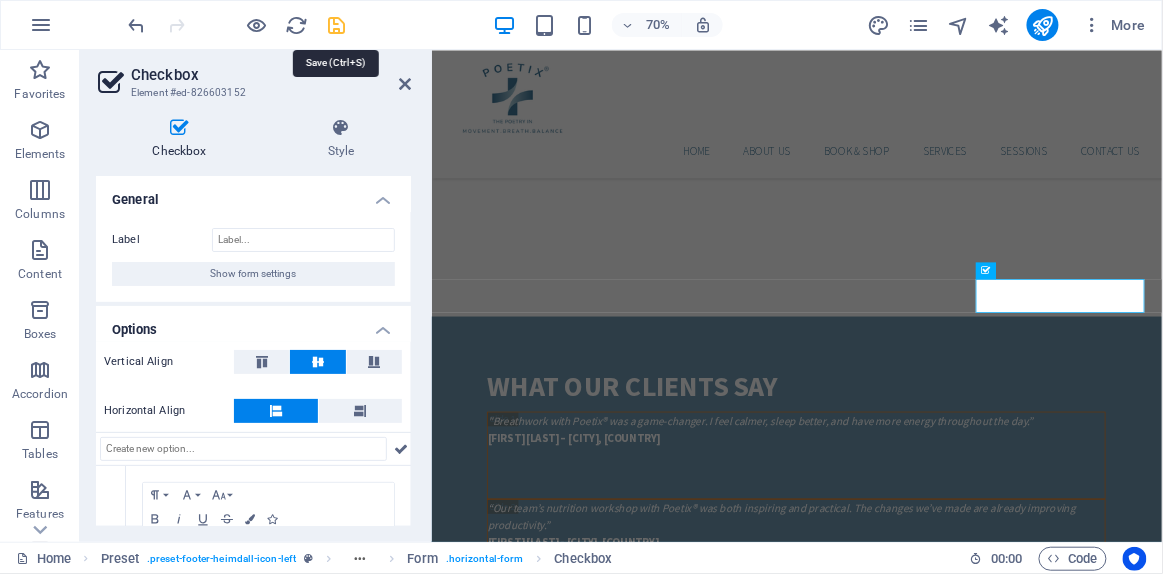 click at bounding box center [337, 25] 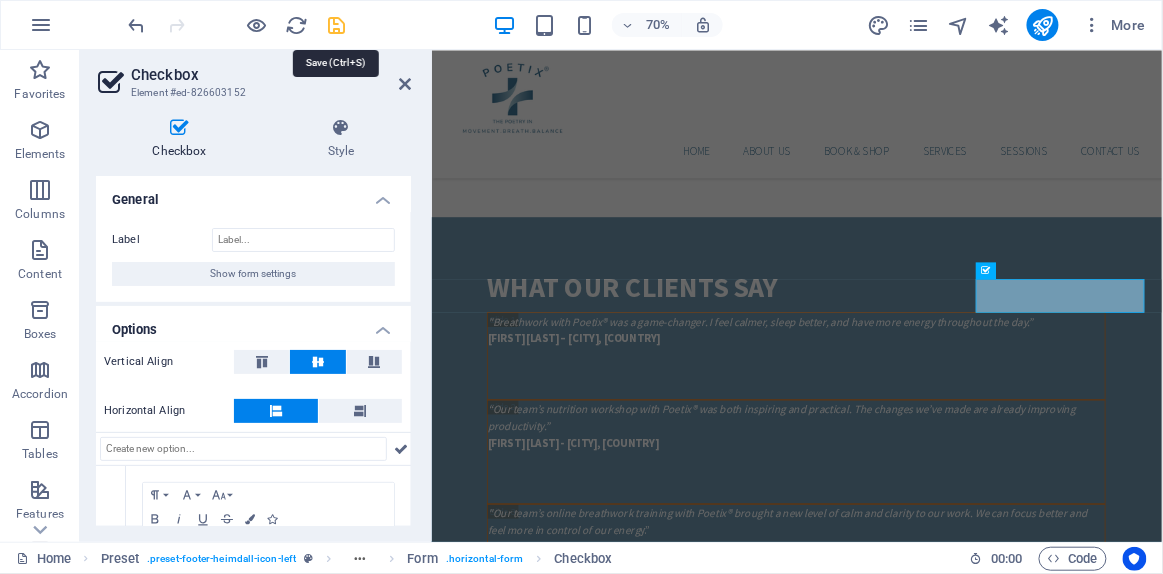 scroll, scrollTop: 5166, scrollLeft: 0, axis: vertical 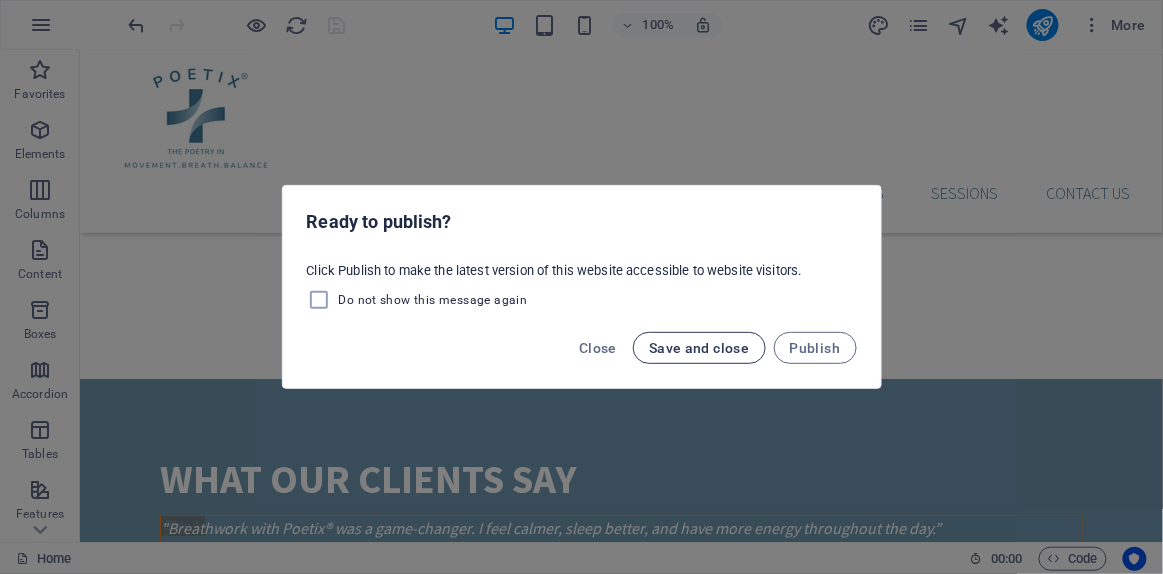 click on "Save and close" at bounding box center [699, 348] 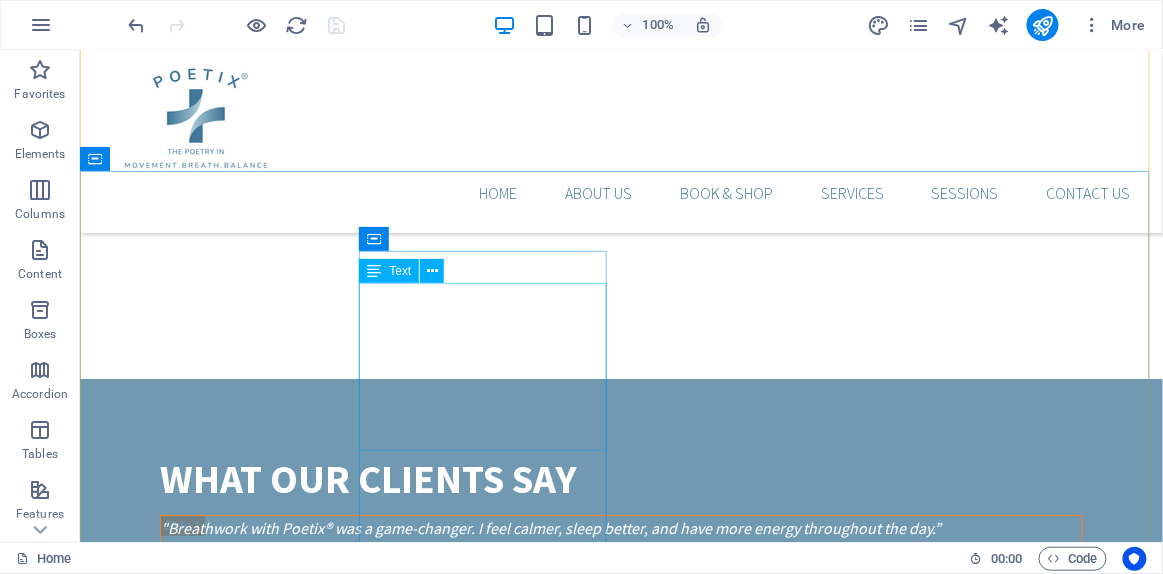 click on "Phone:  +372 +372 E-Mail:  info@poetix.eu Open hours:  (Except Online) Monday - Friday: 8am - 5pm" at bounding box center [220, 3189] 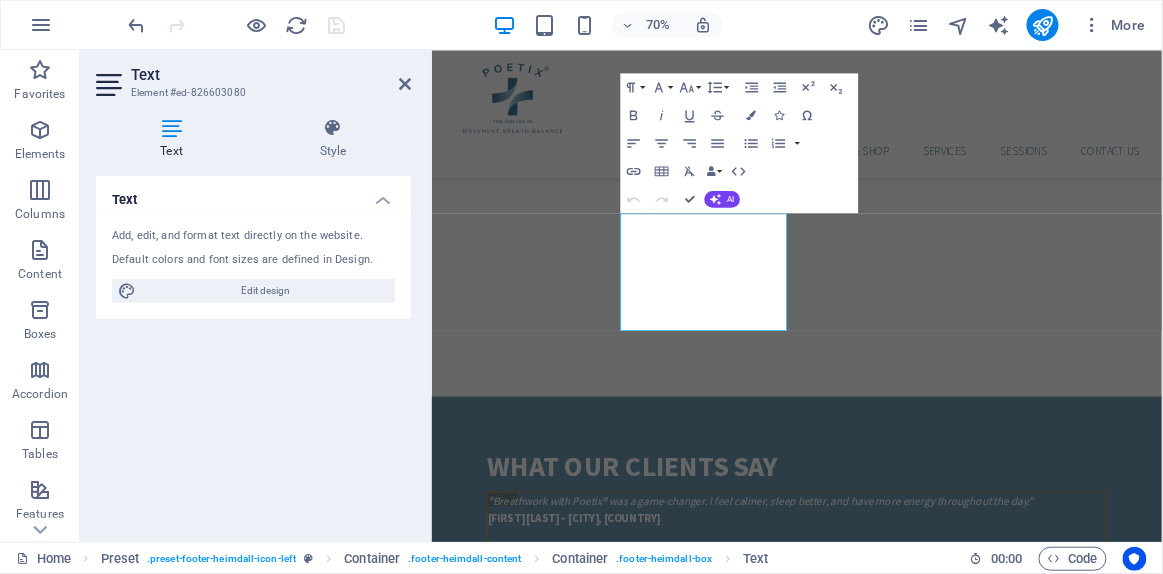scroll, scrollTop: 5281, scrollLeft: 0, axis: vertical 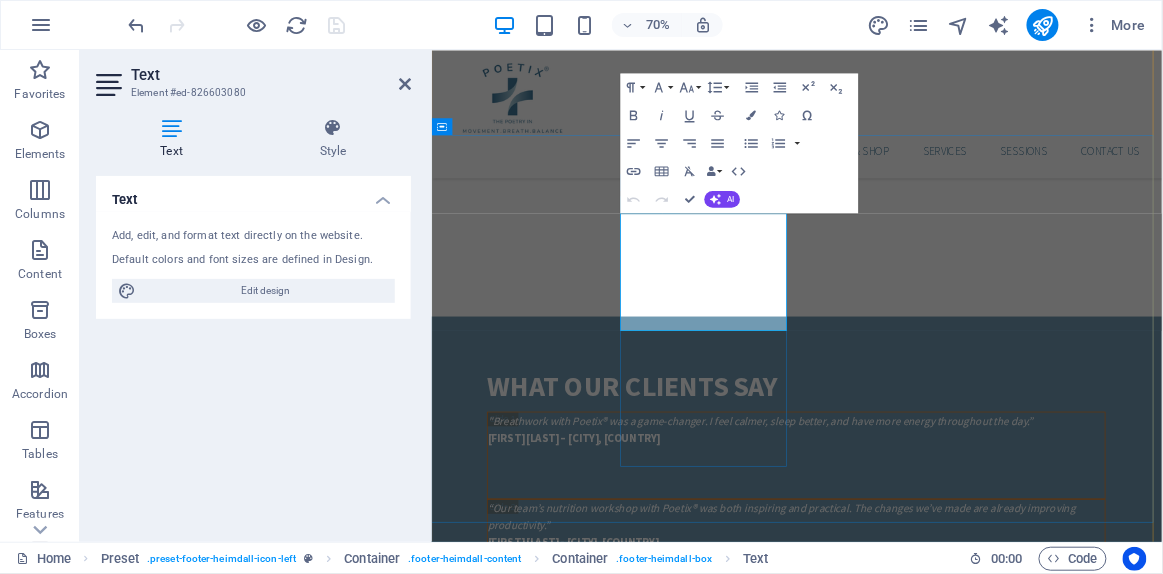 click on "+372" 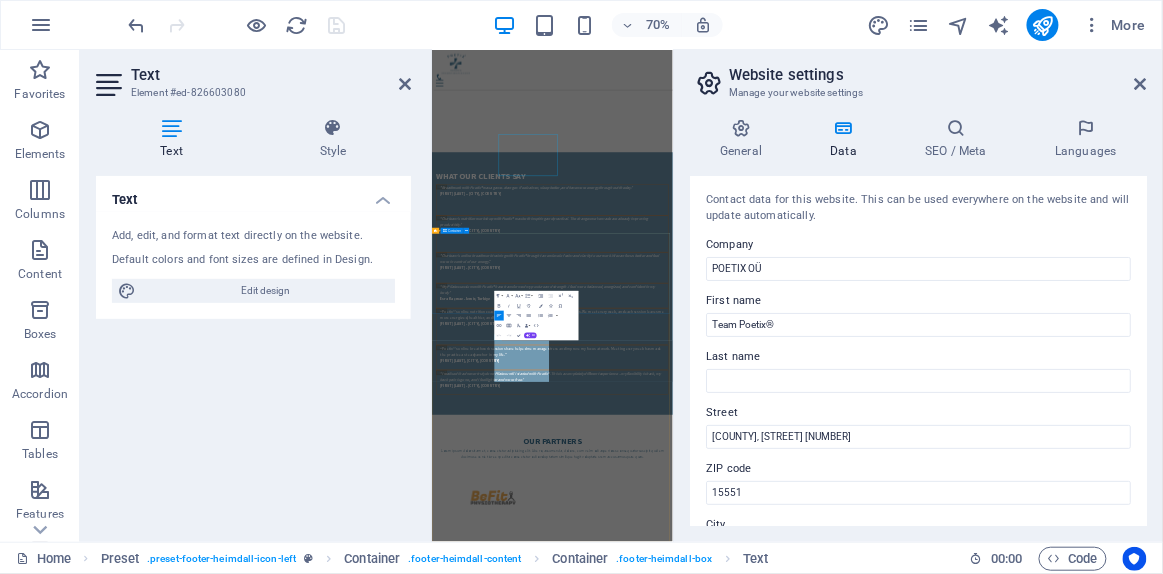 click on "Start Thriving Now Reset your pace. Silence the distractions. Step forward into a vibrant life where your mind and body thrive together every day. Speak To Our Team     +372 Reserve Your Spot    RESERVE YOUR SPOT" at bounding box center (917, 3380) 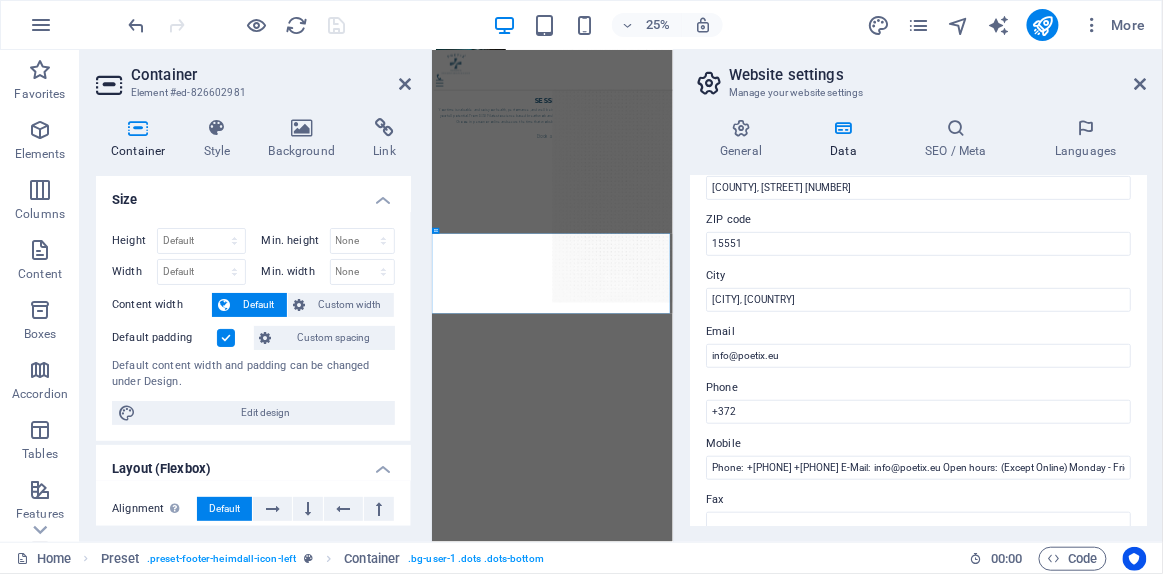 scroll, scrollTop: 272, scrollLeft: 0, axis: vertical 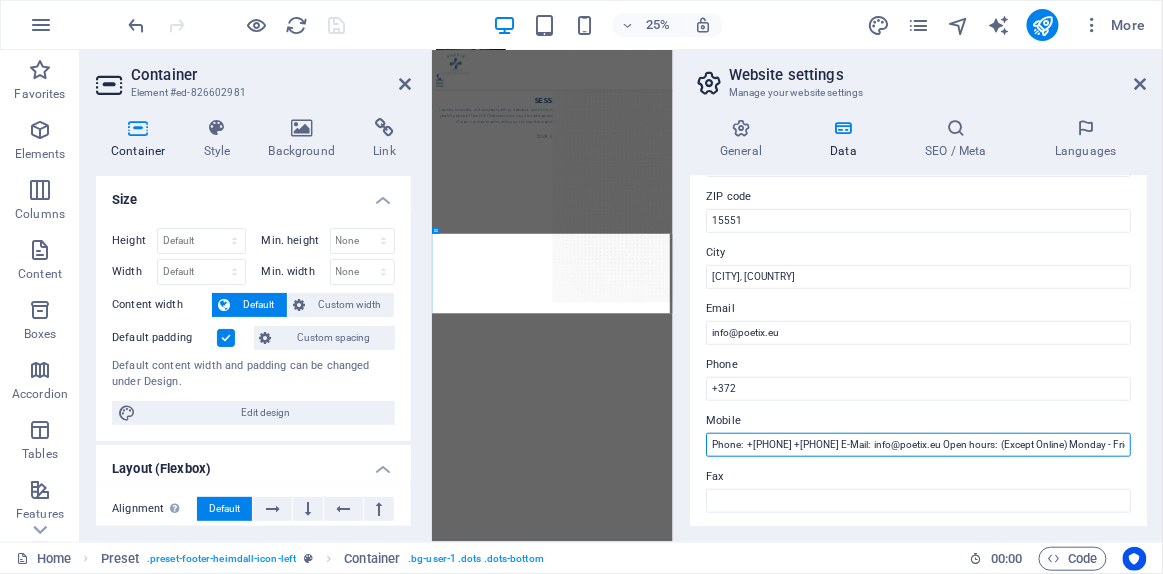click on "[PHONE]" at bounding box center (918, 445) 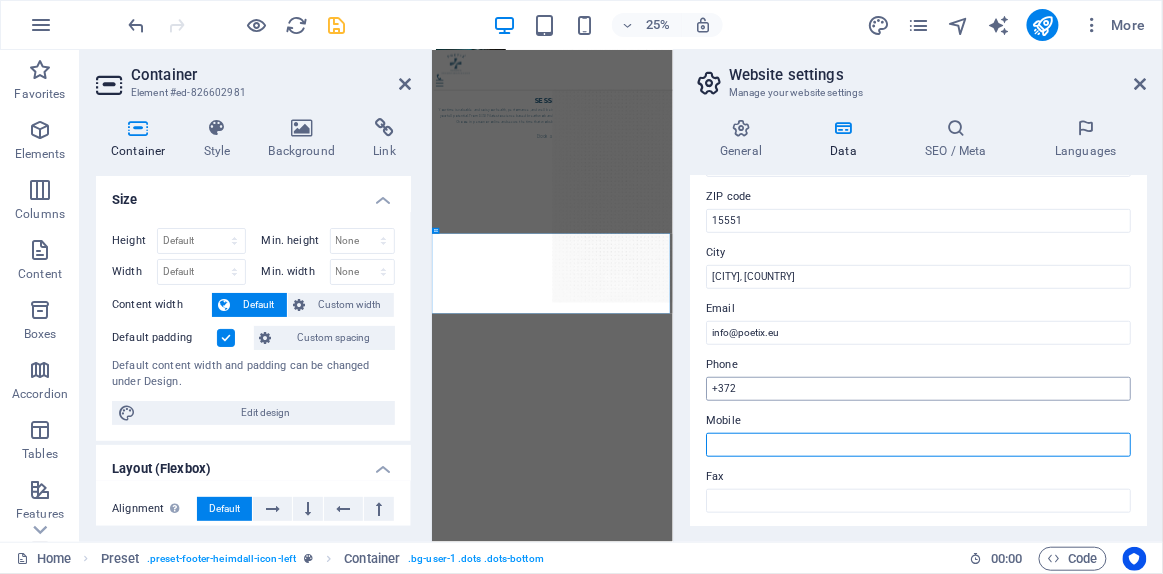 type 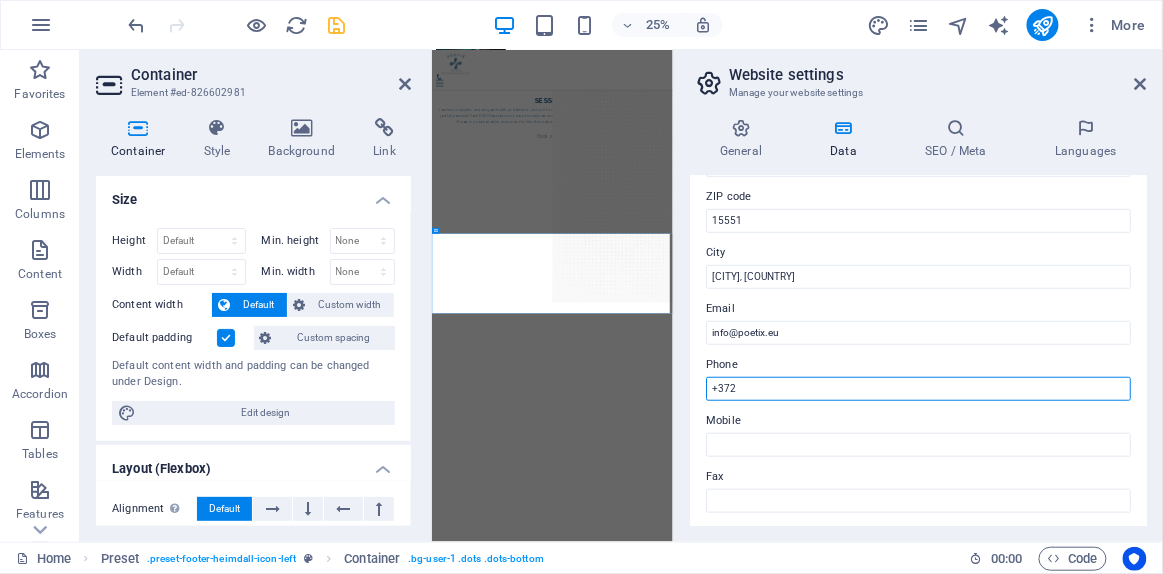 drag, startPoint x: 736, startPoint y: 389, endPoint x: 715, endPoint y: 391, distance: 21.095022 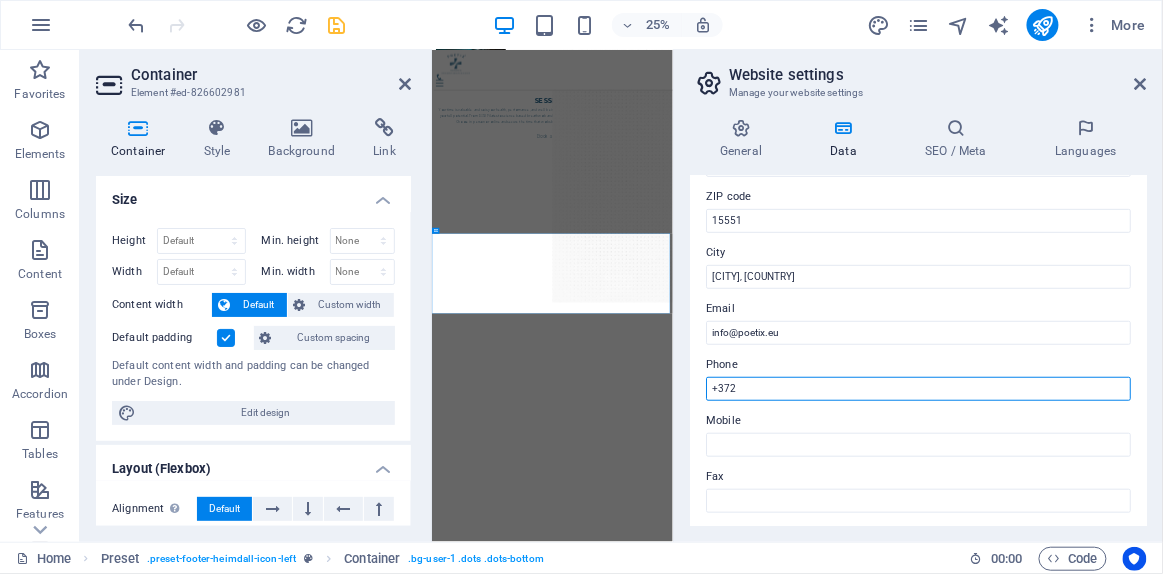 click on "+372" at bounding box center [918, 389] 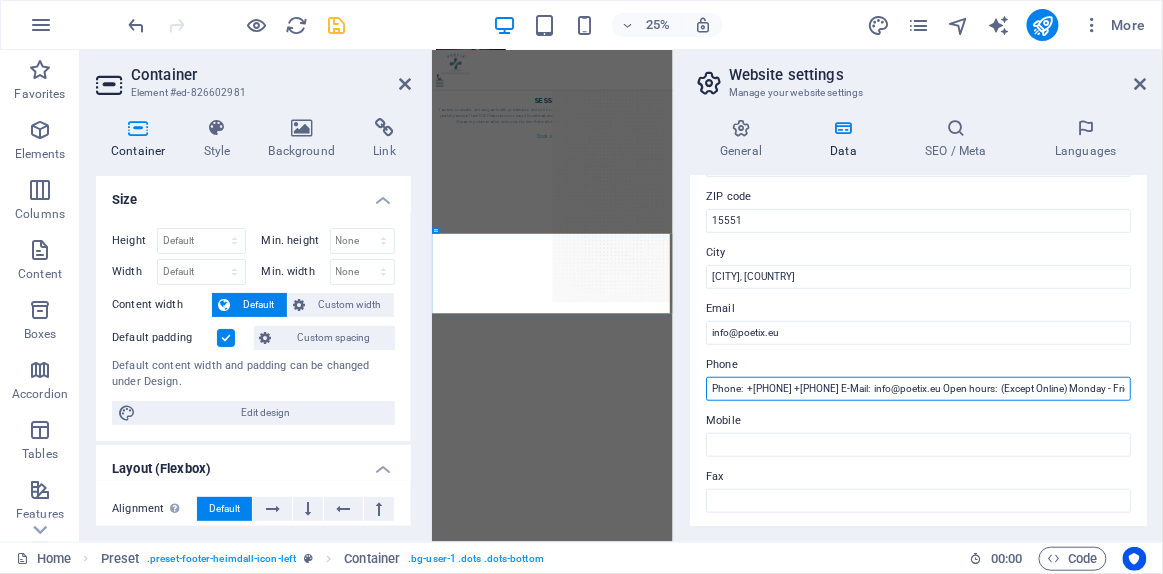 type on "[PHONE]" 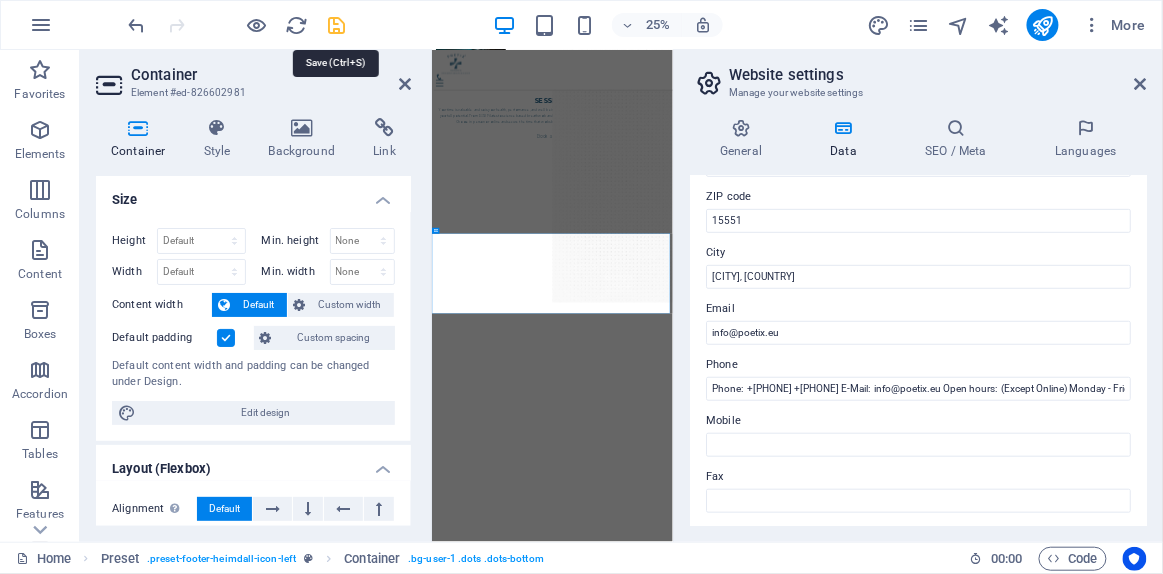 click at bounding box center (337, 25) 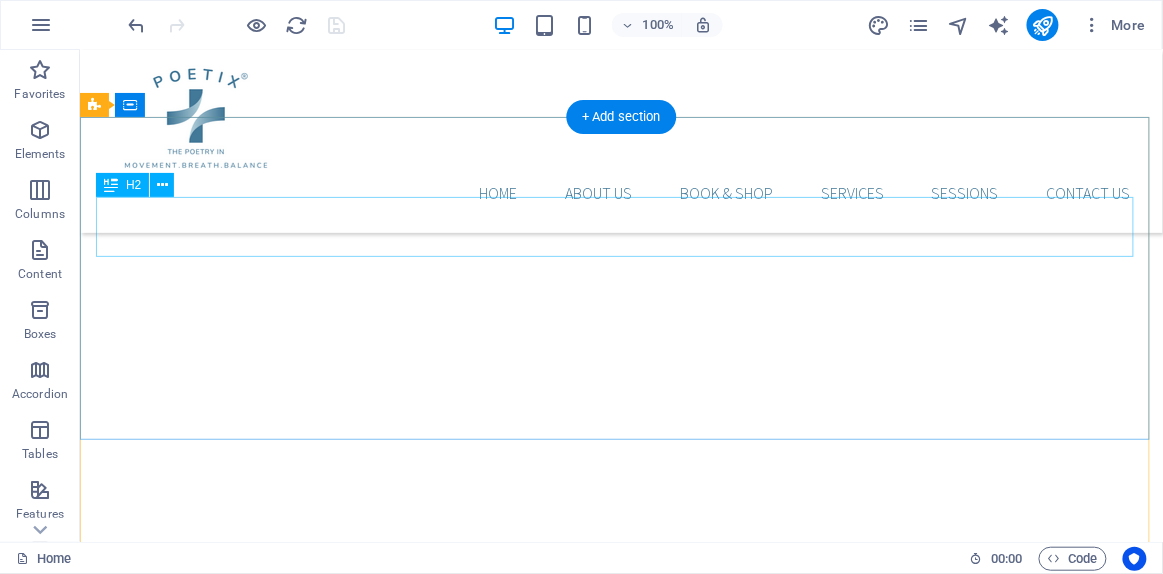 scroll, scrollTop: 4770, scrollLeft: 0, axis: vertical 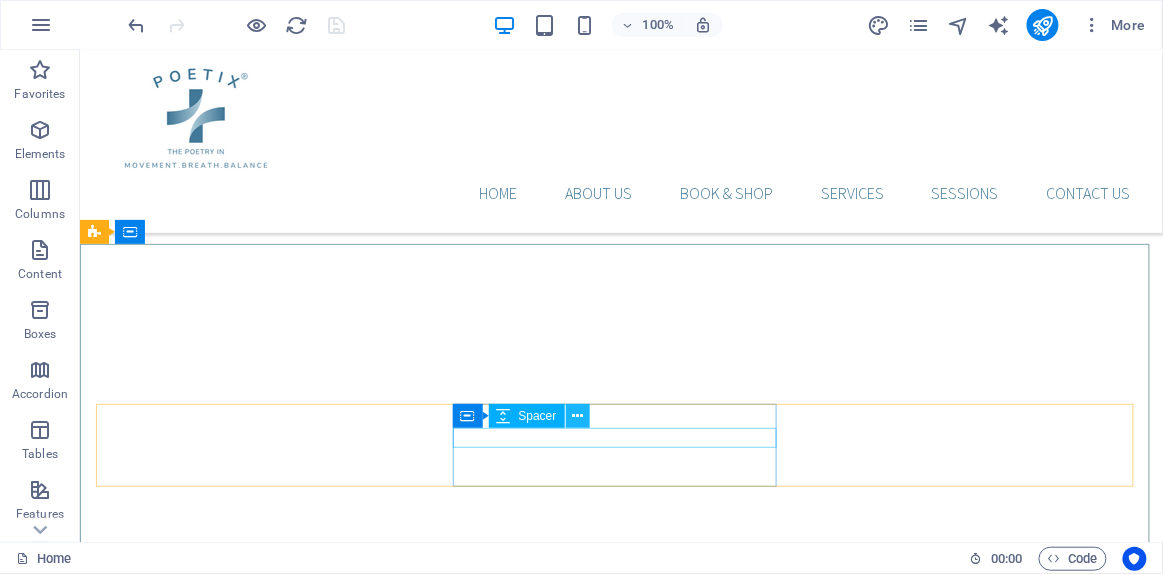 click at bounding box center [578, 416] 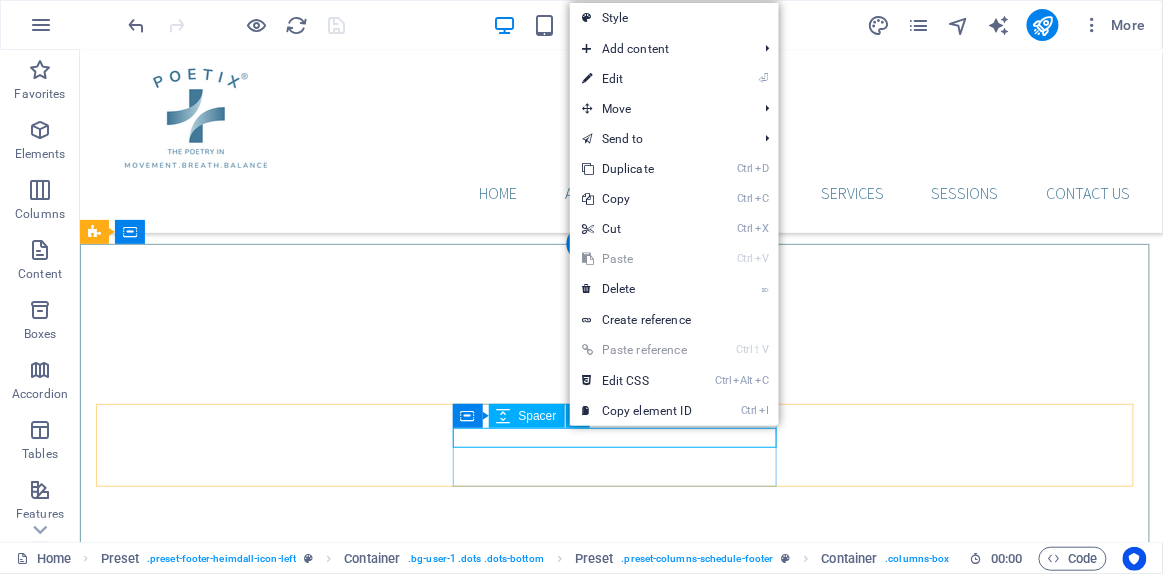 click at bounding box center [620, 2960] 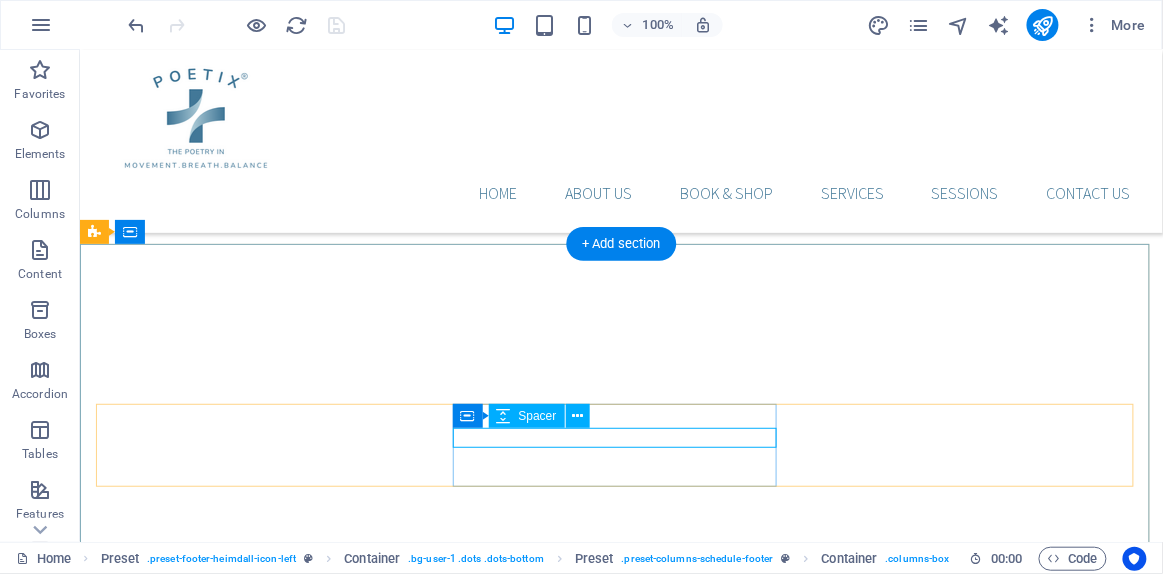 click at bounding box center (620, 2960) 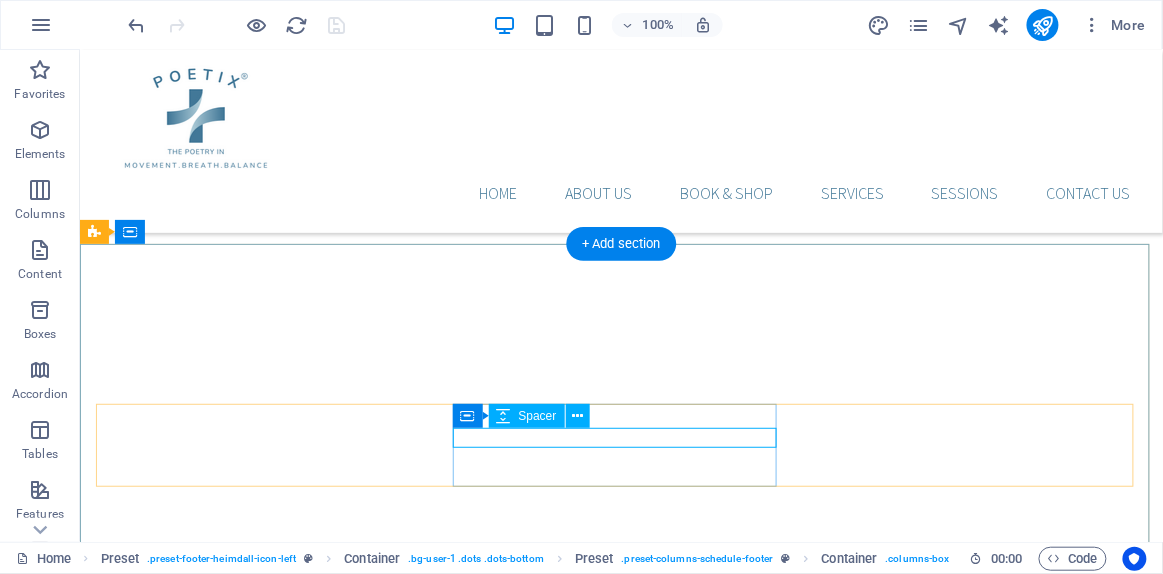 scroll, scrollTop: 4890, scrollLeft: 0, axis: vertical 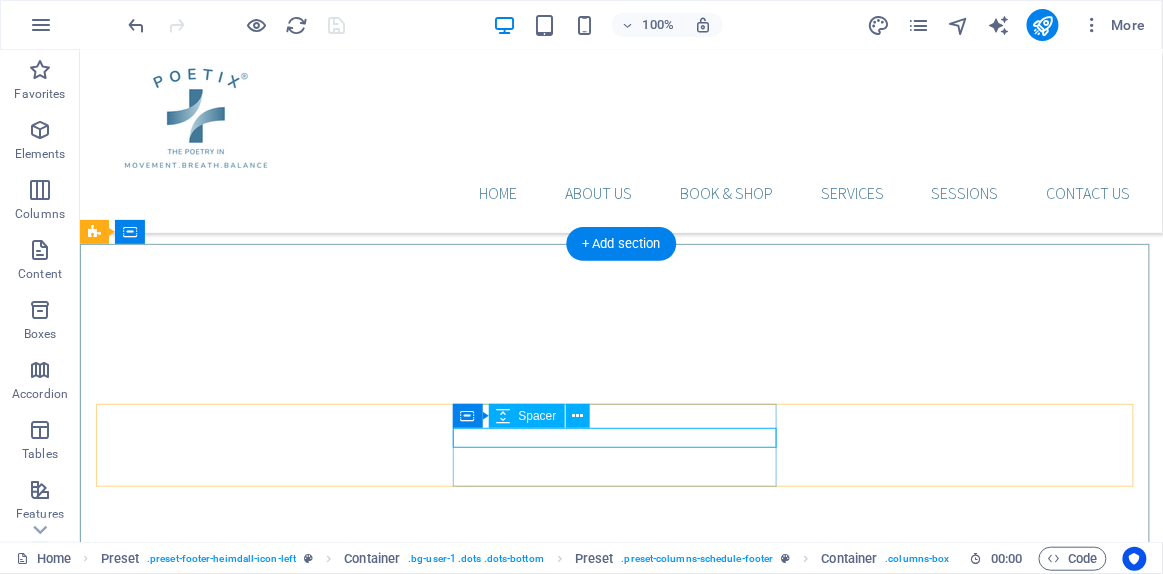 select on "px" 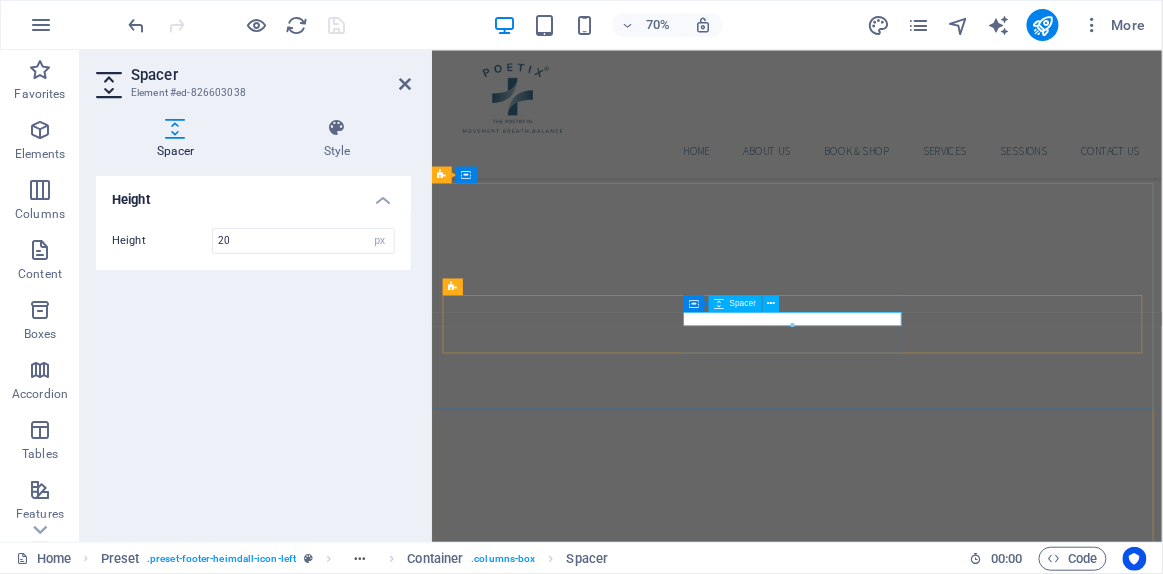 click at bounding box center [953, 3008] 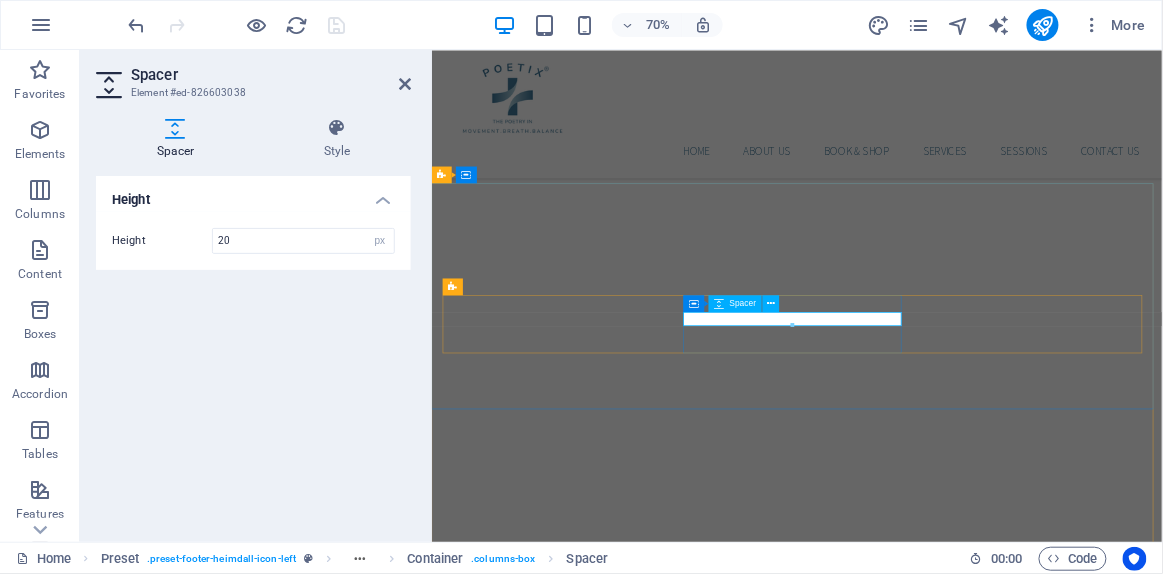 click at bounding box center (953, 3008) 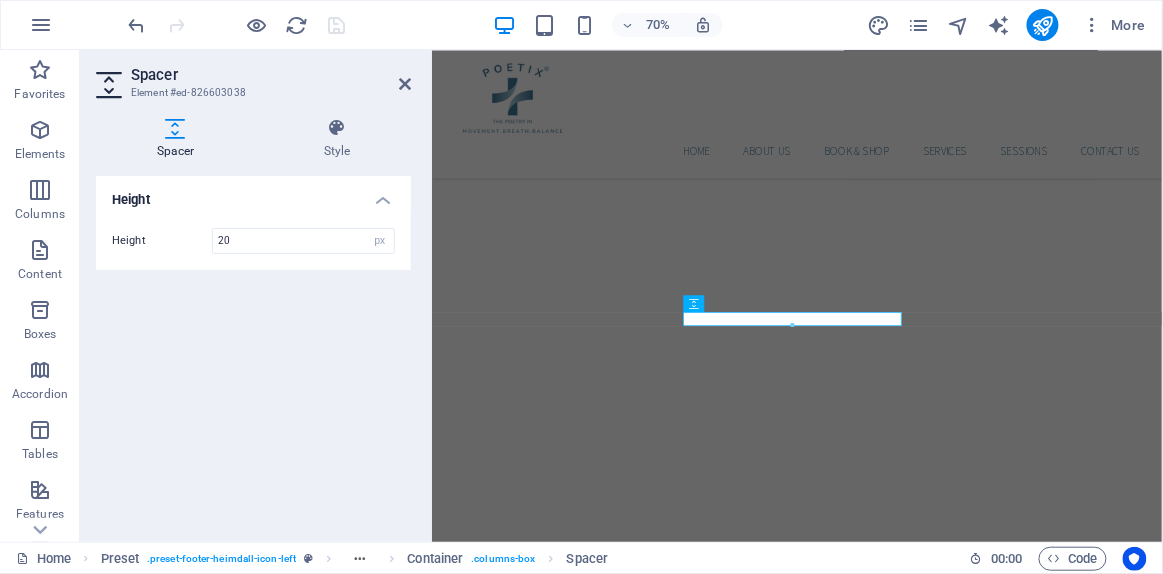click at bounding box center (793, 325) 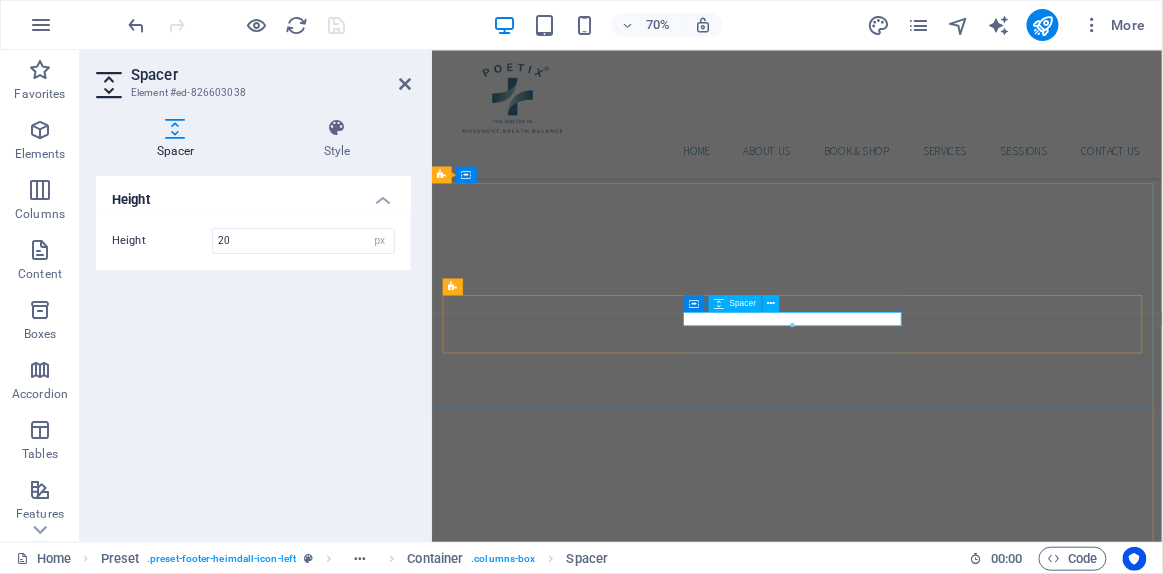 click at bounding box center (953, 3008) 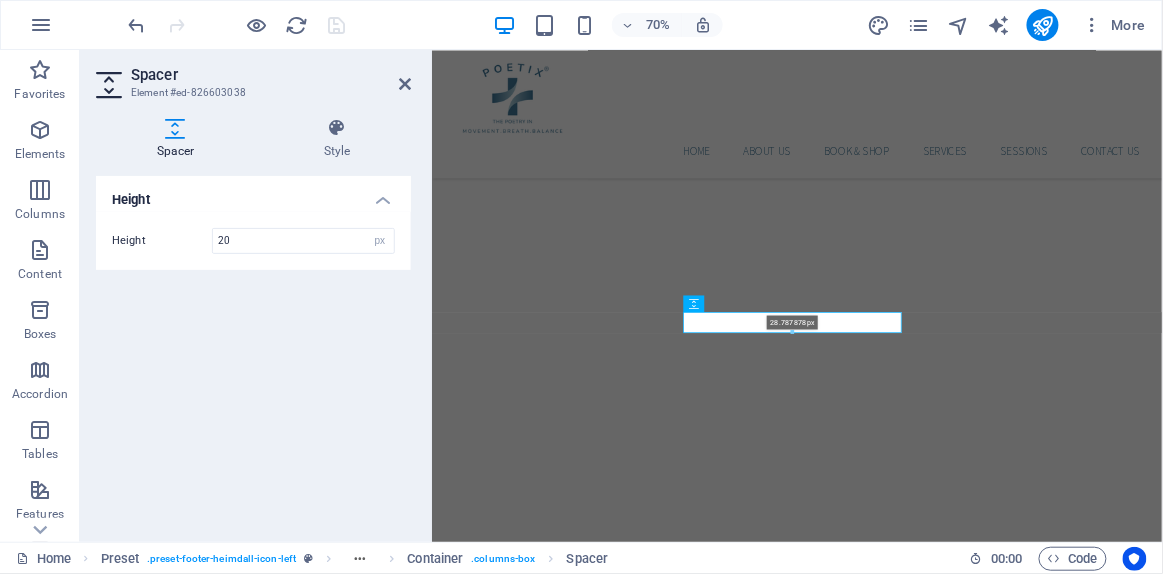 click on "28.787878px" at bounding box center [793, 322] 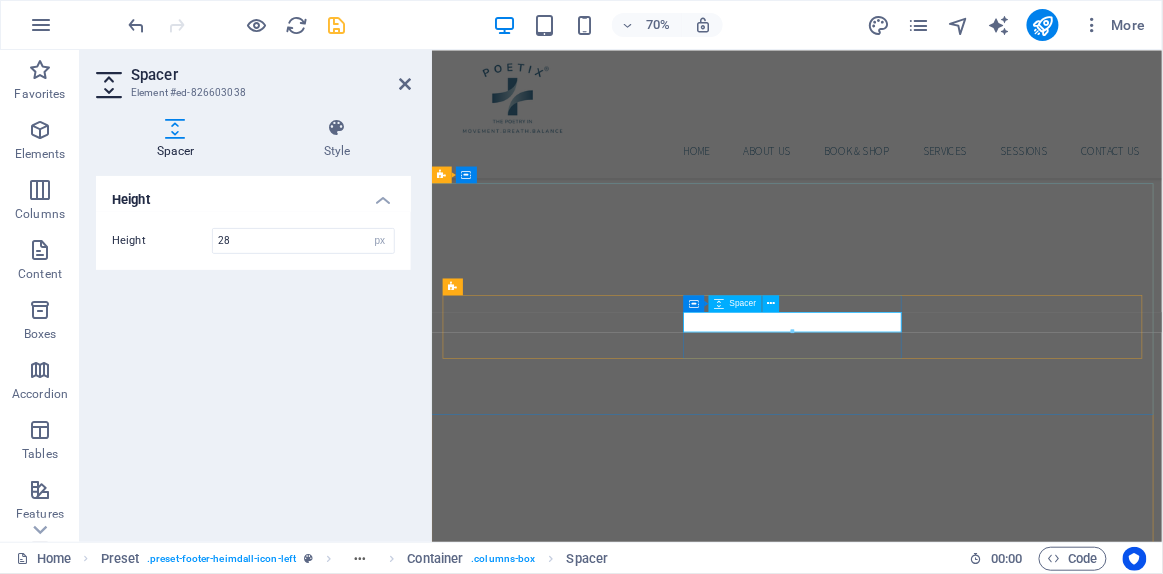 click at bounding box center [953, 3012] 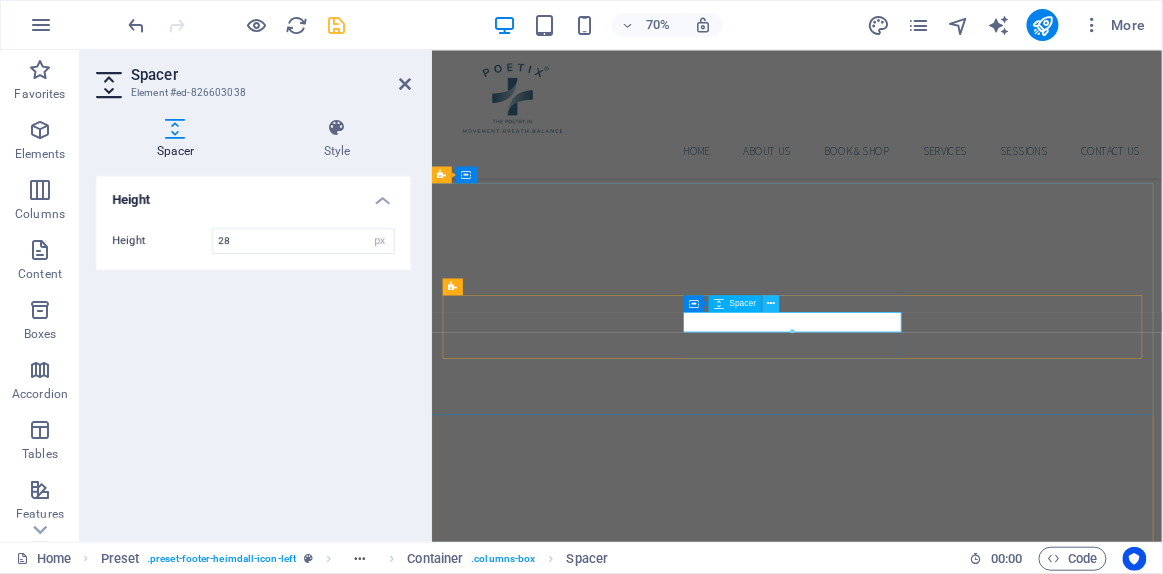 click at bounding box center (772, 303) 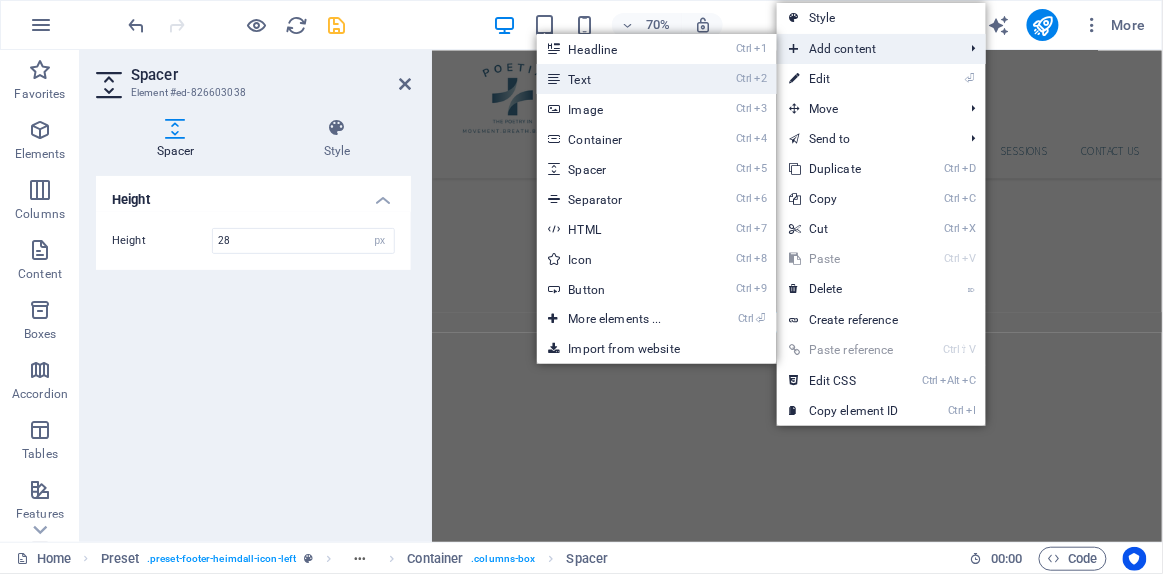 click on "Ctrl 2  Text" at bounding box center [619, 79] 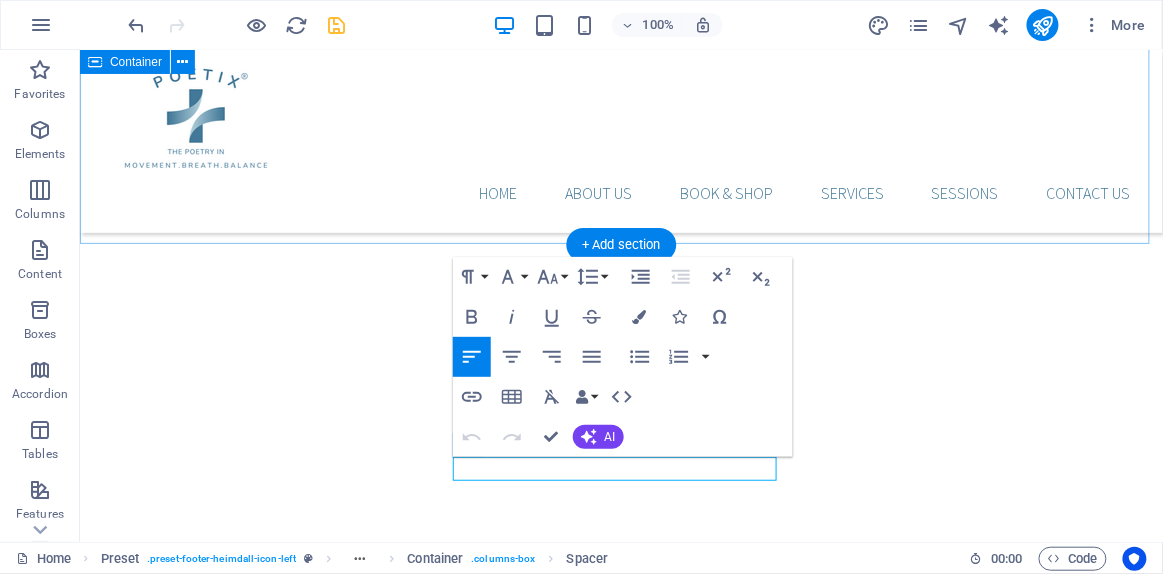 scroll, scrollTop: 4770, scrollLeft: 0, axis: vertical 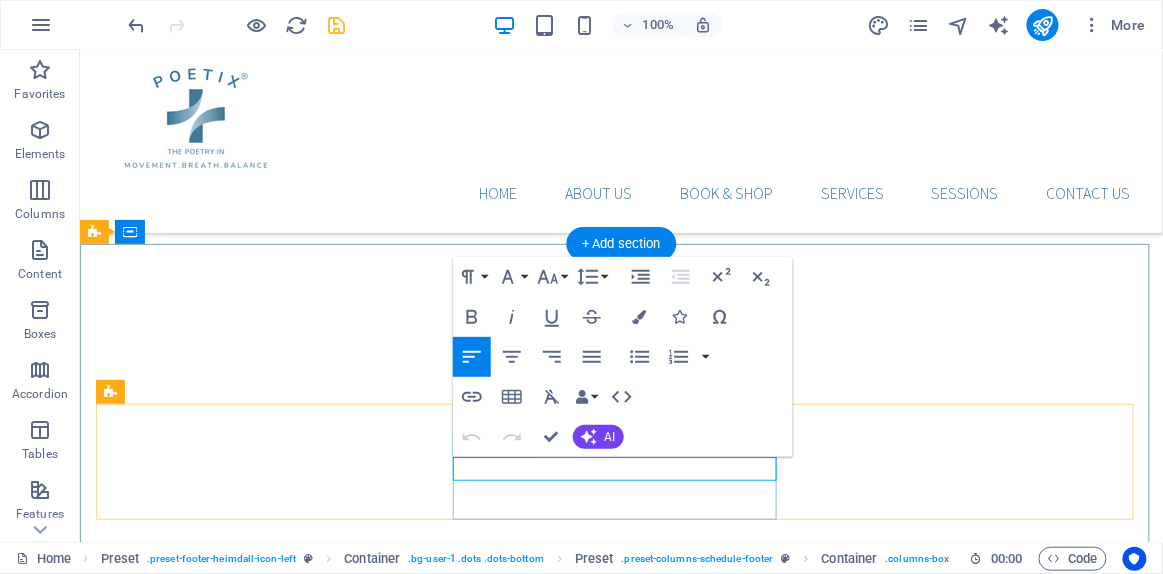 type 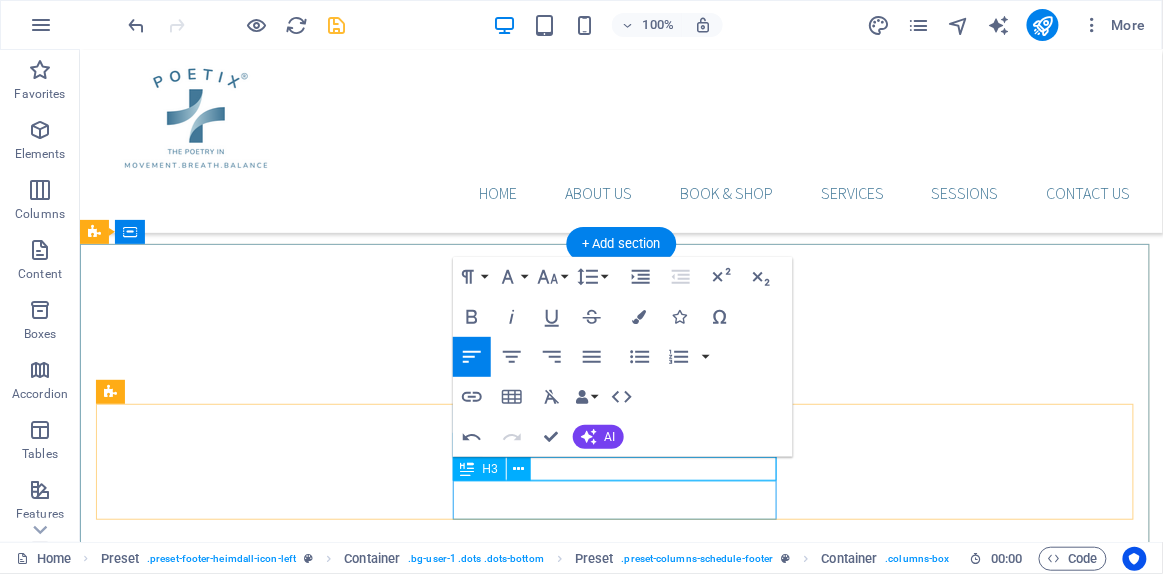 click on "[PHONE]" at bounding box center (620, 3041) 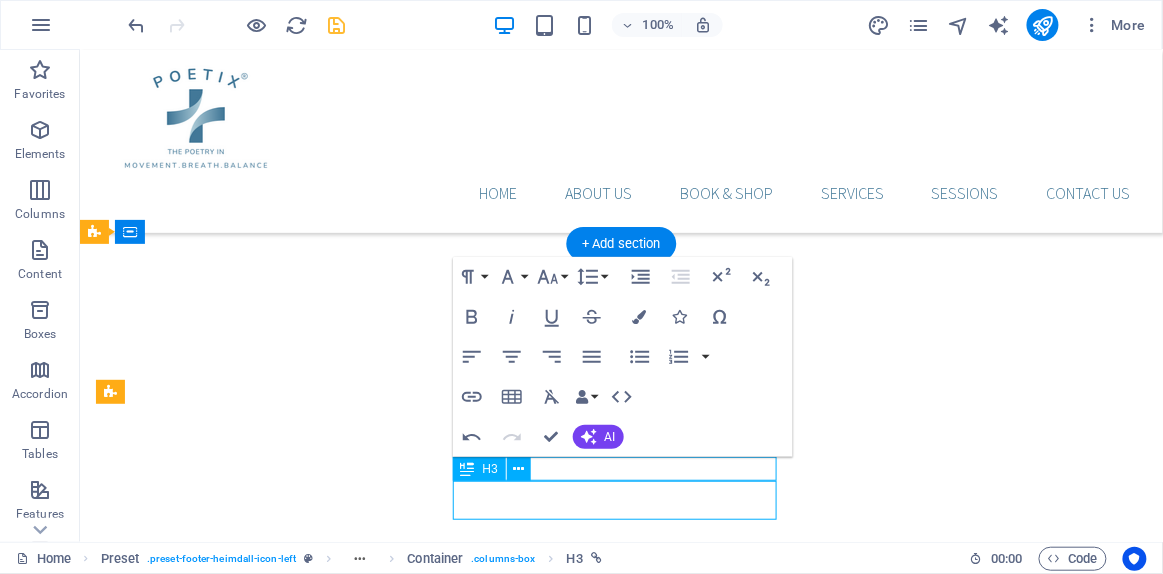 click on "[PHONE]" at bounding box center (620, 3041) 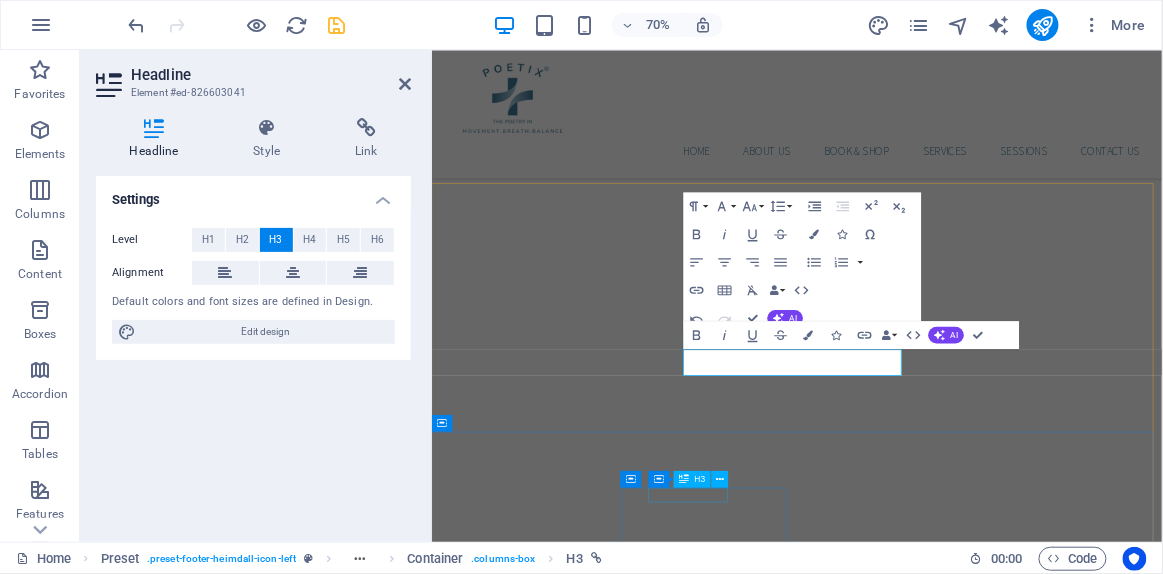 scroll, scrollTop: 4890, scrollLeft: 0, axis: vertical 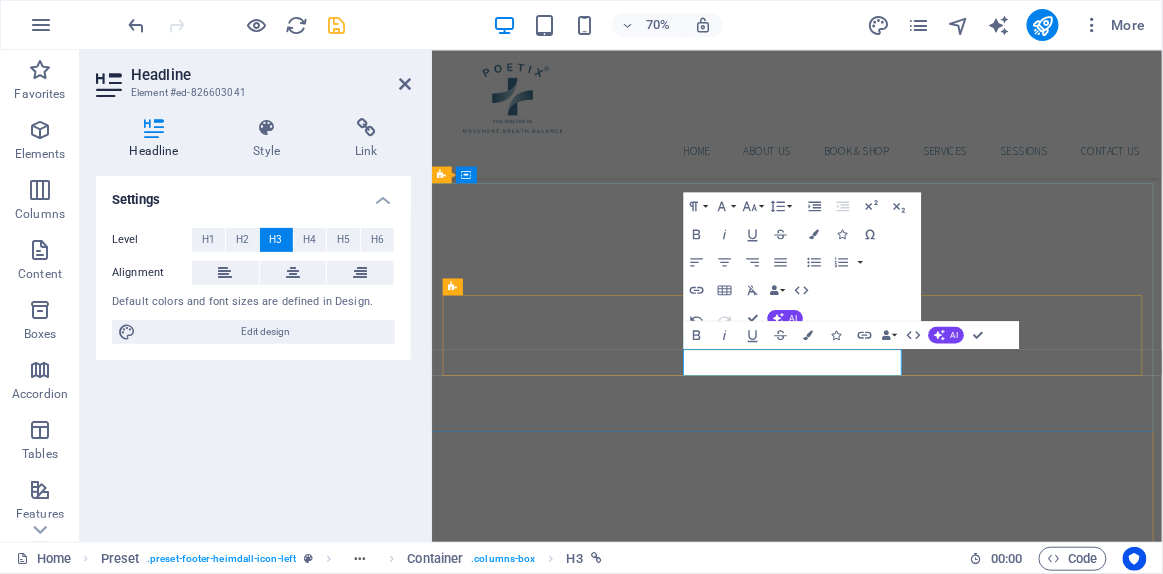 click at bounding box center [447, 3070] 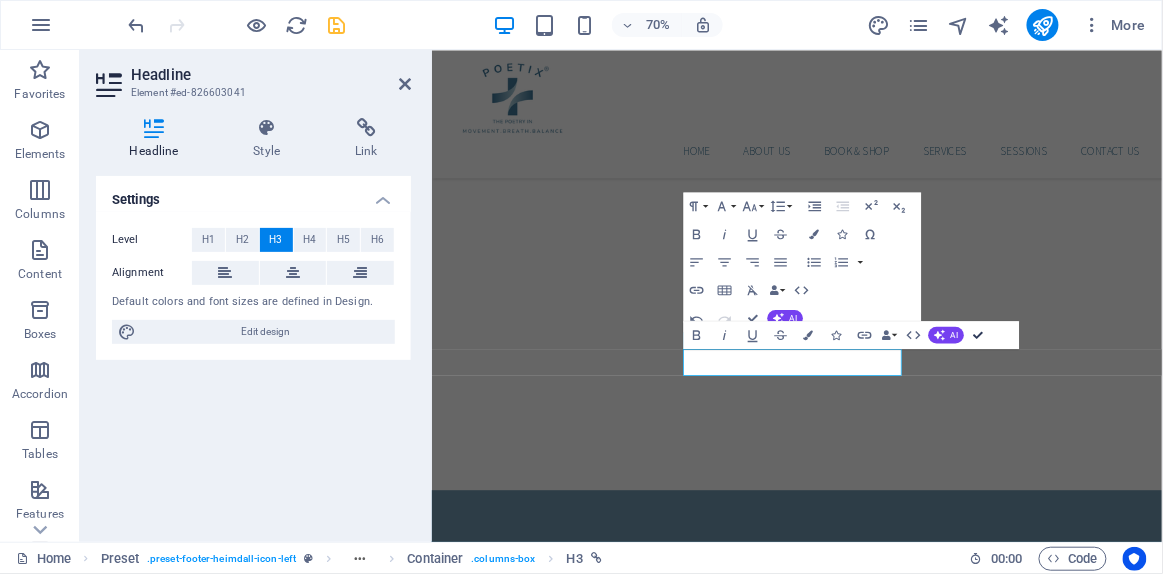 scroll, scrollTop: 4774, scrollLeft: 0, axis: vertical 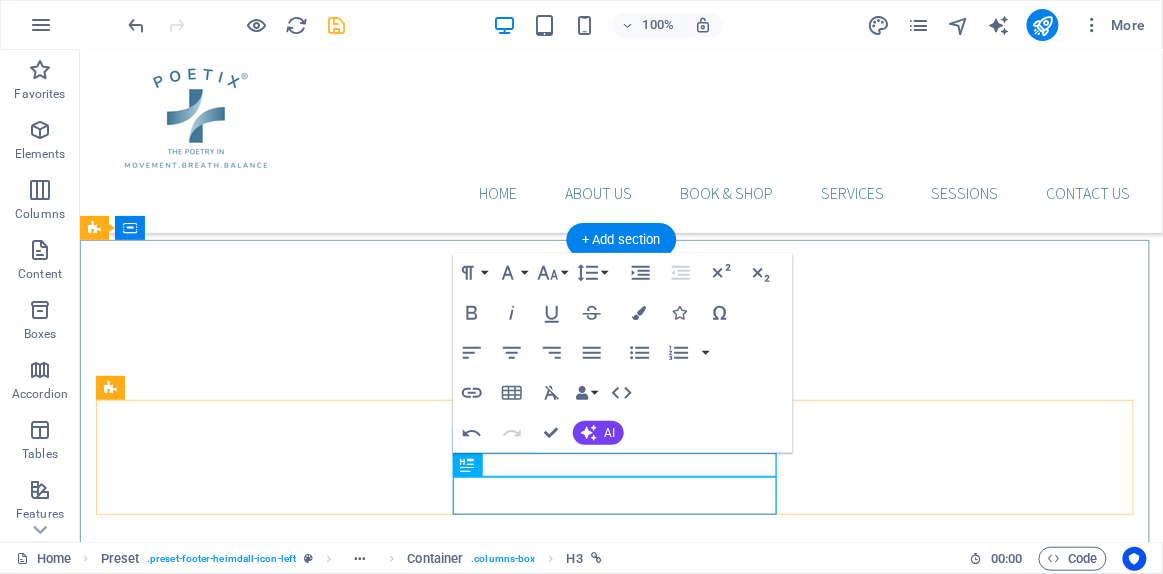 click on "​Mo ​ ​" at bounding box center (620, 2987) 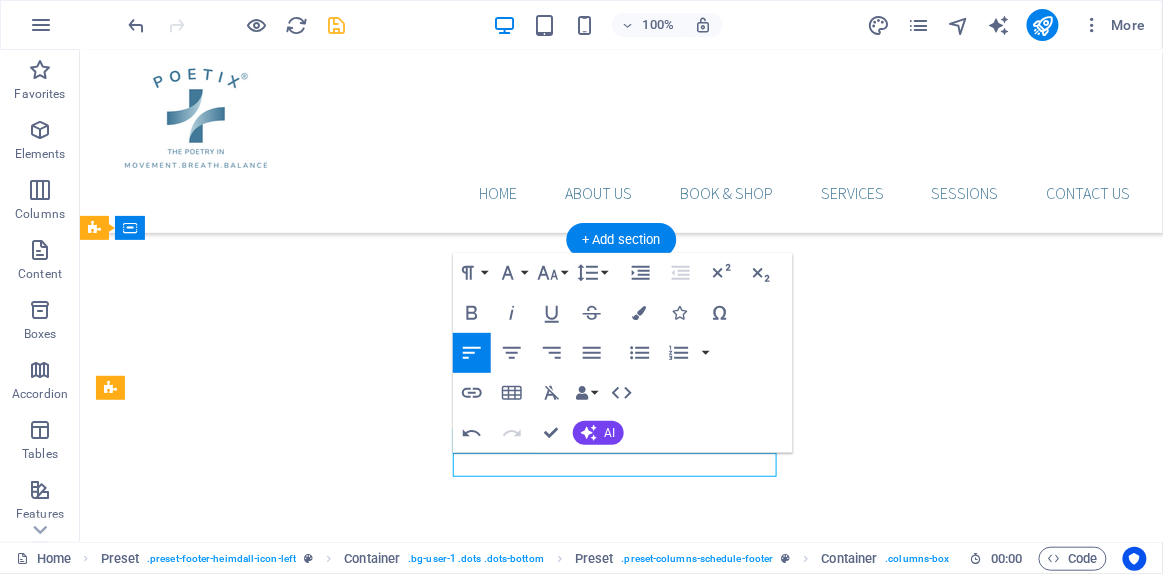 click on "​Mo ​ ​" at bounding box center [620, 2987] 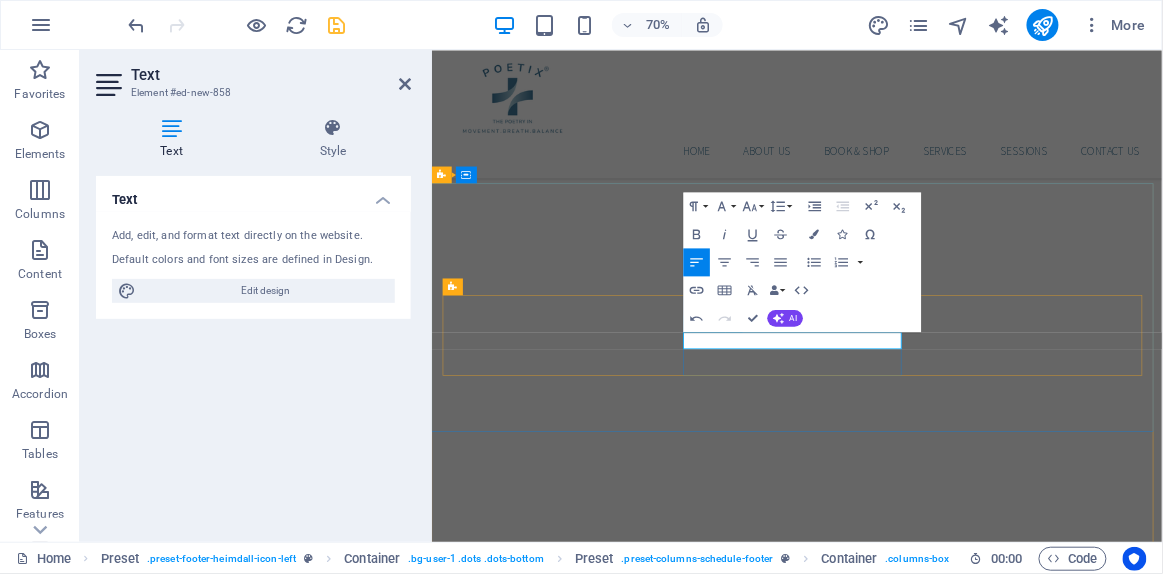 click on "​Mo ​ ​" at bounding box center (953, 3039) 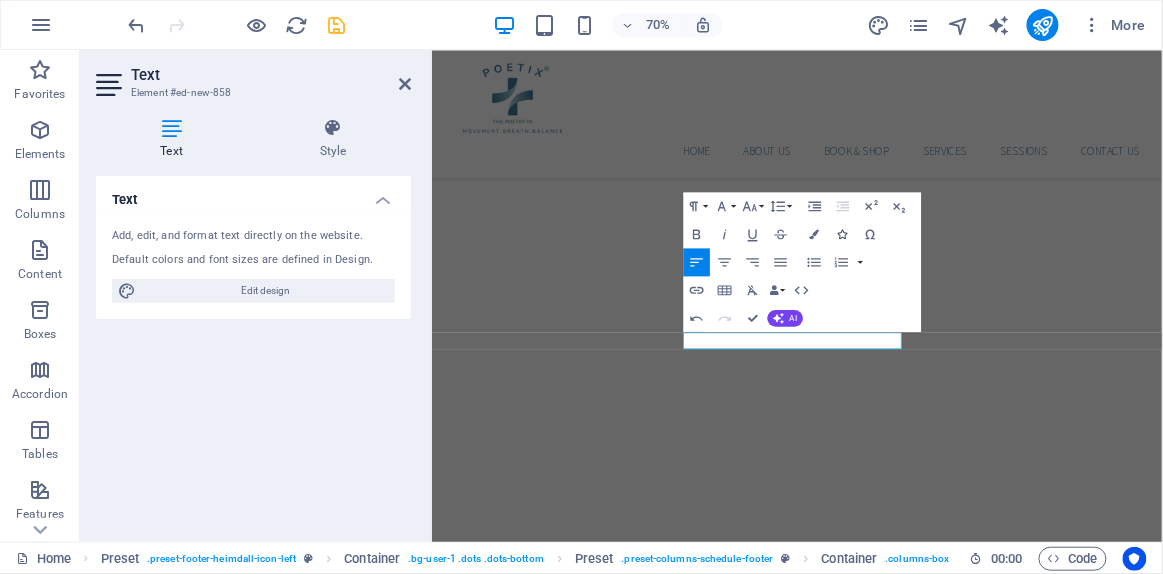 click at bounding box center [843, 234] 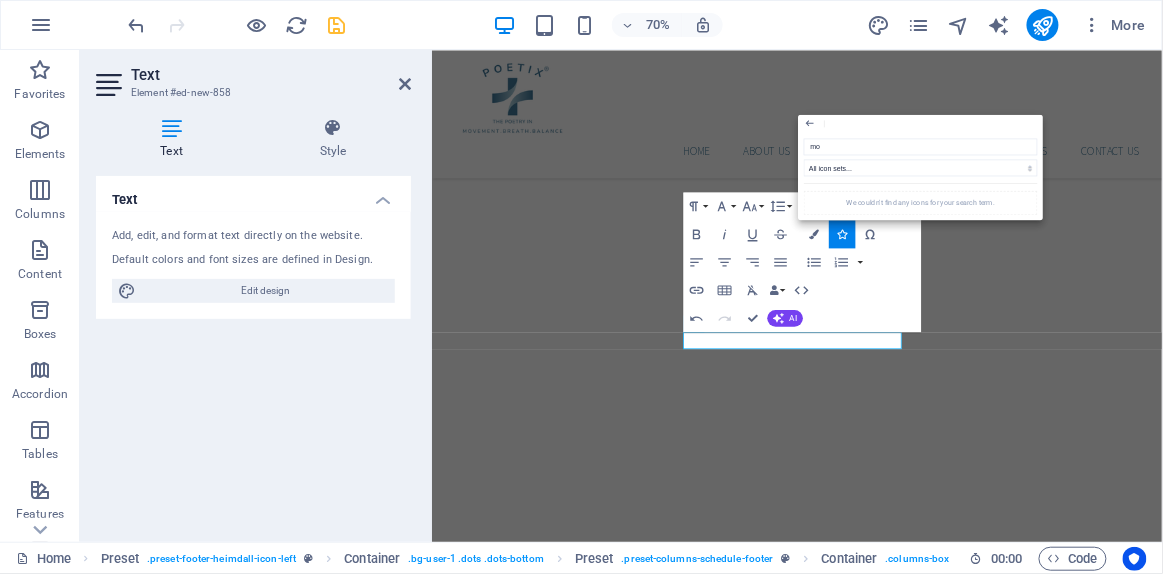 type on "m" 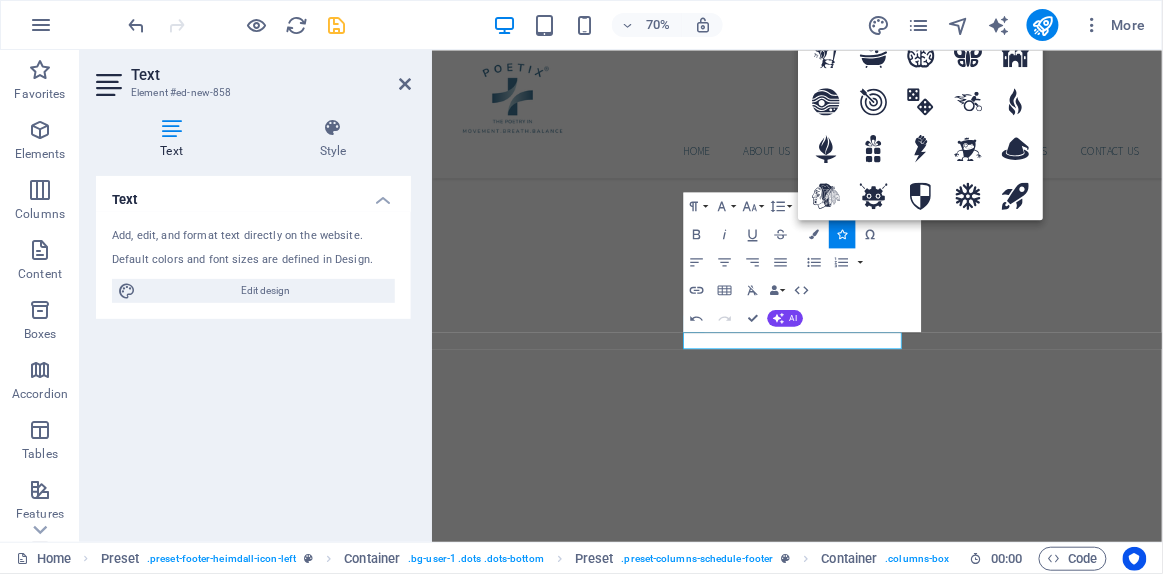 type on "tel" 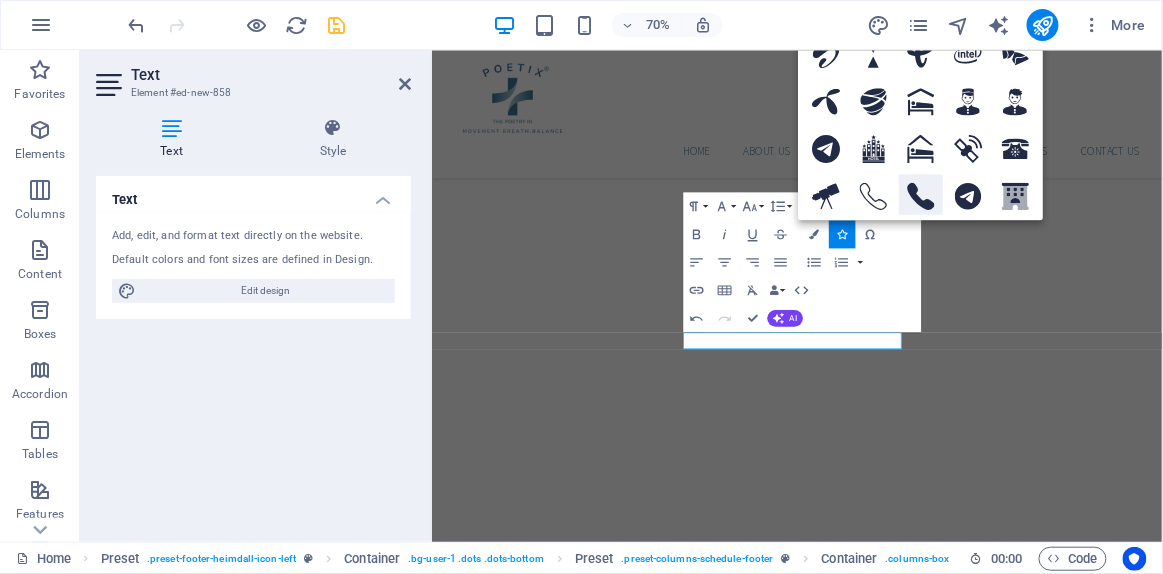 click 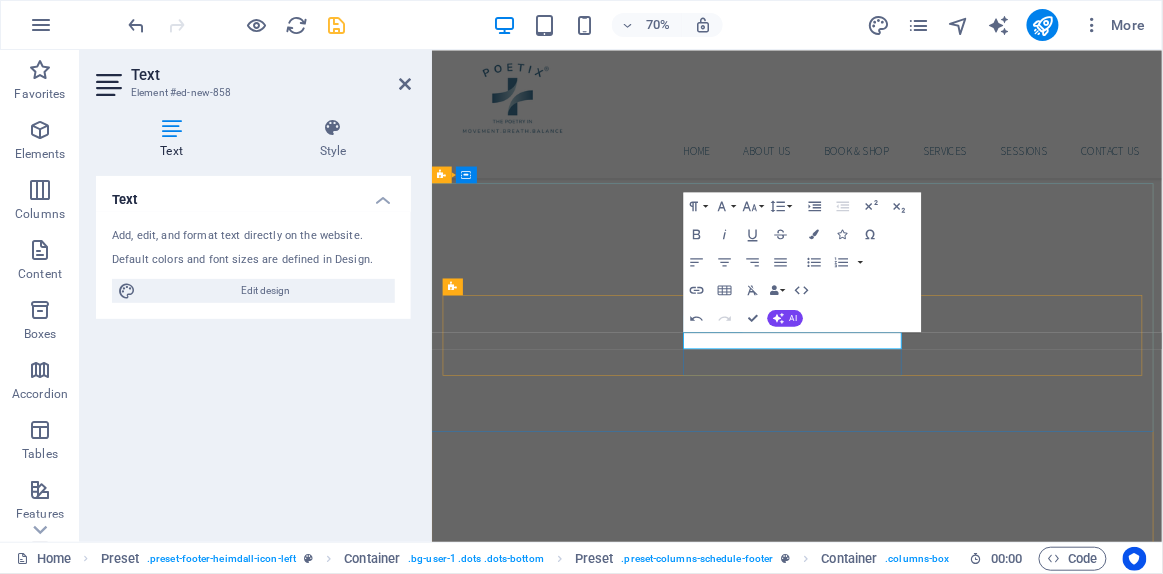 click at bounding box center [953, 3560] 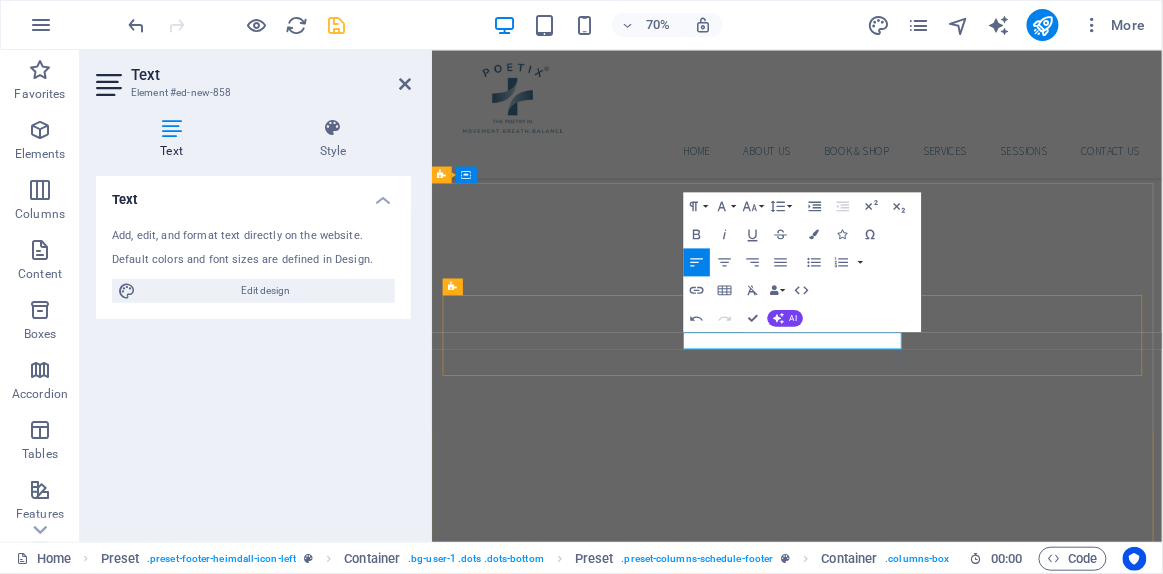 drag, startPoint x: 846, startPoint y: 458, endPoint x: 806, endPoint y: 462, distance: 40.1995 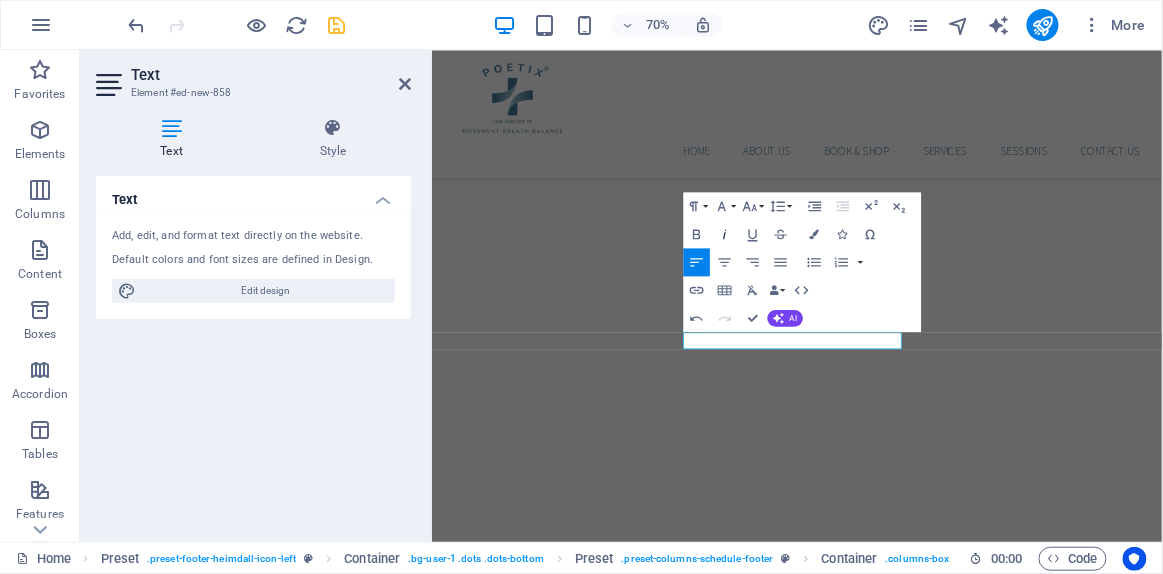click 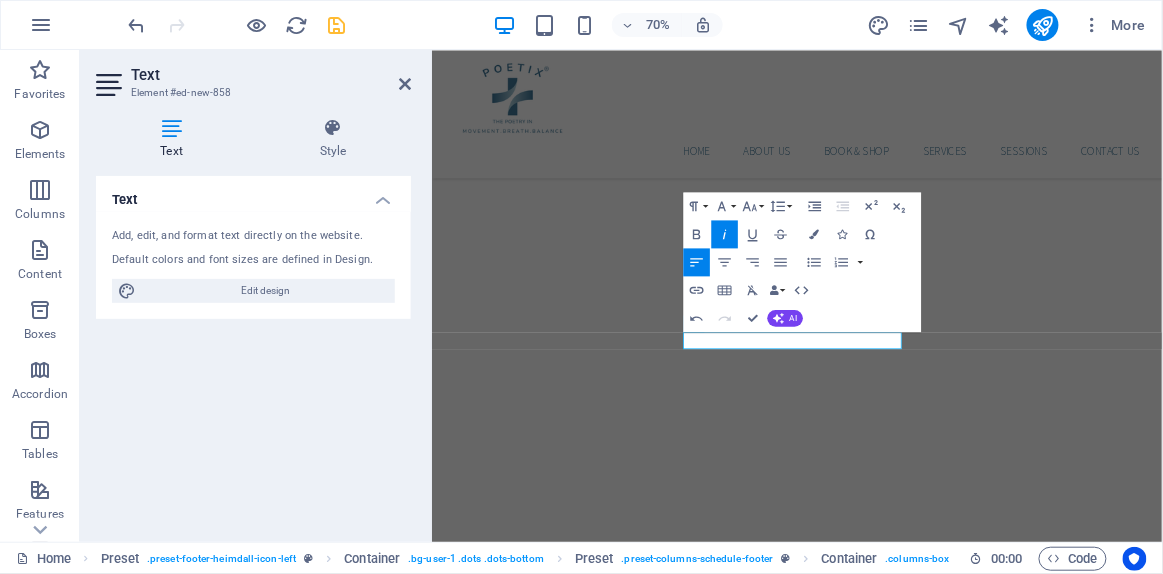 click 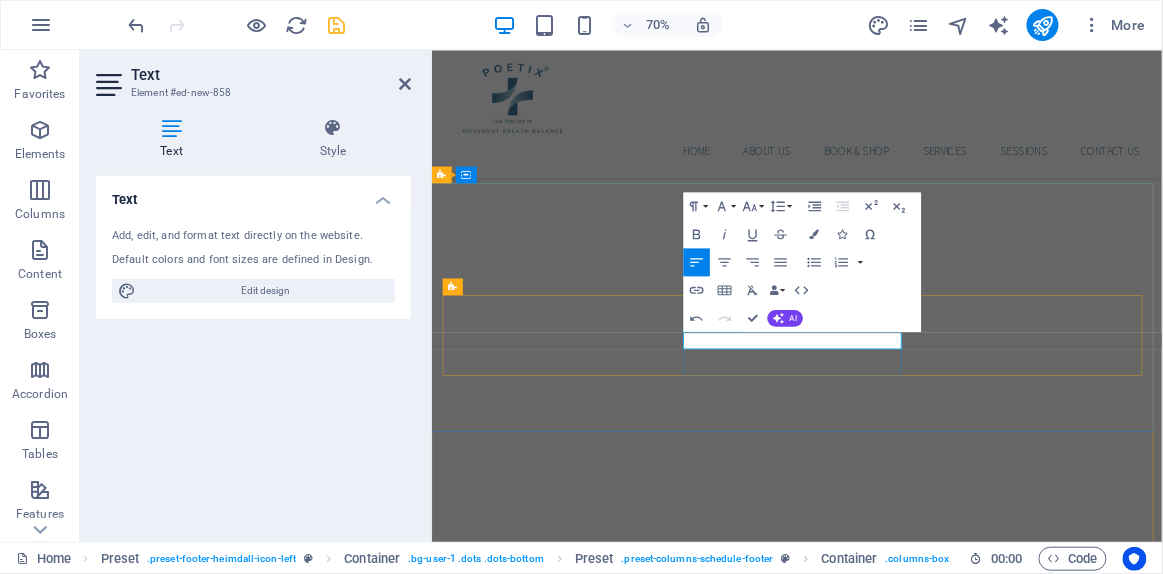 click on "+372" at bounding box center (953, 3560) 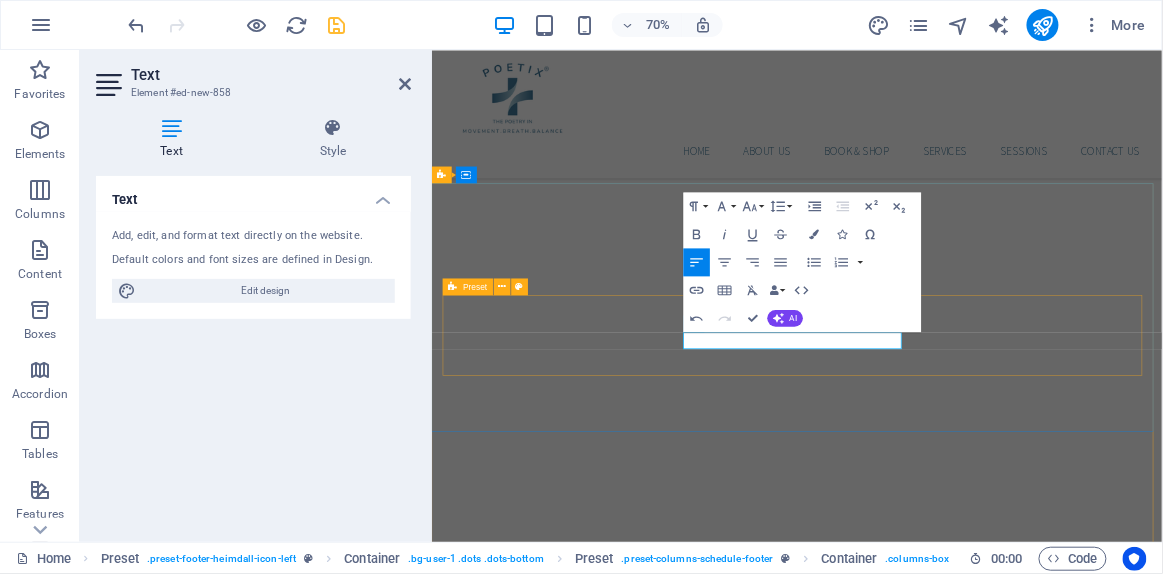 drag, startPoint x: 873, startPoint y: 458, endPoint x: 781, endPoint y: 467, distance: 92.43917 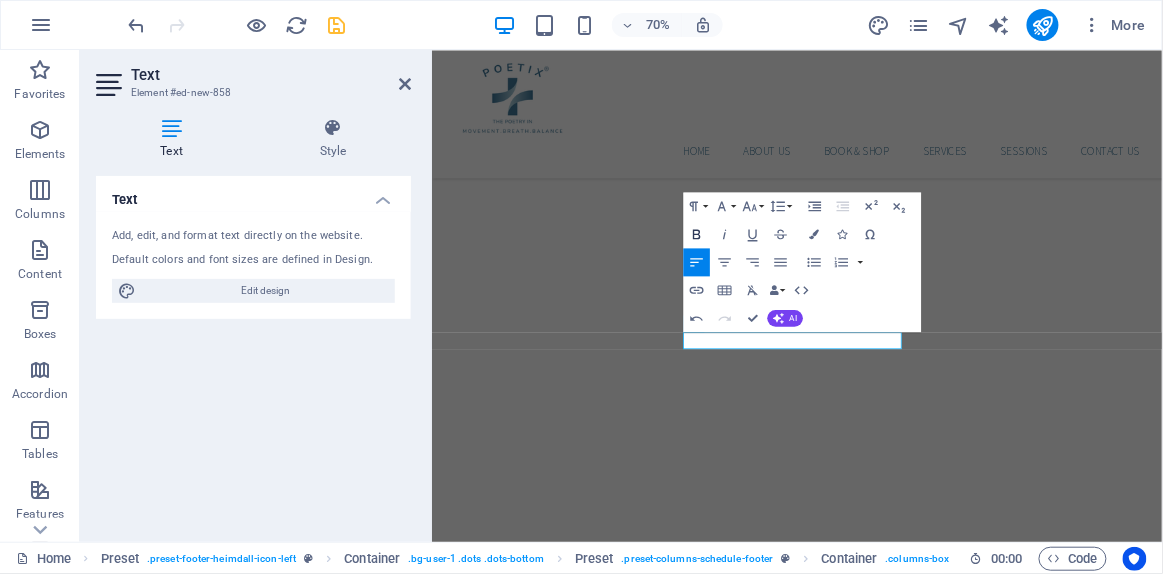 click 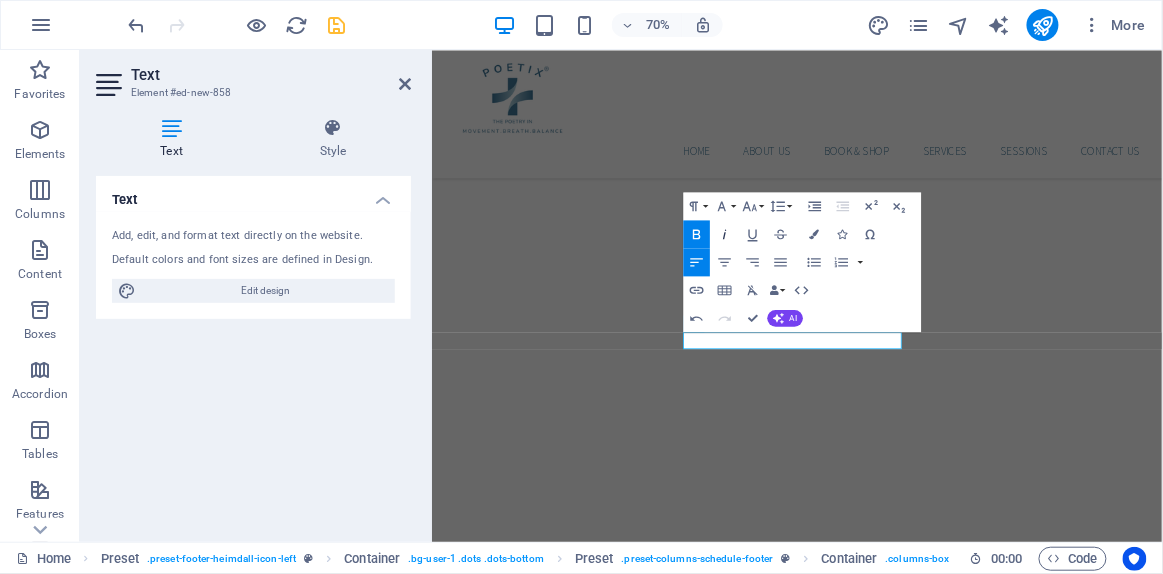 click 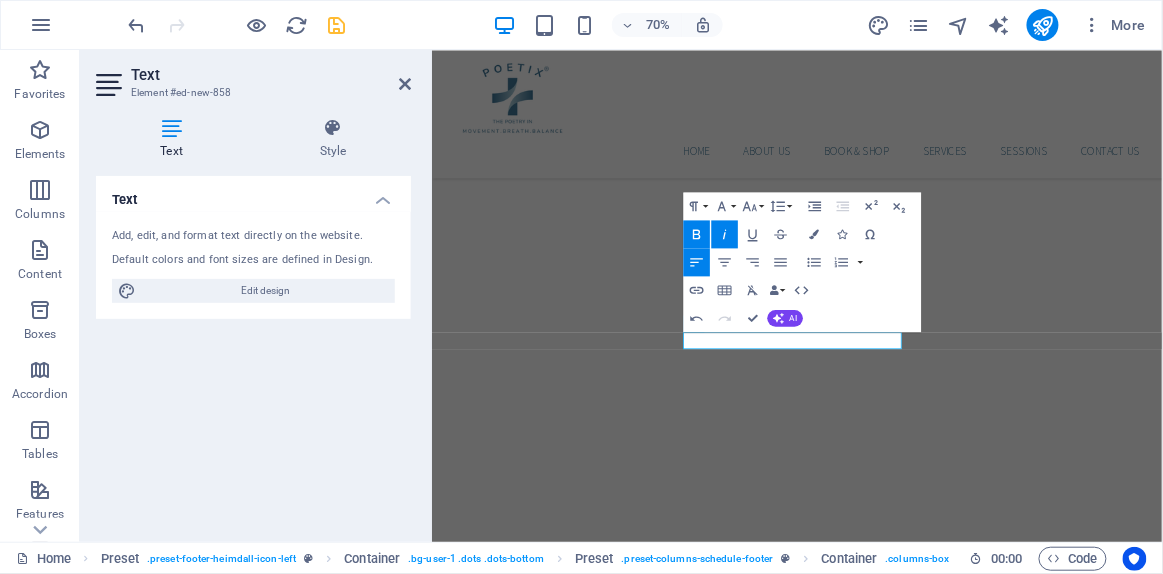 click 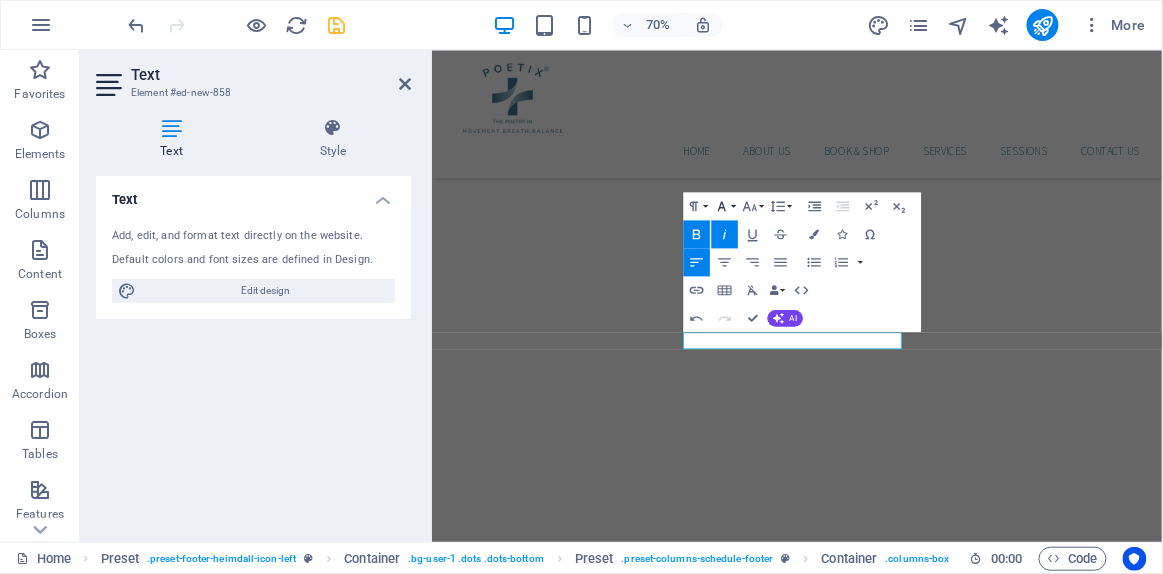 click 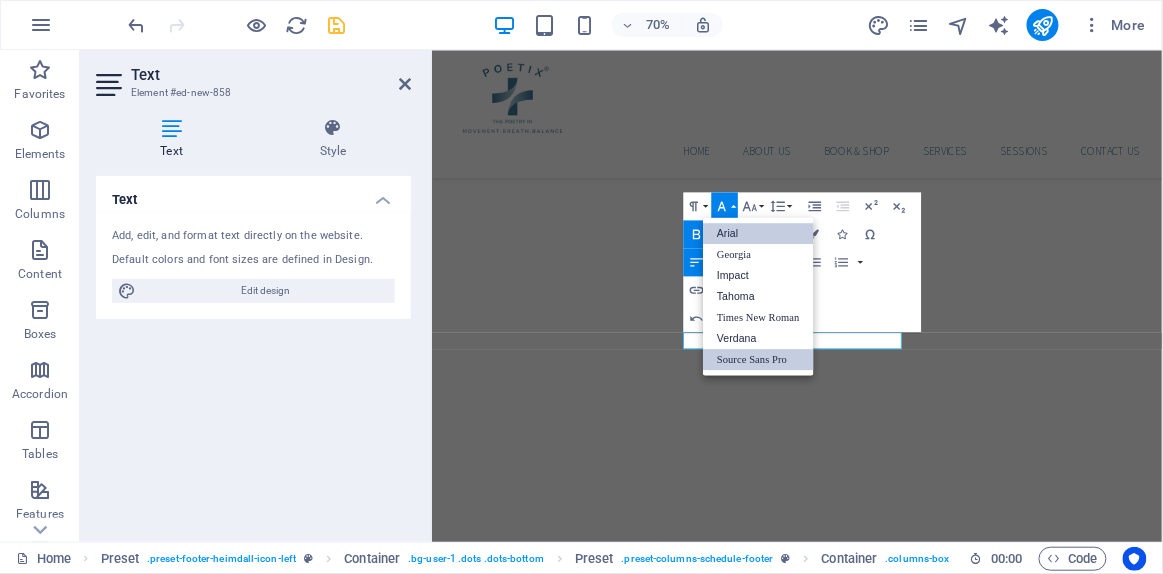 scroll, scrollTop: 0, scrollLeft: 0, axis: both 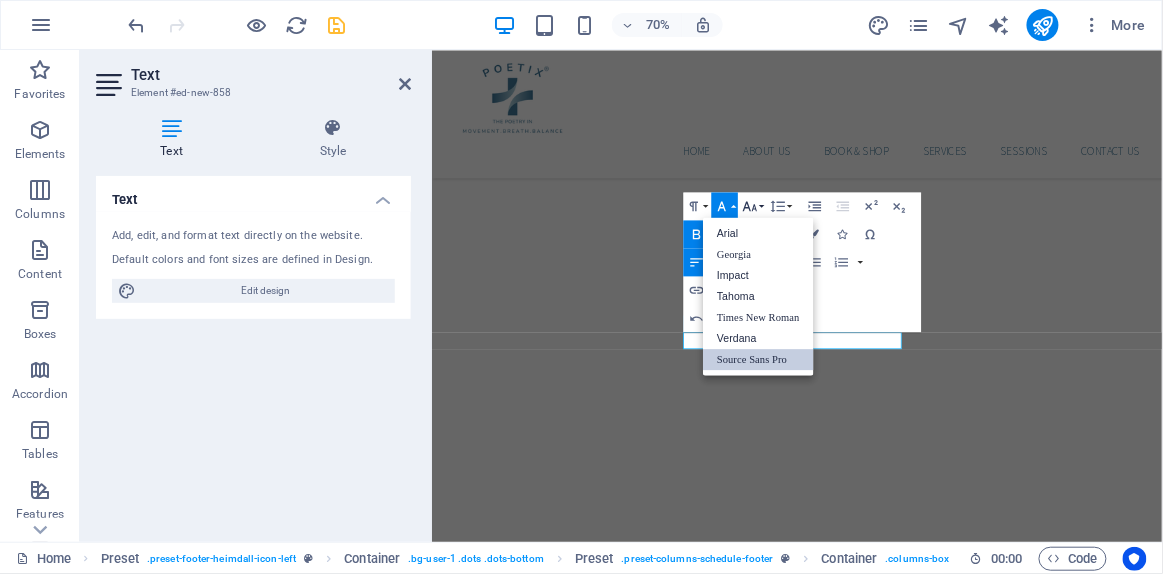 click 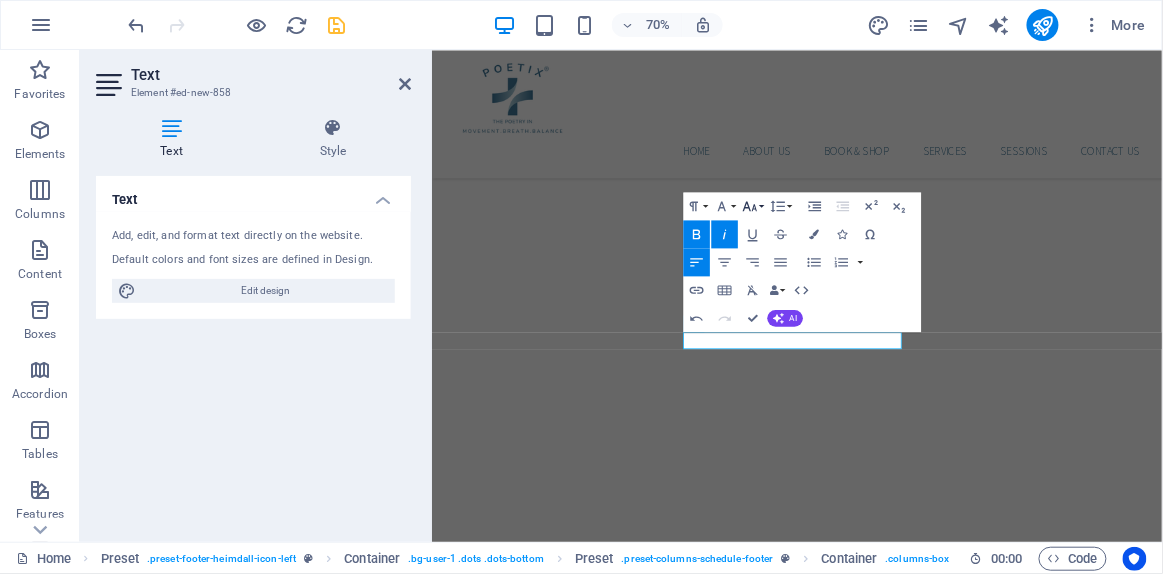click 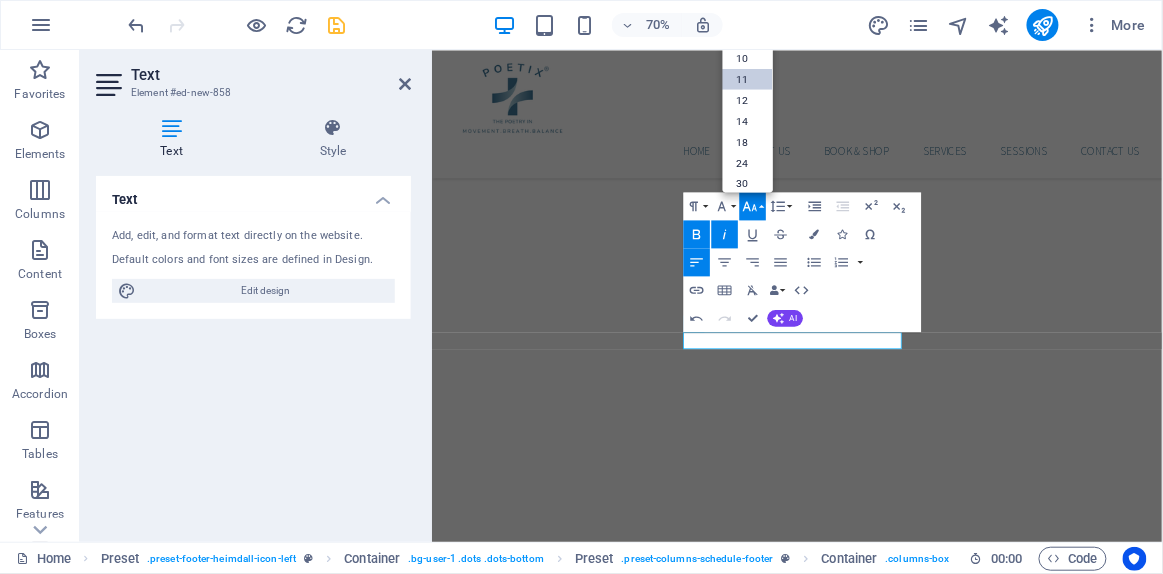 click on "11" at bounding box center [748, 78] 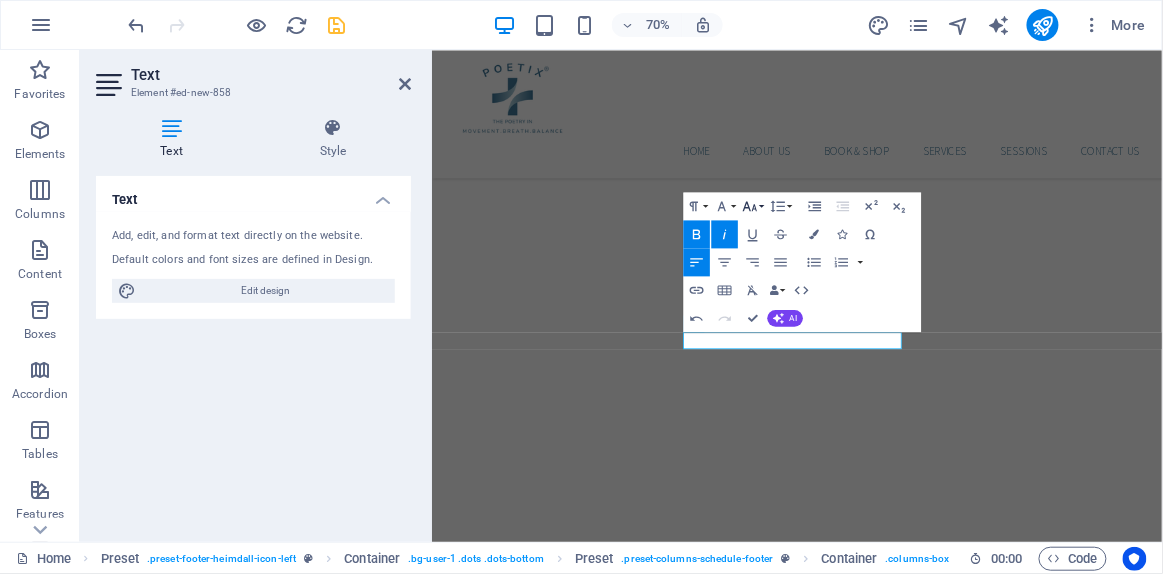 click 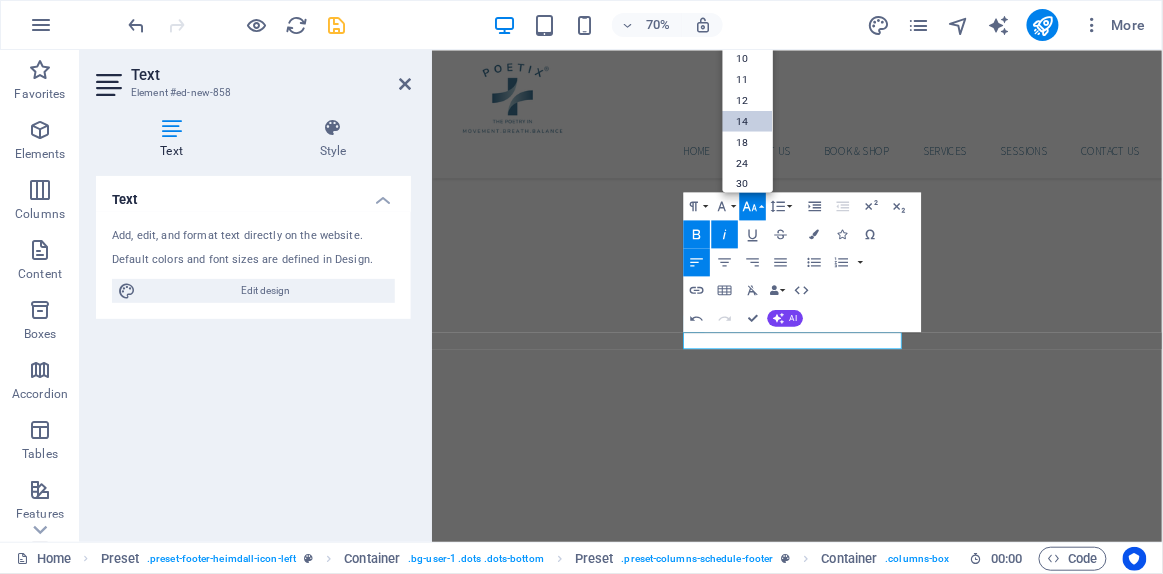 click on "14" at bounding box center (748, 120) 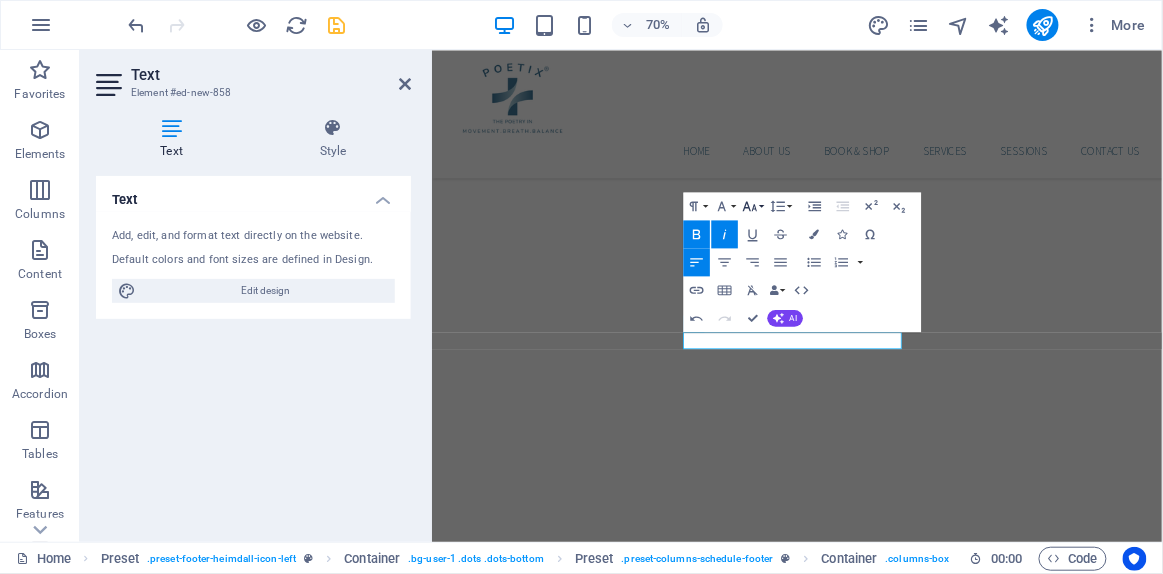 click 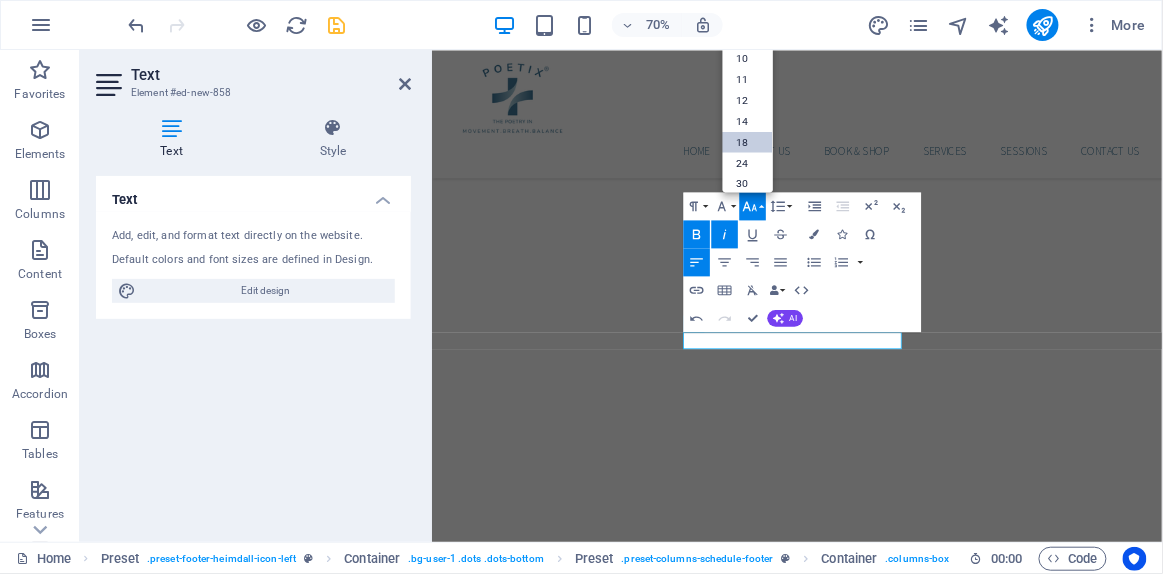 click on "18" at bounding box center [748, 141] 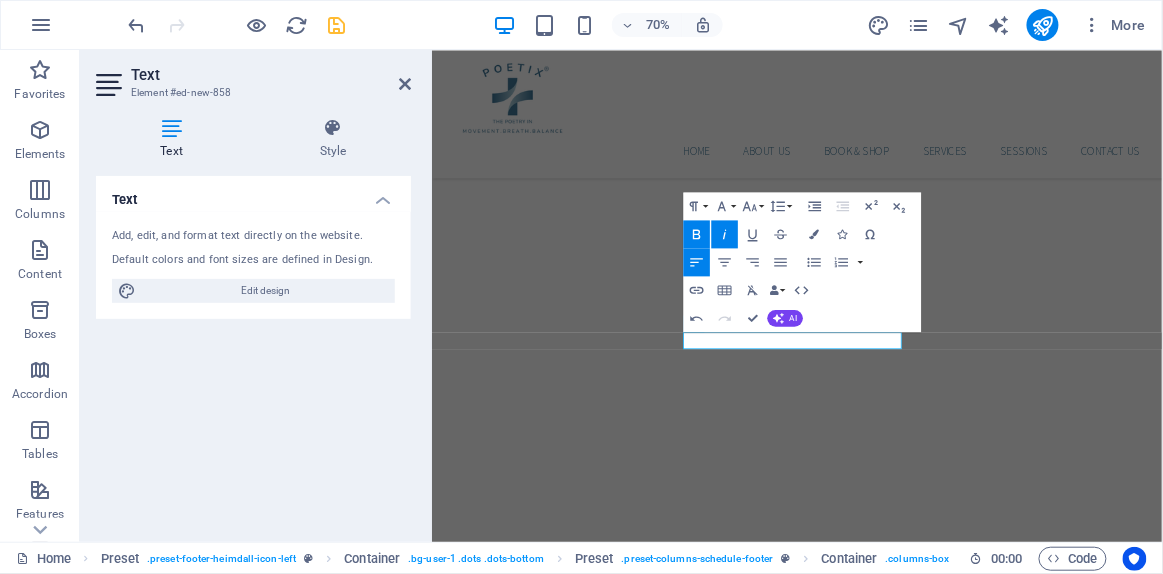 click 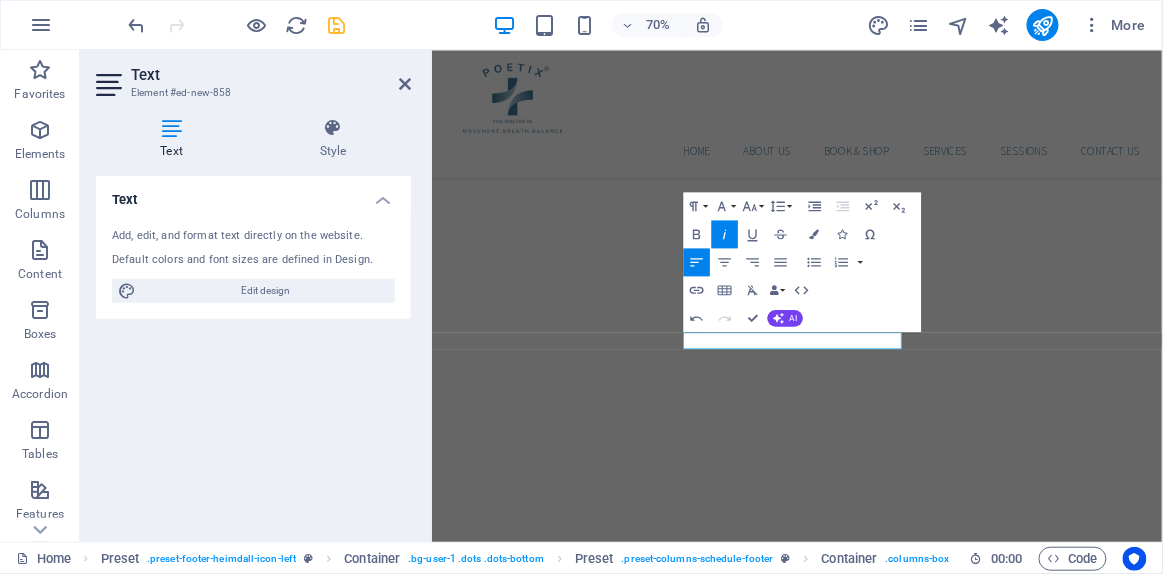 click 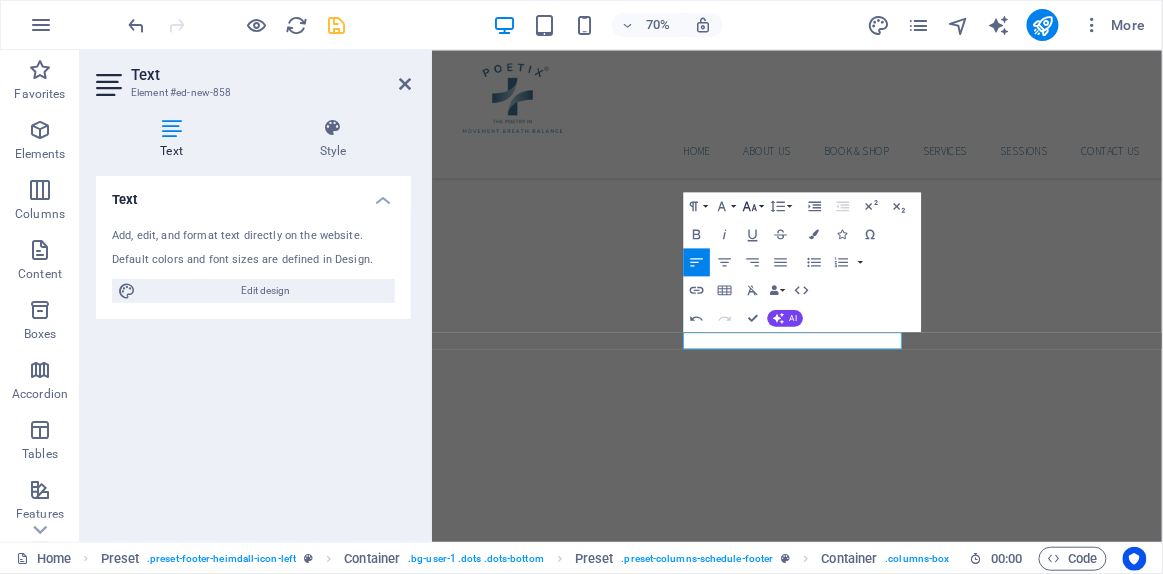 click 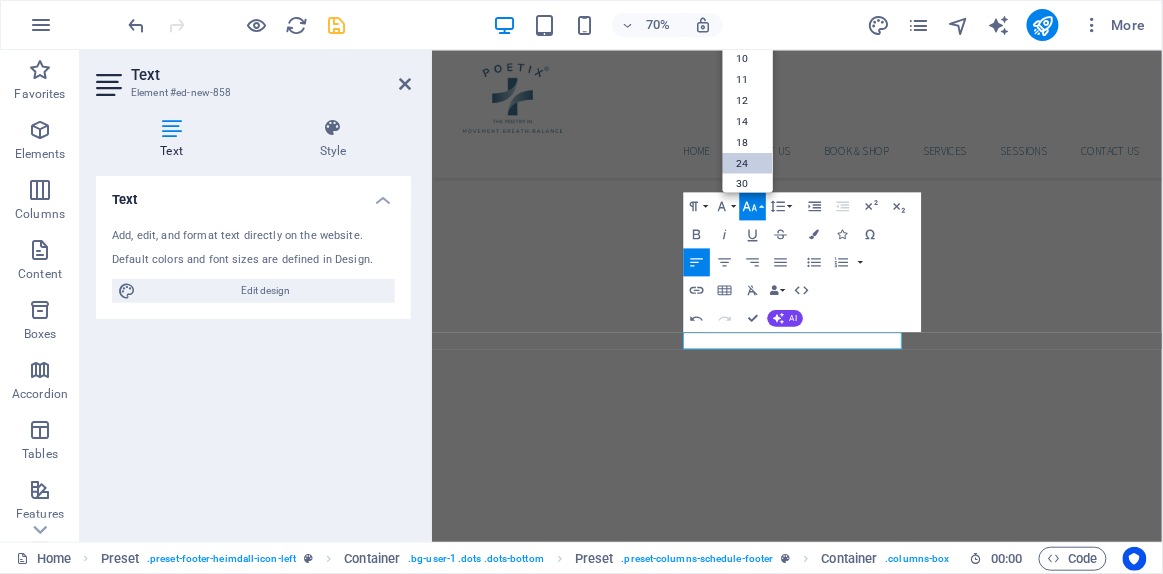 click on "24" at bounding box center [748, 162] 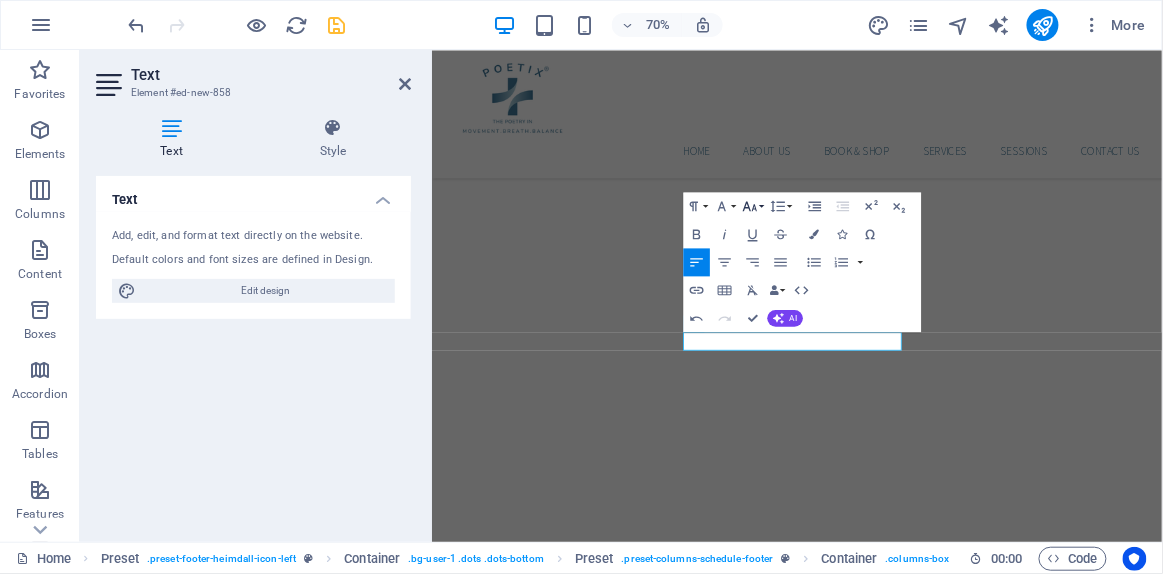 click on "Font Size" at bounding box center [753, 206] 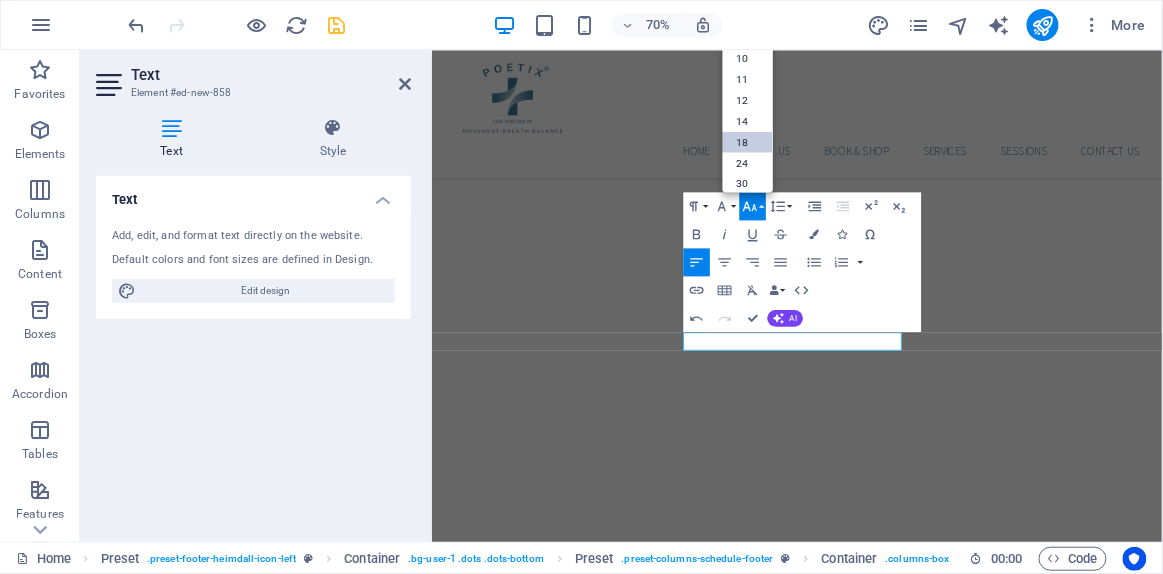 click on "18" at bounding box center [748, 141] 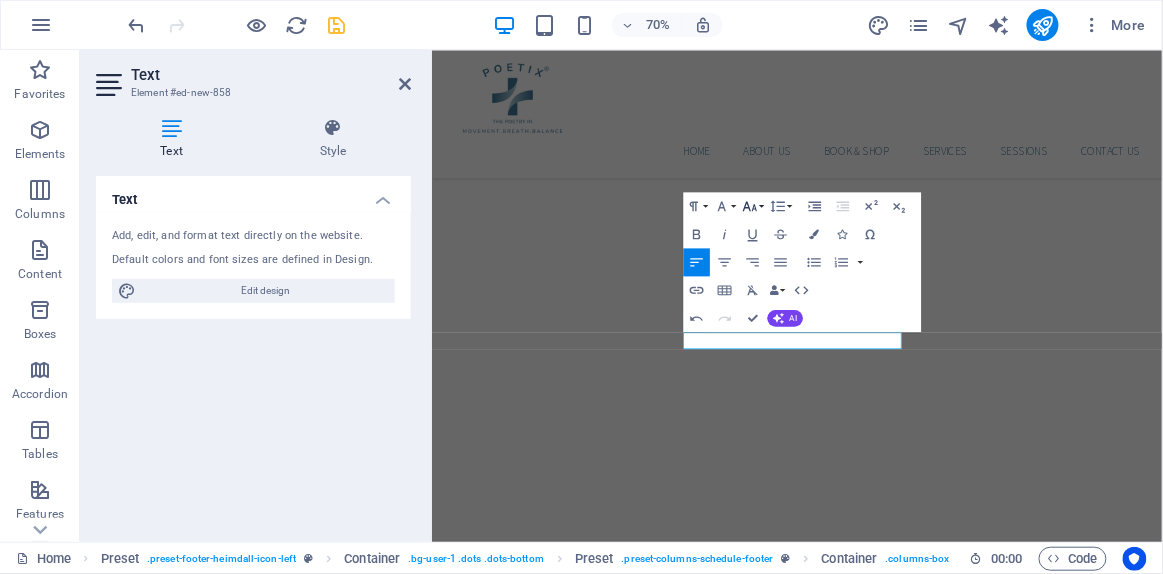 click 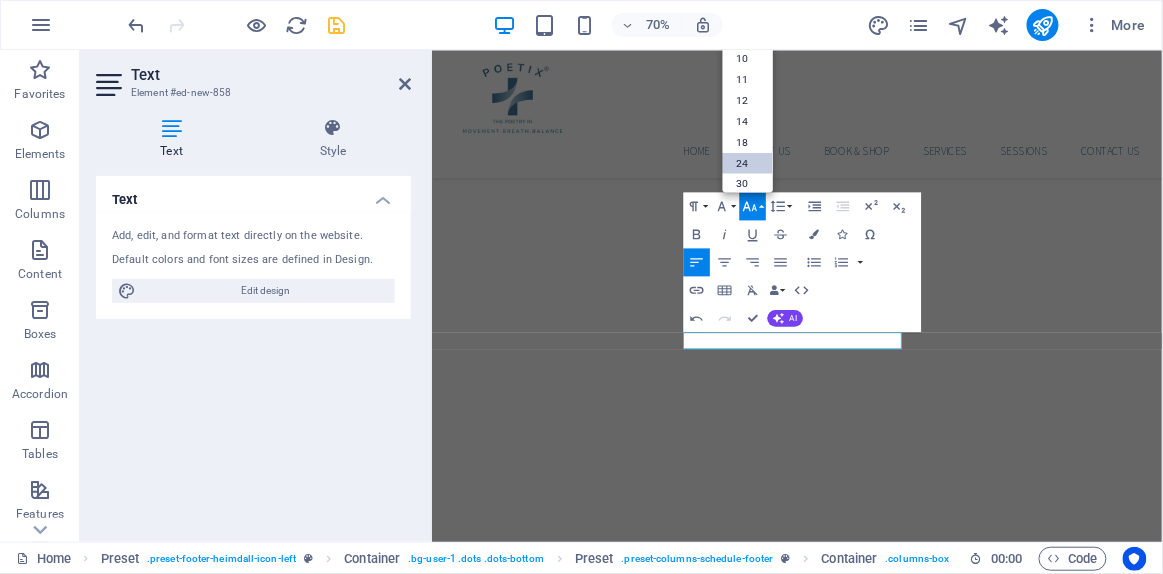click on "24" at bounding box center (748, 162) 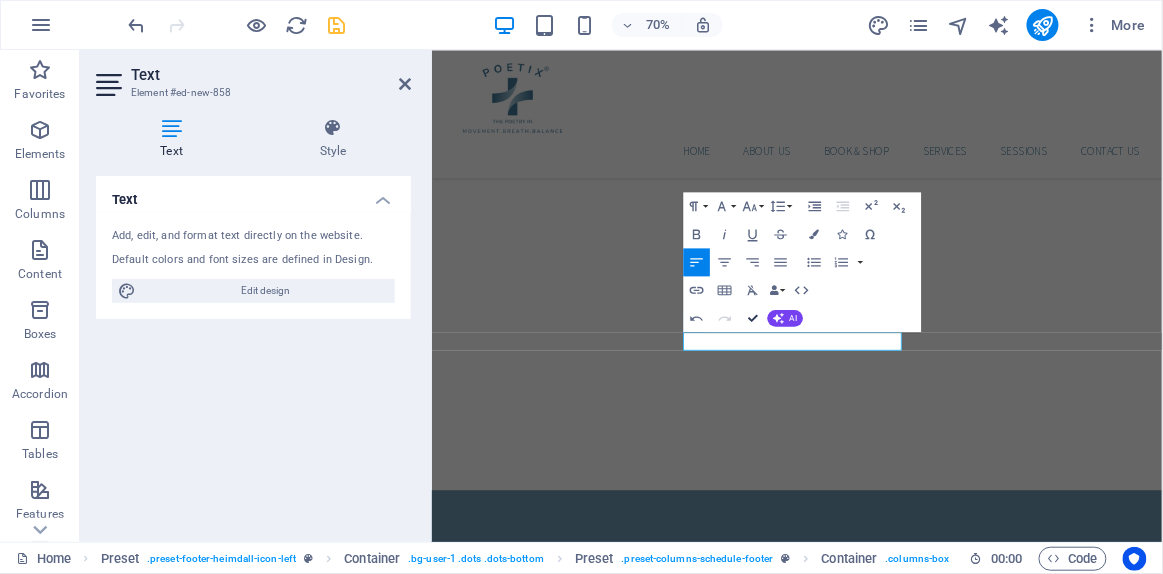 scroll, scrollTop: 4774, scrollLeft: 0, axis: vertical 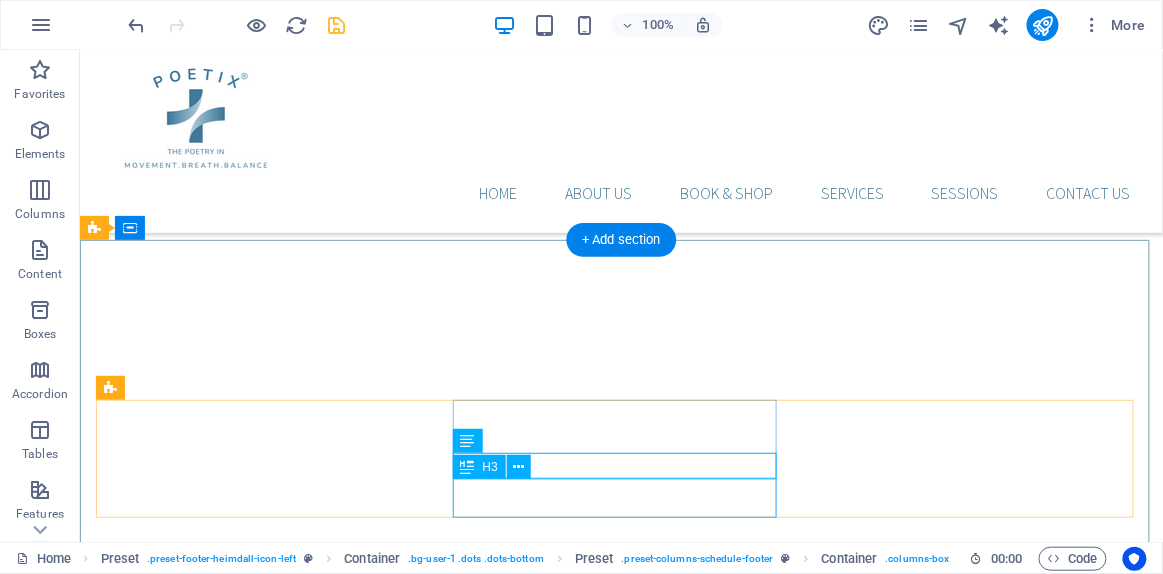 click on "[PHONE]" at bounding box center [614, 4146] 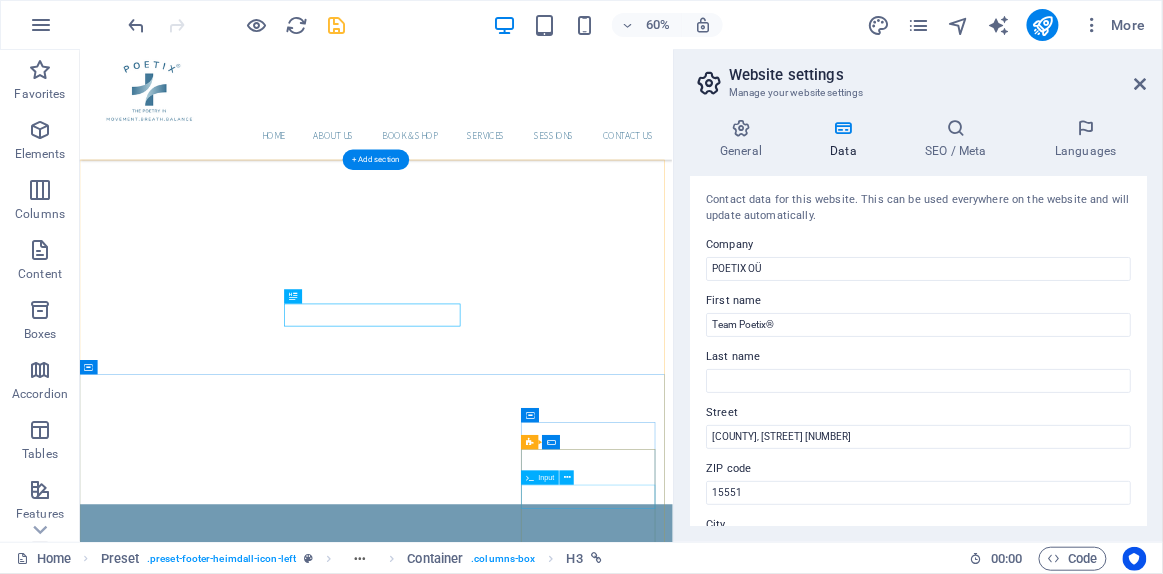 click at bounding box center [208, 5269] 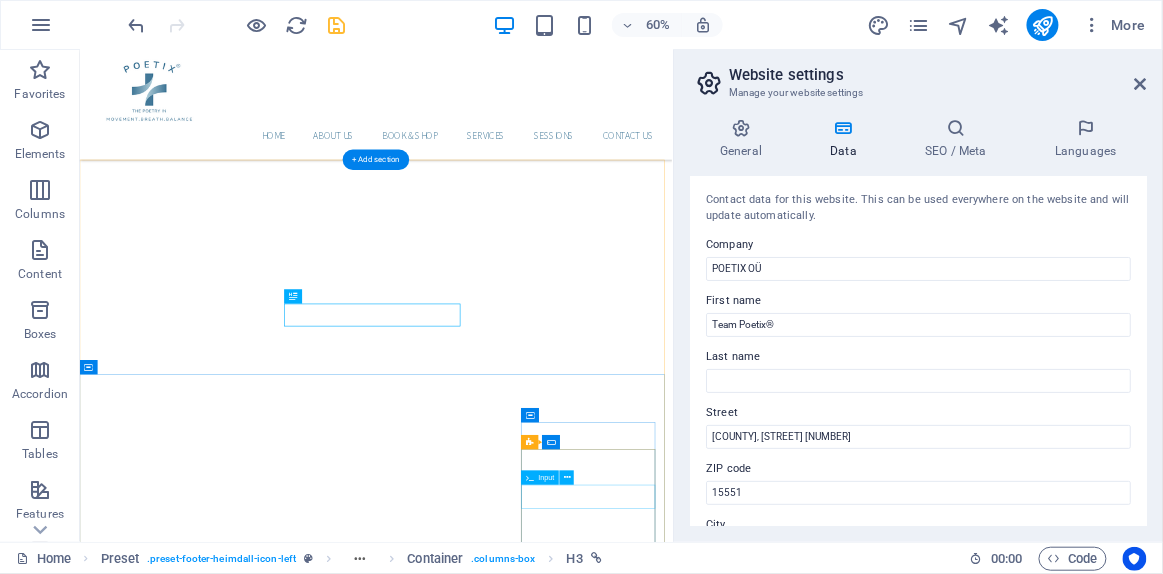 scroll, scrollTop: 5207, scrollLeft: 0, axis: vertical 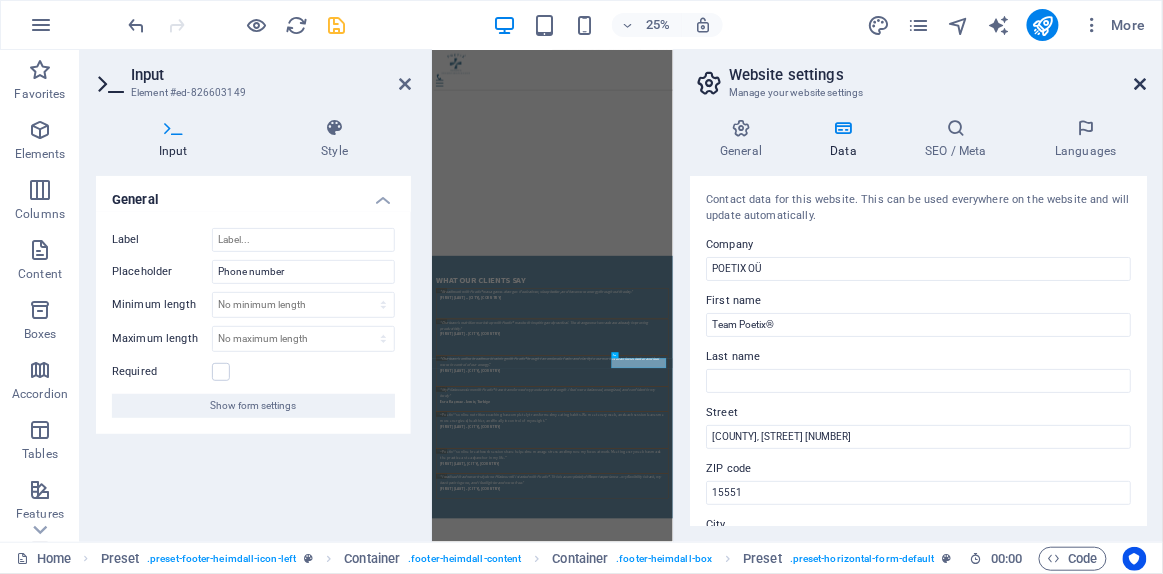 click at bounding box center [1141, 84] 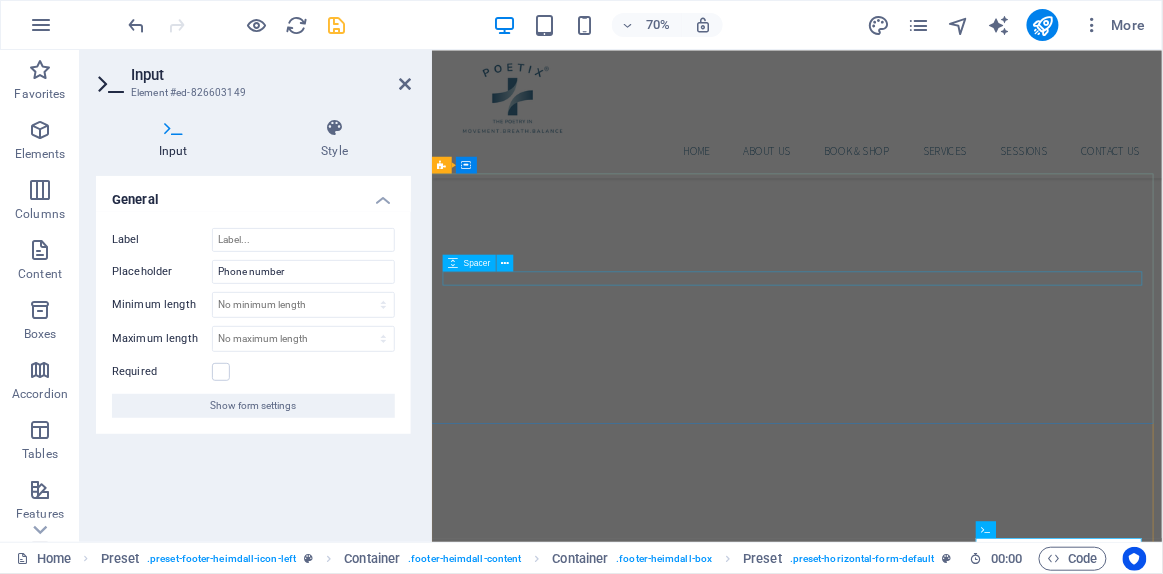 scroll, scrollTop: 4815, scrollLeft: 0, axis: vertical 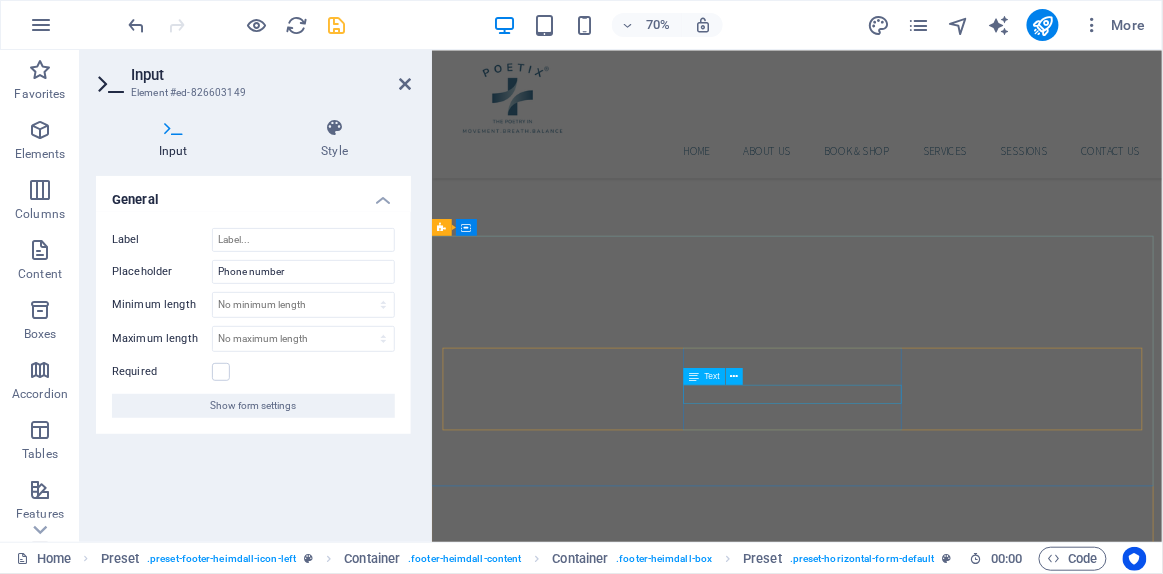 click on "+372" at bounding box center [953, 3649] 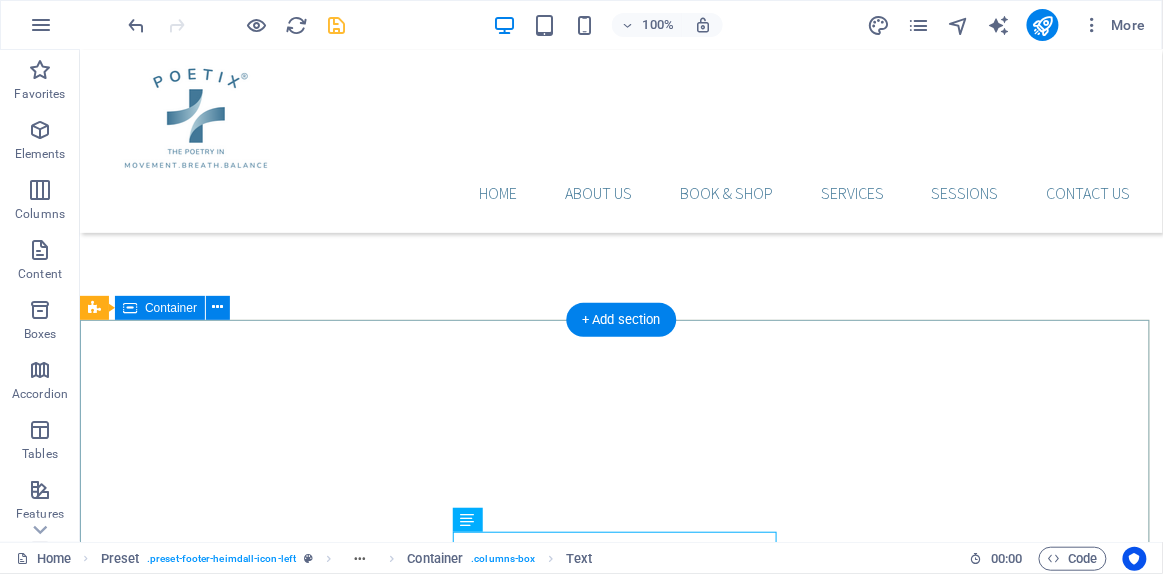 click on "Start Thriving Now Reset your pace. Silence the distractions. Step forward into a vibrant life where your mind and body thrive together every day. Speak To Our Team     +372      +90 530 333 53 02 Reserve Your Spot    RESERVE YOUR SPOT" at bounding box center (620, 3609) 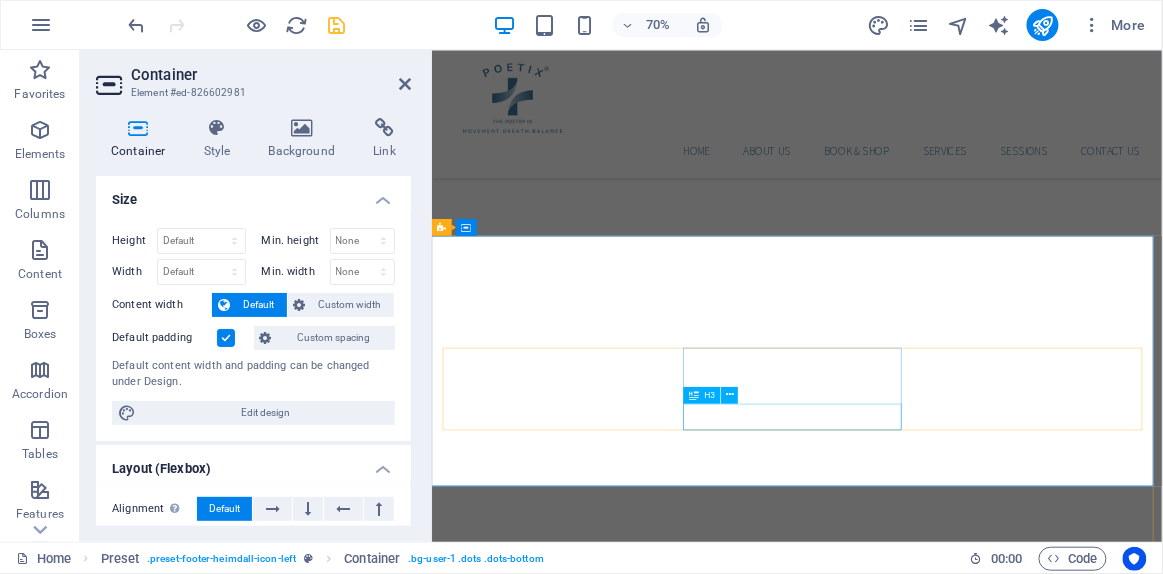 click on "[PHONE]" at bounding box center [912, 4092] 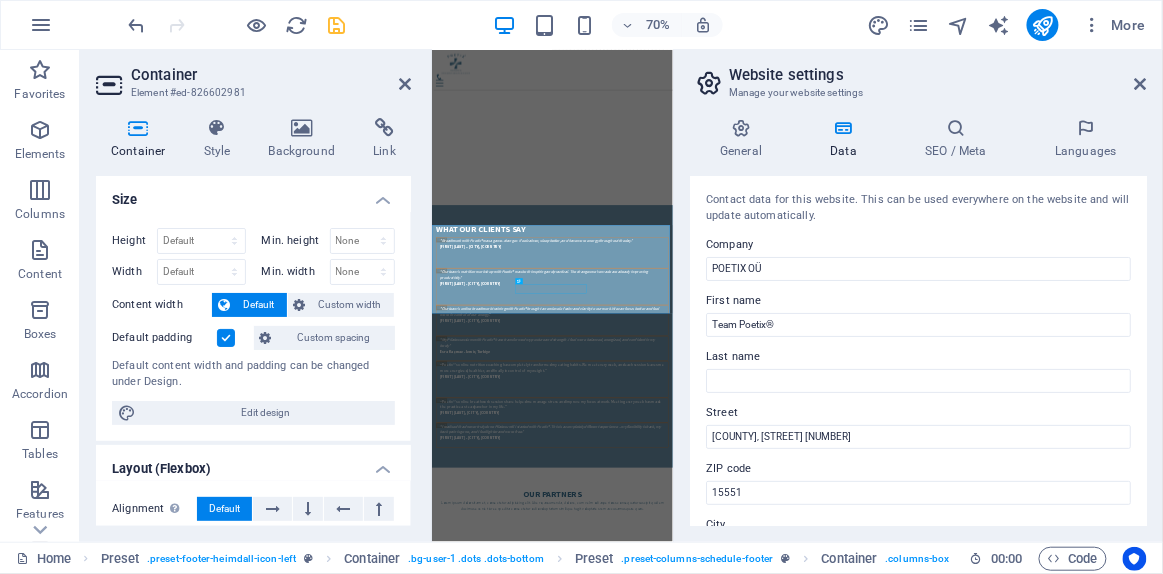 scroll, scrollTop: 5207, scrollLeft: 0, axis: vertical 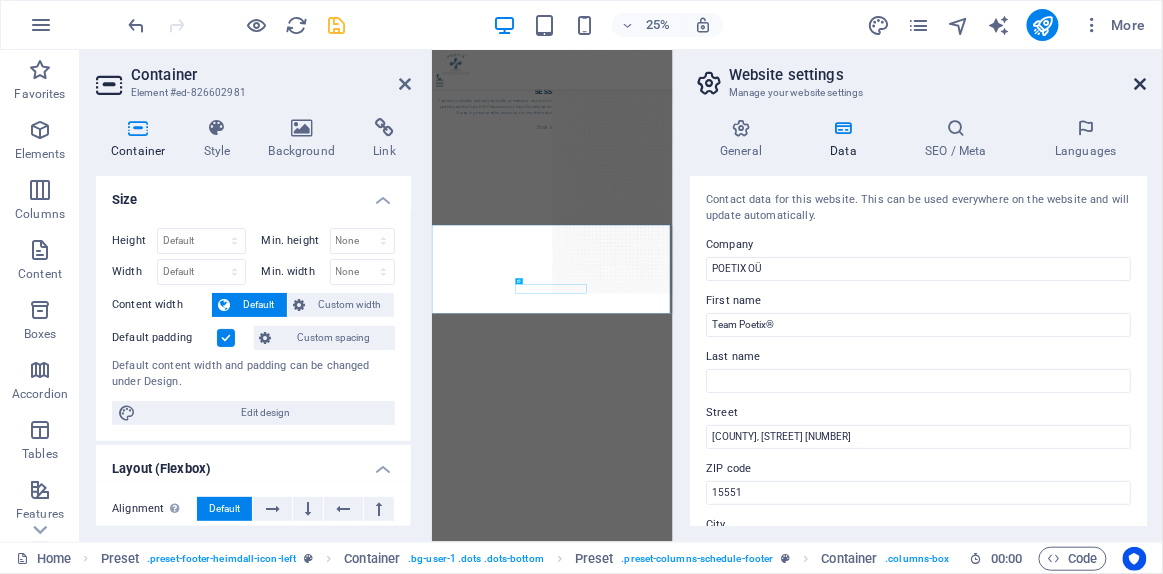 click at bounding box center [1141, 84] 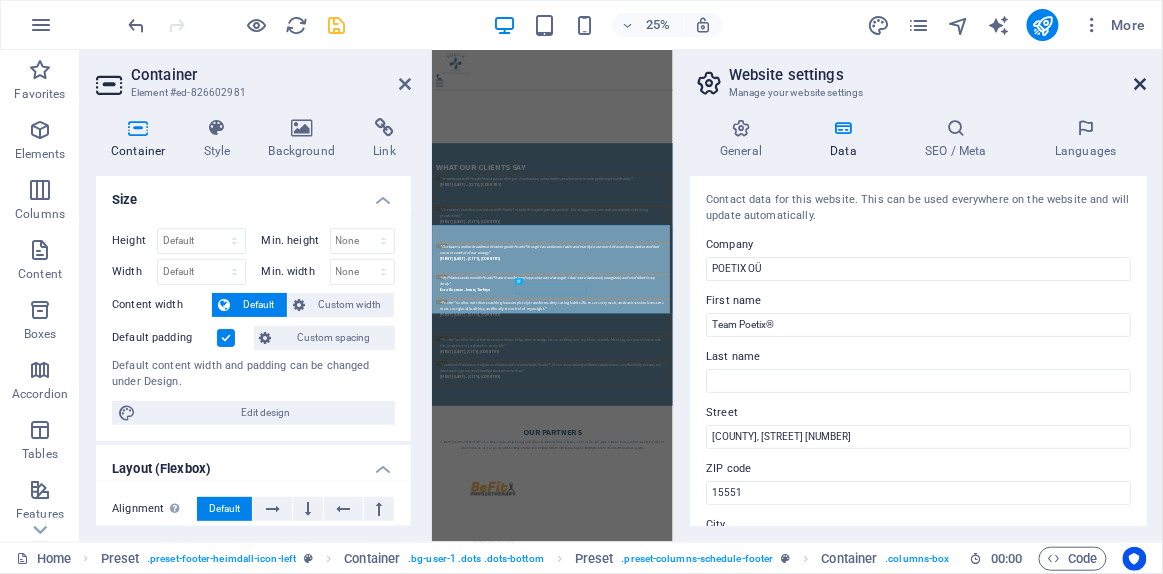 scroll, scrollTop: 4942, scrollLeft: 0, axis: vertical 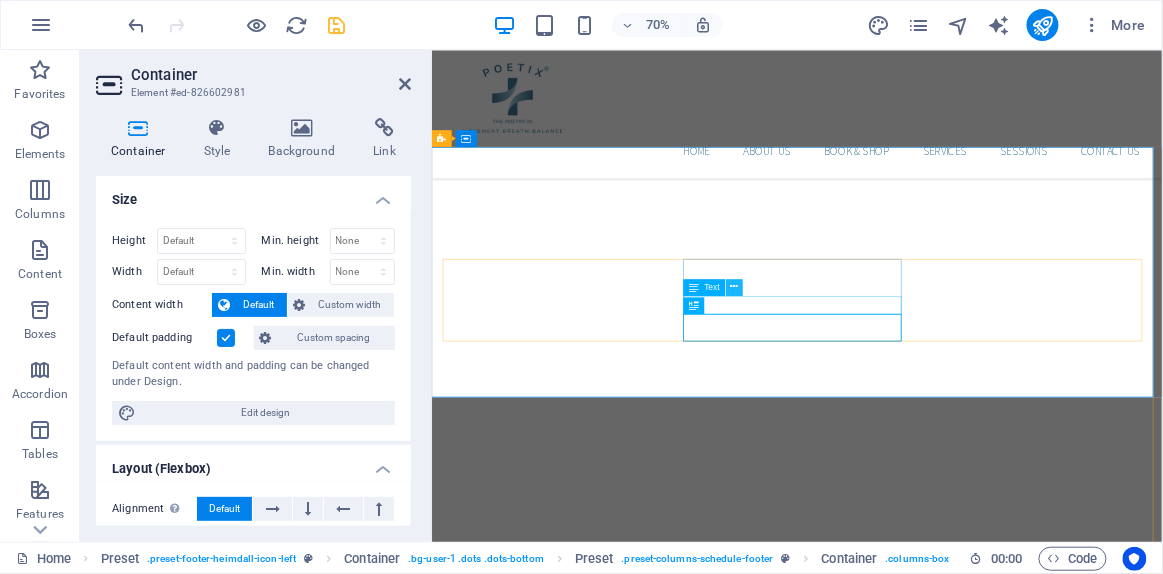 click at bounding box center (735, 287) 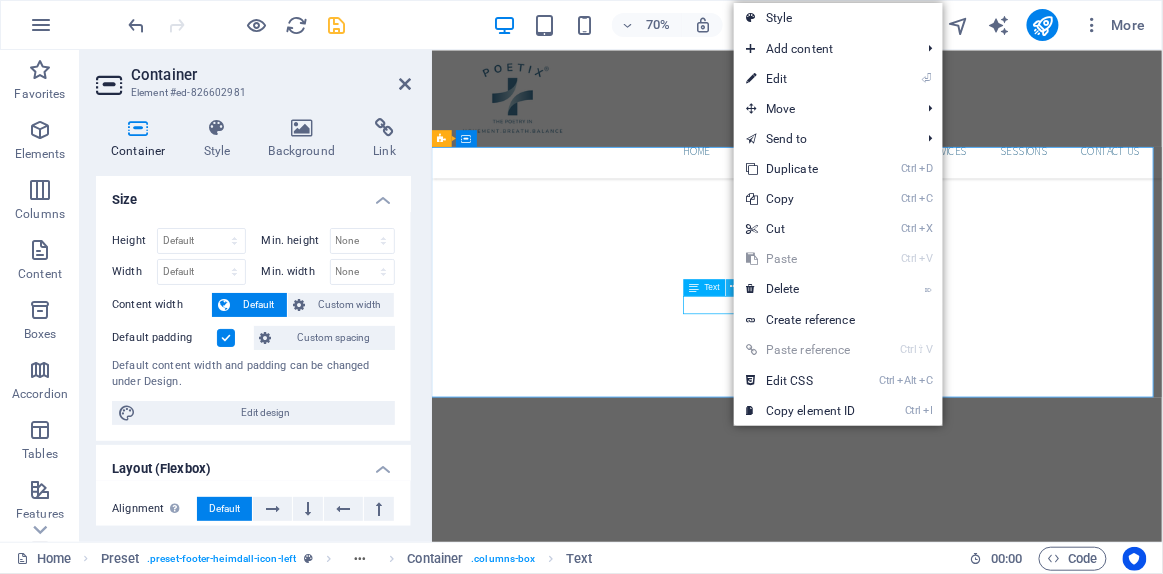click at bounding box center [735, 287] 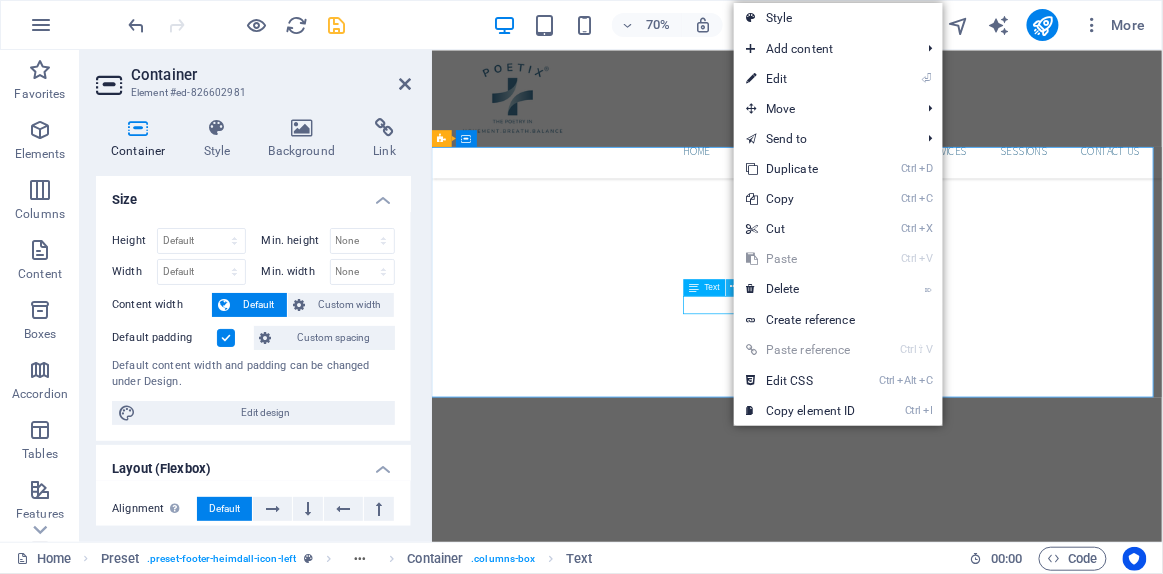 click at bounding box center (735, 287) 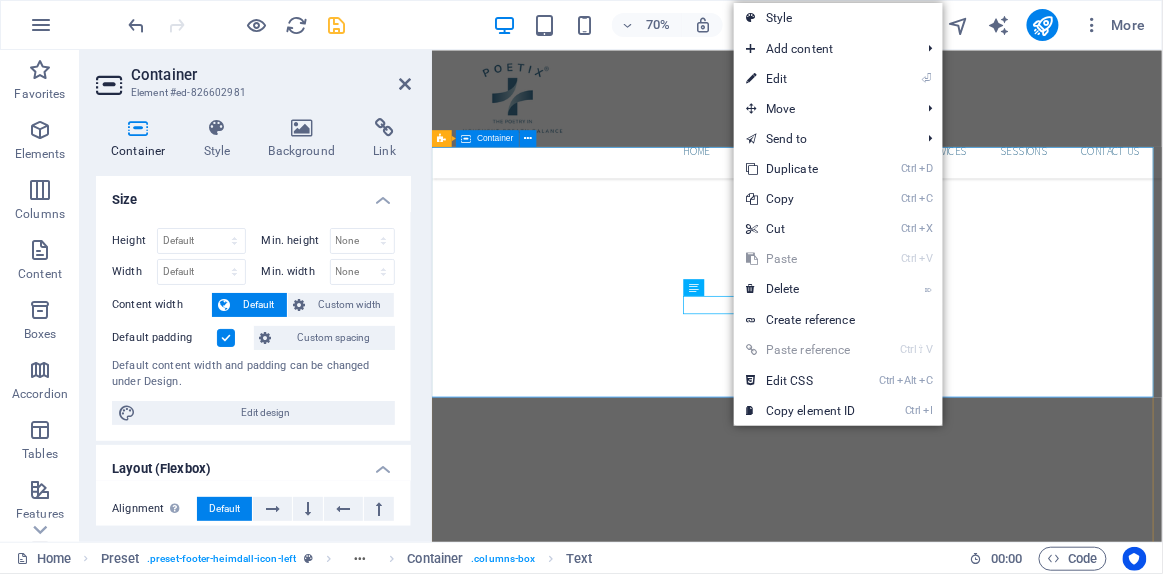 click on "Start Thriving Now Reset your pace. Silence the distractions. Step forward into a vibrant life where your mind and body thrive together every day. Speak To Our Team     +372      +90 530 333 53 02 Reserve Your Spot    RESERVE YOUR SPOT" at bounding box center [953, 3511] 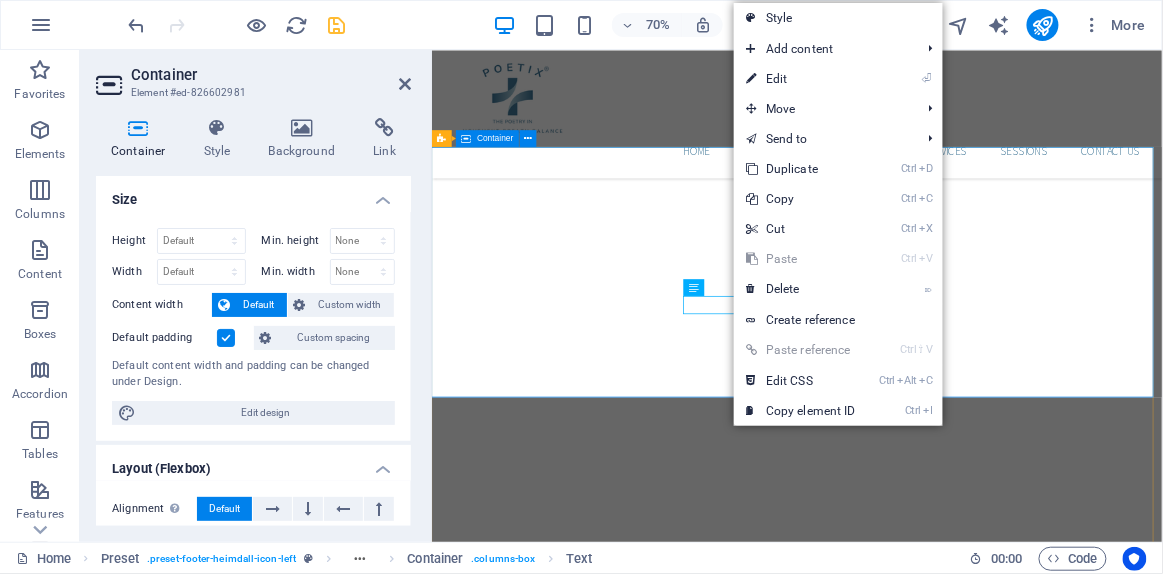 click on "Start Thriving Now Reset your pace. Silence the distractions. Step forward into a vibrant life where your mind and body thrive together every day. Speak To Our Team     +372      +90 530 333 53 02 Reserve Your Spot    RESERVE YOUR SPOT" at bounding box center (953, 3511) 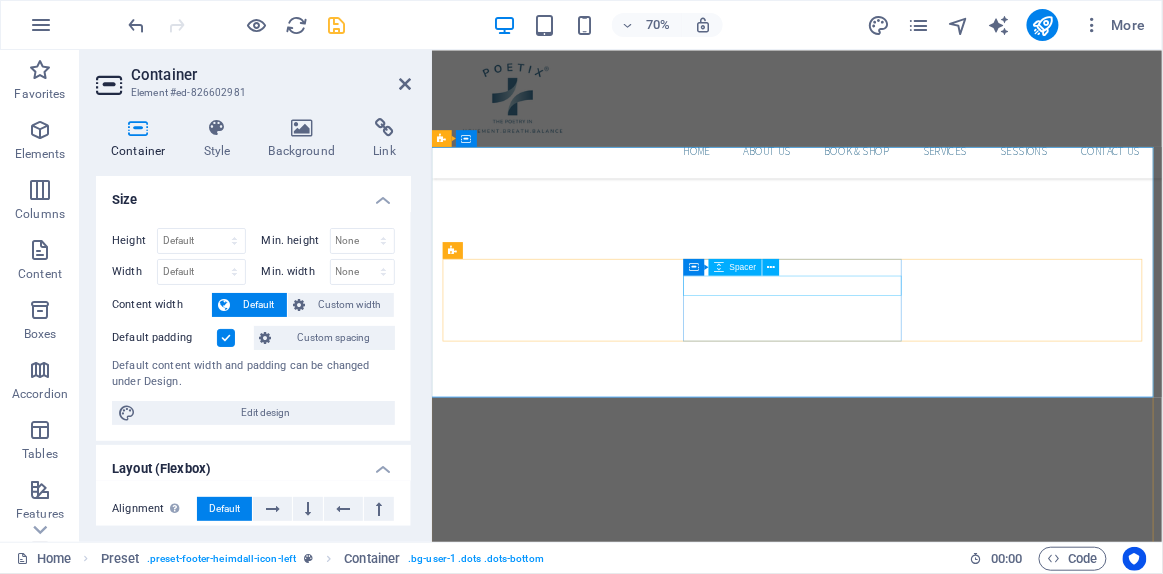 click at bounding box center (953, 2960) 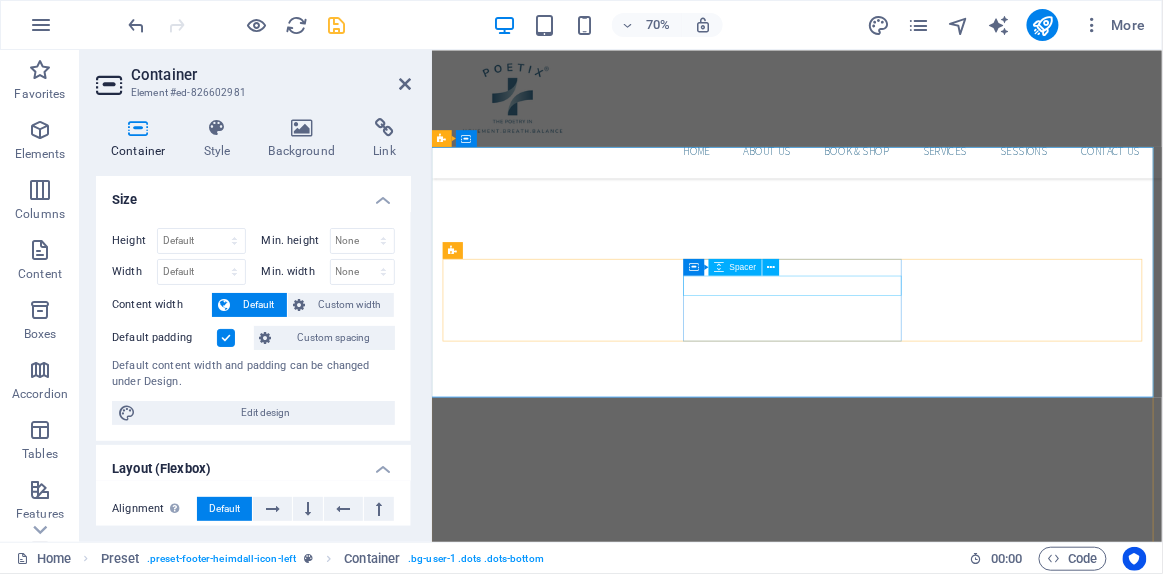 click at bounding box center [953, 2960] 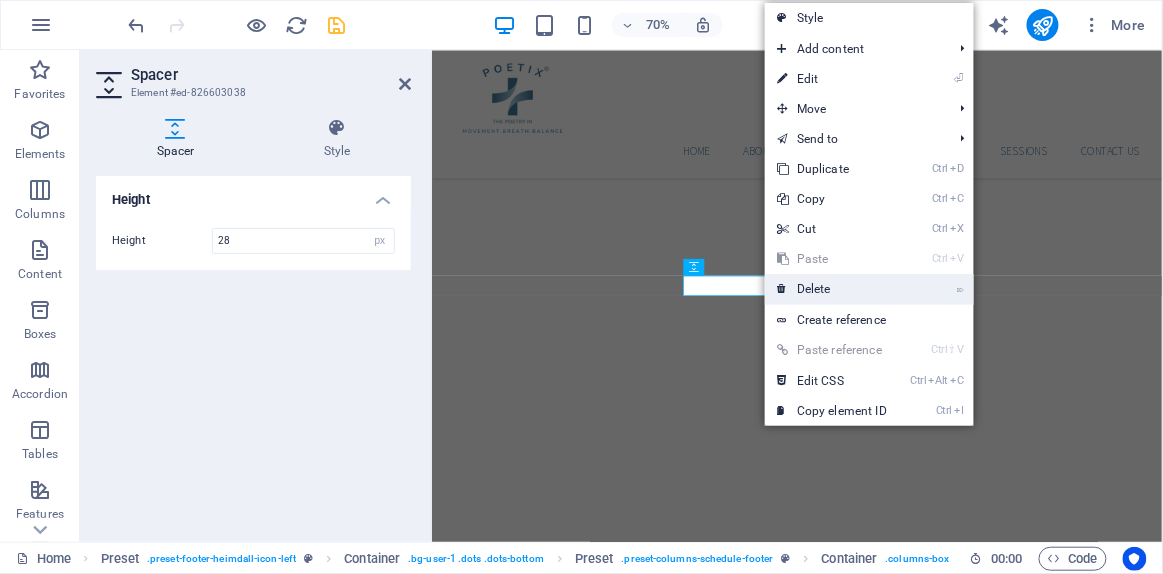 click at bounding box center [782, 289] 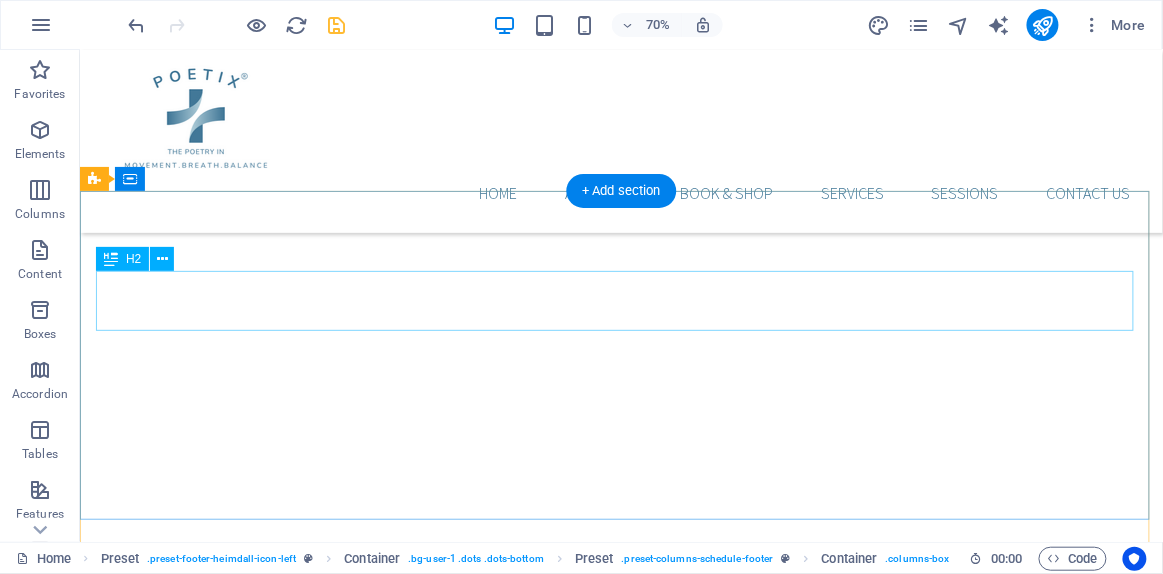 scroll, scrollTop: 4823, scrollLeft: 0, axis: vertical 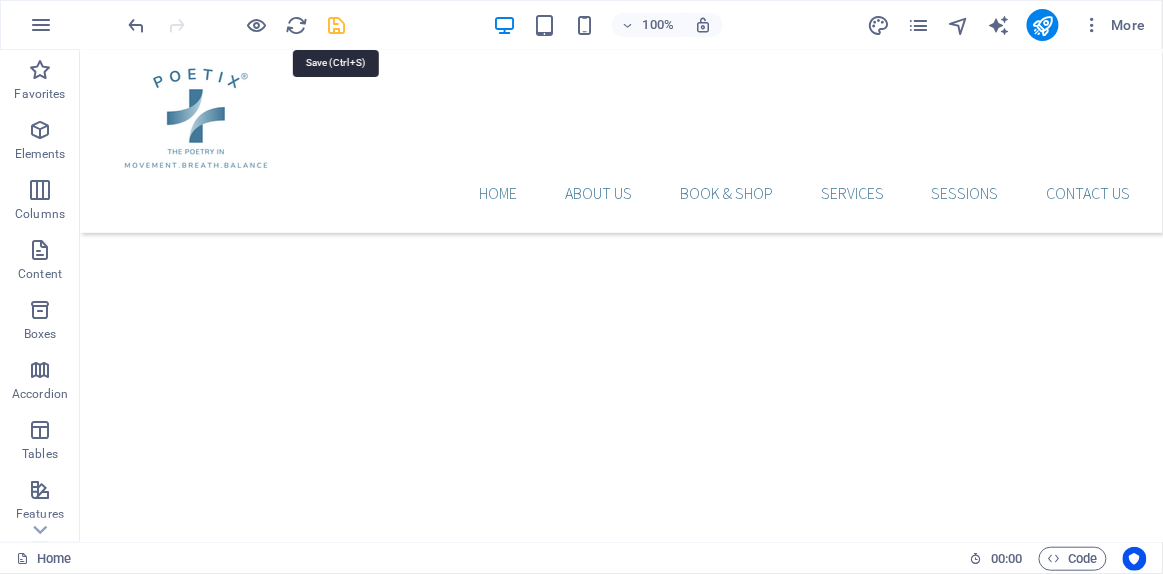 click at bounding box center [337, 25] 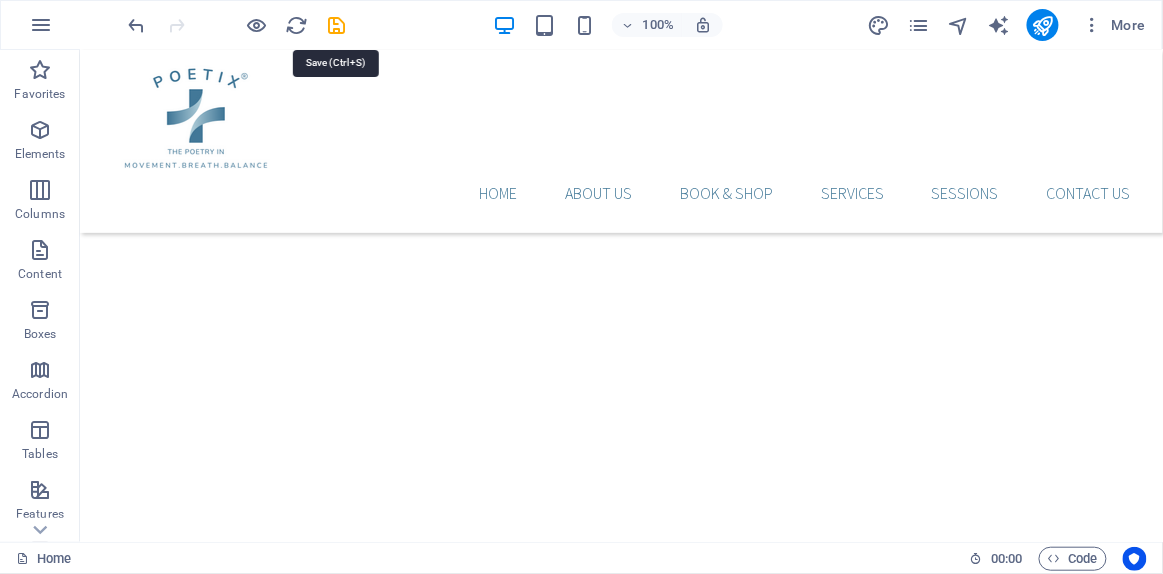 click at bounding box center (237, 25) 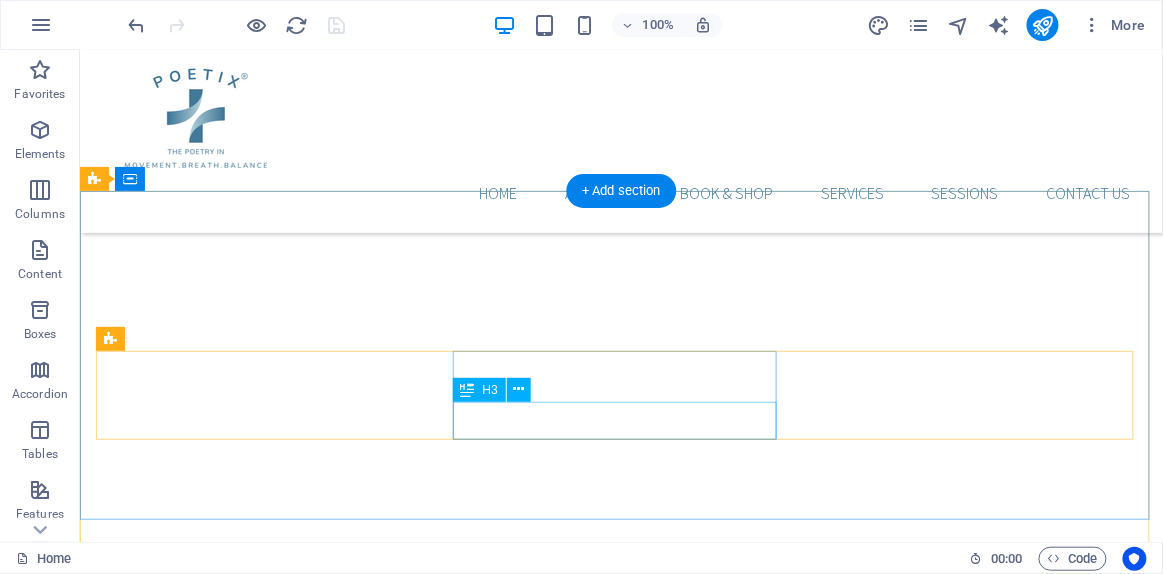 click on "[PHONE]" at bounding box center (614, 4068) 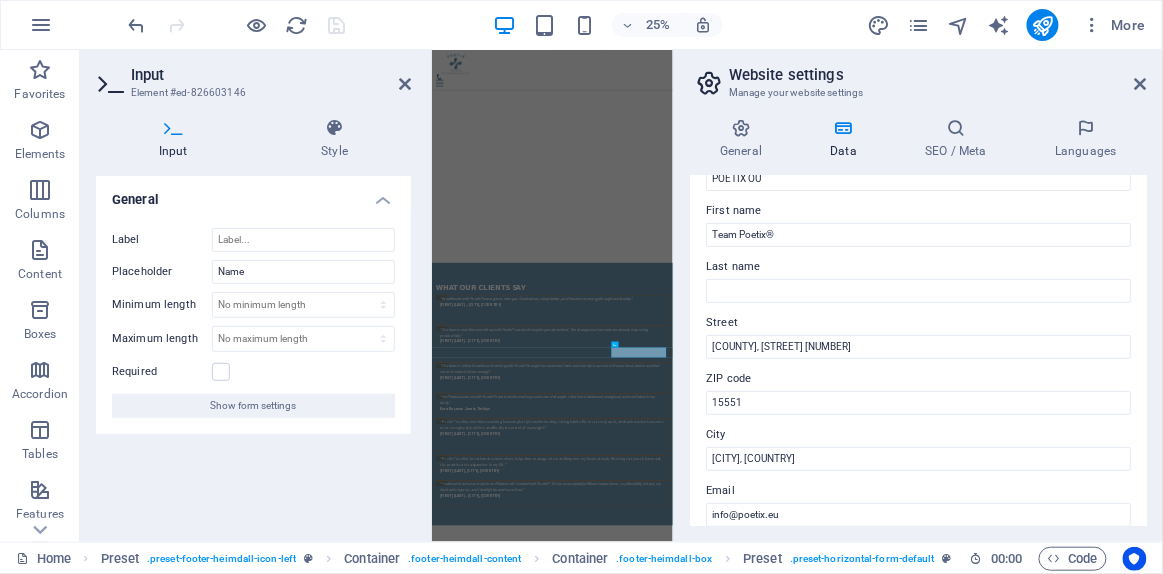 scroll, scrollTop: 363, scrollLeft: 0, axis: vertical 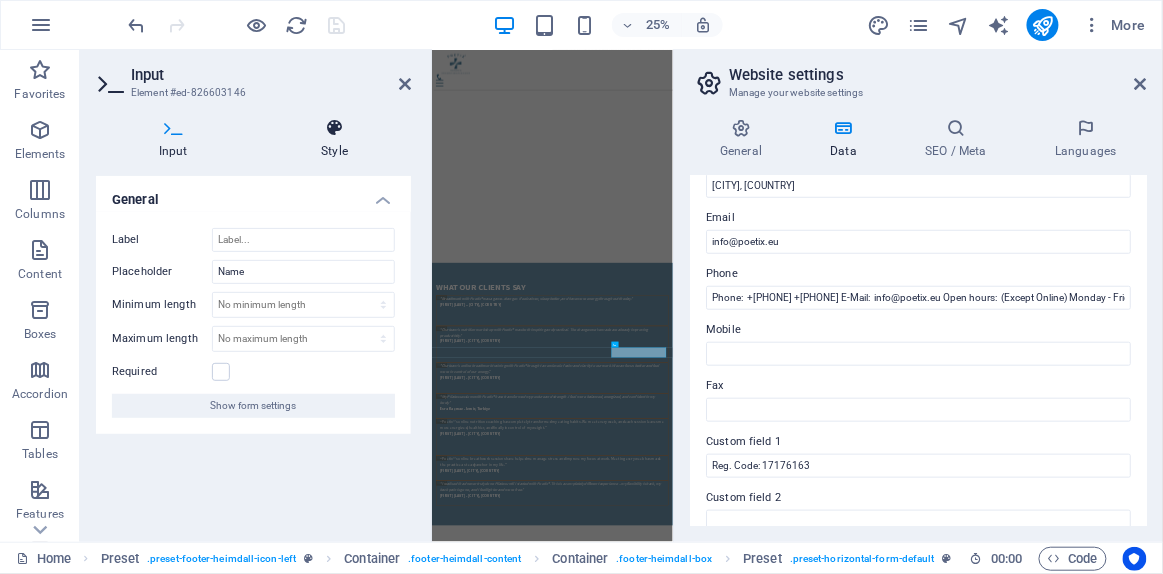 click at bounding box center (335, 128) 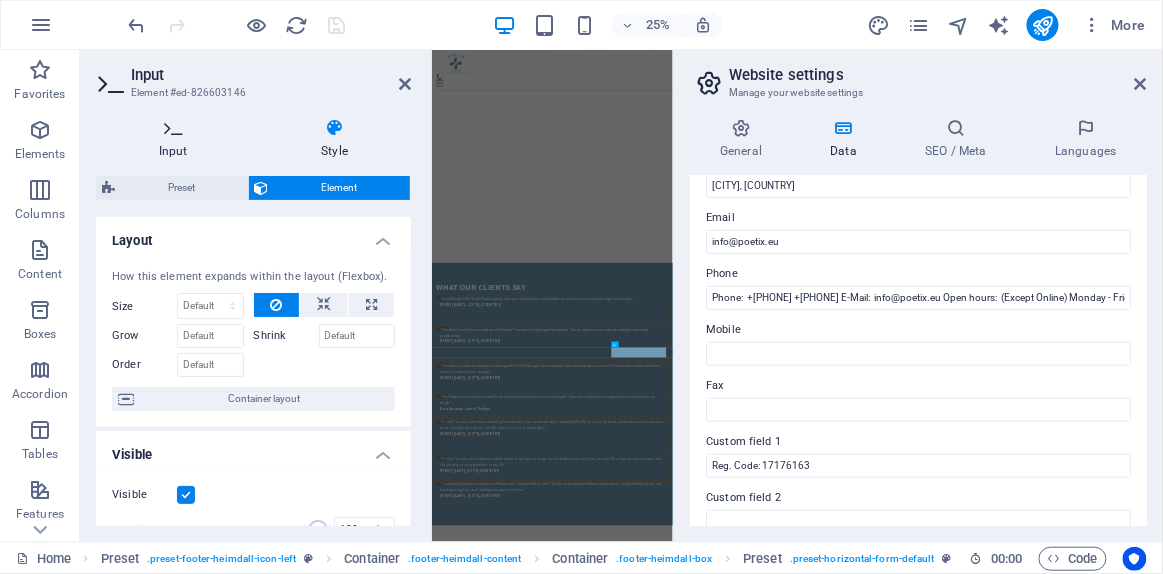 click on "Input" at bounding box center (177, 139) 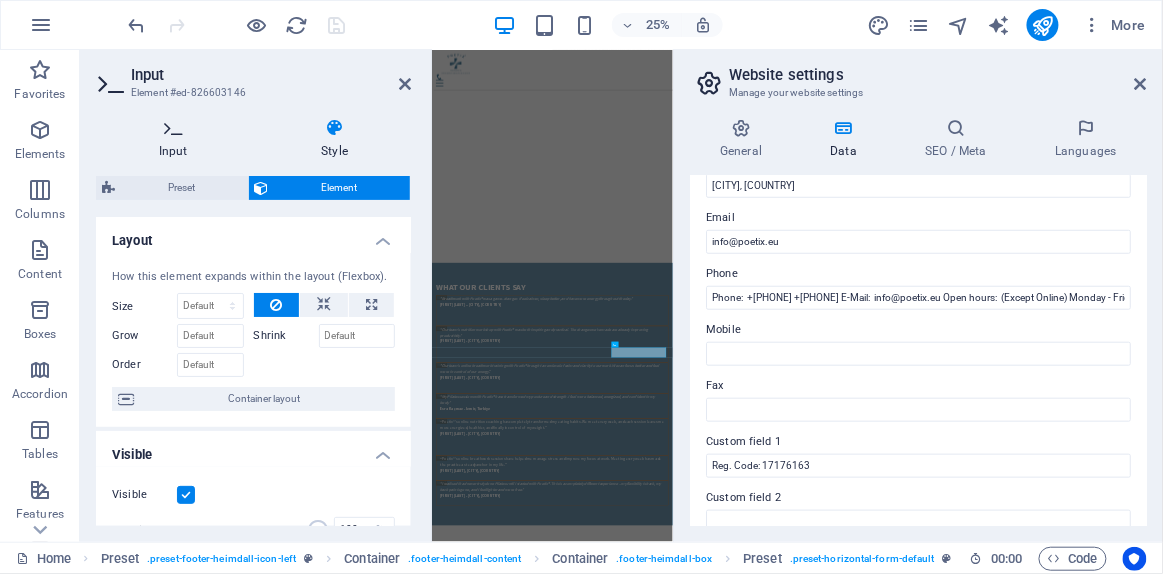 click on "Input" at bounding box center [177, 139] 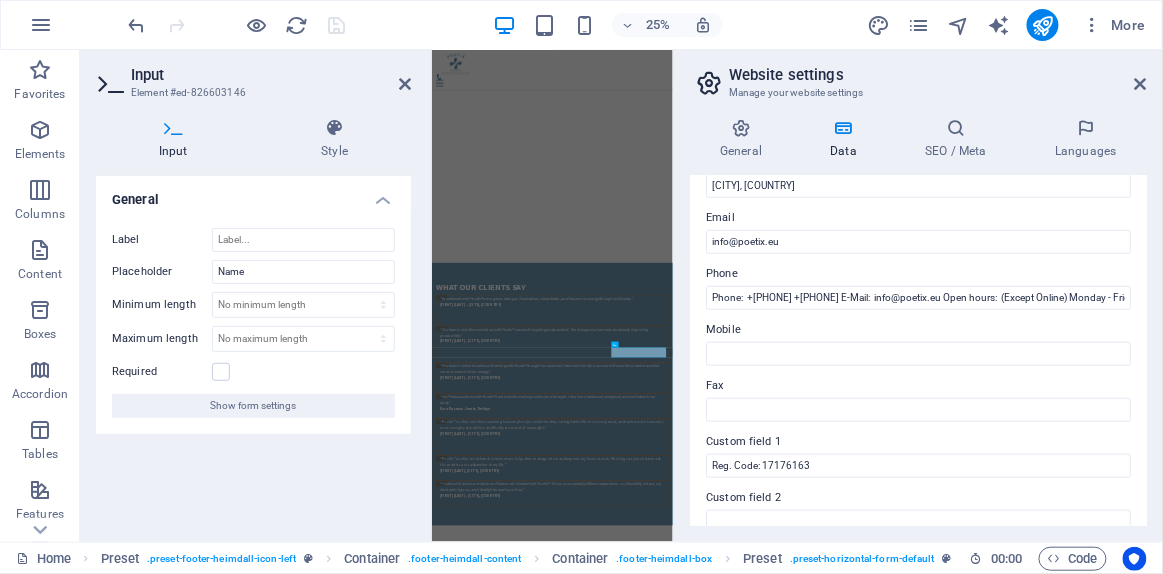 click on "Website settings Manage your website settings" at bounding box center (920, 76) 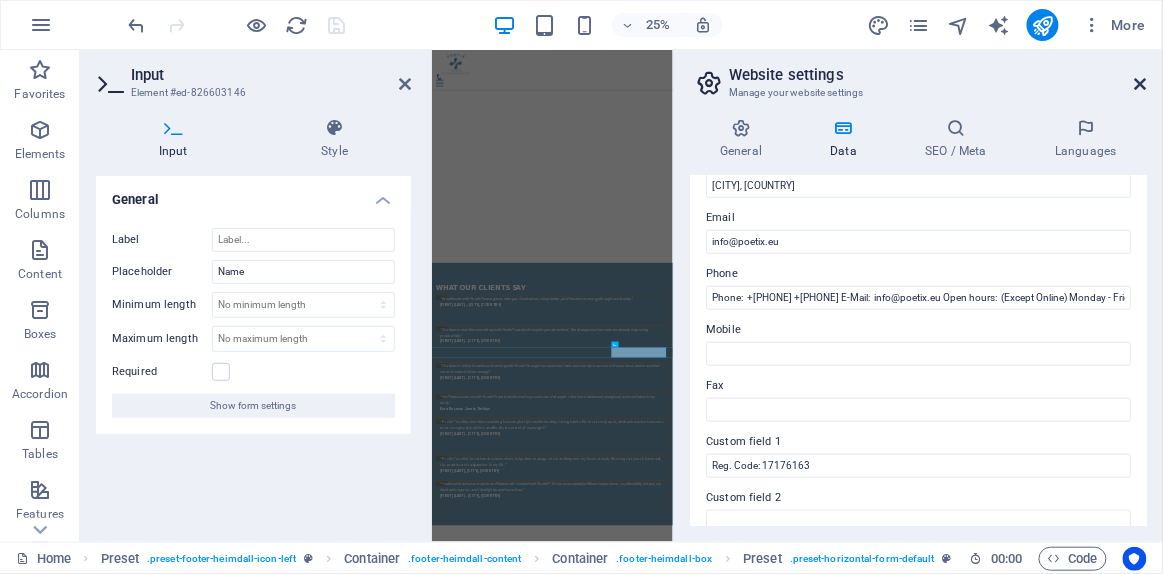 click at bounding box center (1141, 84) 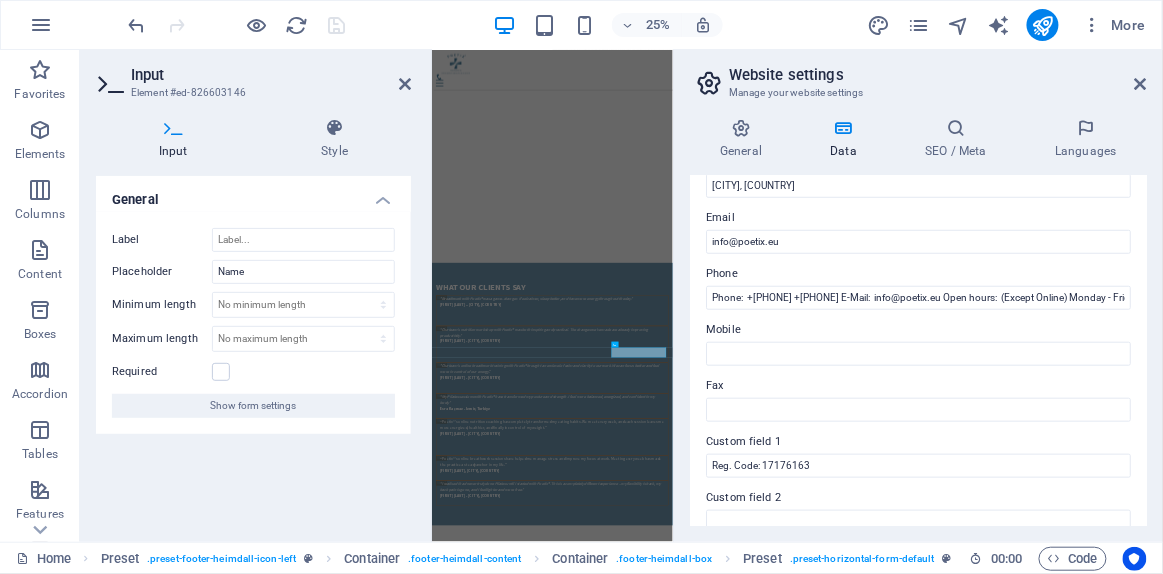 drag, startPoint x: 1573, startPoint y: 134, endPoint x: 1445, endPoint y: 100, distance: 132.43866 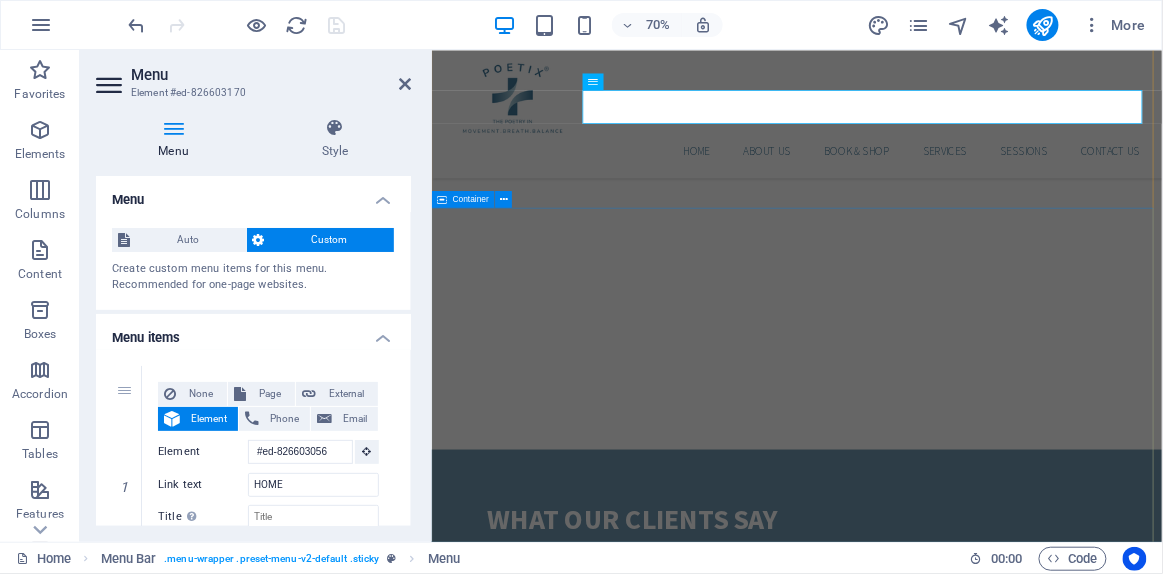 scroll, scrollTop: 5016, scrollLeft: 0, axis: vertical 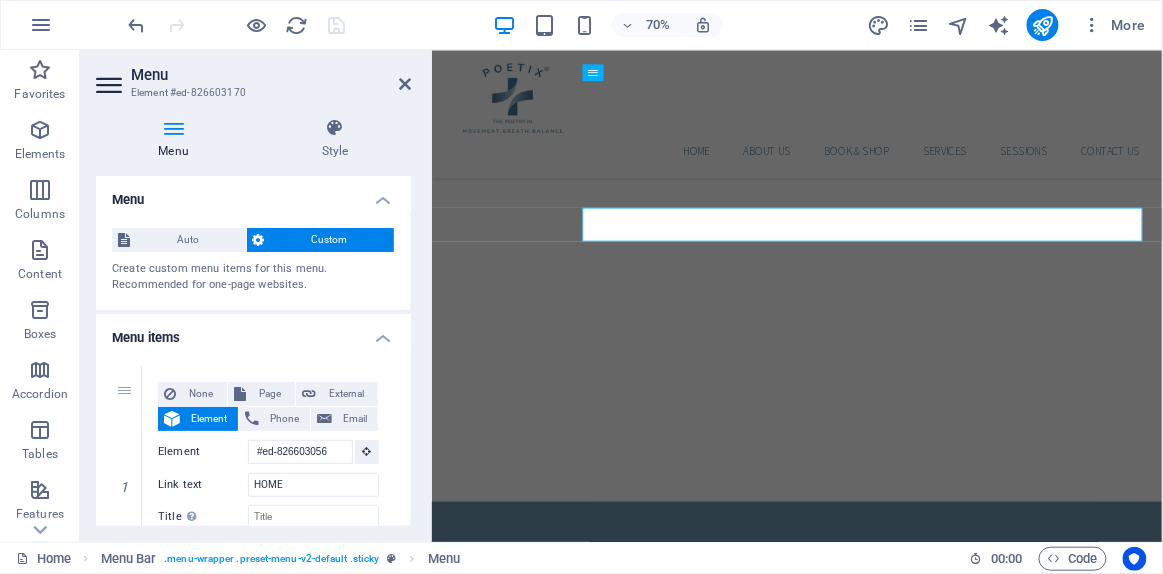 click on "Menu Element #ed-826603170" at bounding box center [253, 76] 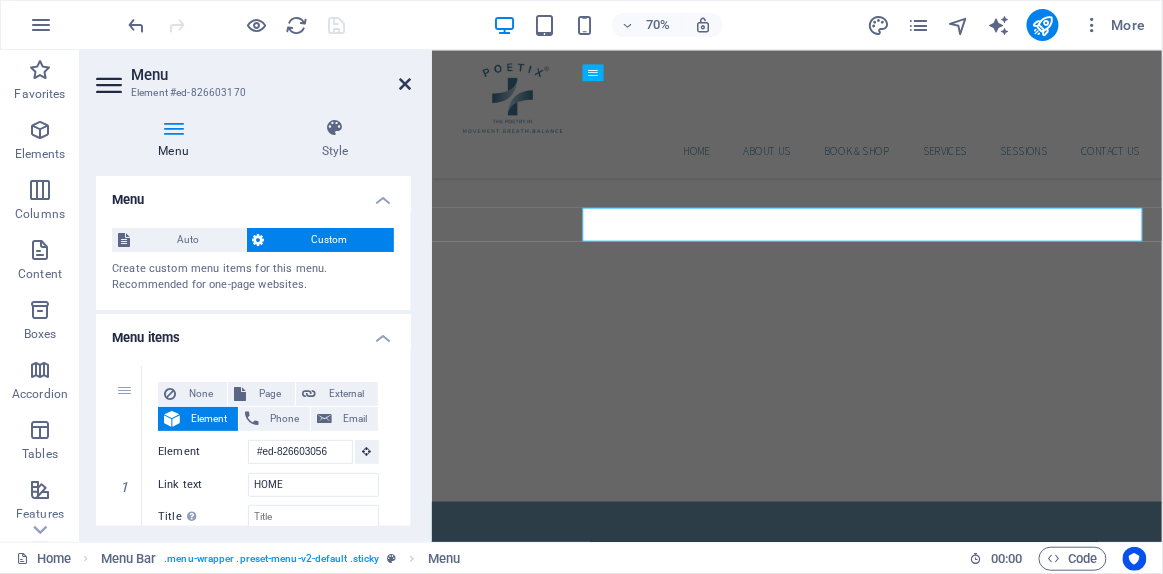 click at bounding box center [405, 84] 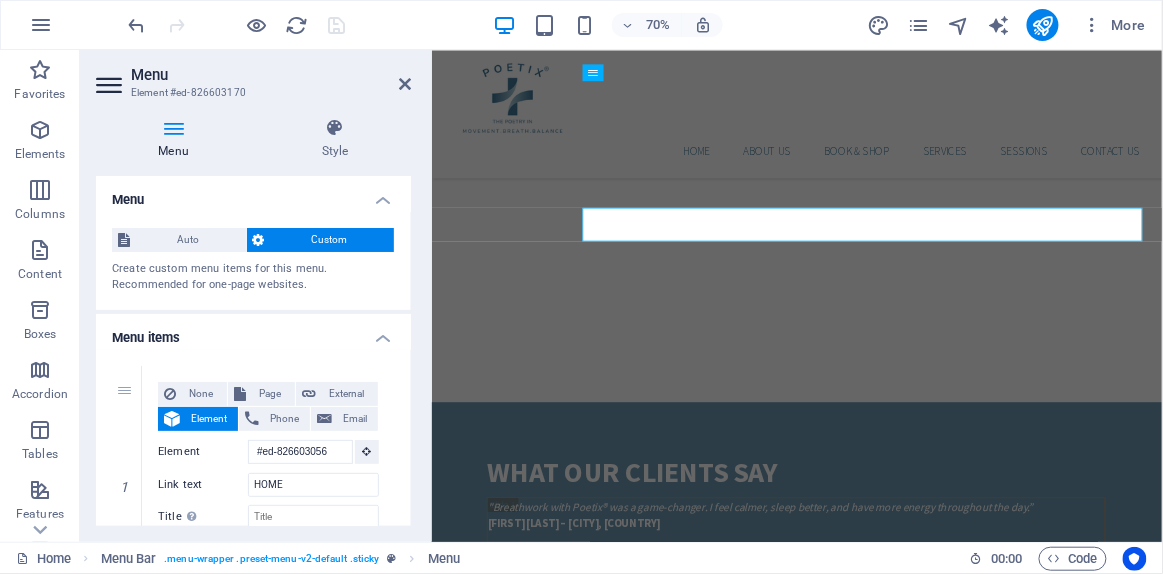 scroll, scrollTop: 4896, scrollLeft: 0, axis: vertical 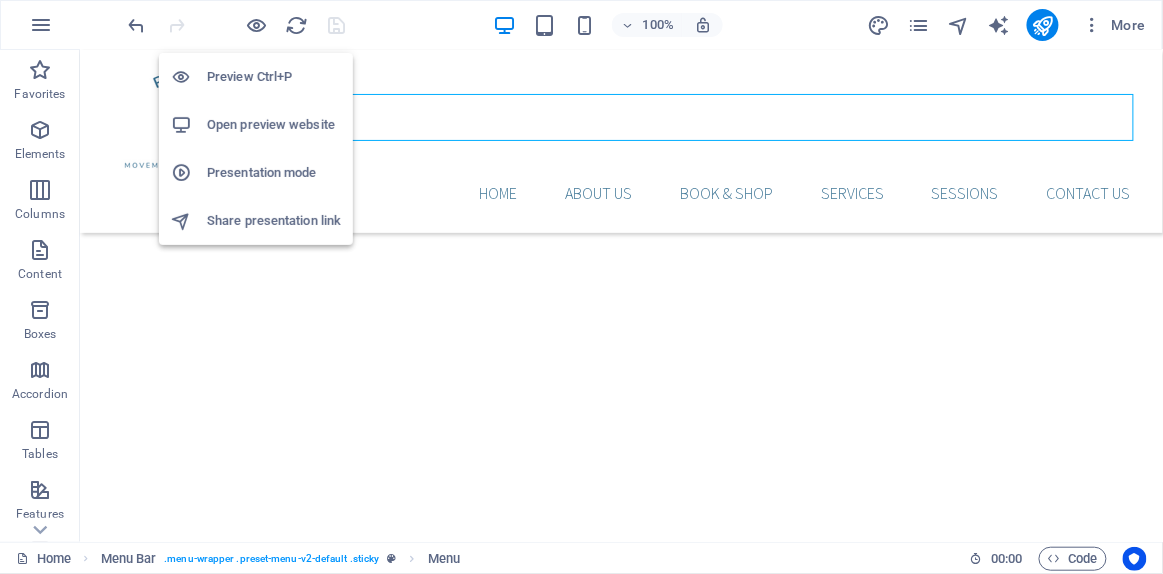 click on "Open preview website" at bounding box center [274, 125] 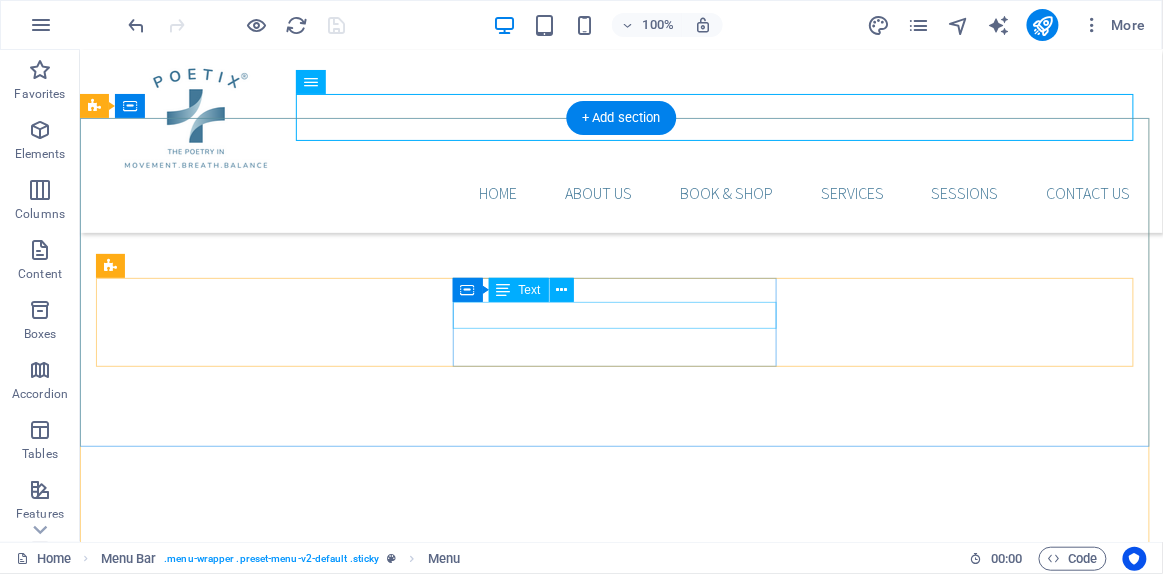 scroll, scrollTop: 5169, scrollLeft: 0, axis: vertical 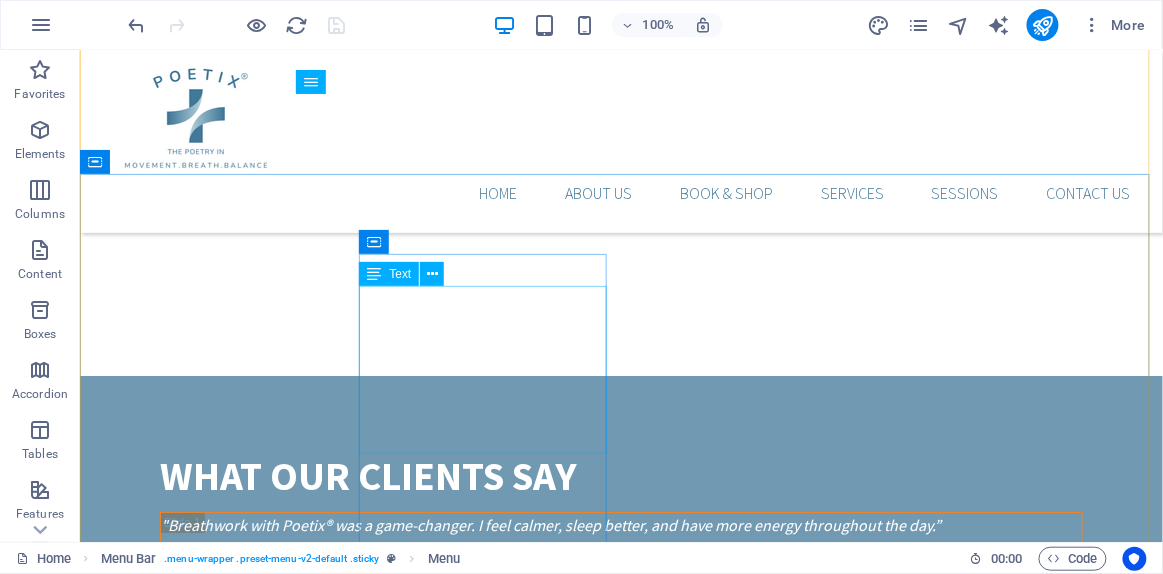 click on "Phone:  +90 530 333 53 02 +90 530 333 53 02 E-Mail:  info@poetix.eu Open hours:  (Except Online) Monday - Friday: 8am - 5pm" at bounding box center (220, 4398) 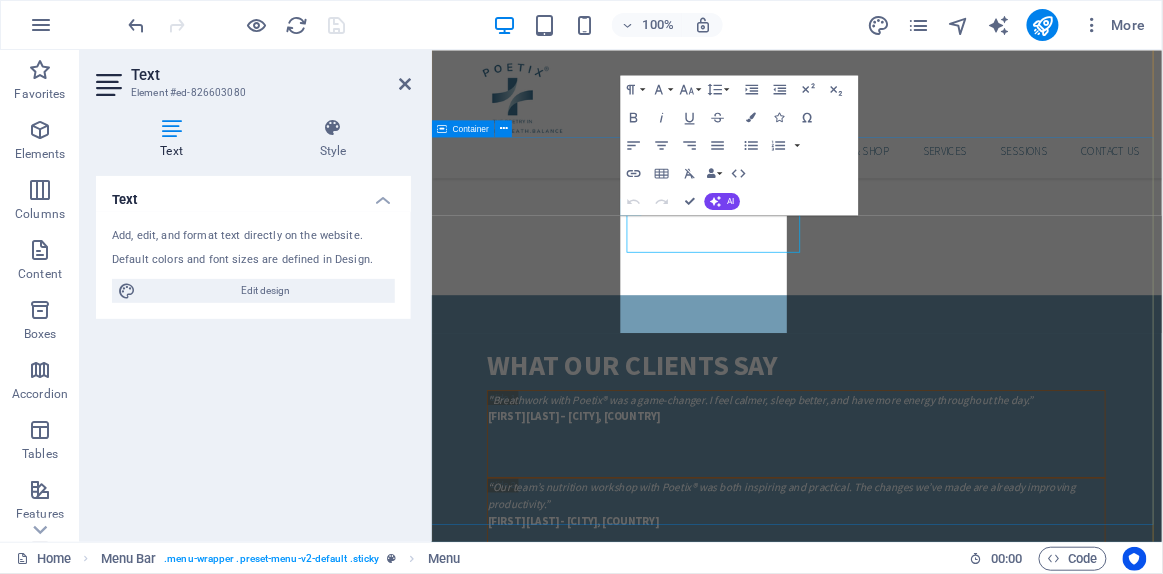 click on "Address POETIX OÜ  Harju maakond, Ahtri tn 12 Tallin, Estonia FREE PARKING SPOTS AVAILABLE Contact us Phone:  +90 530 333 53 02 +90 530 333 53 02 E-Mail:  info@poetix.eu Open hours:  (Except Online) Monday - Friday: 8am - 5pm Navigation Home About Us E-Book / Shop Services Sessions Legal Notice   Privacy callback request   I have read and understand the privacy policy. Unreadable? Load new Send" at bounding box center (953, 4611) 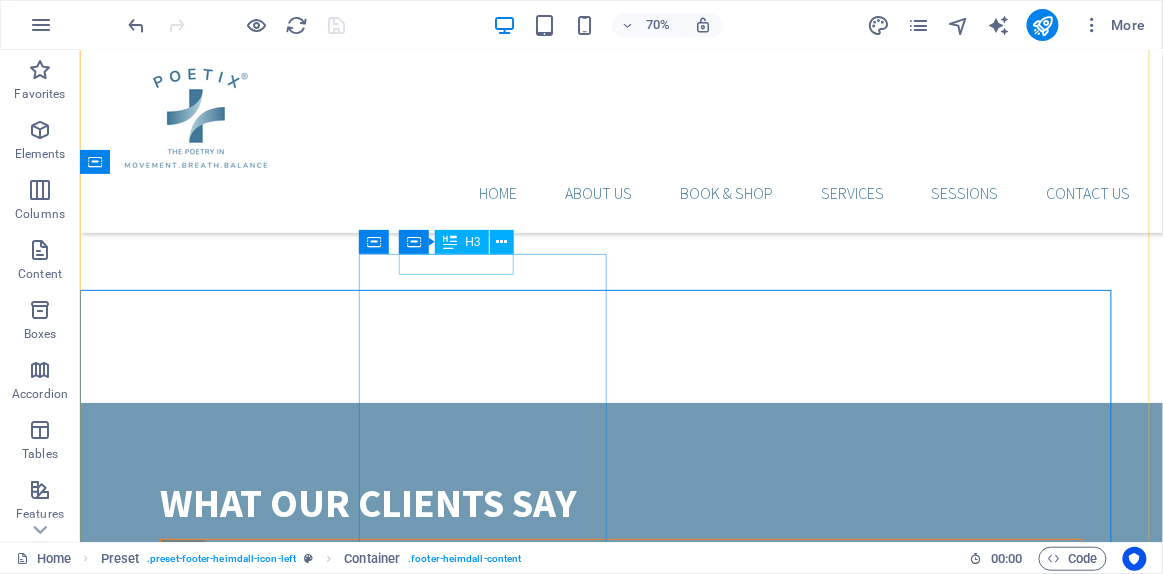 scroll, scrollTop: 5169, scrollLeft: 0, axis: vertical 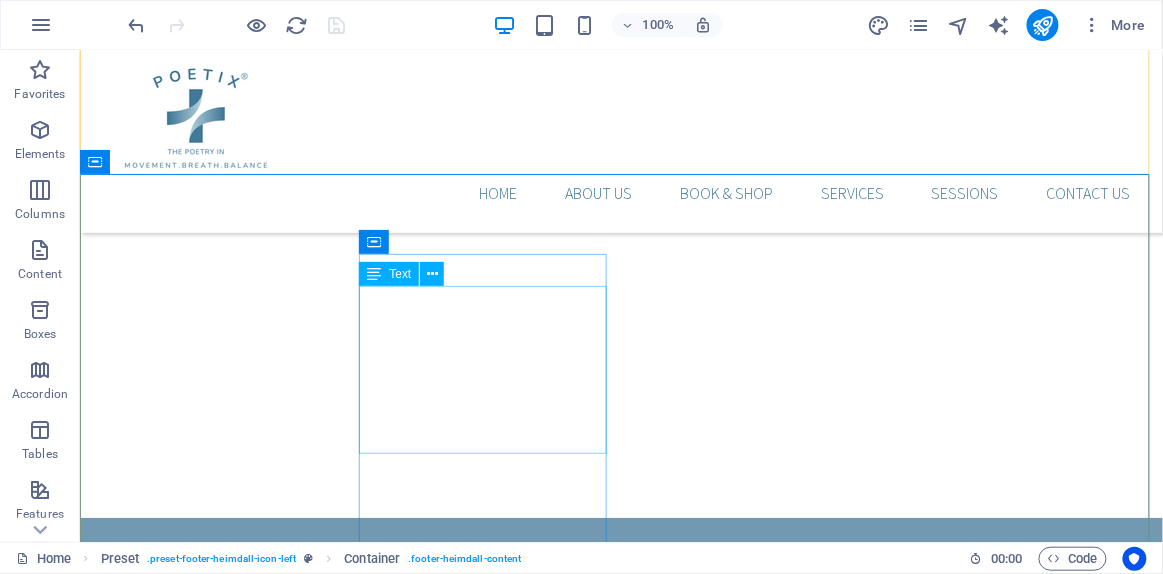 click on "Phone:  +90 530 333 53 02 +90 530 333 53 02 E-Mail:  info@poetix.eu Open hours:  (Except Online) Monday - Friday: 8am - 5pm" at bounding box center [220, 4540] 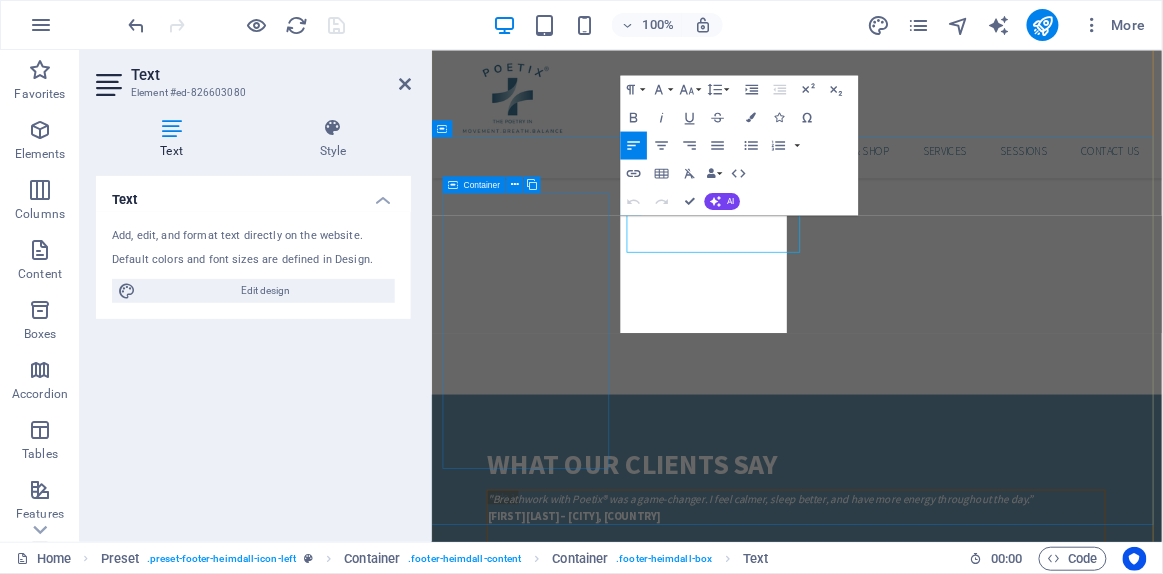 scroll, scrollTop: 5284, scrollLeft: 0, axis: vertical 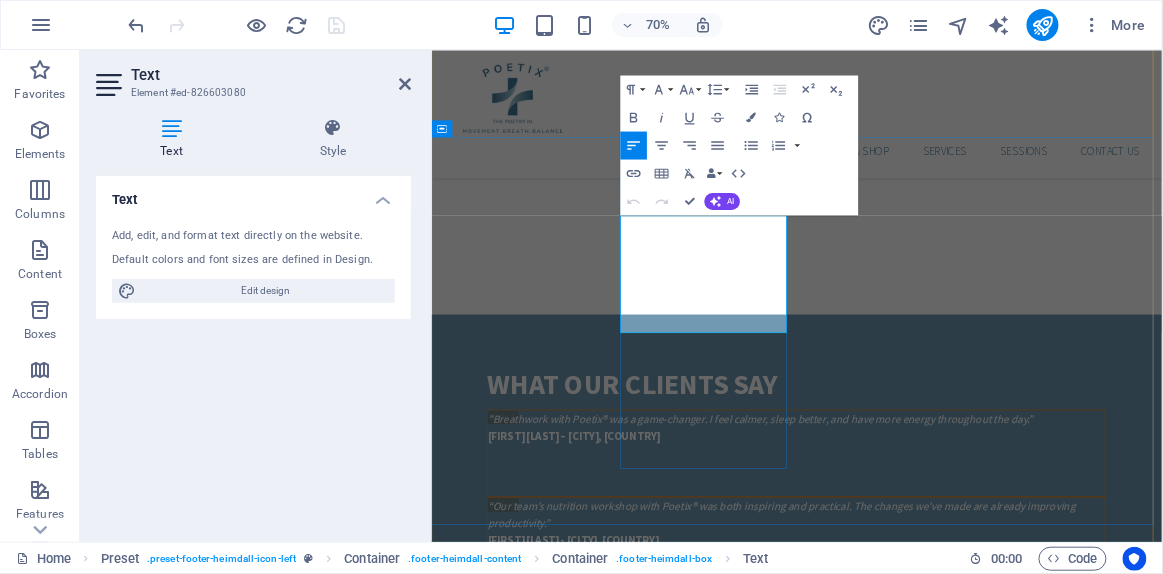 drag, startPoint x: 857, startPoint y: 295, endPoint x: 760, endPoint y: 294, distance: 97.00516 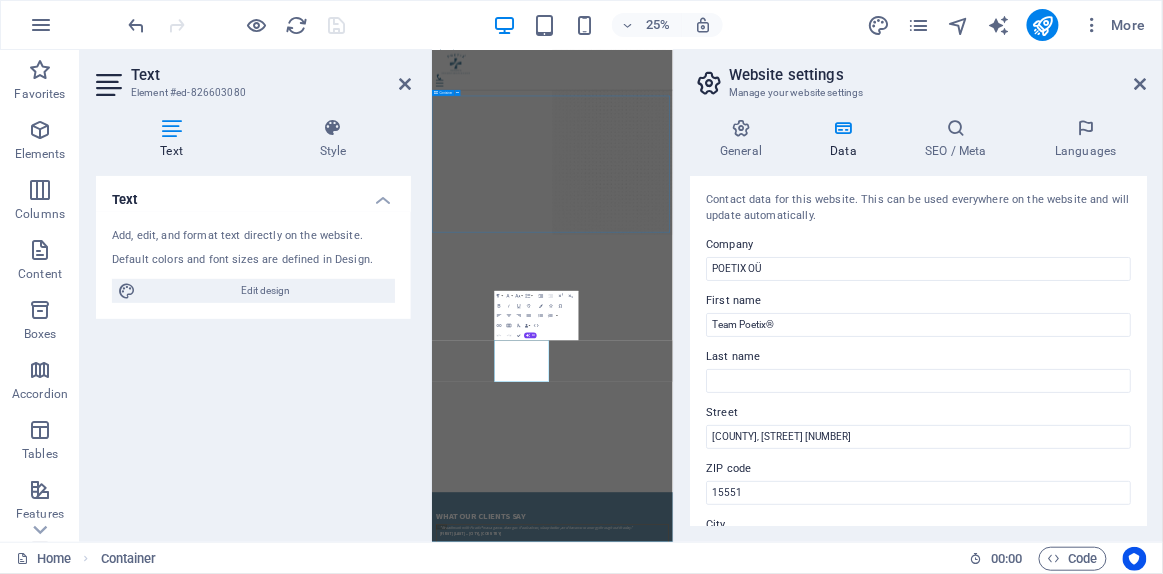 scroll, scrollTop: 4913, scrollLeft: 0, axis: vertical 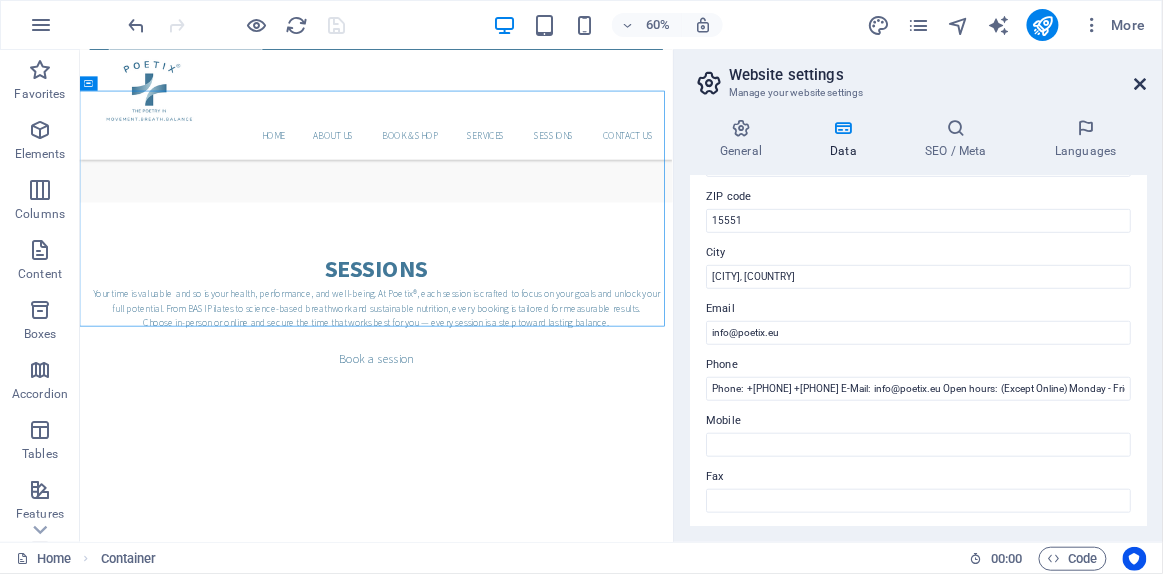 click at bounding box center (1141, 84) 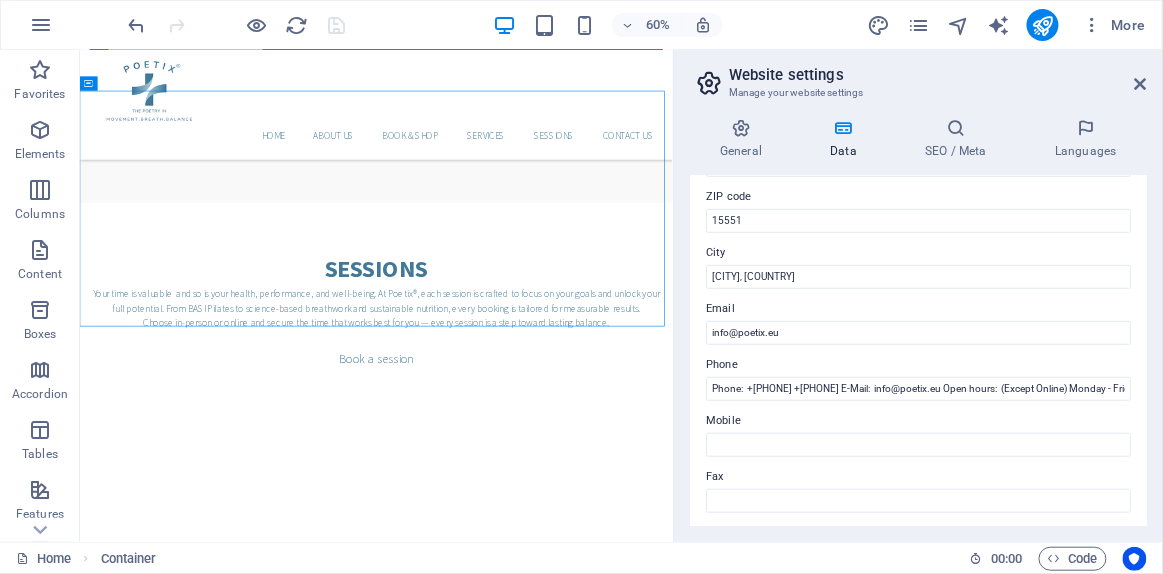 drag, startPoint x: 1216, startPoint y: 129, endPoint x: 1080, endPoint y: 97, distance: 139.71399 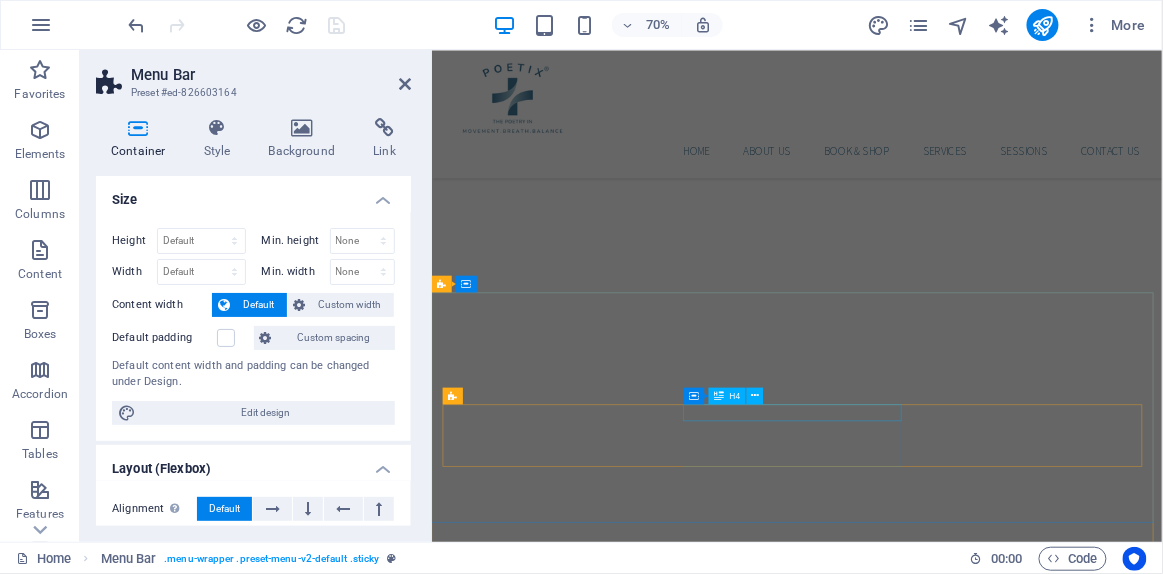 scroll, scrollTop: 4746, scrollLeft: 0, axis: vertical 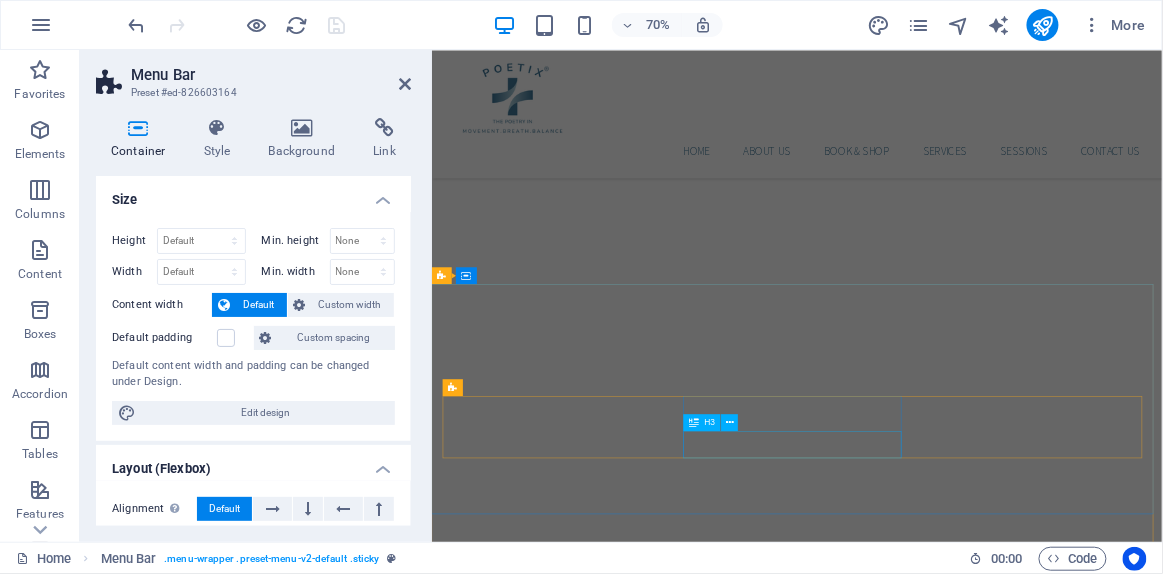 click on "[PHONE]" at bounding box center (912, 4274) 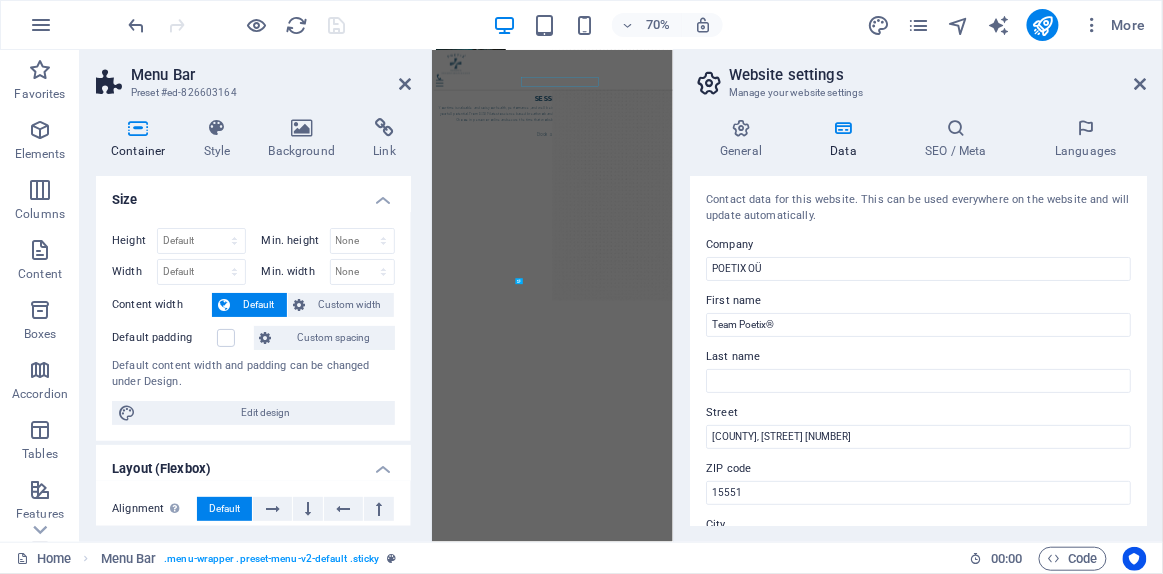 click on "[REGION], [STREET] [NUMBER]" at bounding box center (918, 437) 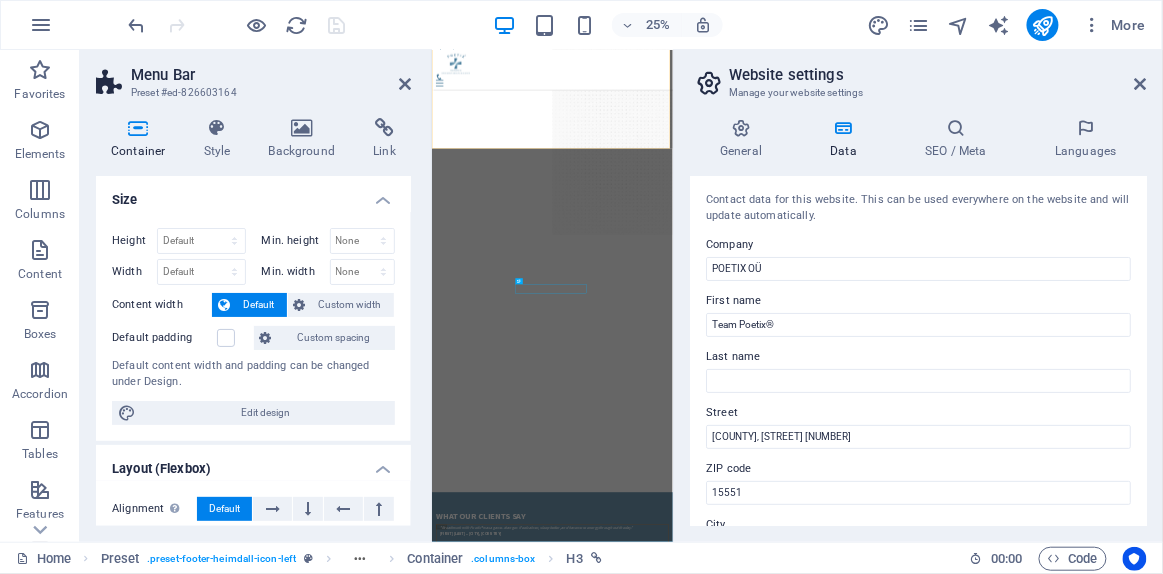 scroll, scrollTop: 4913, scrollLeft: 0, axis: vertical 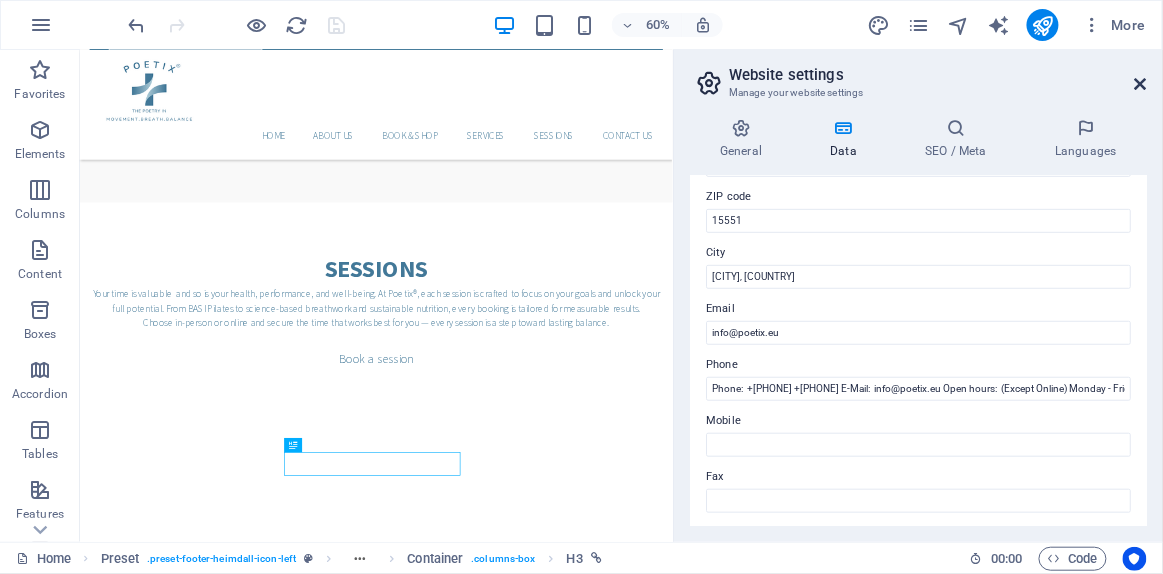 click at bounding box center (1141, 84) 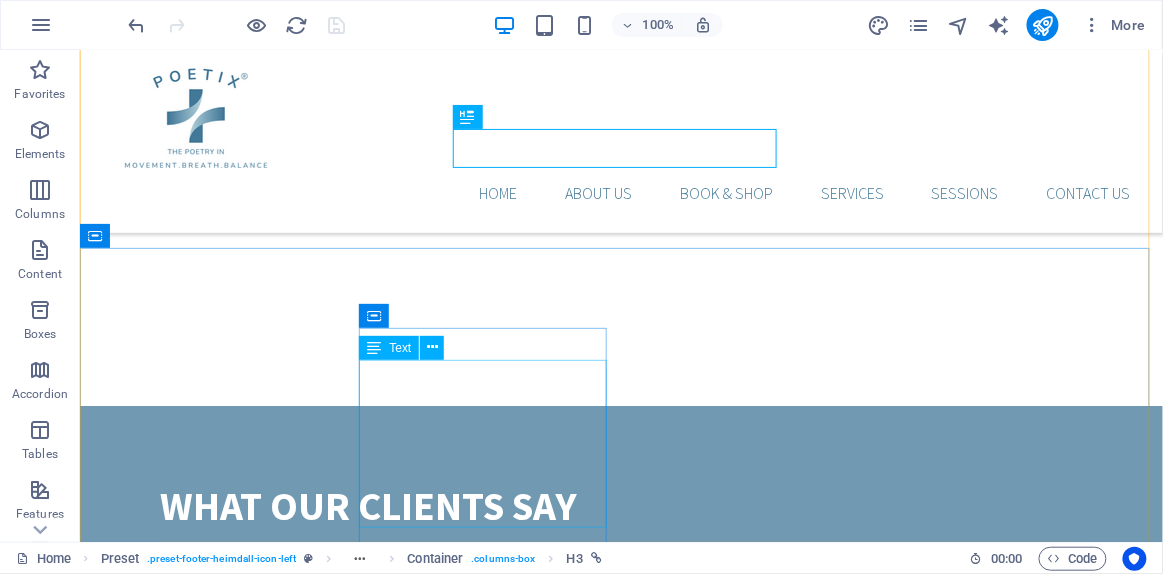 scroll, scrollTop: 5186, scrollLeft: 0, axis: vertical 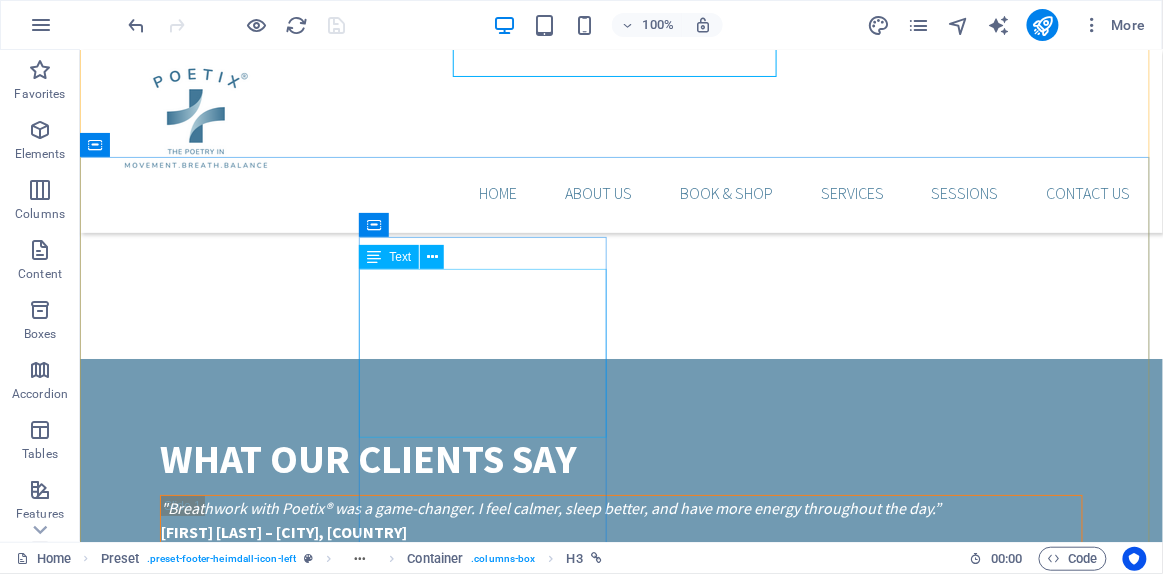 click on "Phone:  +90 530 333 53 02 +90 530 333 53 02 E-Mail:  info@poetix.eu Open hours:  (Except Online) Monday - Friday: 8am - 5pm" at bounding box center (220, 4381) 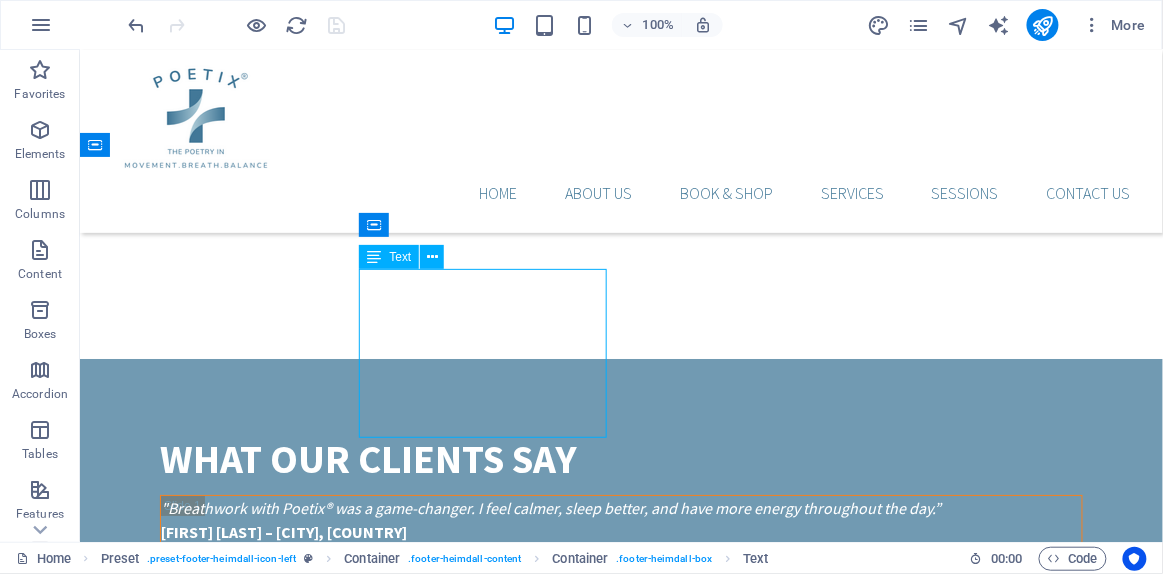 click on "Phone:  +90 530 333 53 02 +90 530 333 53 02 E-Mail:  info@poetix.eu Open hours:  (Except Online) Monday - Friday: 8am - 5pm" at bounding box center [220, 4381] 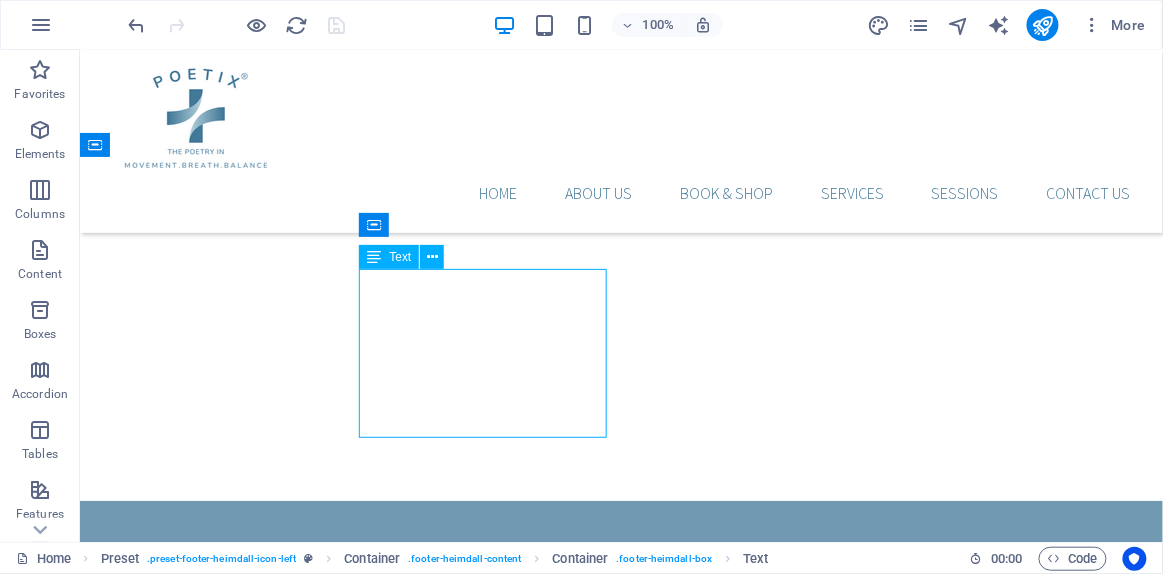 scroll, scrollTop: 5301, scrollLeft: 0, axis: vertical 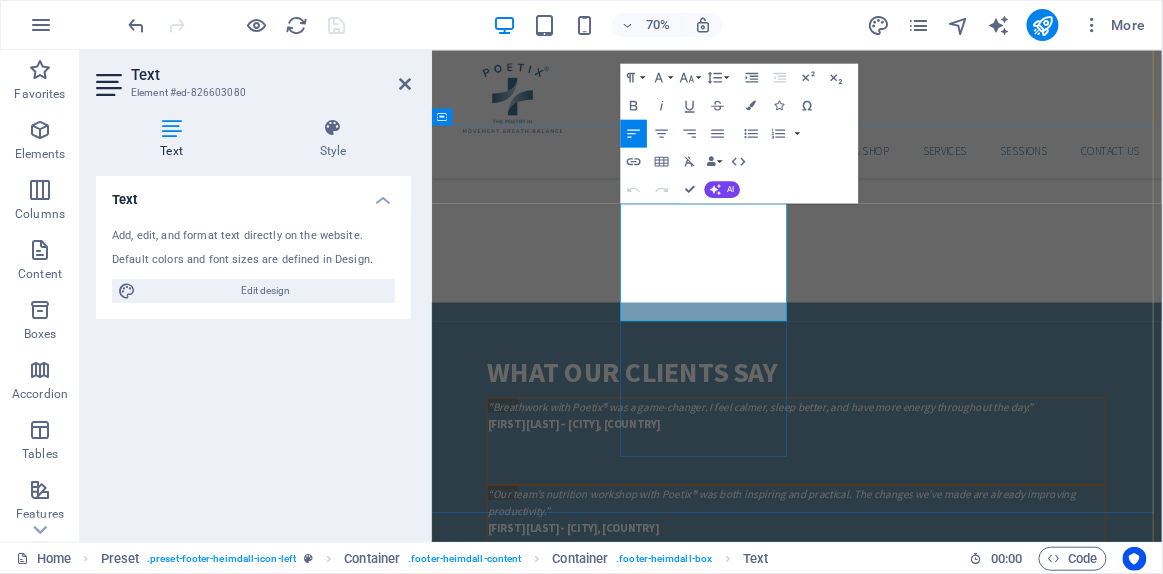 drag, startPoint x: 764, startPoint y: 282, endPoint x: 856, endPoint y: 278, distance: 92.086914 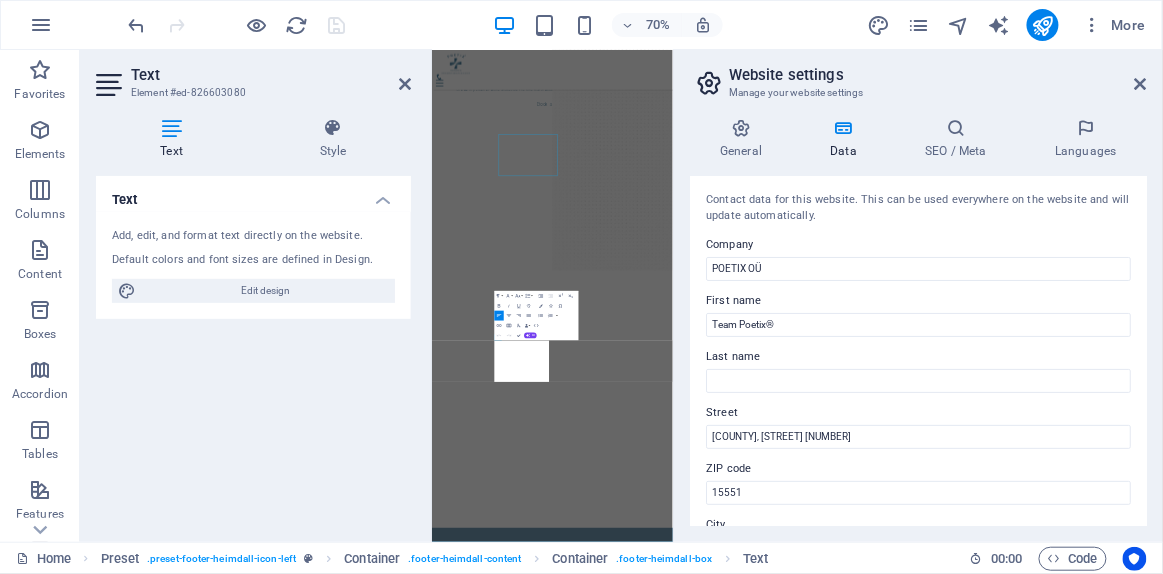 scroll, scrollTop: 5178, scrollLeft: 0, axis: vertical 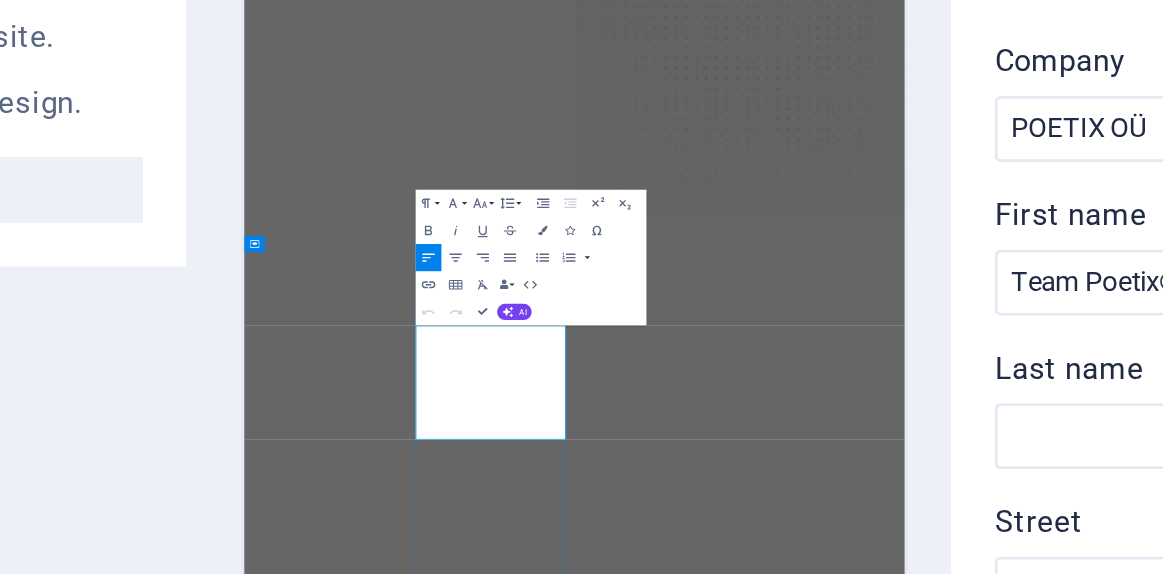 type 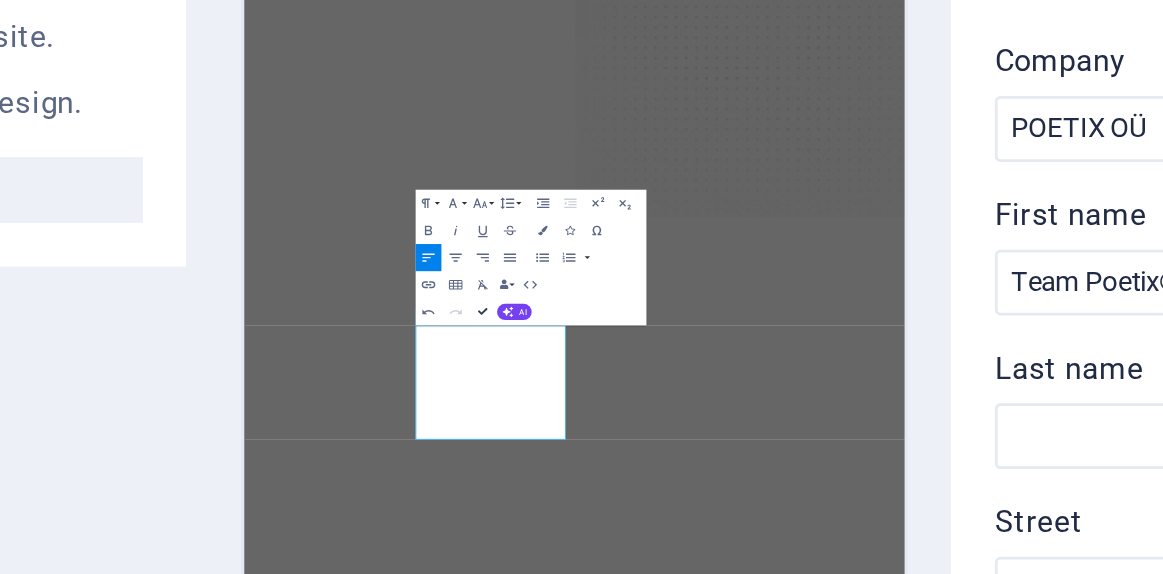 click on "Address POETIX OÜ  Harju maakond, Ahtri tn 12 Tallin, Estonia FREE PARKING SPOTS AVAILABLE Contact us Phone:  +372 +90 530 333 53 02 E-Mail:  info@poetix.eu Open hours:  (Except Online) Monday - Friday: 8am - 5pm Navigation Home About Us E-Book / Shop Services Sessions Legal Notice   Privacy callback request   I have read and understand the privacy policy. Unreadable? Load new Send" at bounding box center [730, 6405] 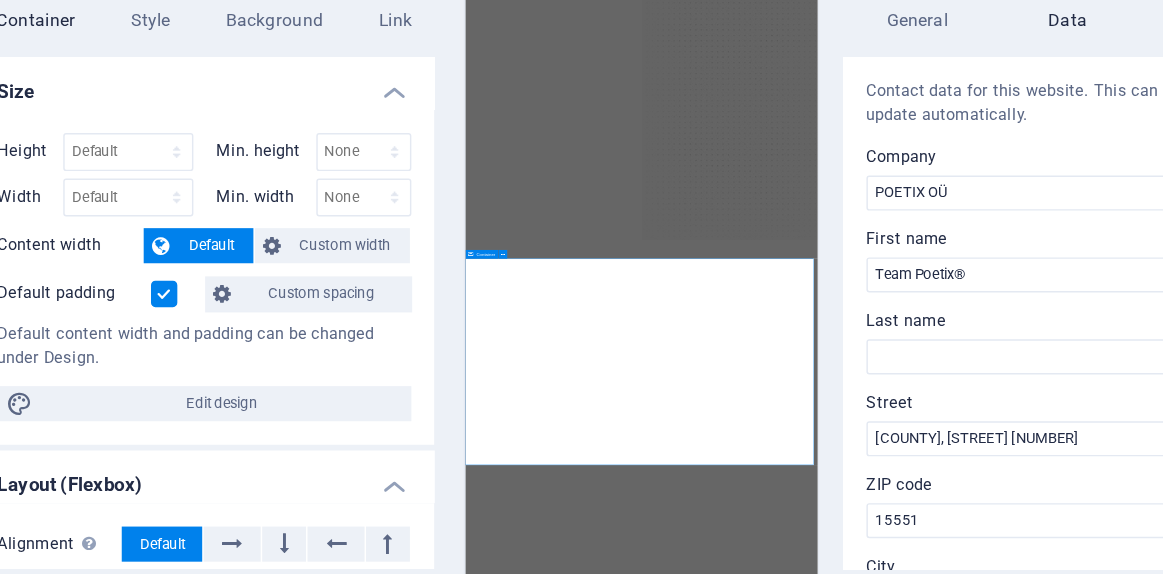 scroll, scrollTop: 0, scrollLeft: 0, axis: both 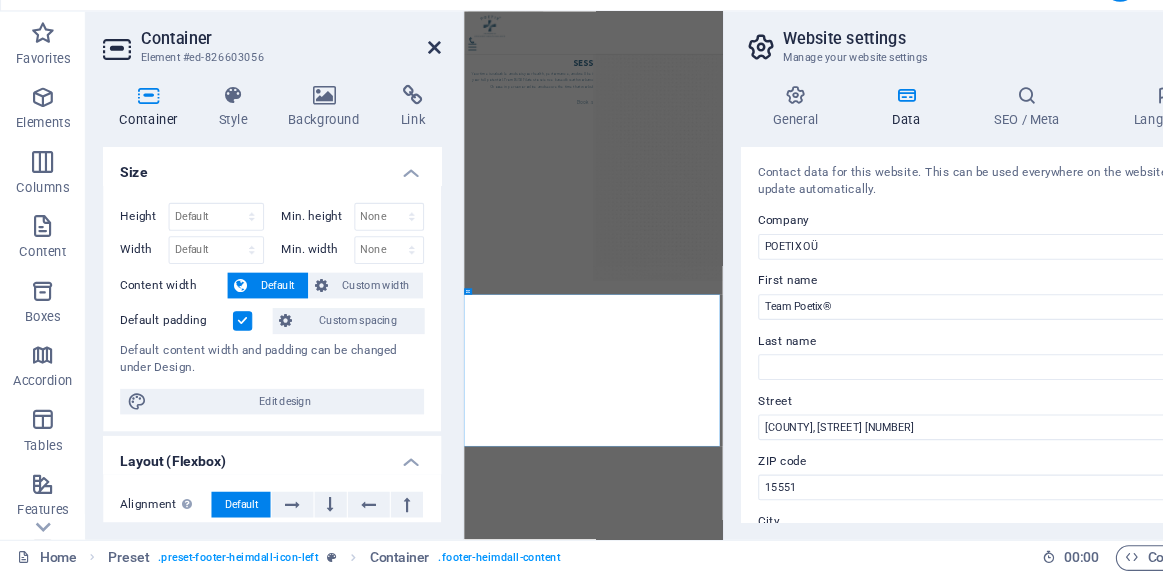 click at bounding box center [405, 84] 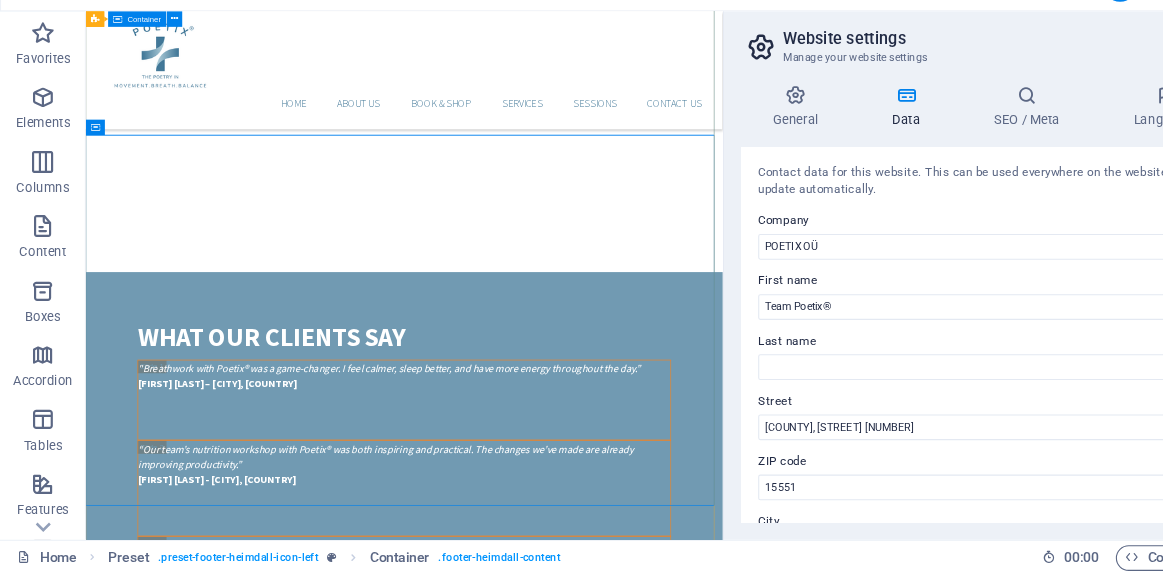 scroll, scrollTop: 5510, scrollLeft: 0, axis: vertical 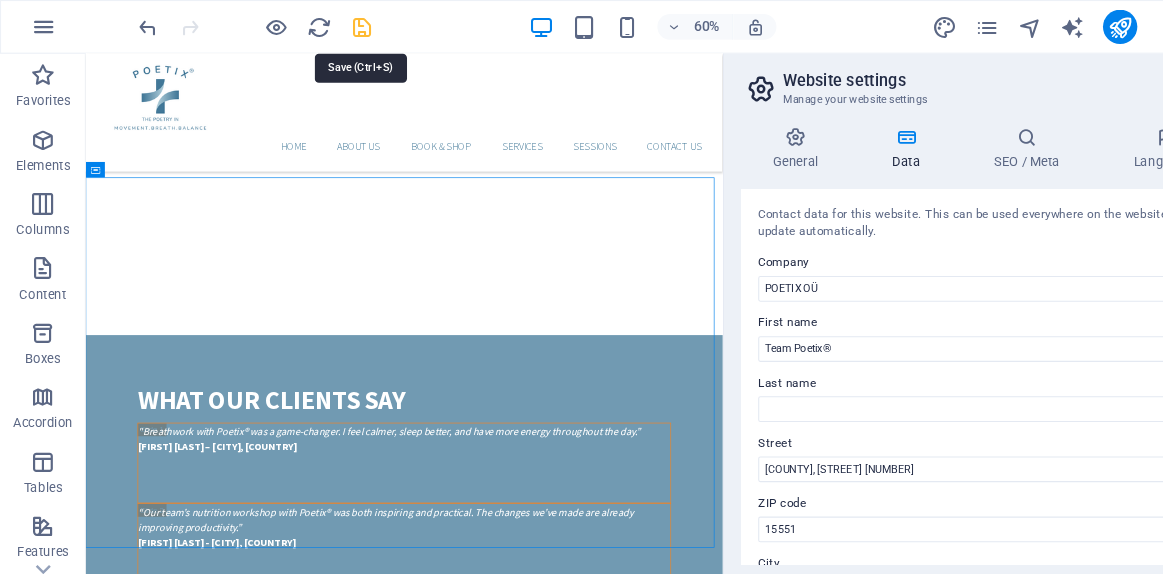 click at bounding box center (337, 25) 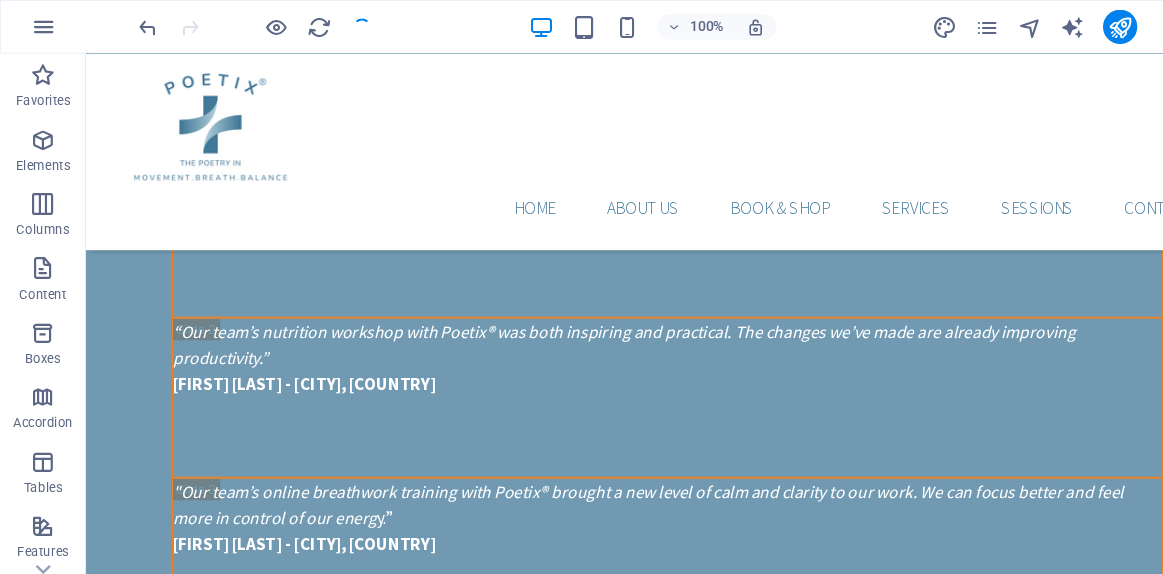 scroll, scrollTop: 5101, scrollLeft: 0, axis: vertical 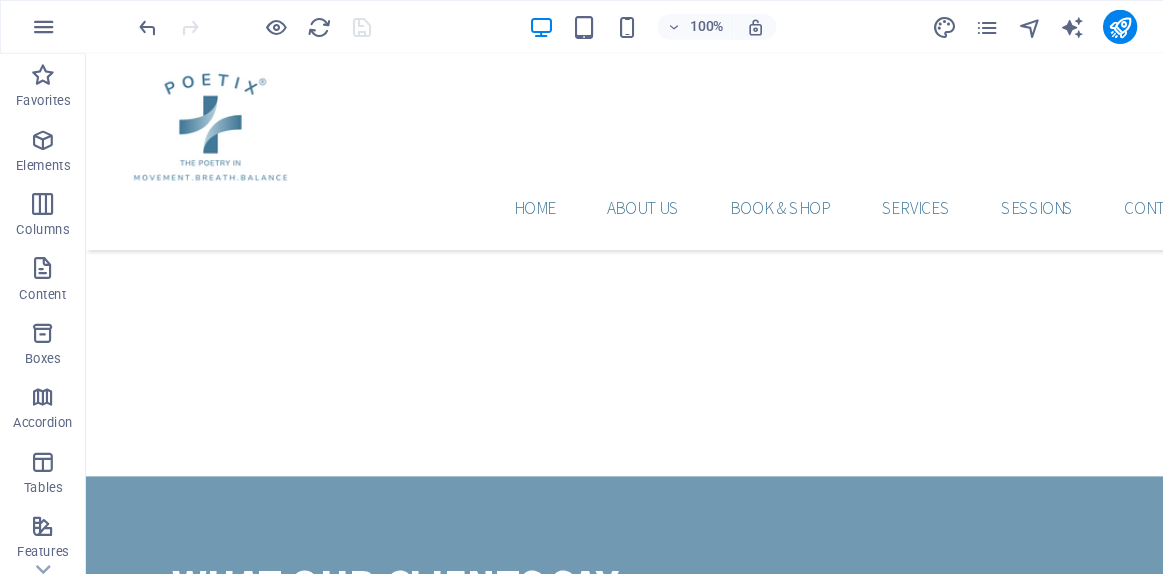 click at bounding box center (237, 25) 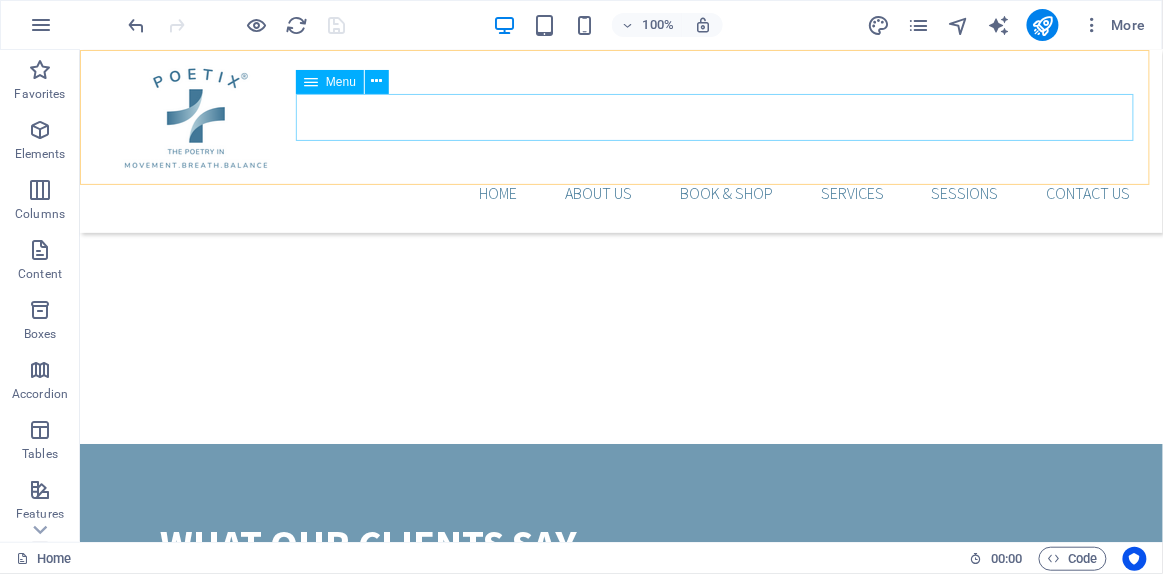click on "HOME ABOUT US BOOK & SHOP Services SESSIONS Contact us" at bounding box center (620, 192) 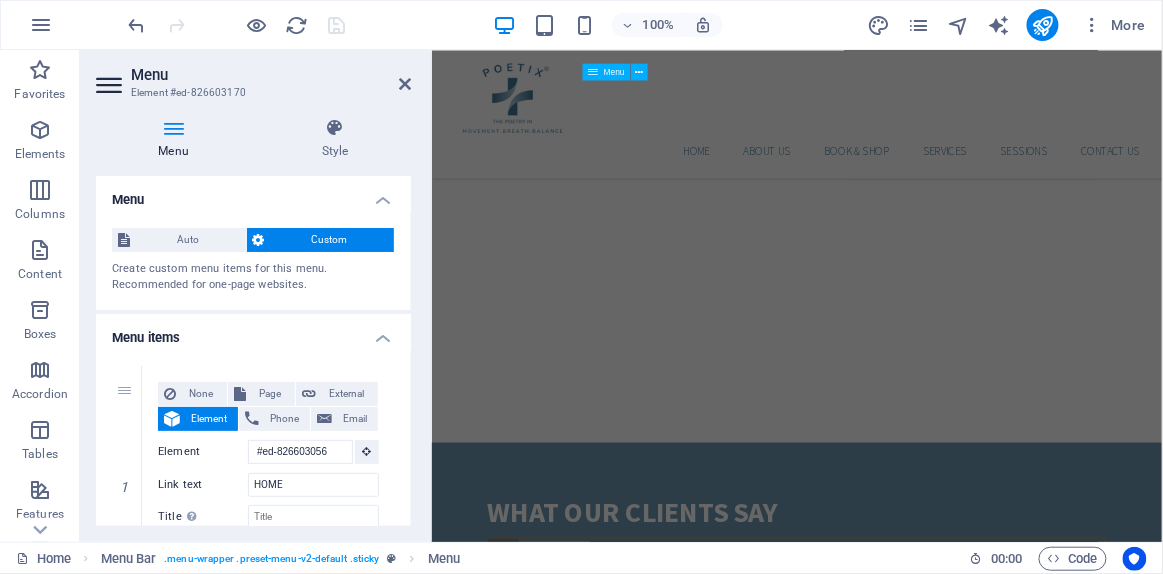 scroll, scrollTop: 5216, scrollLeft: 0, axis: vertical 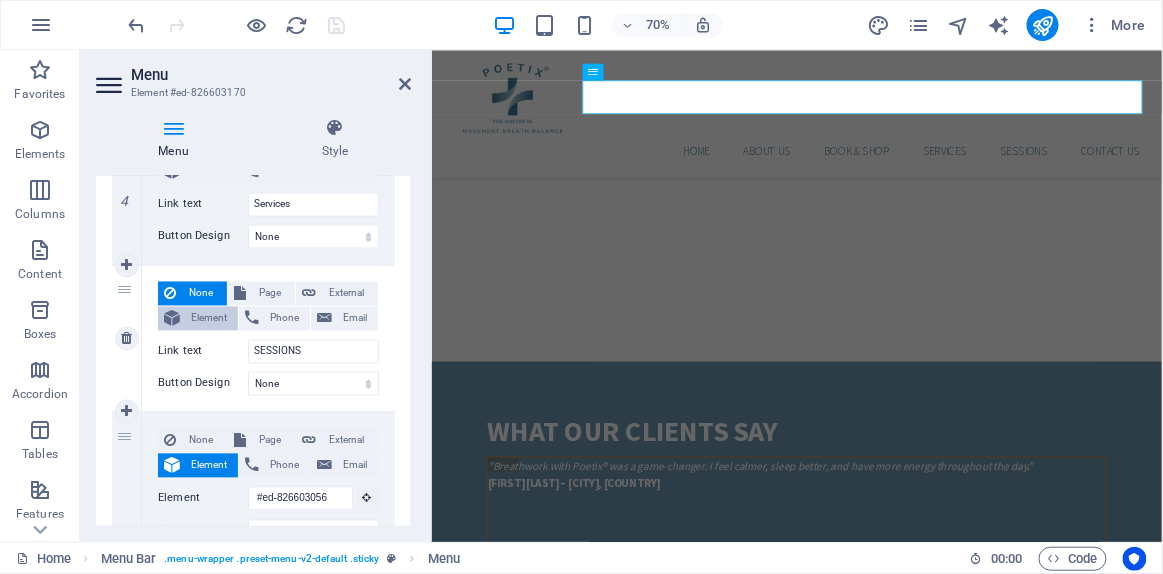 click on "Element" at bounding box center [209, 319] 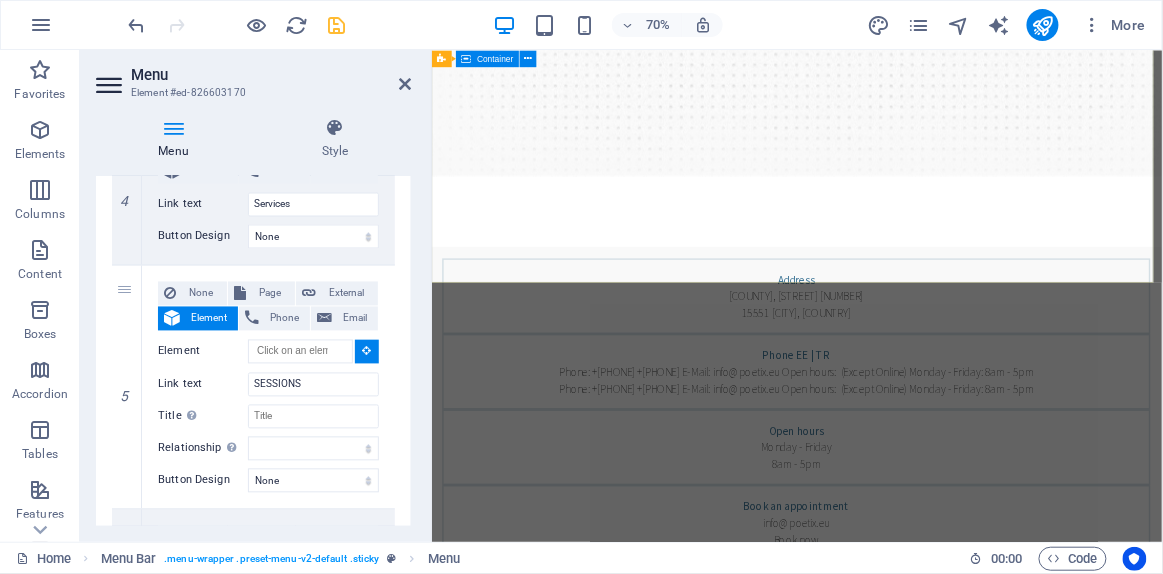 scroll, scrollTop: 580, scrollLeft: 0, axis: vertical 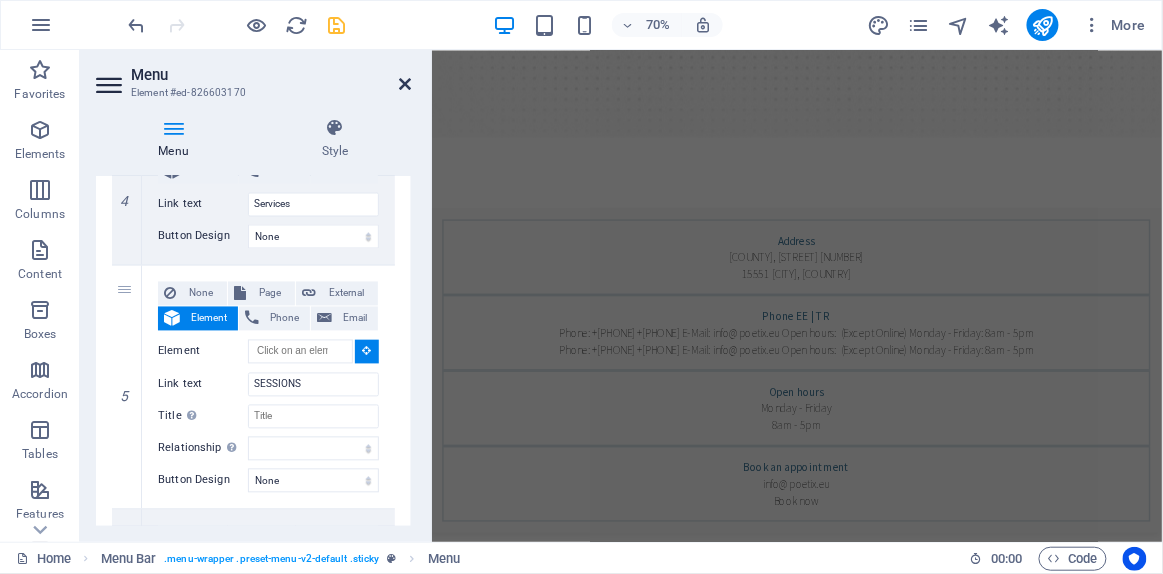 click at bounding box center (405, 84) 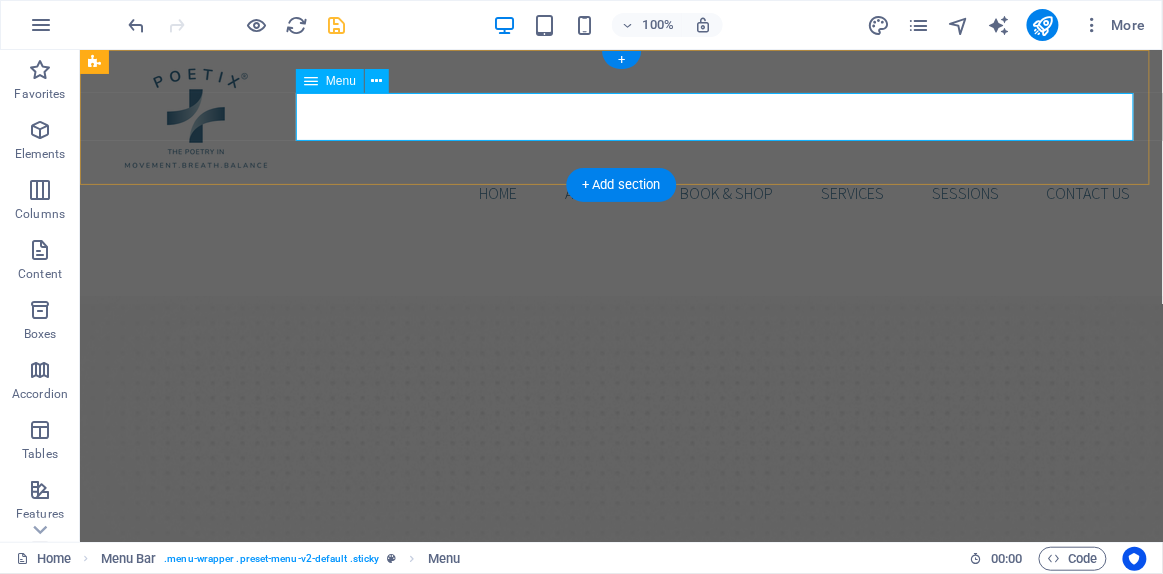 click on "HOME ABOUT US BOOK & SHOP Services SESSIONS Contact us" at bounding box center [620, 192] 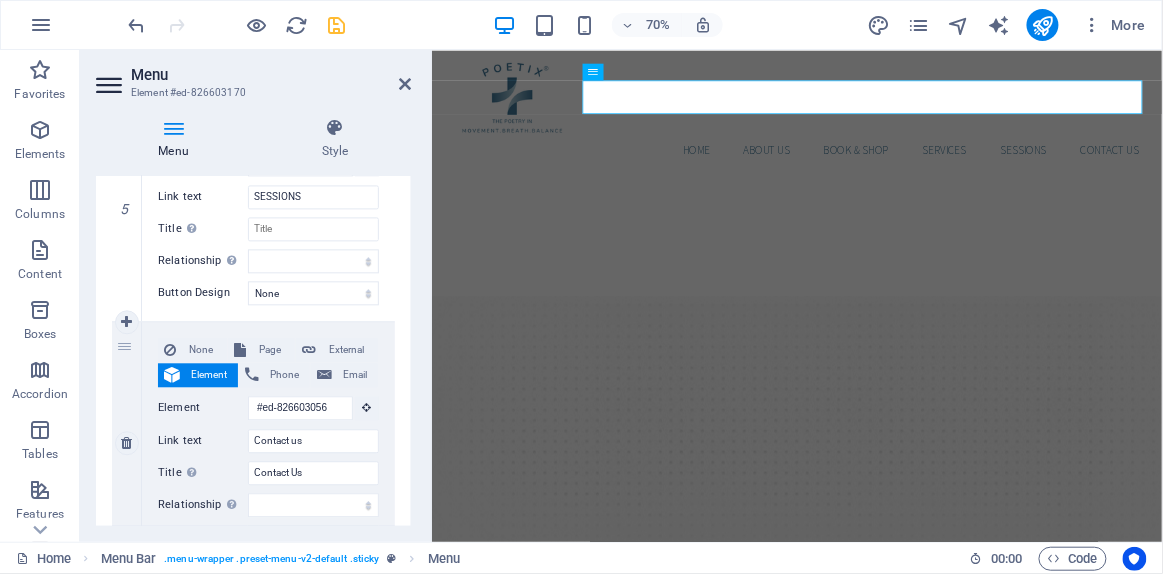 scroll, scrollTop: 919, scrollLeft: 0, axis: vertical 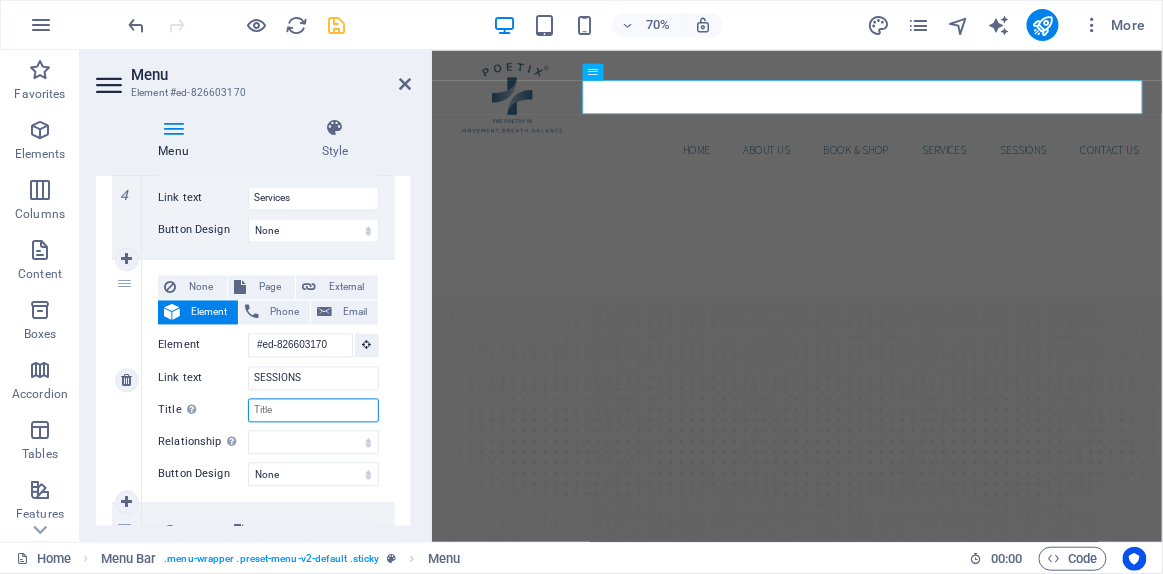 click on "Title Additional link description, should not be the same as the link text. The title is most often shown as a tooltip text when the mouse moves over the element. Leave empty if uncertain." at bounding box center (313, 411) 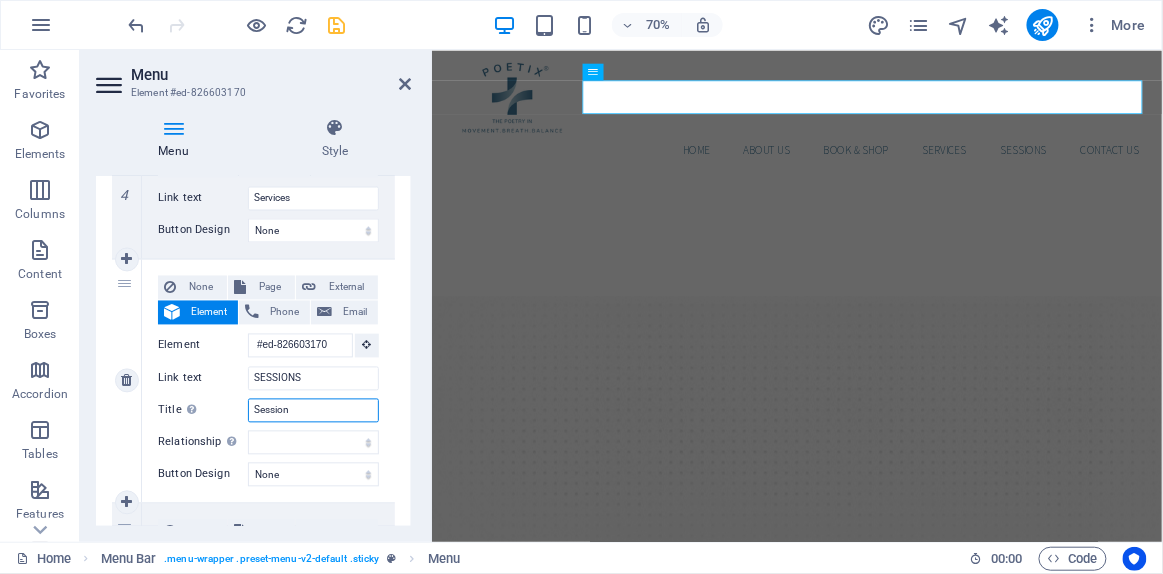 type on "Sessions" 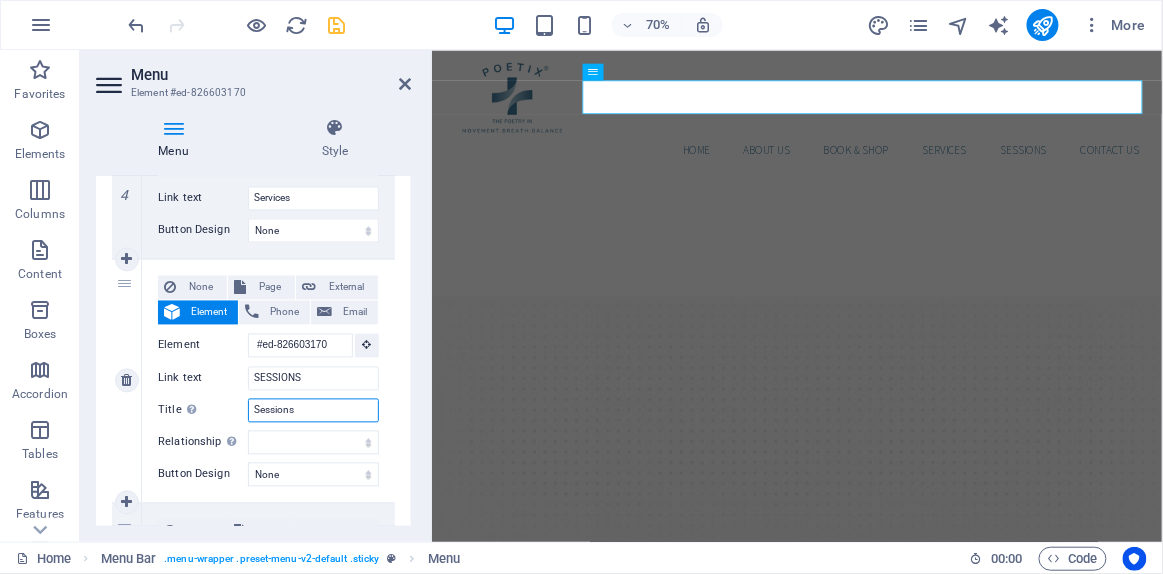 select 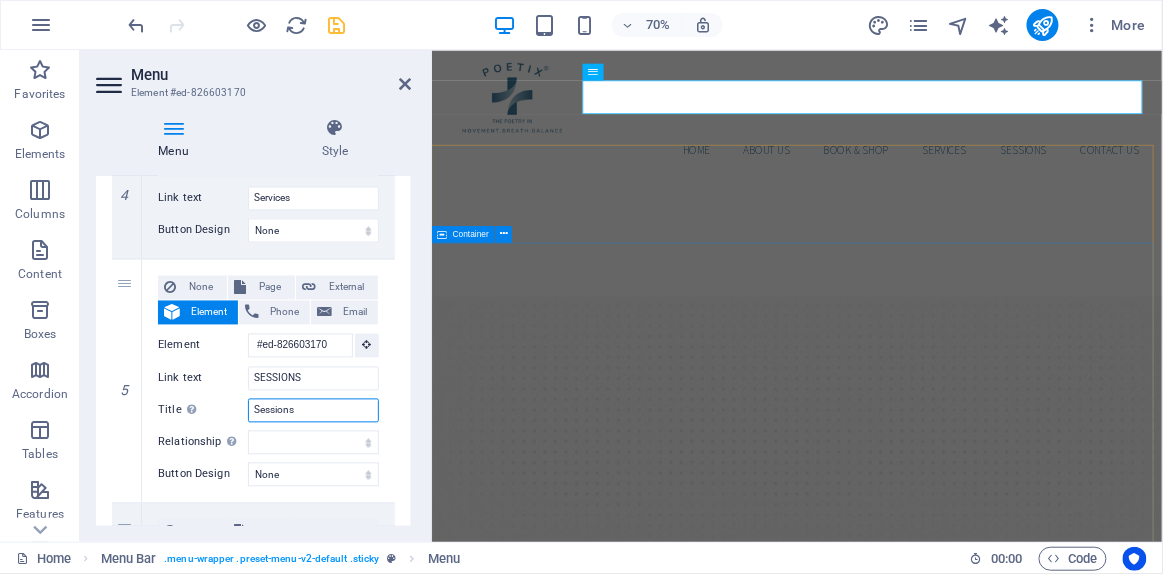 type on "Sessions" 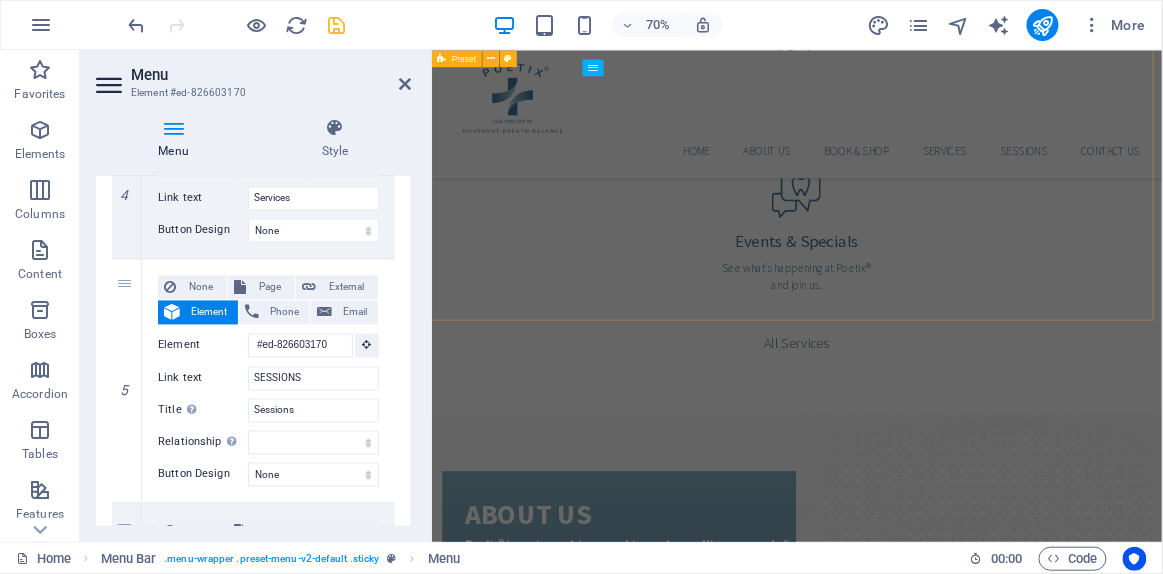scroll, scrollTop: 2454, scrollLeft: 0, axis: vertical 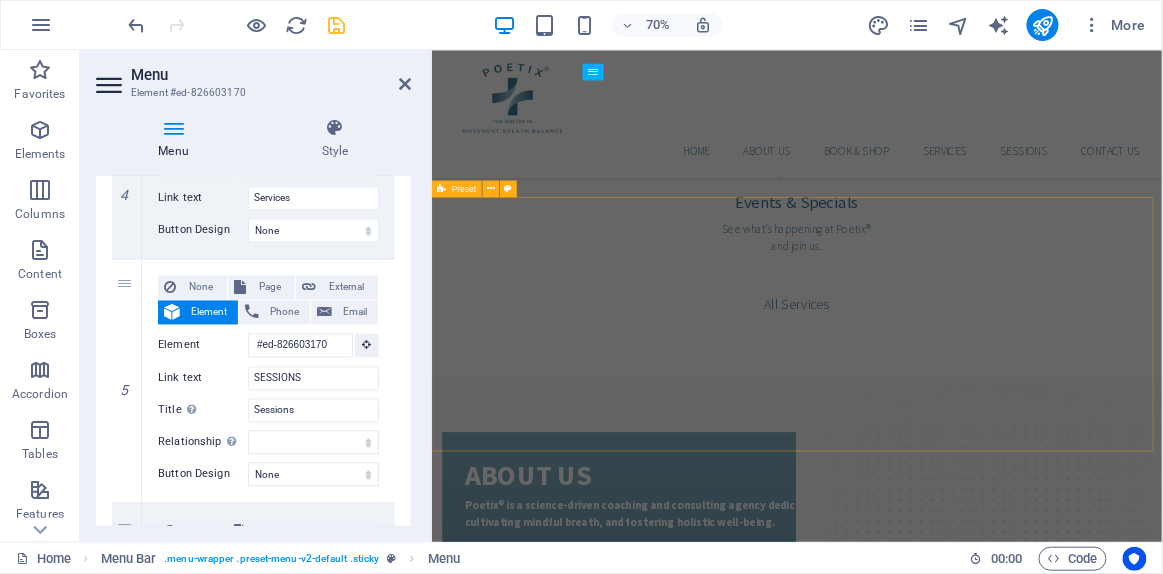 click on "SESSIONS Your time is valuable  and so is your health, performance, and well-being. At Poetix®, each session is crafted to focus on your goals and unlock your full potential. From BASI Pilates to science-based breathwork and sustainable nutrition, every booking is tailored for measurable results. Choose in-person or online and secure the time that works best for you — every session is a step toward lasting balance.   Book a  session" at bounding box center (953, 1760) 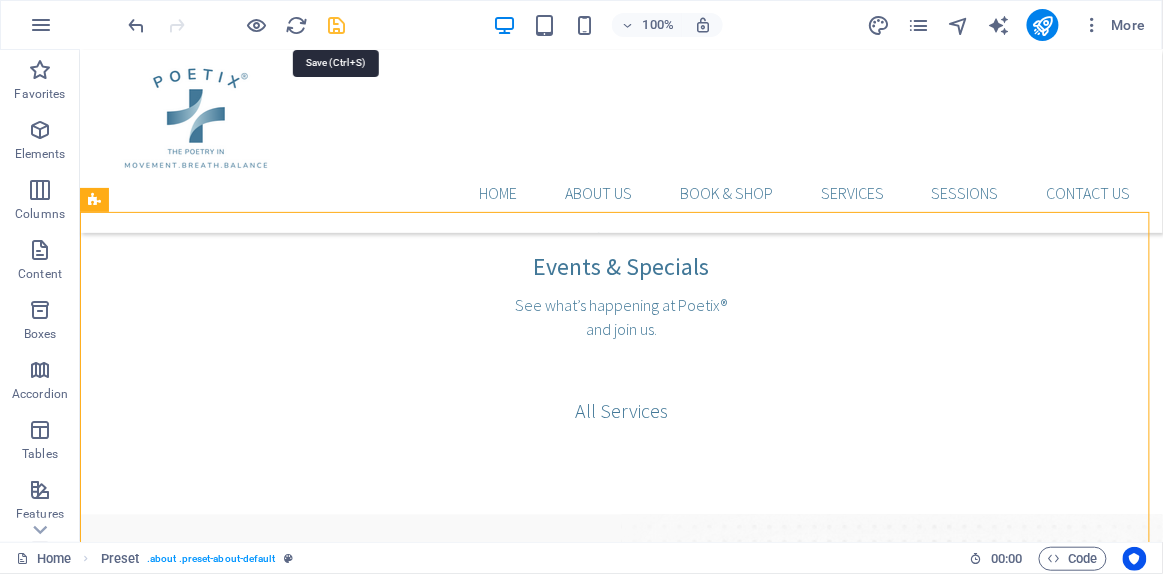 click at bounding box center (337, 25) 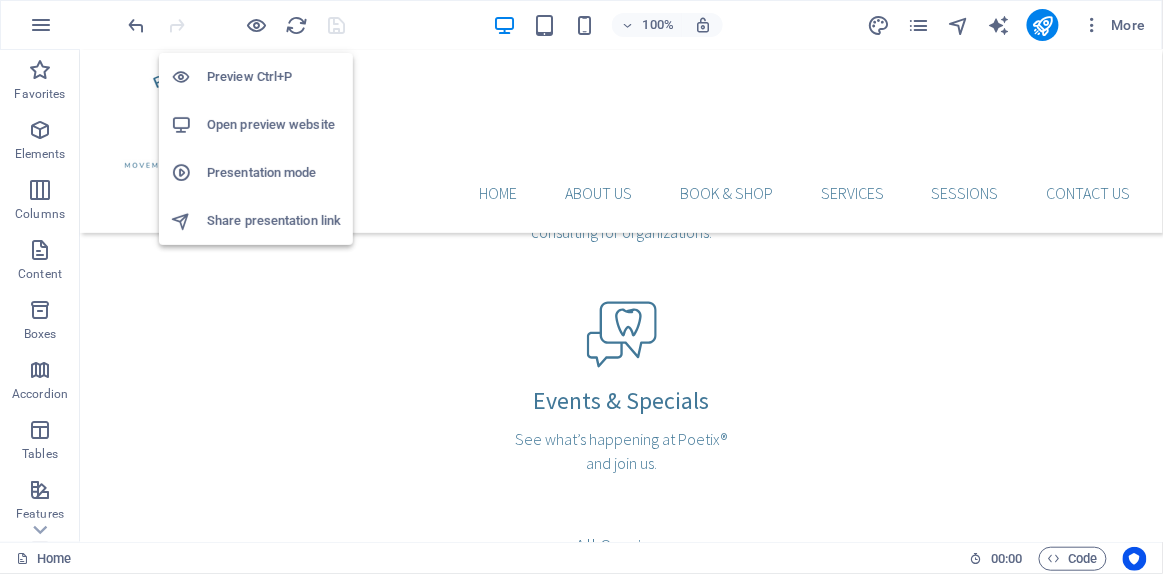 click on "Open preview website" at bounding box center (274, 125) 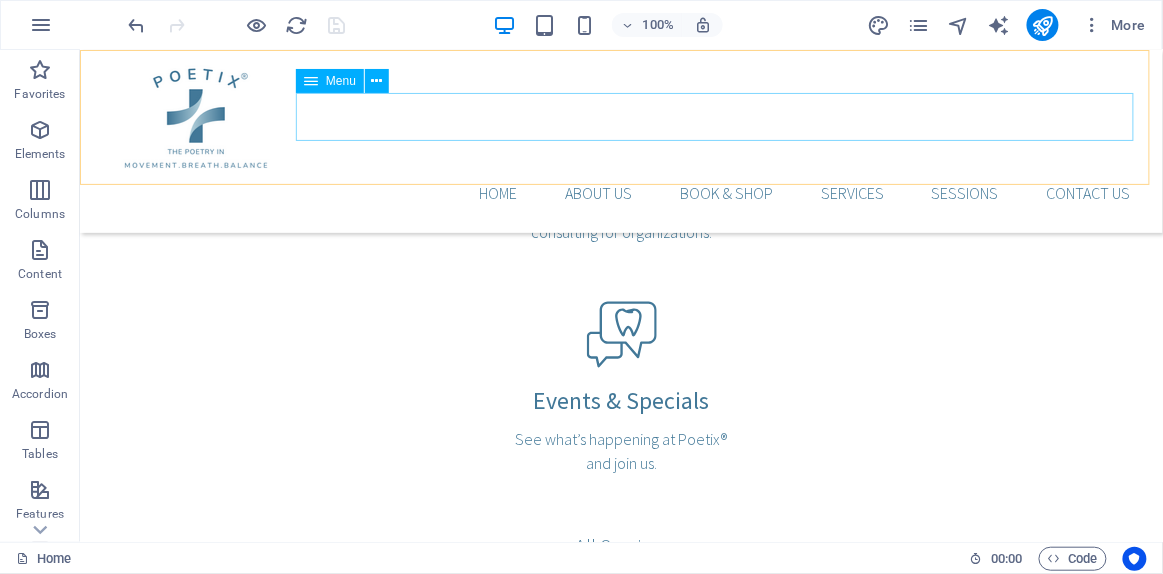 click on "HOME ABOUT US BOOK & SHOP Services SESSIONS Contact us" at bounding box center [620, 192] 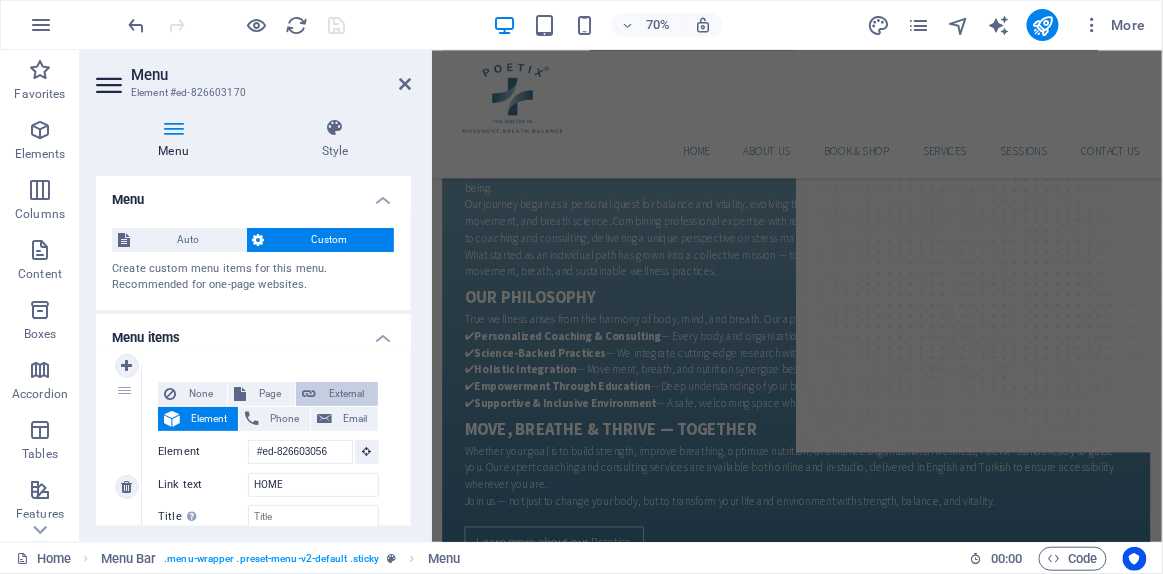 scroll, scrollTop: 3272, scrollLeft: 0, axis: vertical 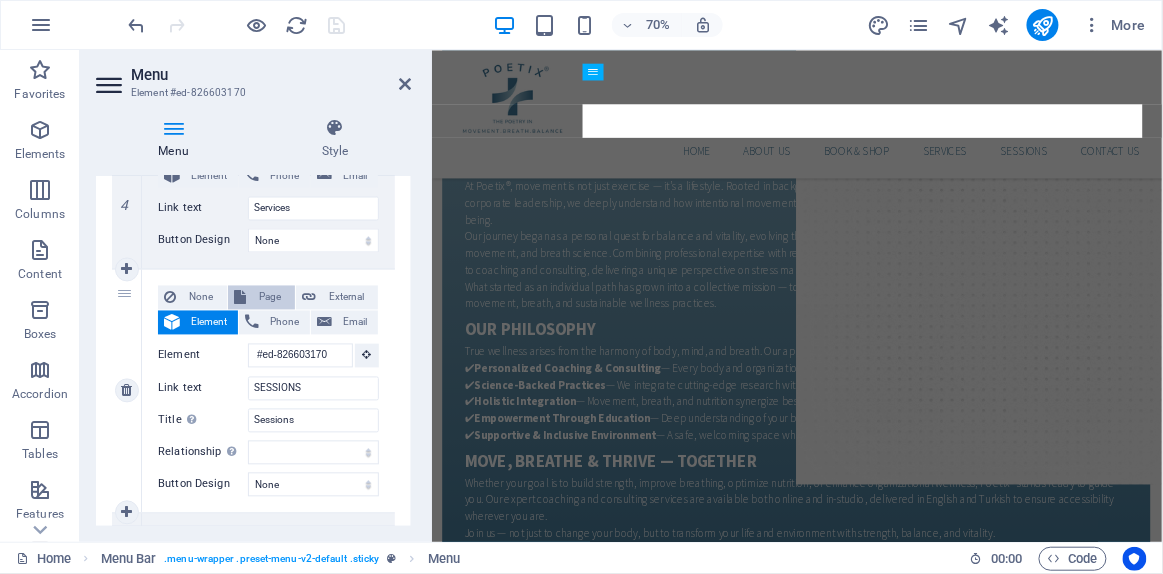 click on "Page" at bounding box center (270, 298) 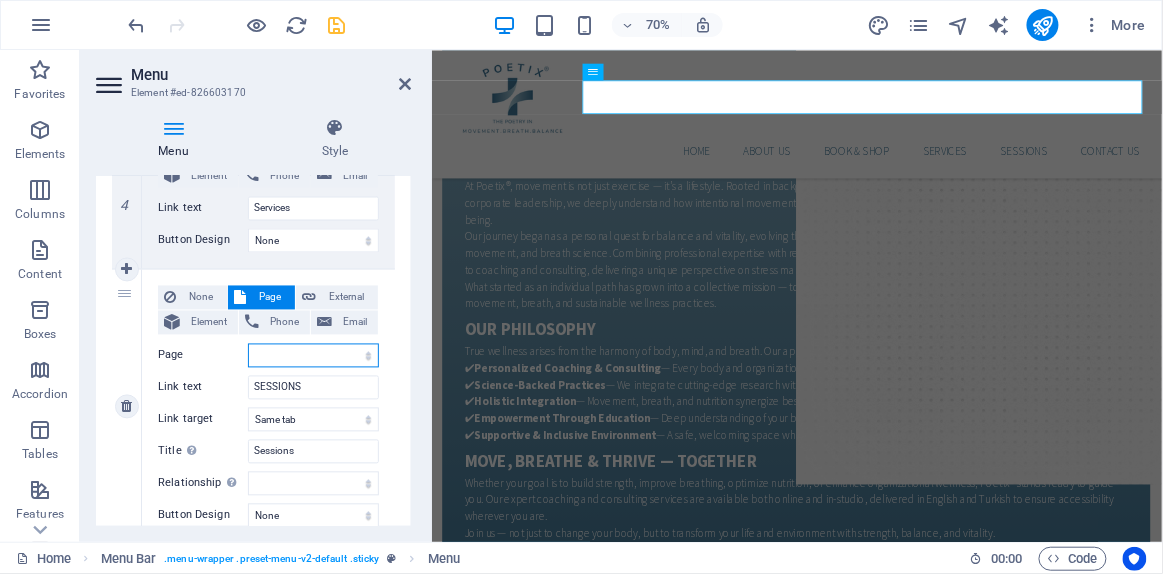 click on "Home Our Practice Doctors Services Sessions Contact Us Legal Notice Privacy" at bounding box center (313, 356) 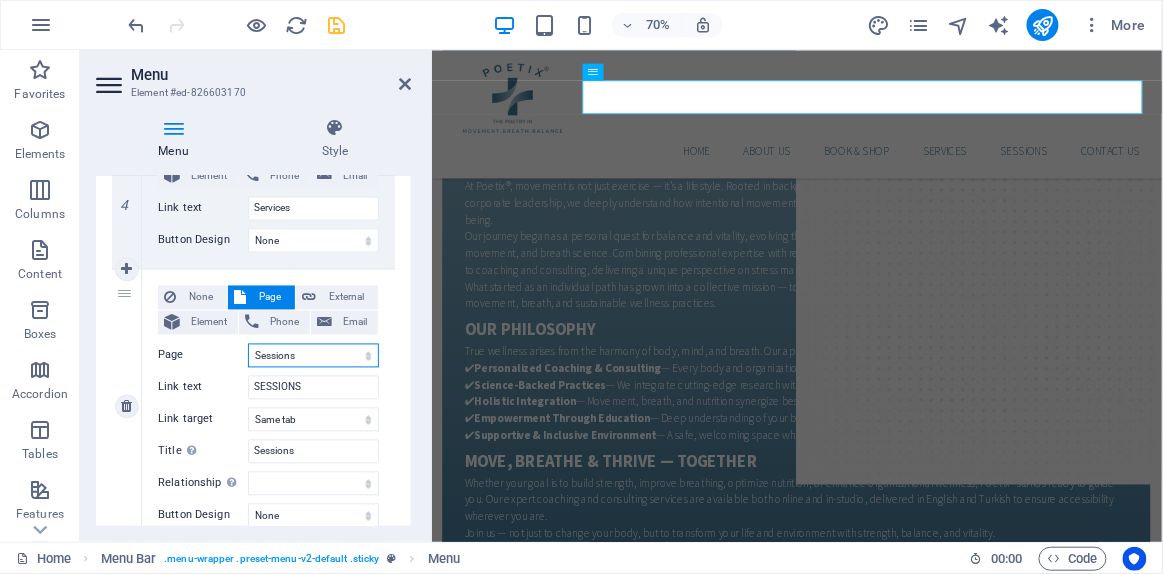 click on "Home Our Practice Doctors Services Sessions Contact Us Legal Notice Privacy" at bounding box center (313, 356) 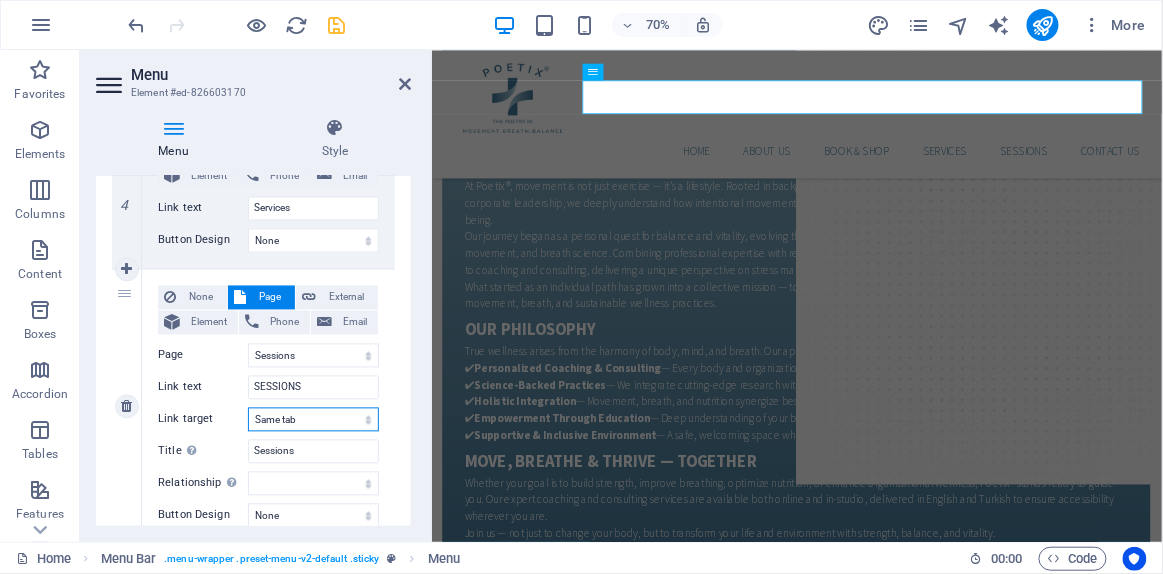 click on "New tab Same tab Overlay" at bounding box center (313, 420) 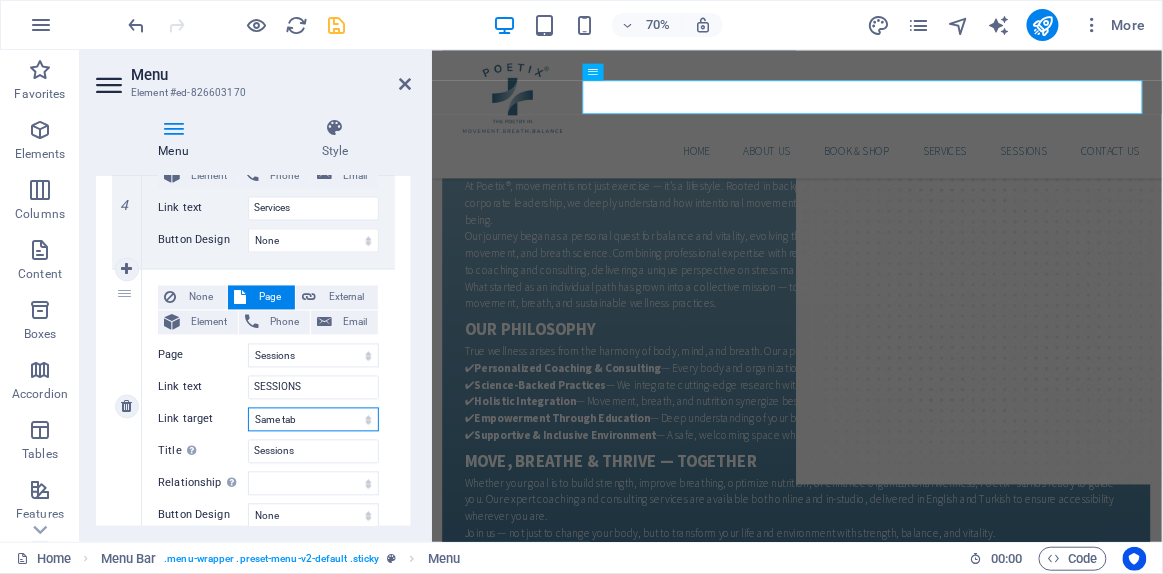 click on "New tab Same tab Overlay" at bounding box center (313, 420) 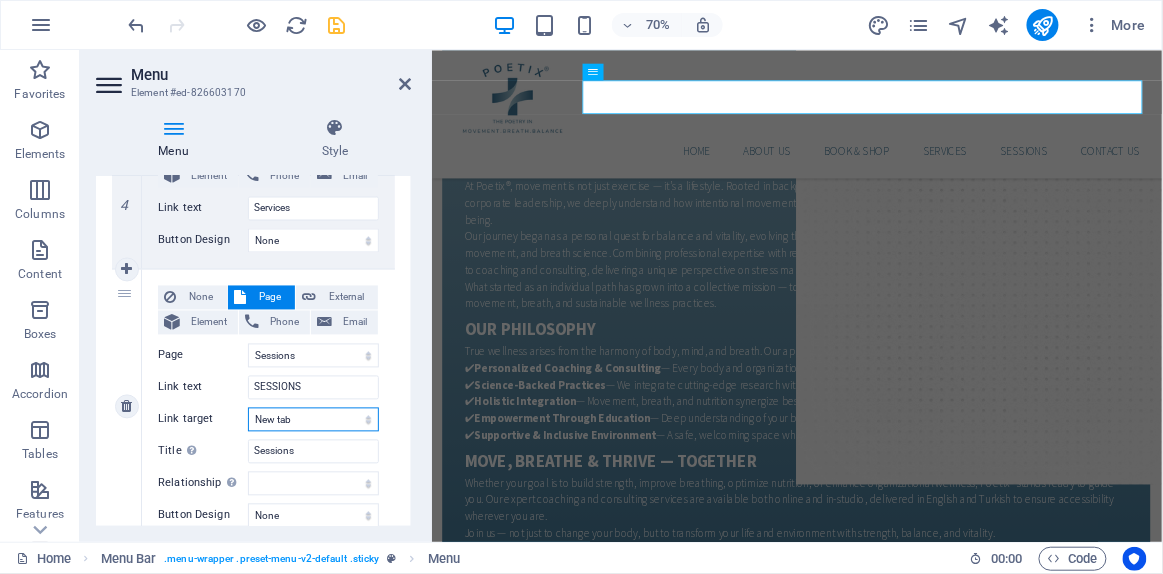 click on "New tab Same tab Overlay" at bounding box center [313, 420] 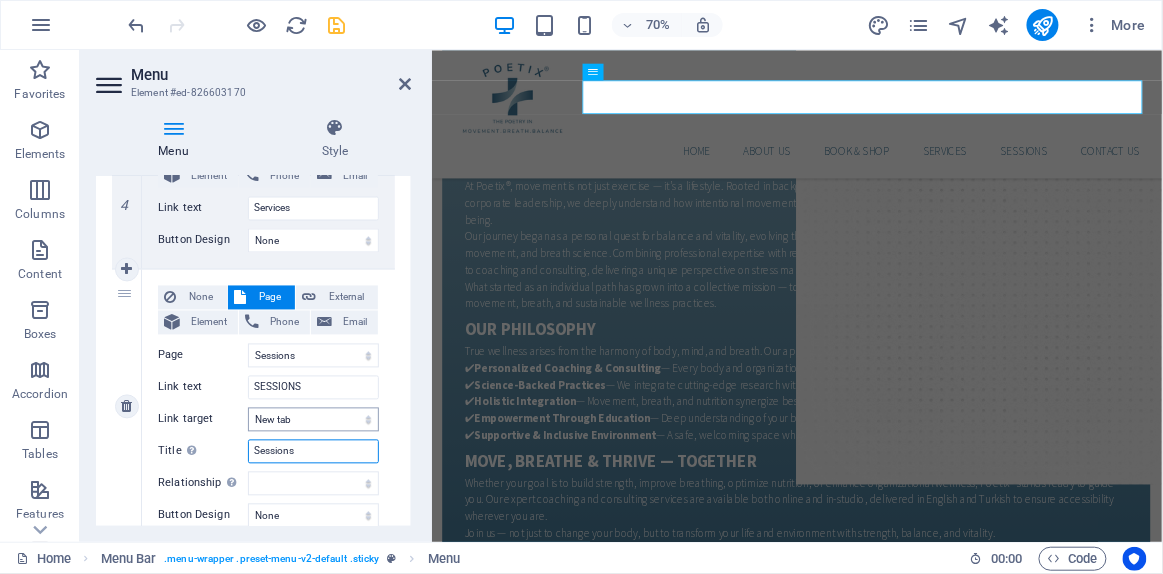 drag, startPoint x: 320, startPoint y: 428, endPoint x: 297, endPoint y: 443, distance: 27.45906 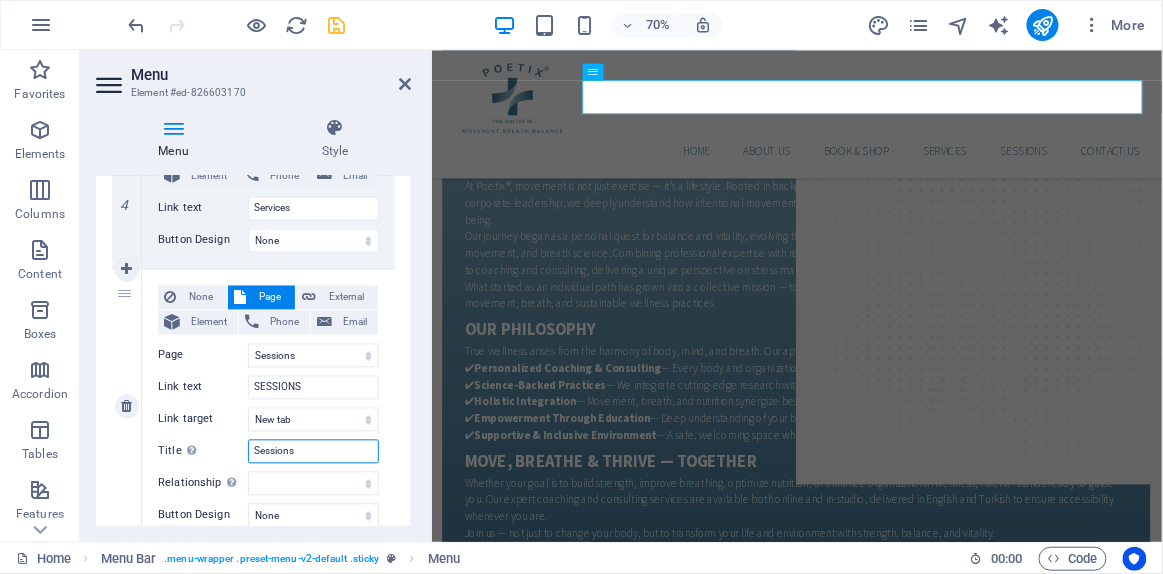 click on "Sessions" at bounding box center (313, 452) 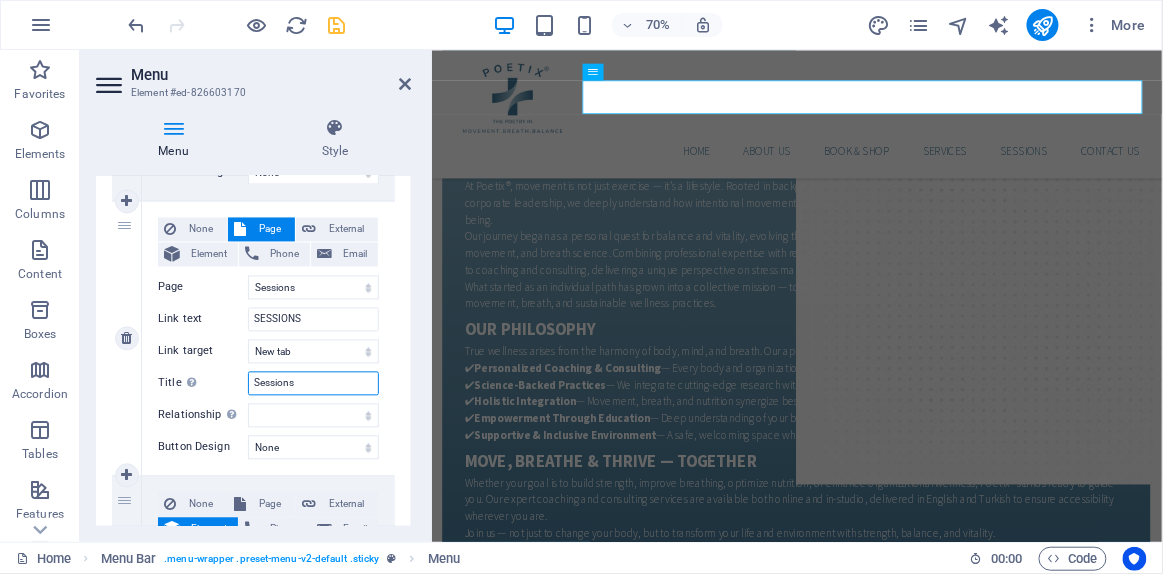 scroll, scrollTop: 999, scrollLeft: 0, axis: vertical 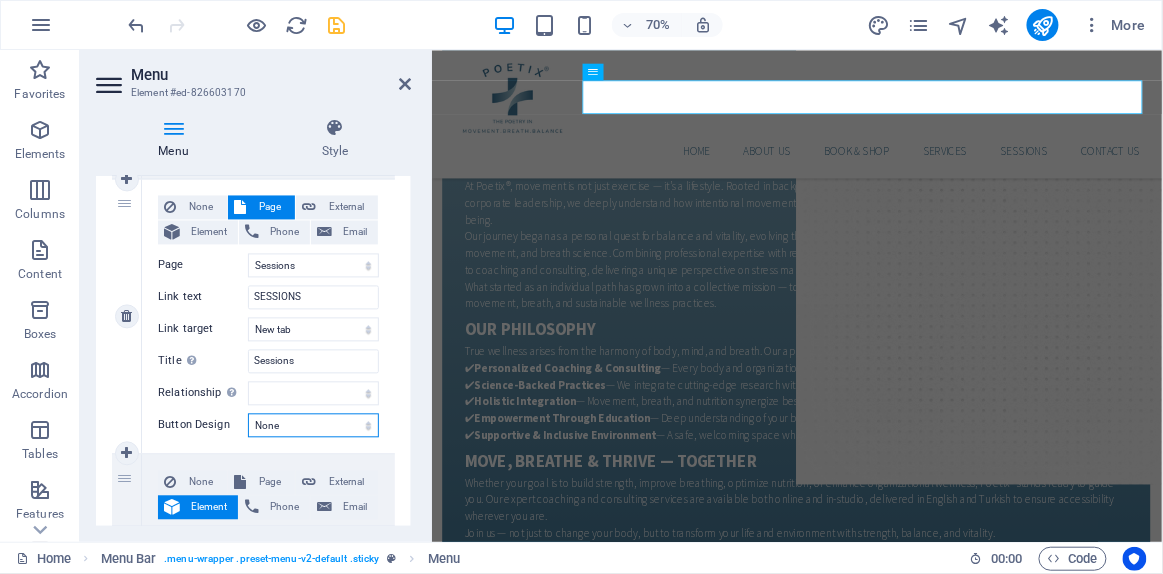 click on "None Default Primary Secondary" at bounding box center (313, 426) 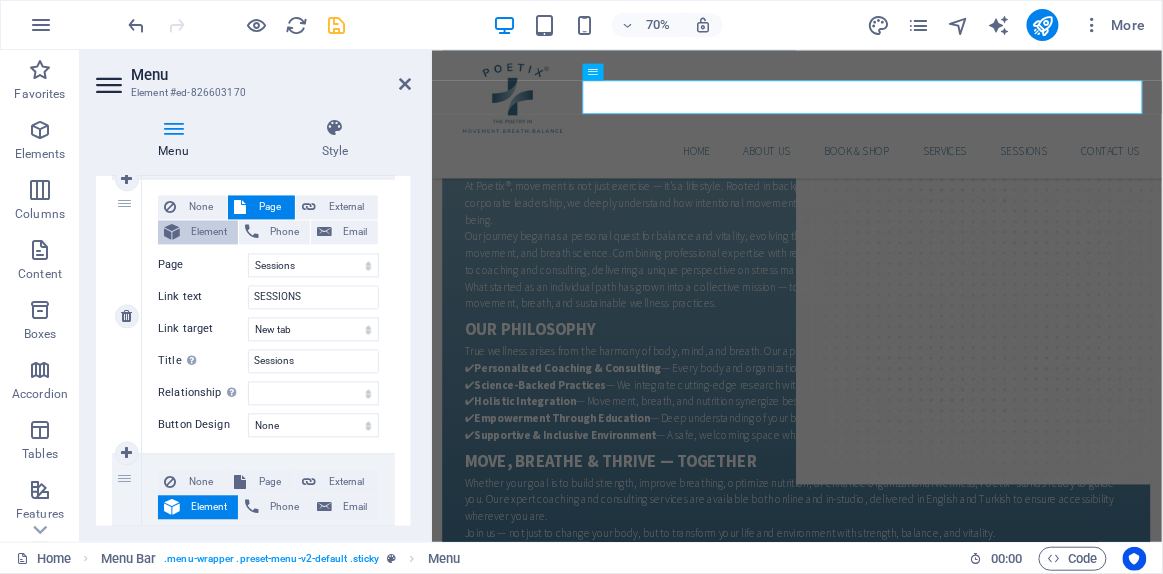 click on "Element" at bounding box center (209, 233) 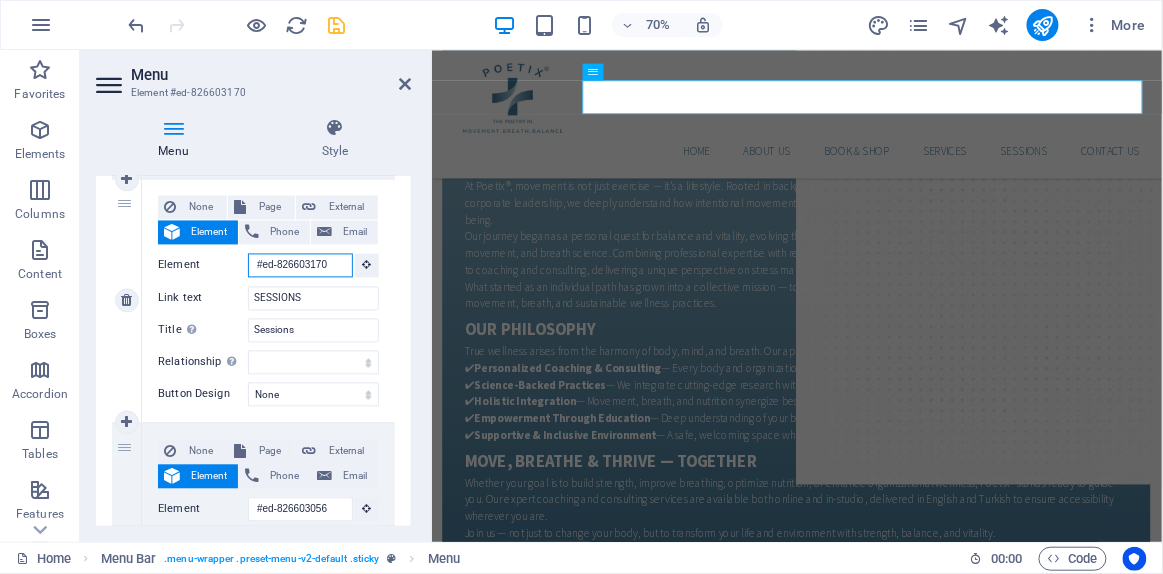 scroll, scrollTop: 0, scrollLeft: 1, axis: horizontal 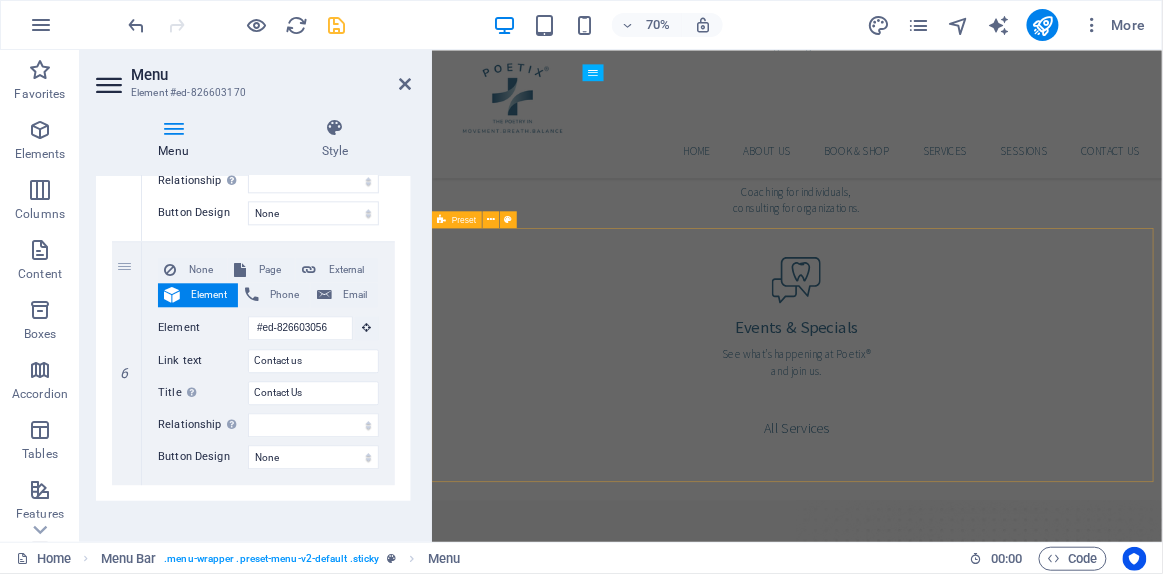 click on "SESSIONS Your time is valuable  and so is your health, performance, and well-being. At Poetix®, each session is crafted to focus on your goals and unlock your full potential. From BASI Pilates to science-based breathwork and sustainable nutrition, every booking is tailored for measurable results. Choose in-person or online and secure the time that works best for you — every session is a step toward lasting balance.   Book a  session" at bounding box center [953, 1939] 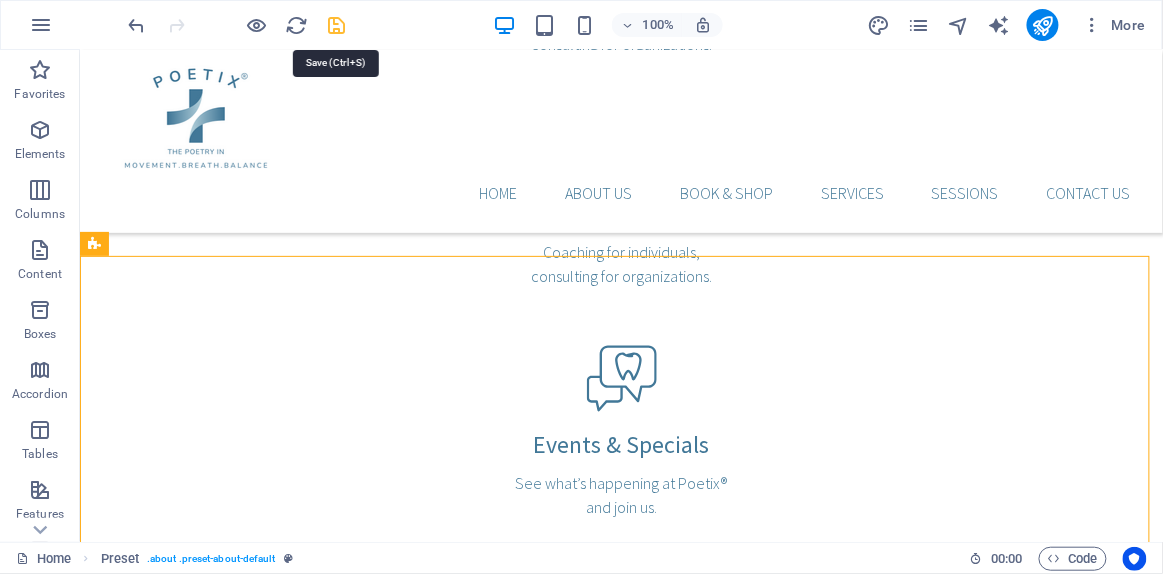 click at bounding box center [337, 25] 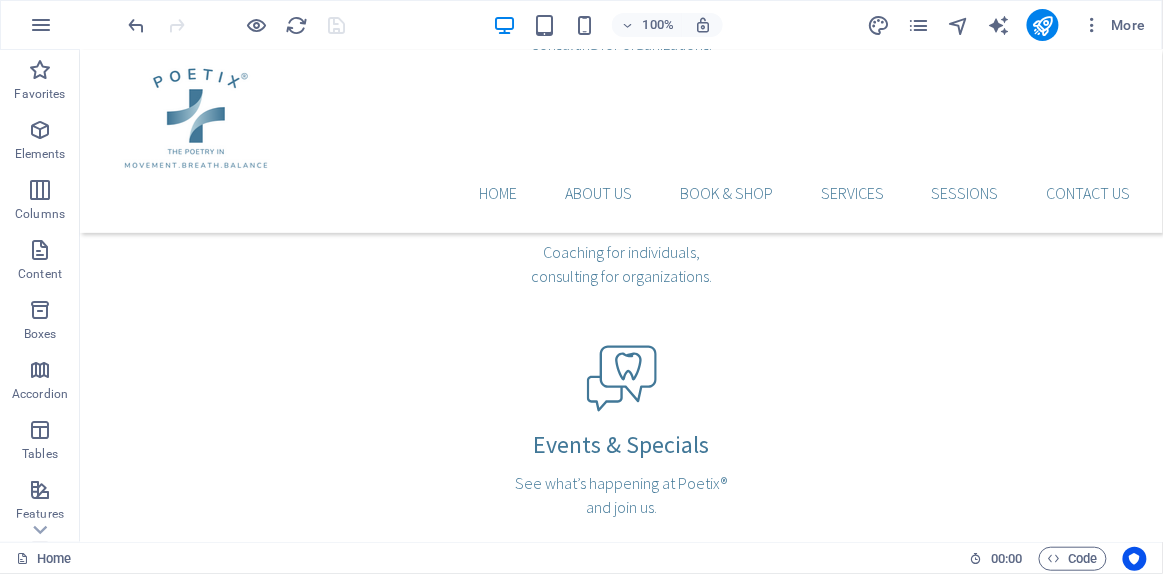 click at bounding box center [237, 25] 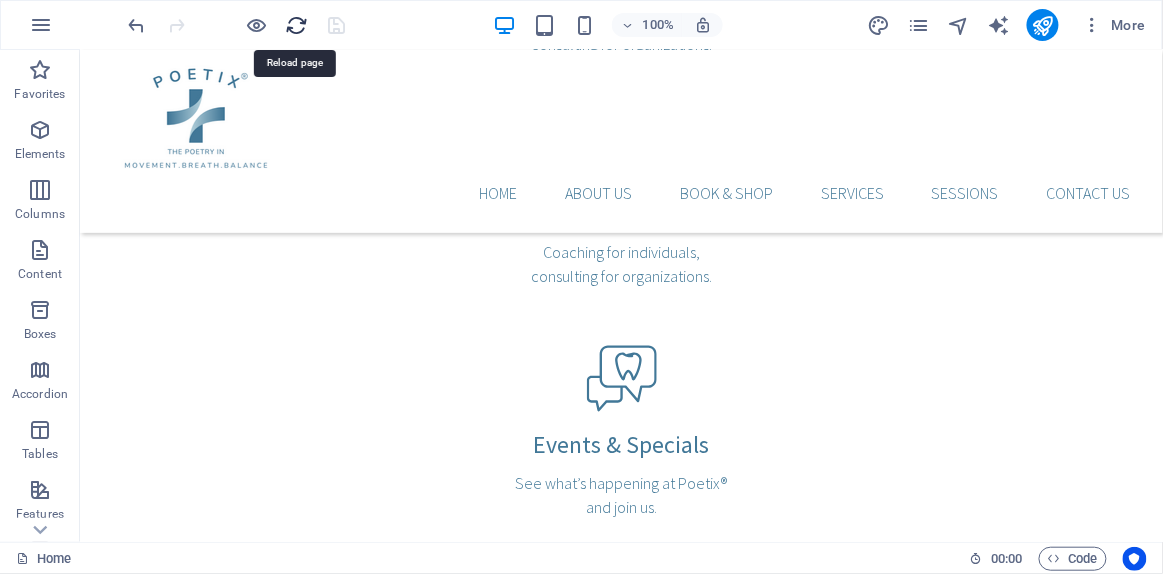 click at bounding box center [297, 25] 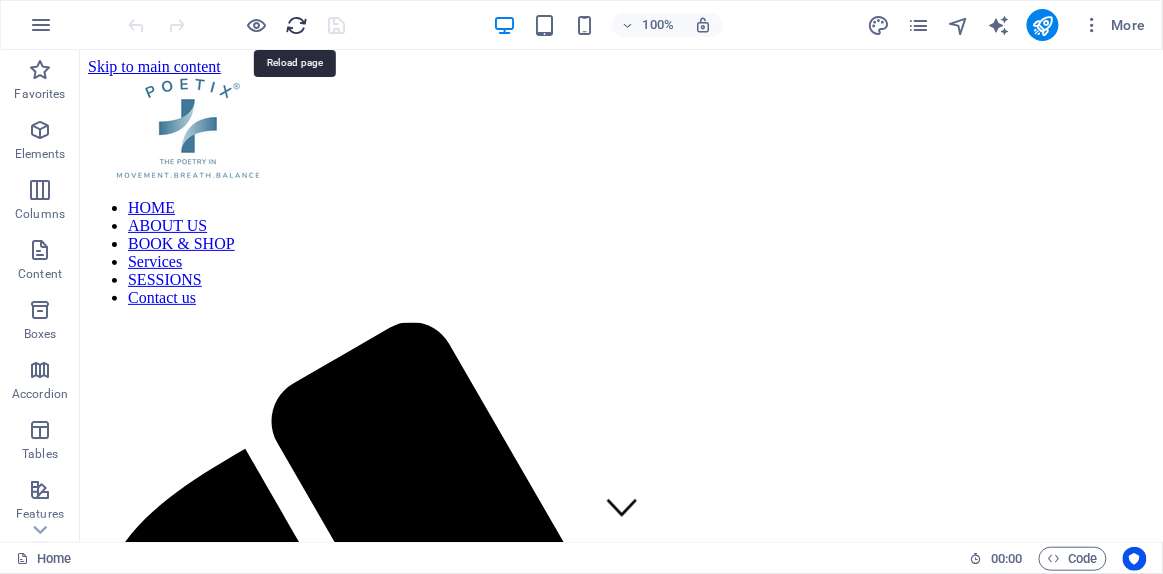 scroll, scrollTop: 0, scrollLeft: 0, axis: both 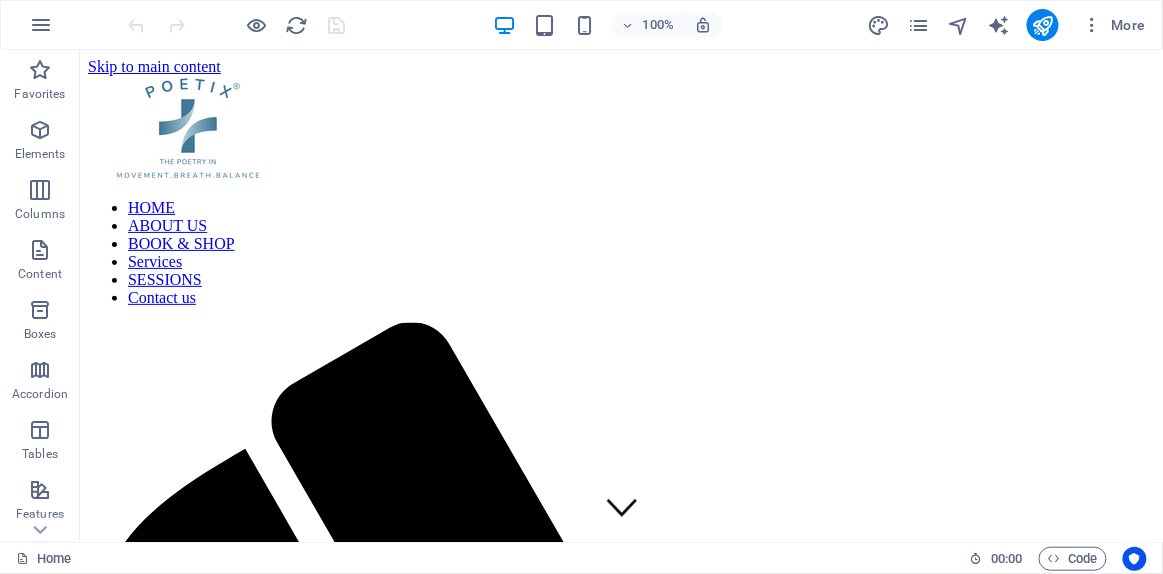 click on "HOME ABOUT US BOOK & SHOP Services SESSIONS Contact us" at bounding box center [620, 252] 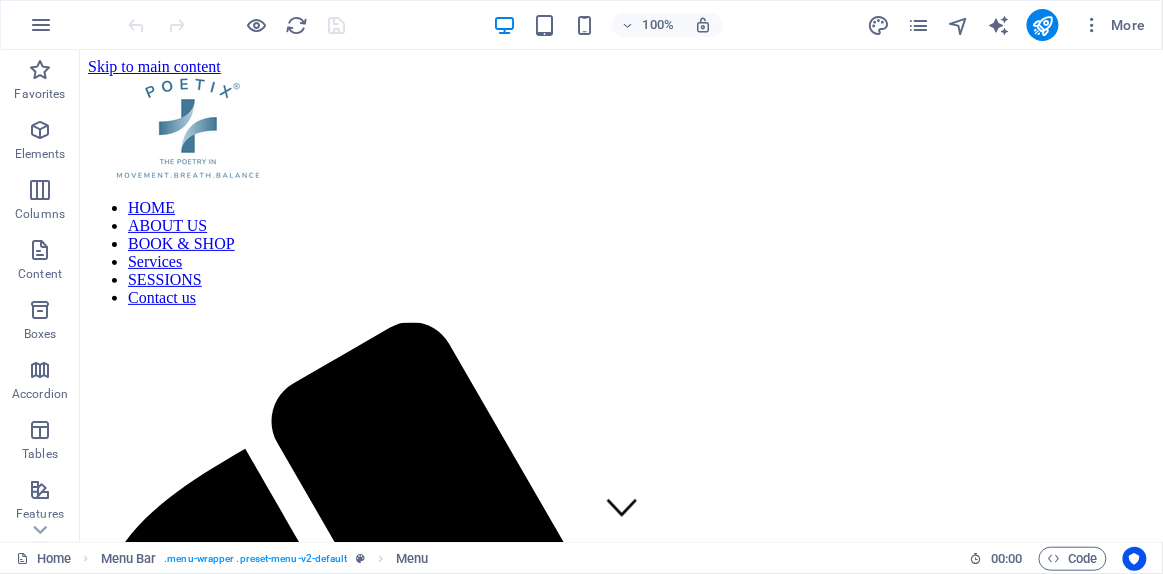 click on "HOME ABOUT US BOOK & SHOP Services SESSIONS Contact us" at bounding box center (620, 252) 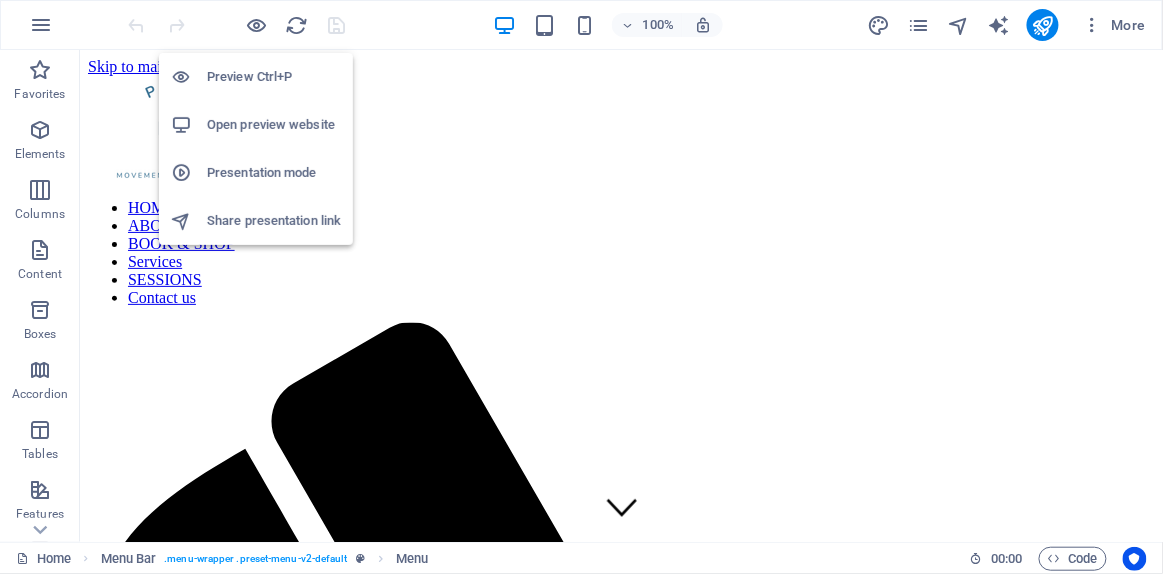 click on "Open preview website" at bounding box center [274, 125] 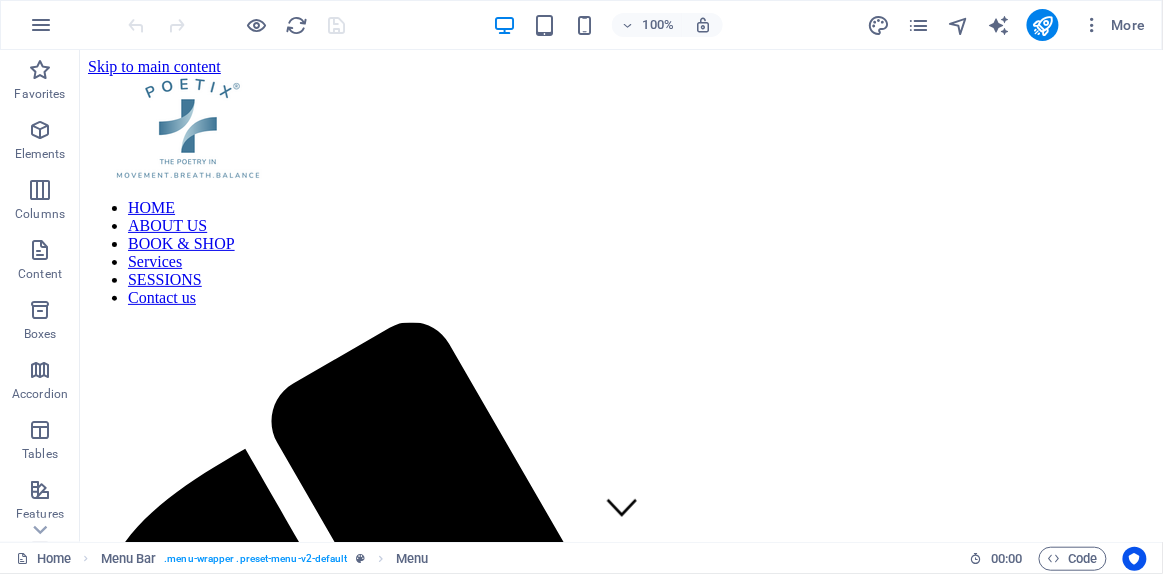 click on "HOME ABOUT US BOOK & SHOP Services SESSIONS Contact us" at bounding box center (620, 252) 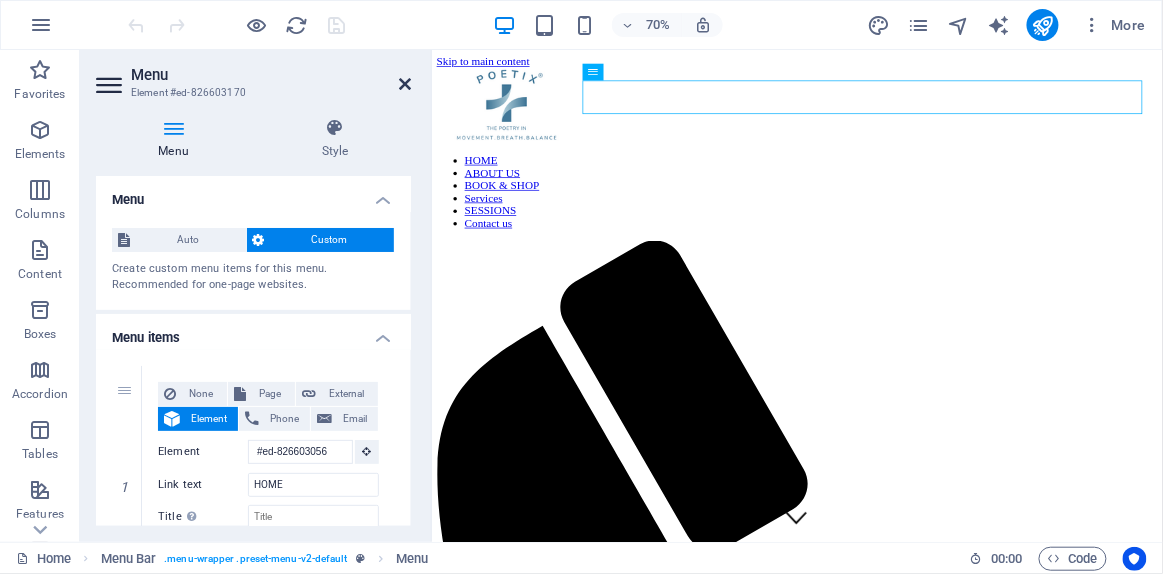 click at bounding box center [405, 84] 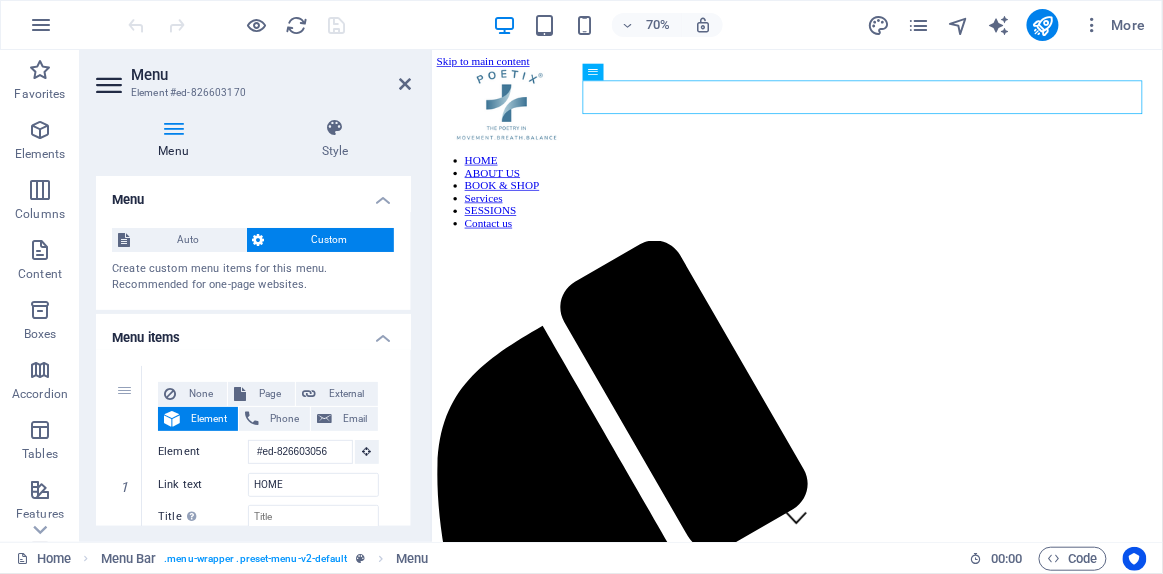 drag, startPoint x: 830, startPoint y: 125, endPoint x: 750, endPoint y: 74, distance: 94.873604 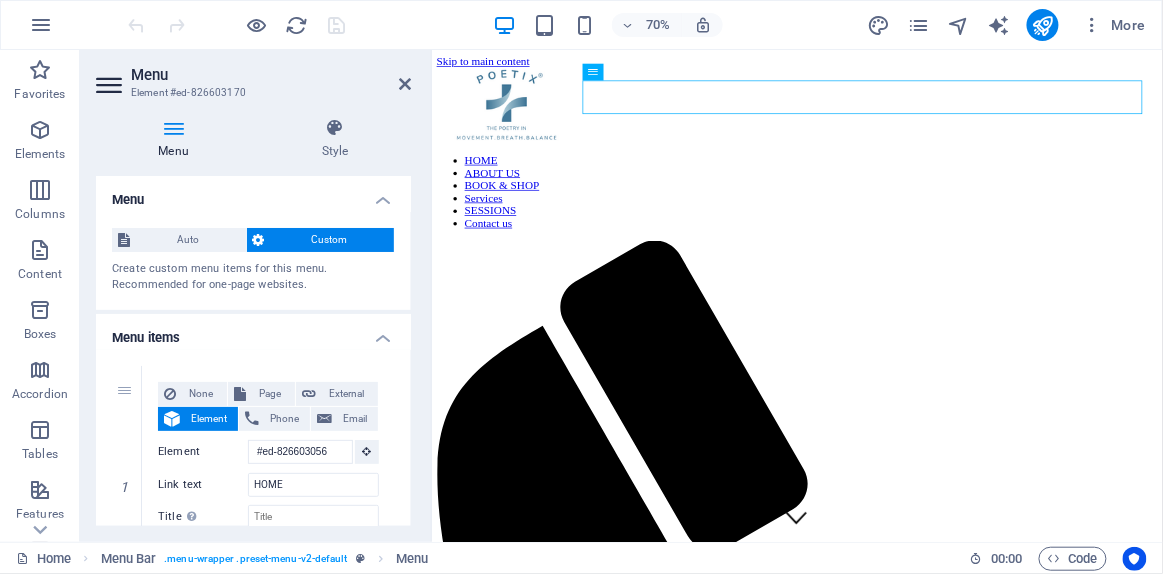 select on "header" 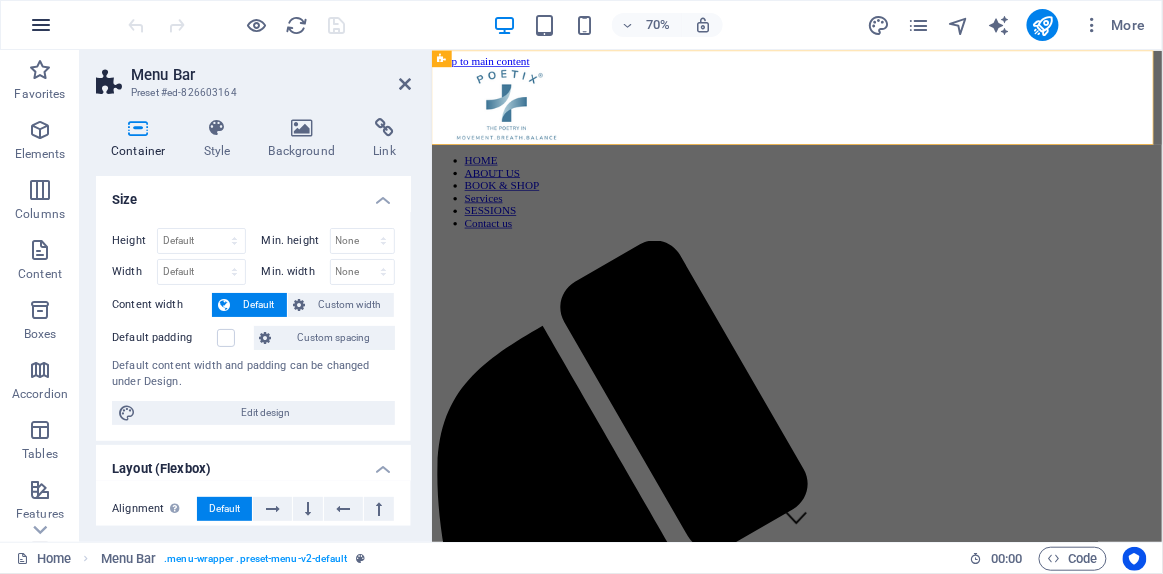 click at bounding box center [41, 25] 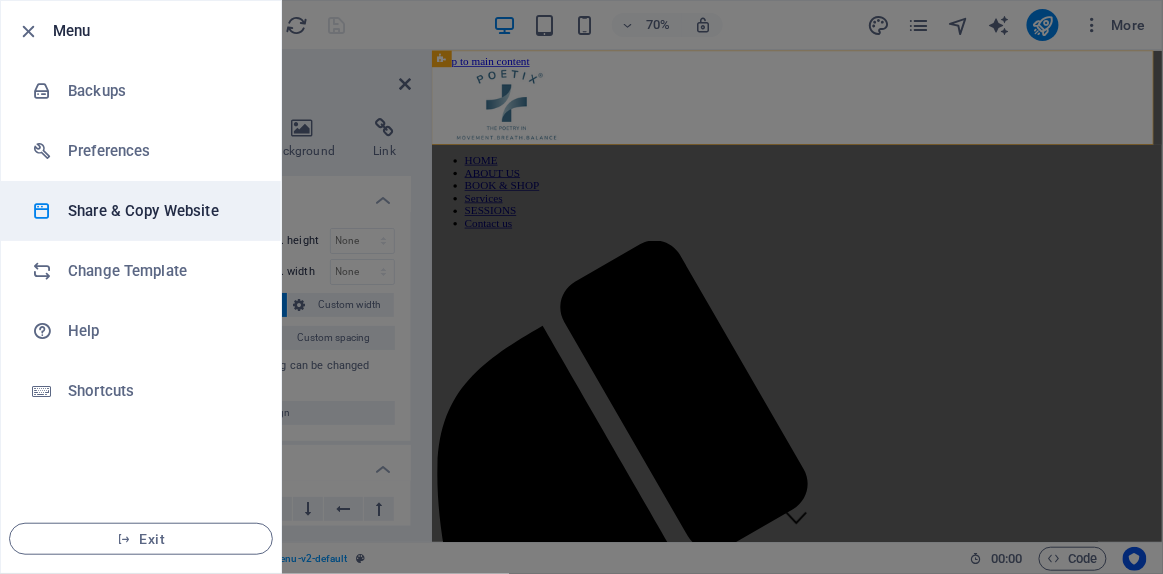 click on "Share & Copy Website" at bounding box center [160, 211] 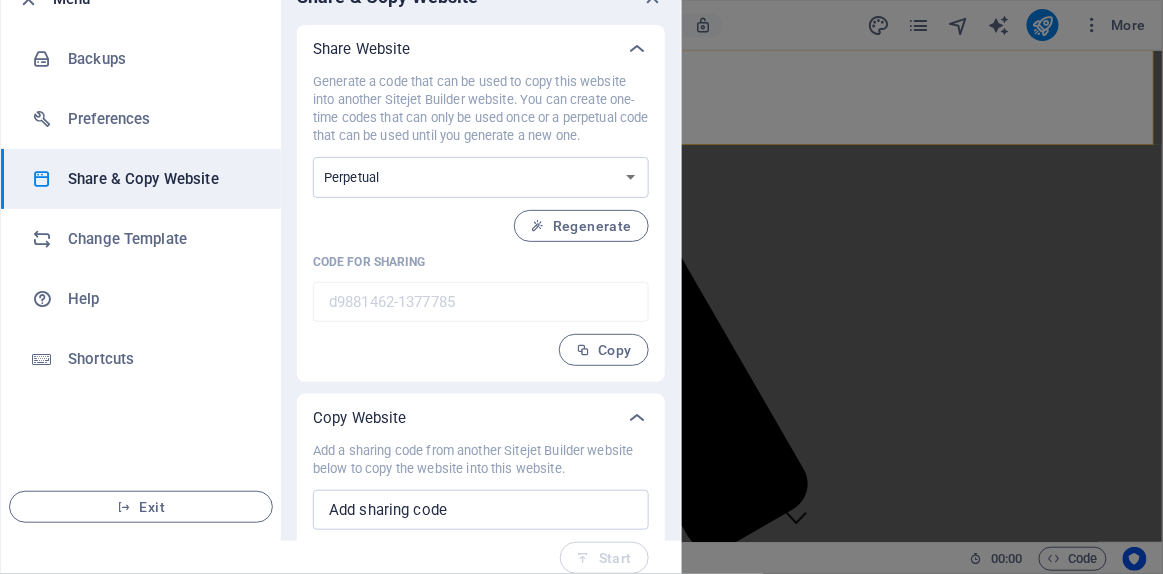 scroll, scrollTop: 48, scrollLeft: 0, axis: vertical 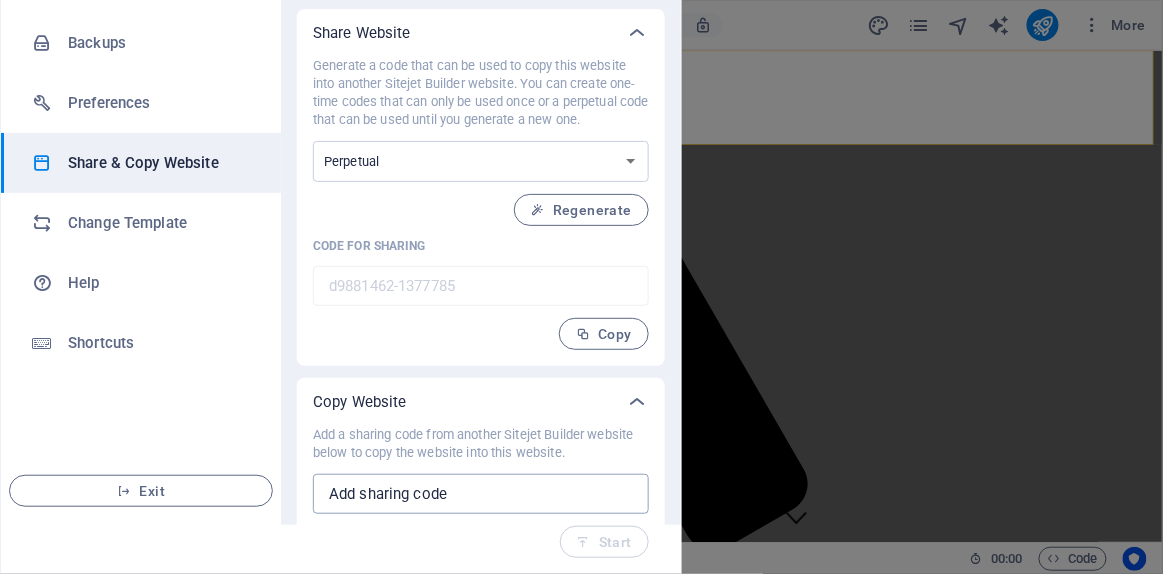 click at bounding box center (481, 494) 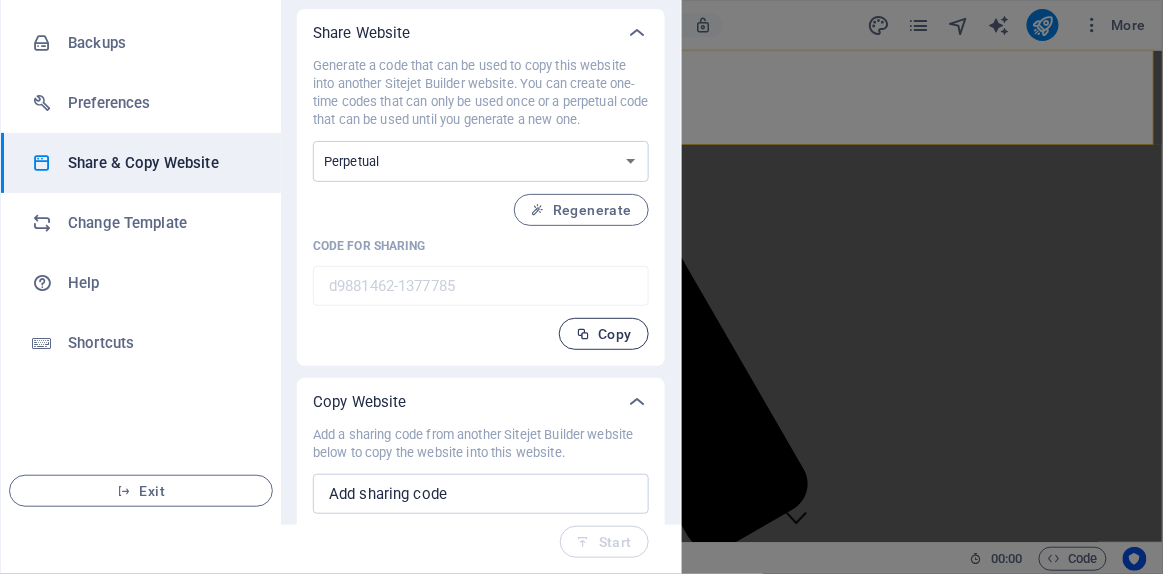 click on "Copy" at bounding box center [604, 334] 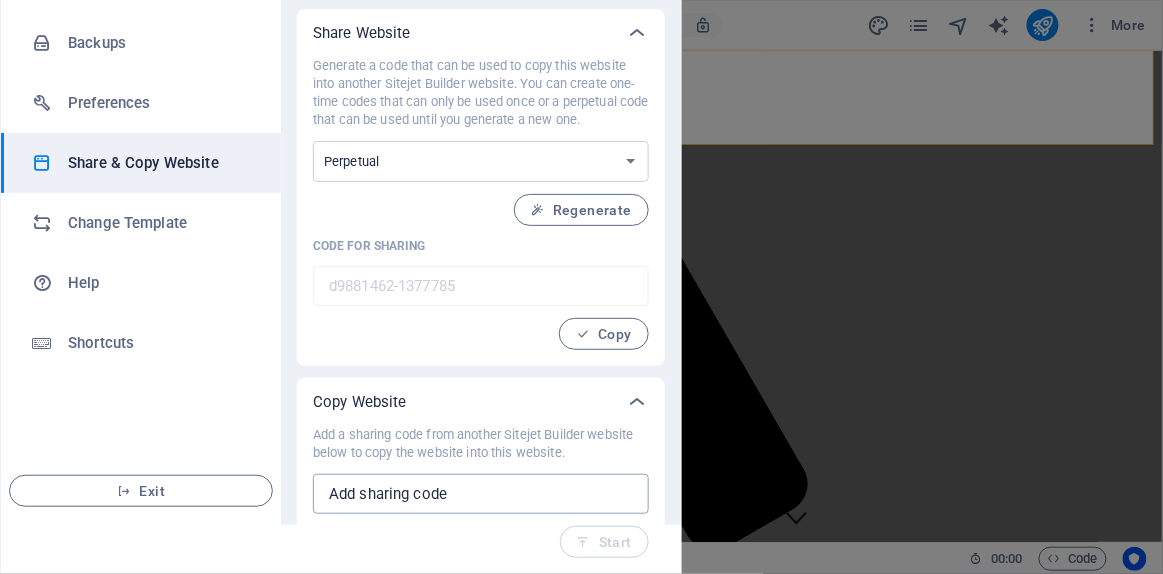 click at bounding box center (481, 494) 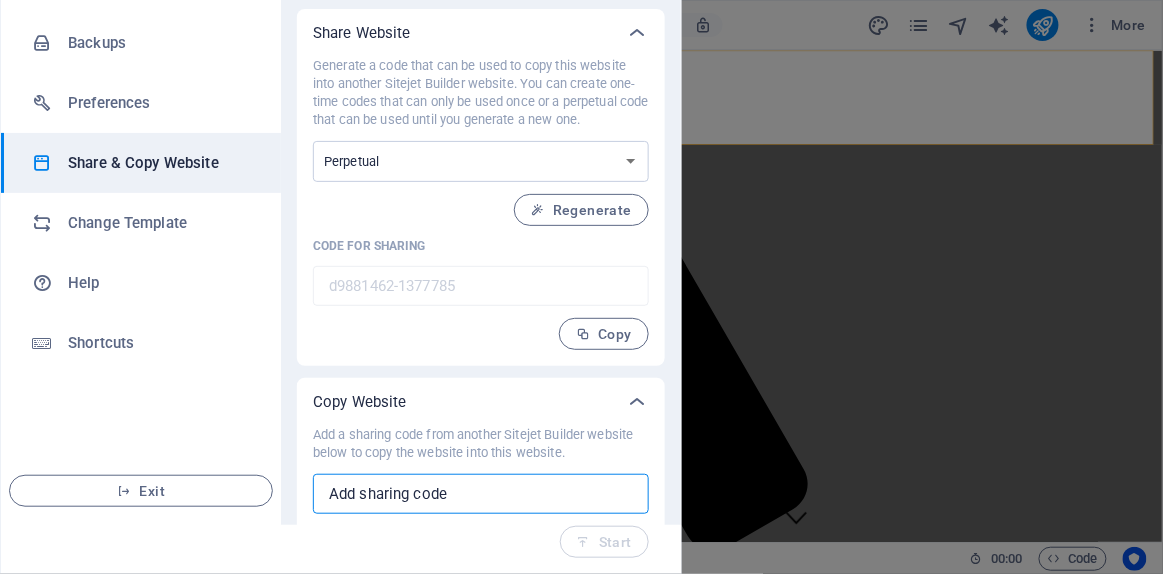 paste on "d9881462-1377785" 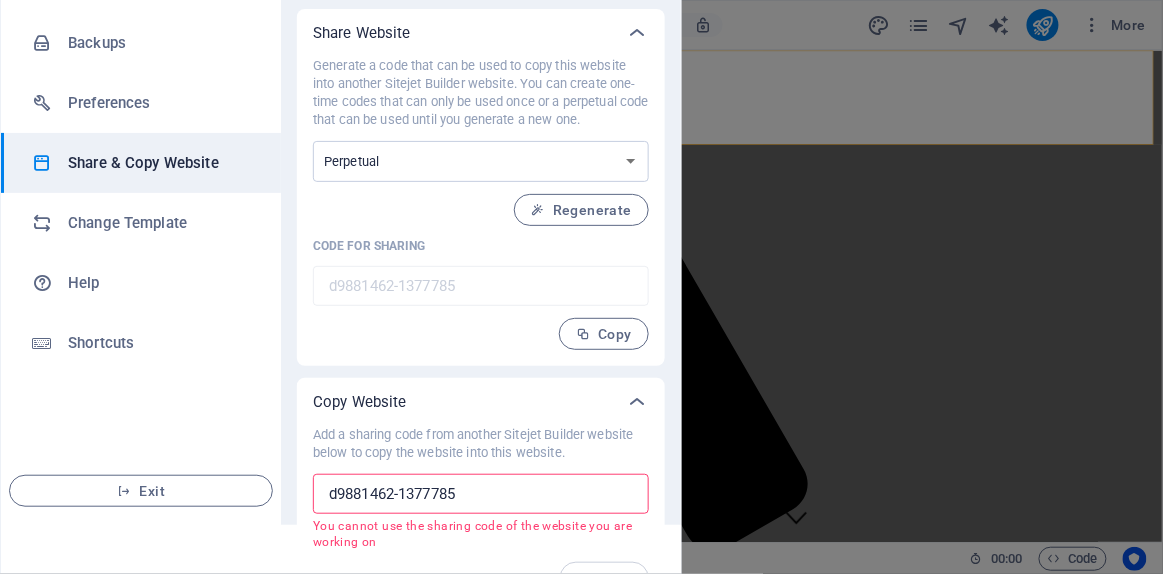scroll, scrollTop: 0, scrollLeft: 0, axis: both 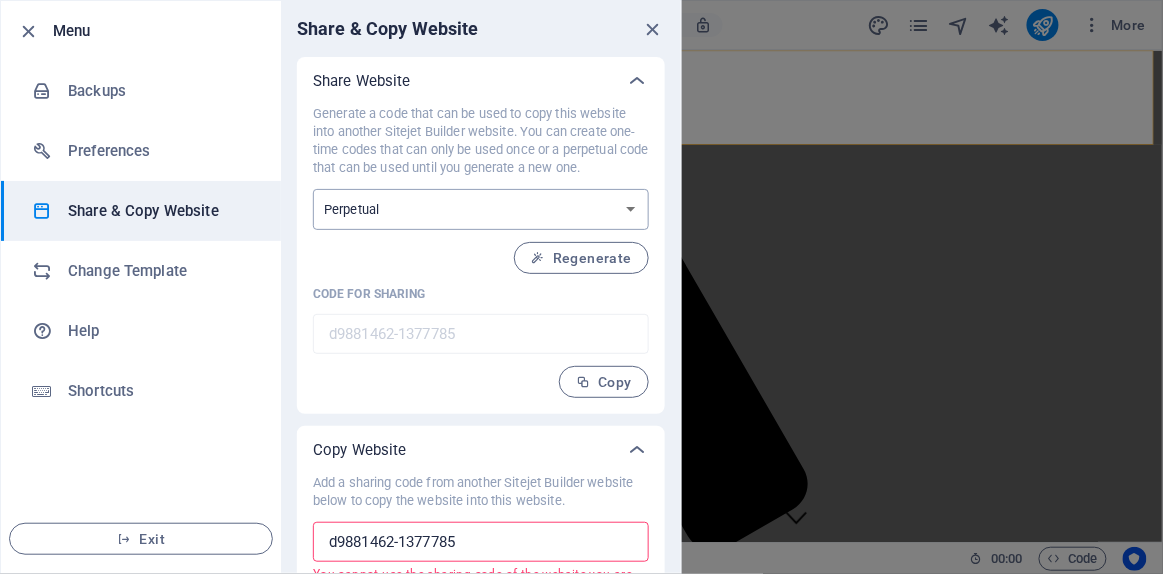 type on "d9881462-1377785" 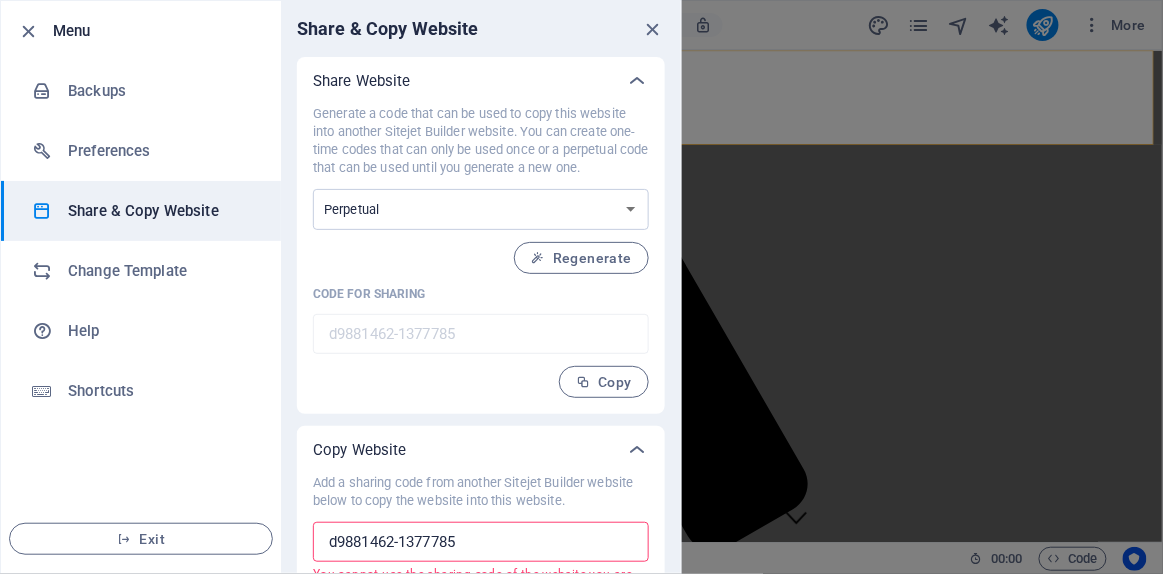 click on "Generate a code that can be used to copy this website into another Sitejet Builder website. You can create one-time codes that can only be used once or a perpetual code that can be used until you generate a new one." at bounding box center (481, 141) 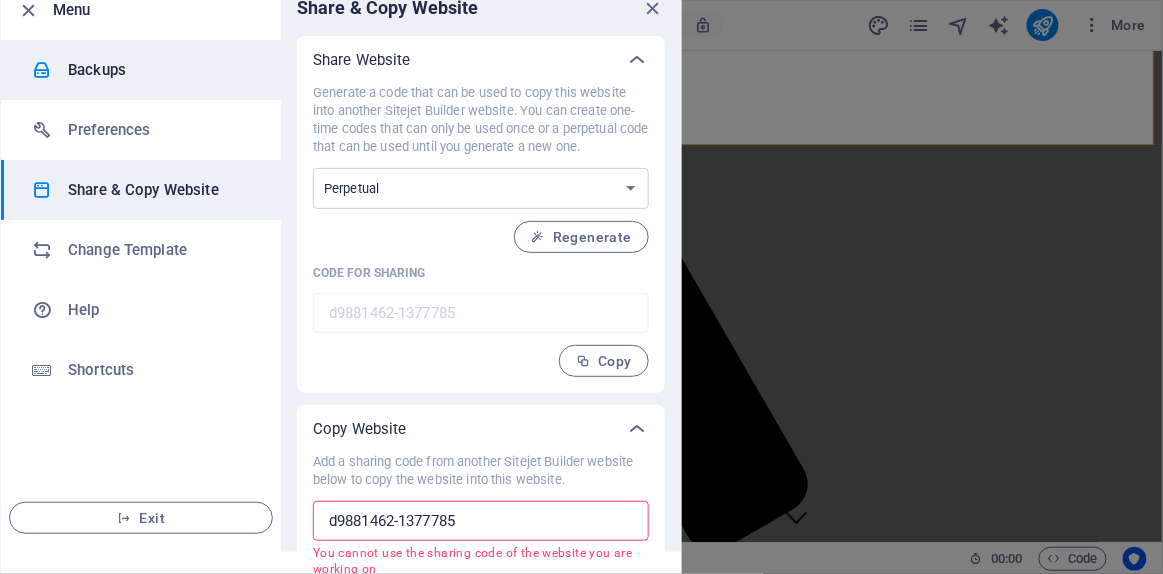 scroll, scrollTop: 0, scrollLeft: 0, axis: both 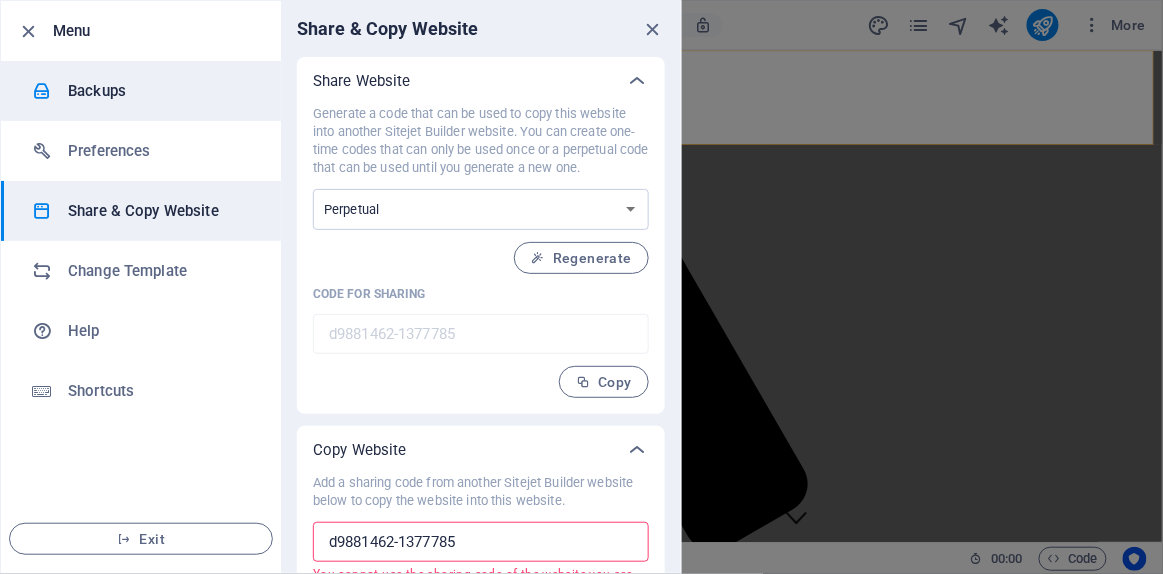 click on "Backups" at bounding box center (160, 91) 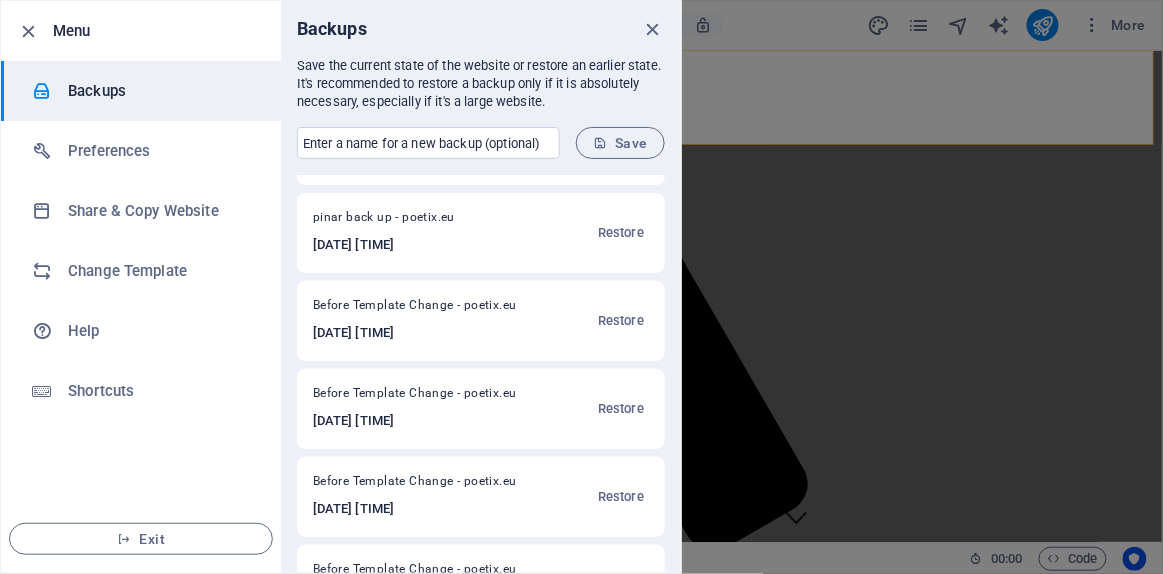 scroll, scrollTop: 2181, scrollLeft: 0, axis: vertical 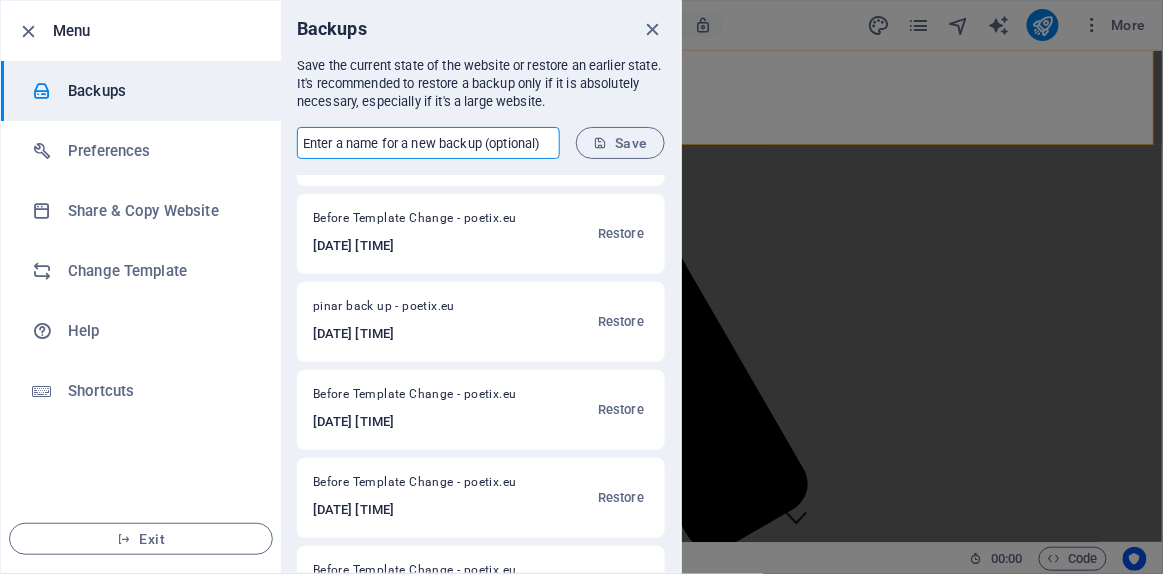 click at bounding box center [428, 143] 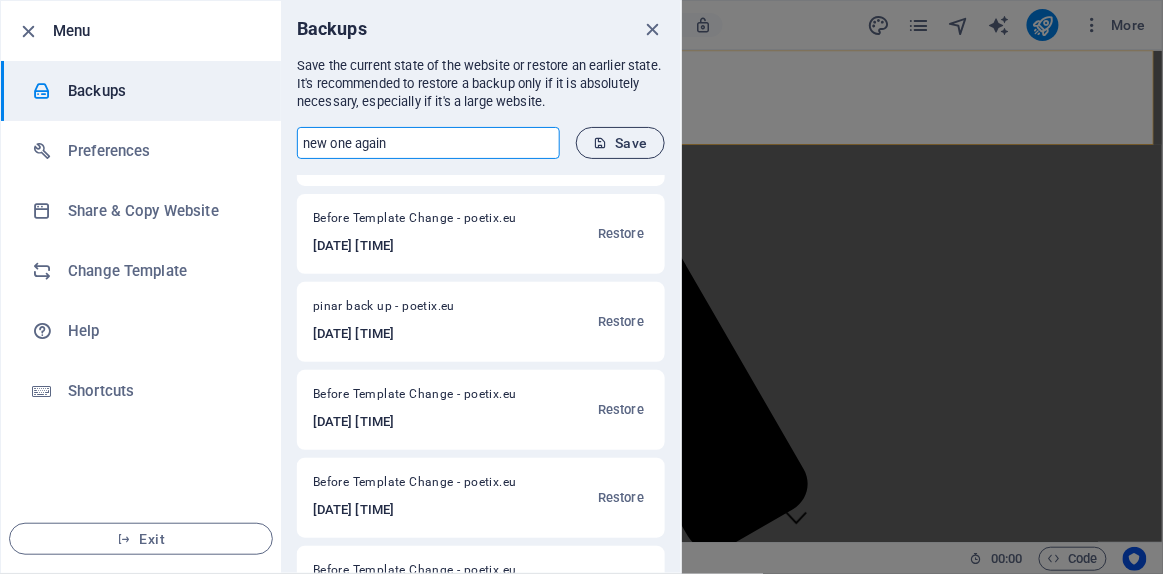 type on "new one again" 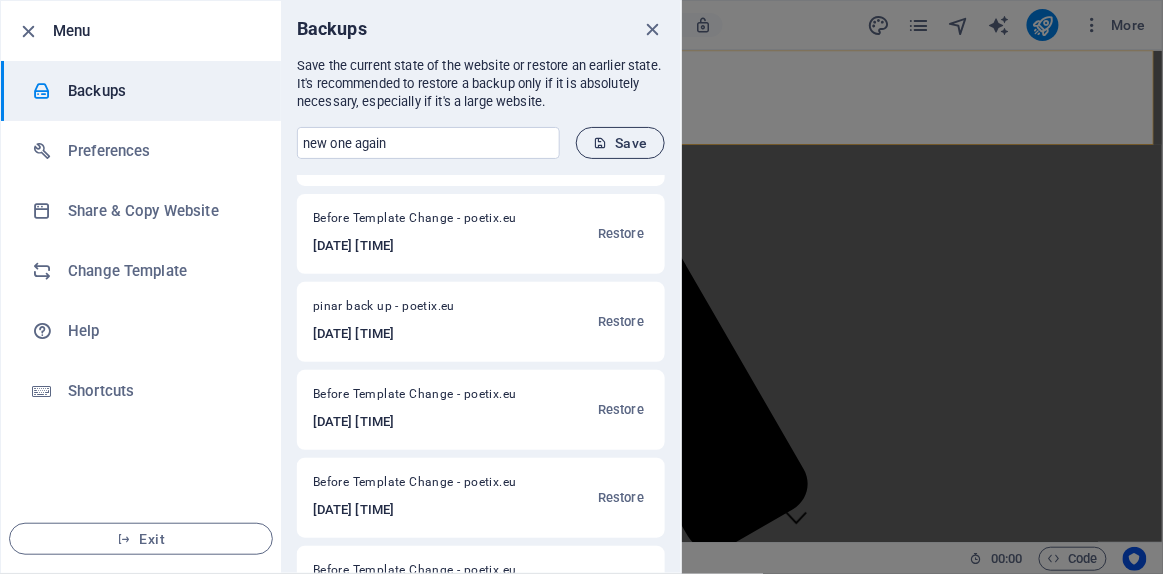 click on "Save" at bounding box center (620, 143) 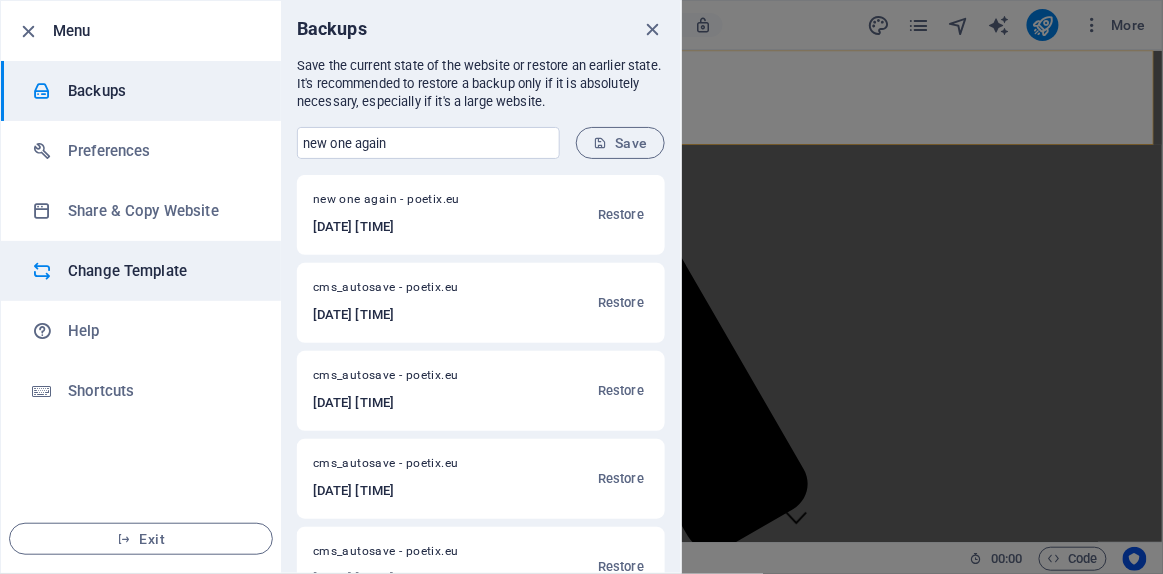 click on "Change Template" at bounding box center (160, 271) 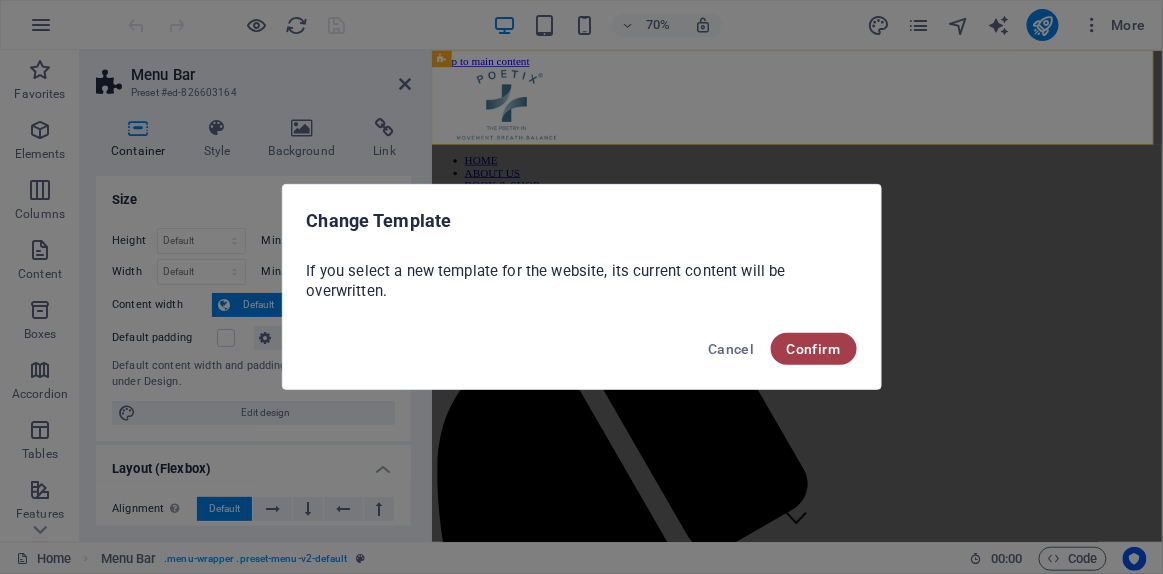 click on "Confirm" at bounding box center [814, 349] 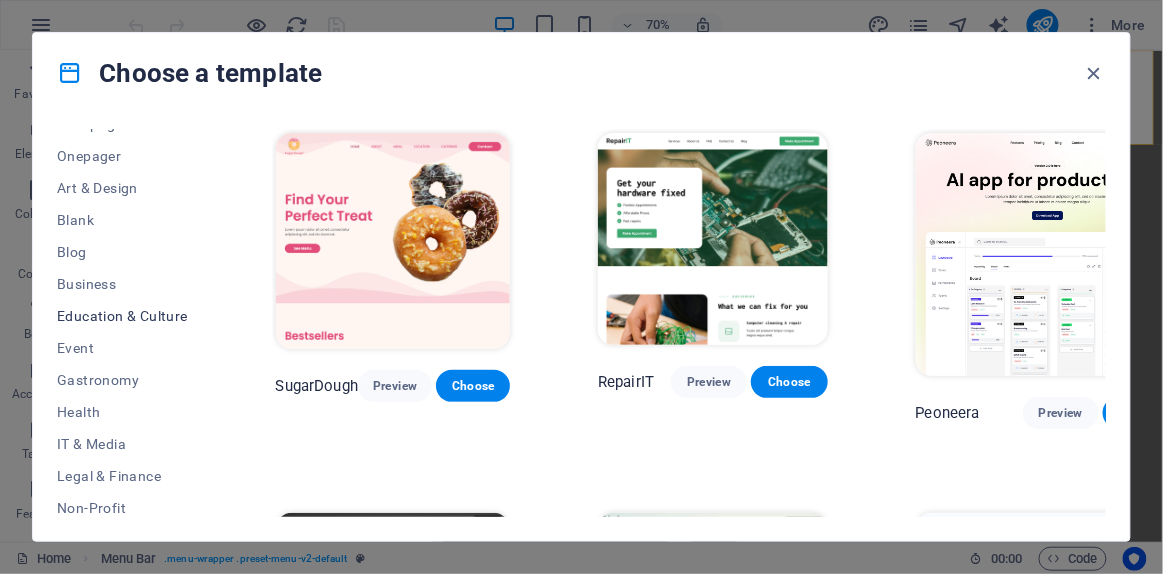 scroll, scrollTop: 272, scrollLeft: 0, axis: vertical 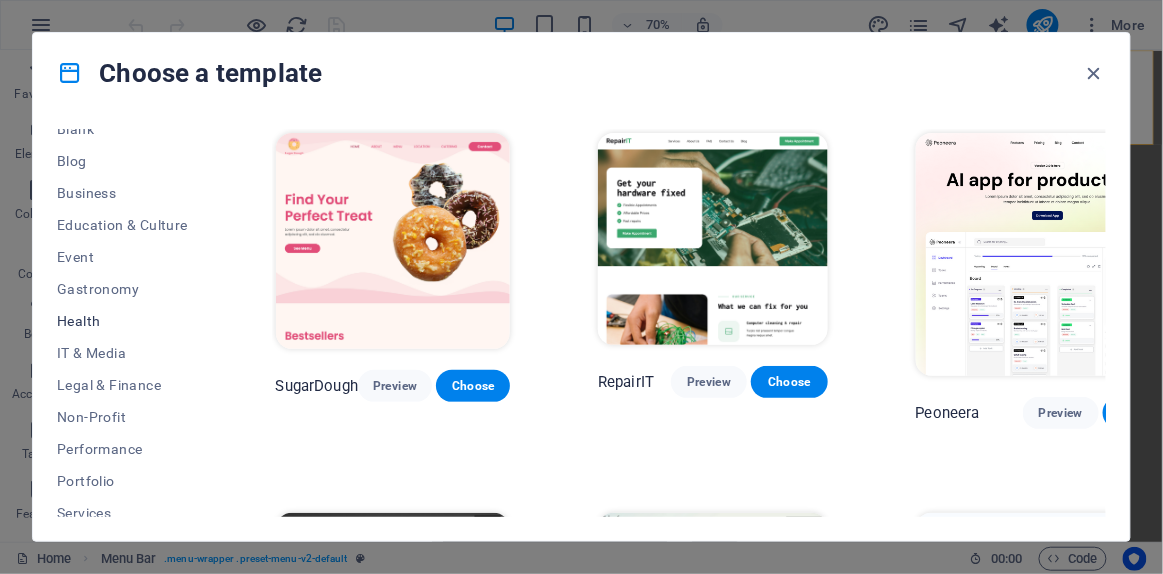 click on "Health" at bounding box center (122, 321) 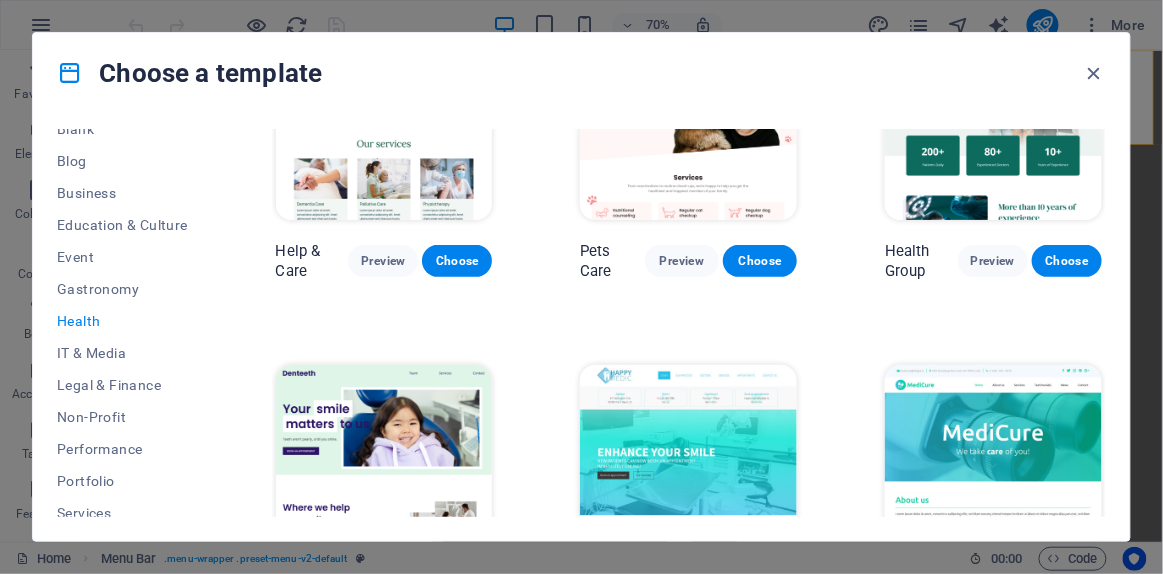 scroll, scrollTop: 272, scrollLeft: 0, axis: vertical 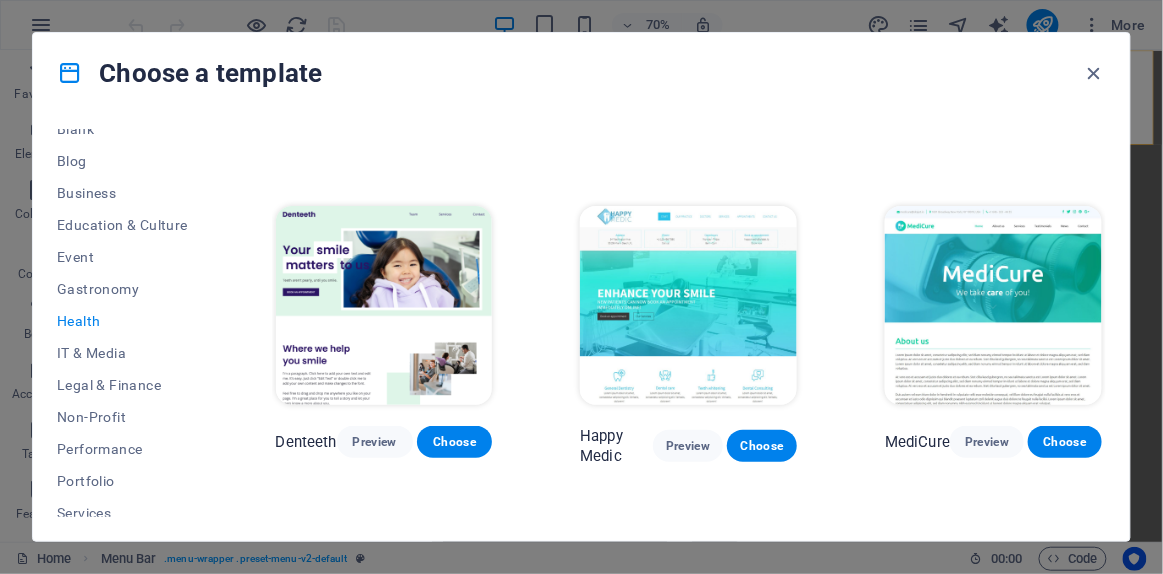 click at bounding box center [688, 306] 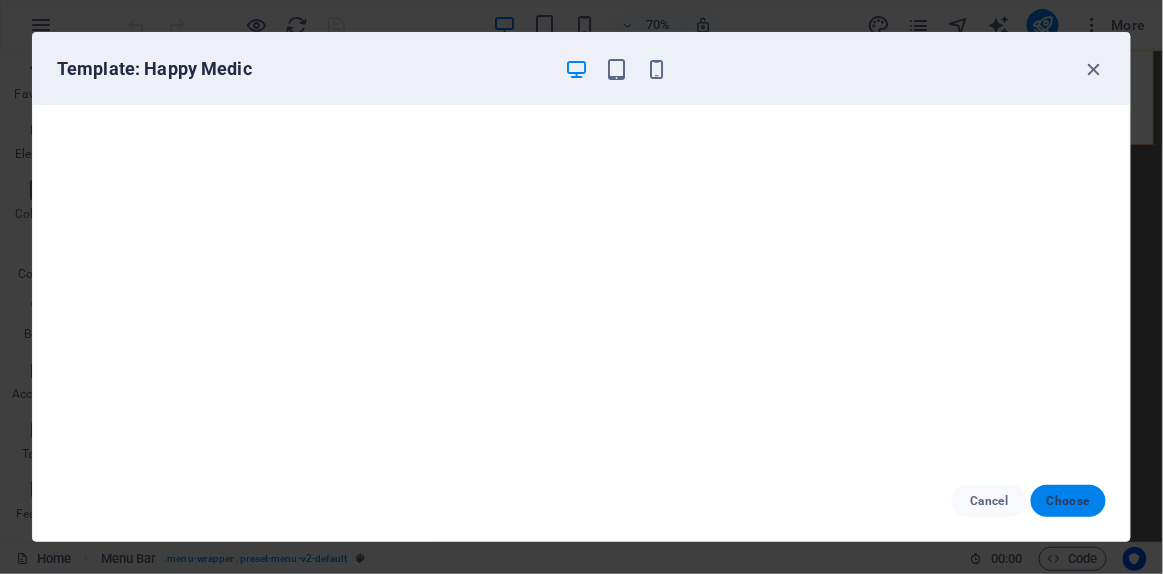 click on "Choose" at bounding box center (1068, 501) 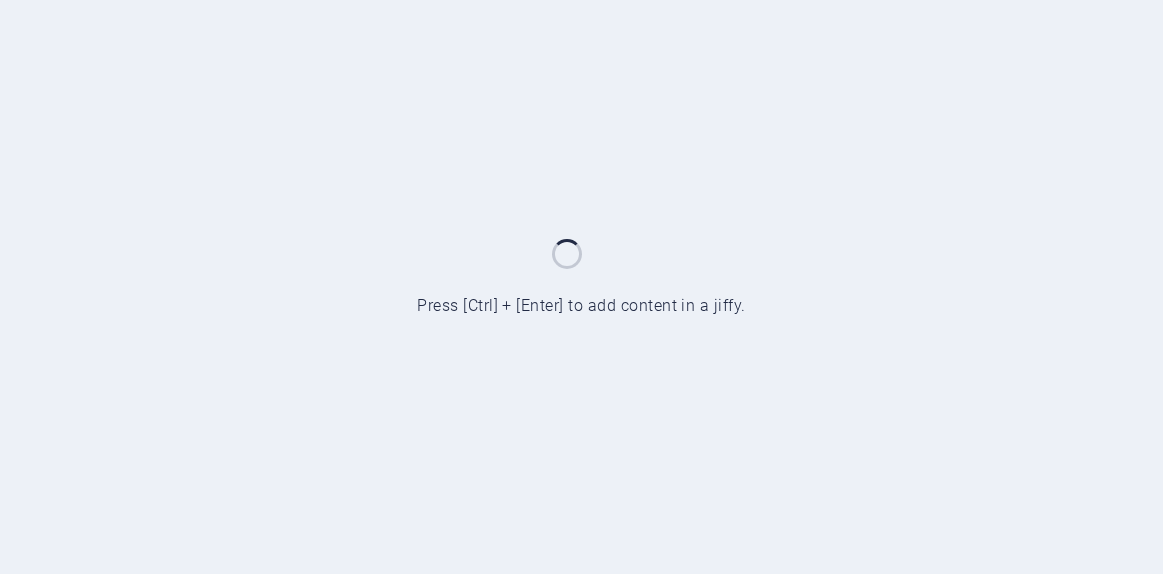 scroll, scrollTop: 0, scrollLeft: 0, axis: both 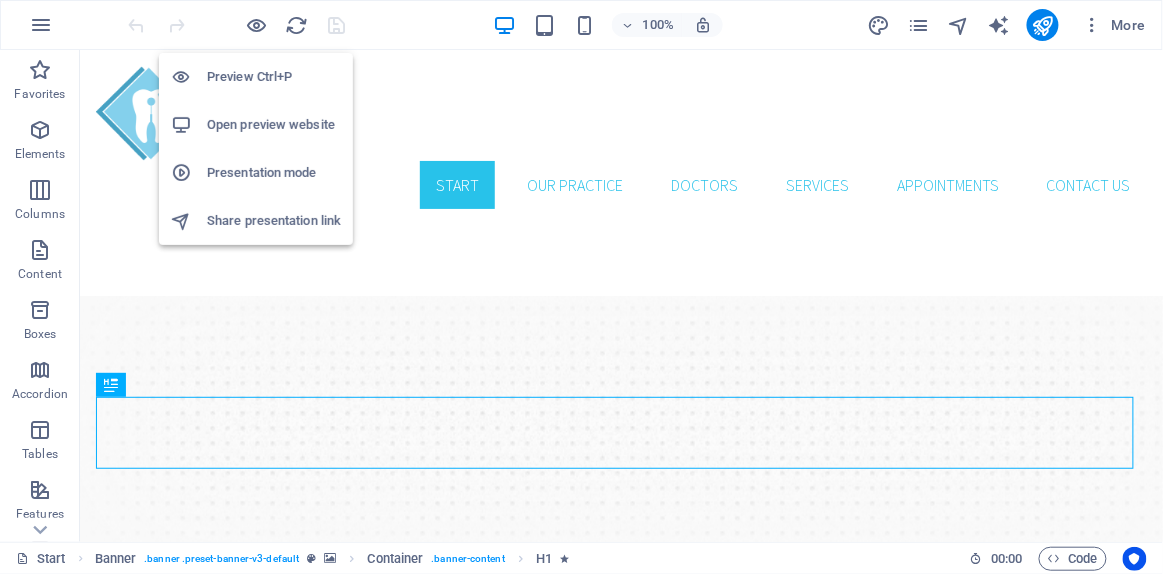 click on "Open preview website" at bounding box center [274, 125] 